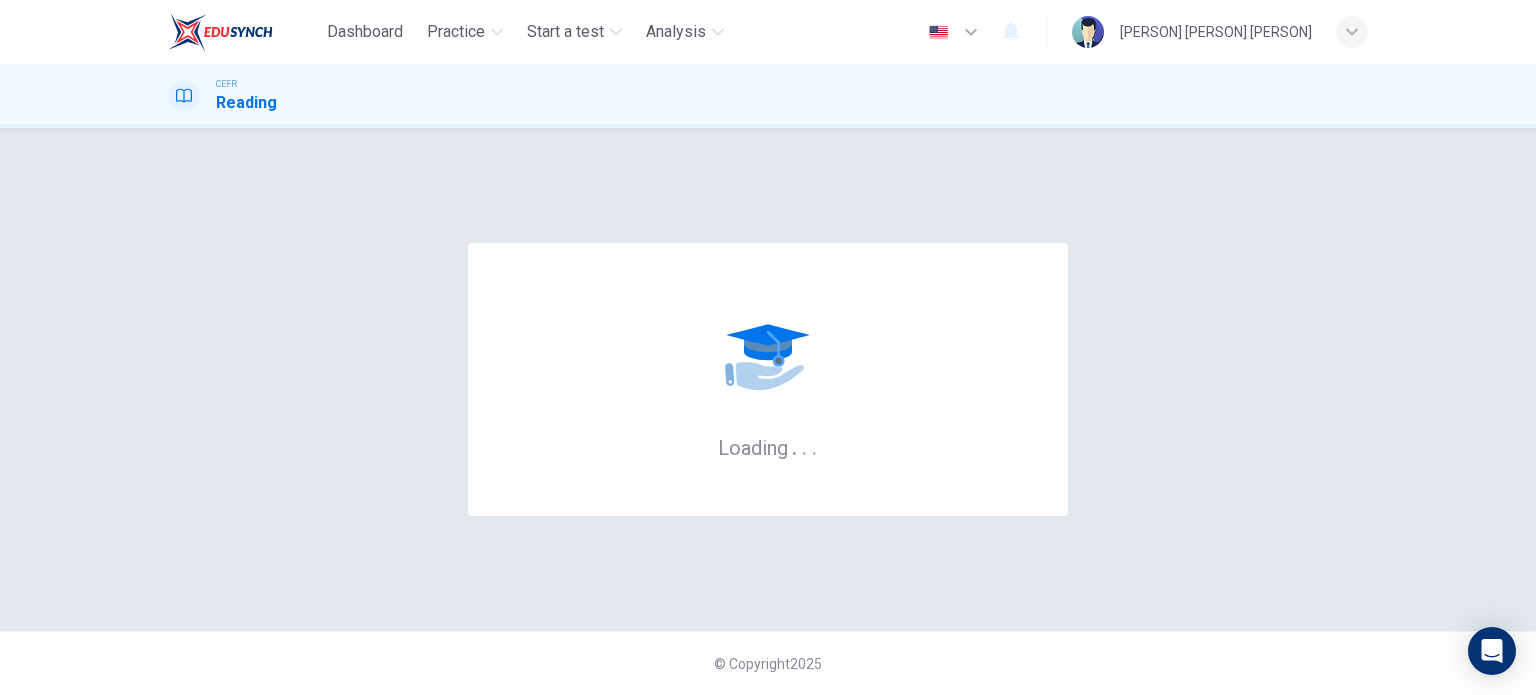 scroll, scrollTop: 0, scrollLeft: 0, axis: both 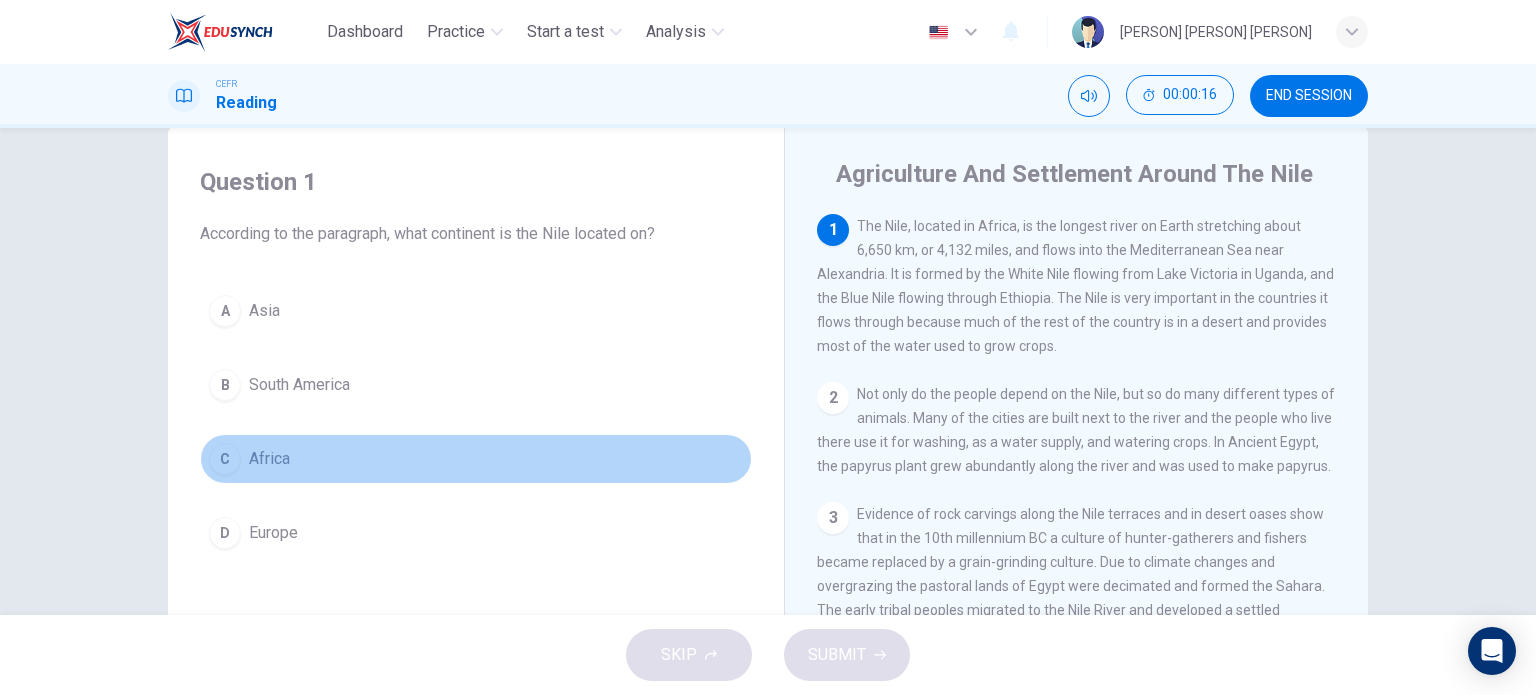 click on "C" at bounding box center [225, 311] 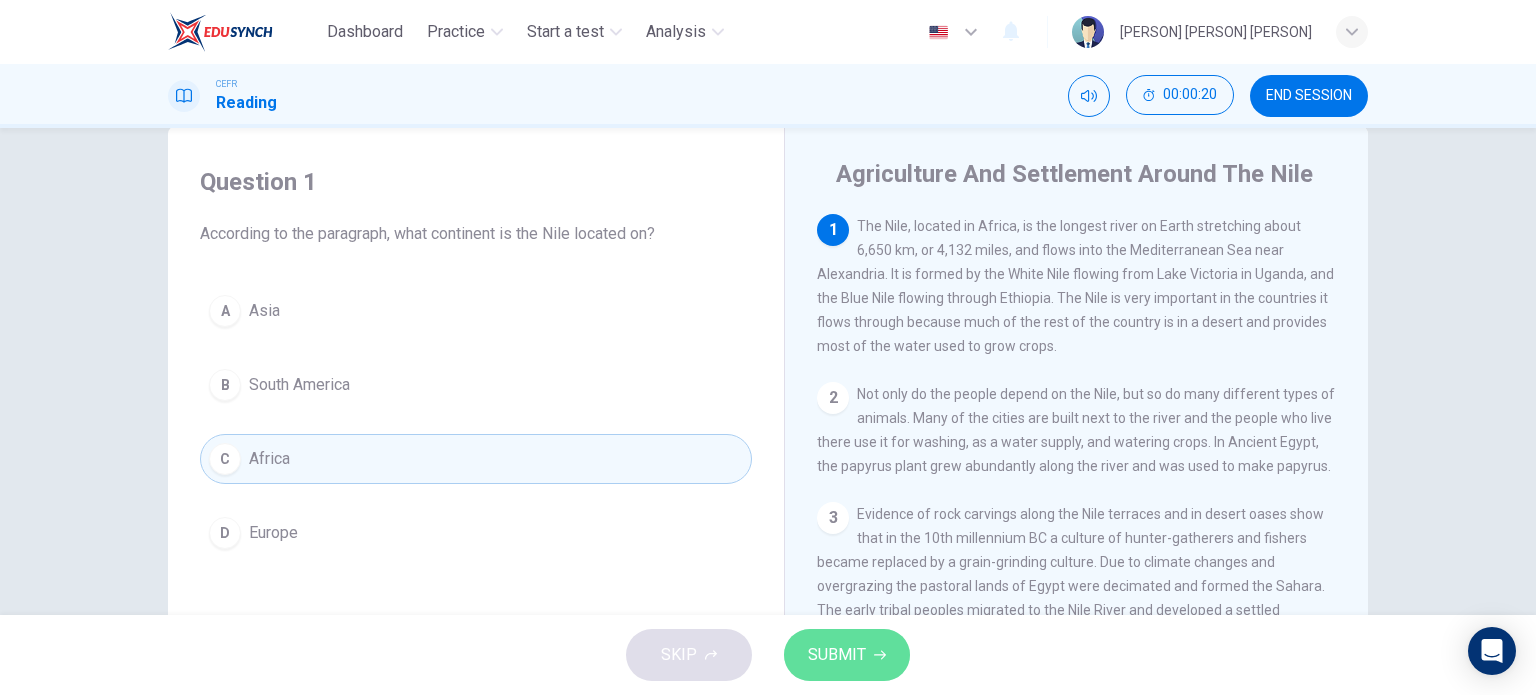click on "SUBMIT" at bounding box center (847, 655) 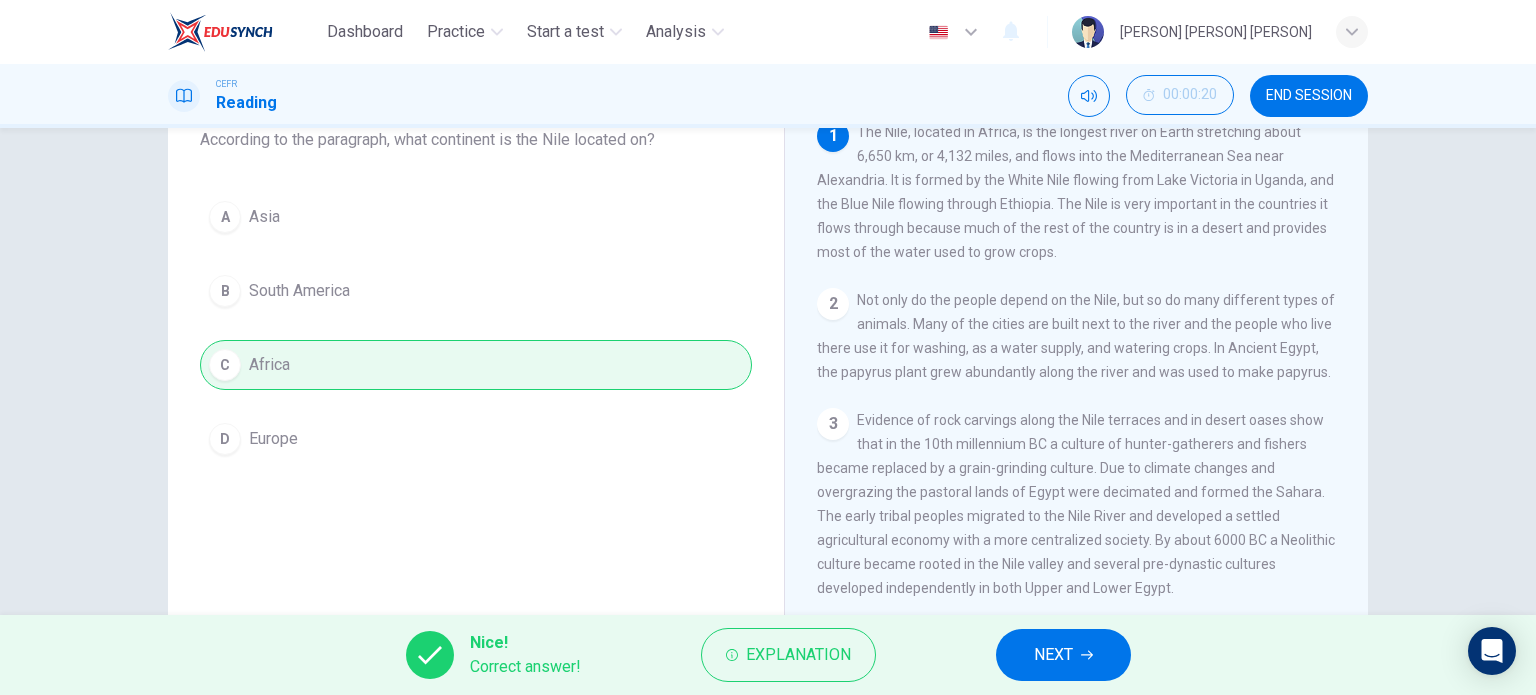scroll, scrollTop: 144, scrollLeft: 0, axis: vertical 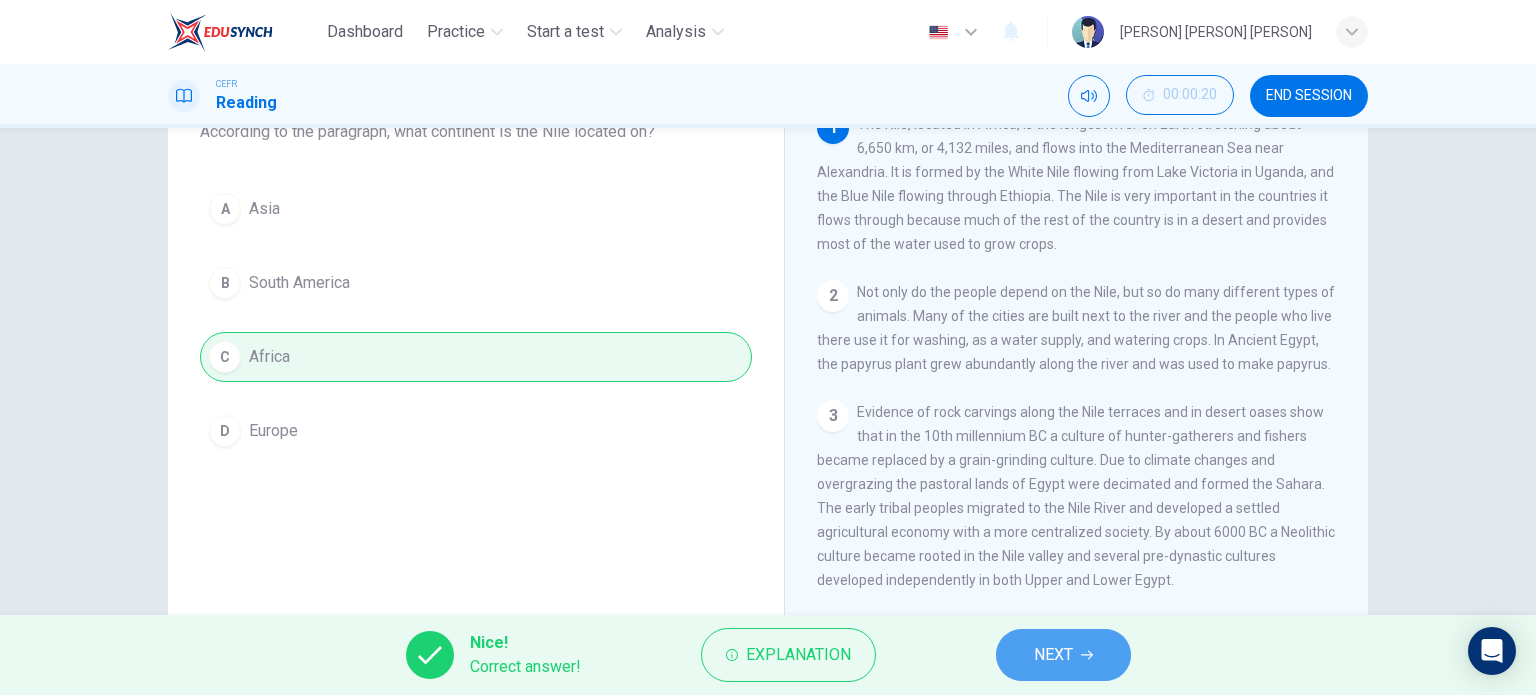 click on "NEXT" at bounding box center (1063, 655) 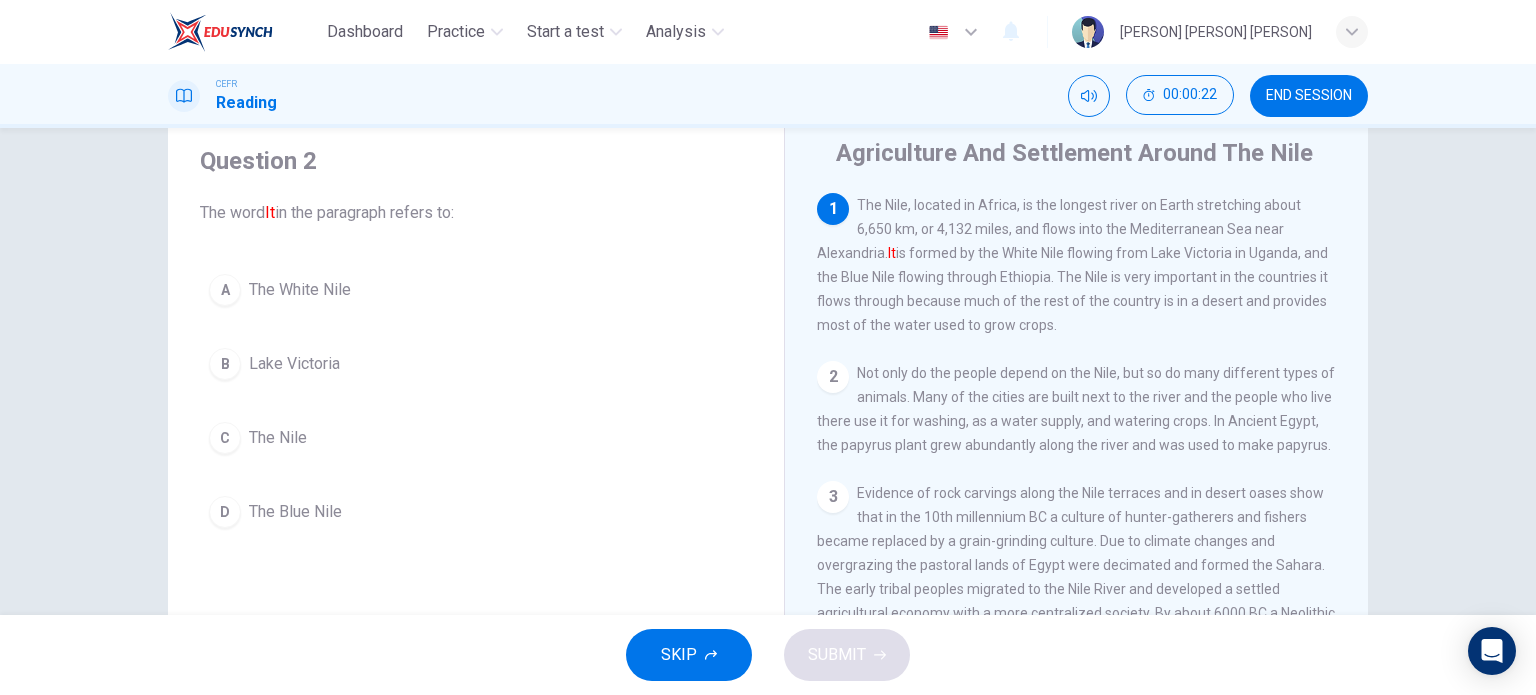 scroll, scrollTop: 62, scrollLeft: 0, axis: vertical 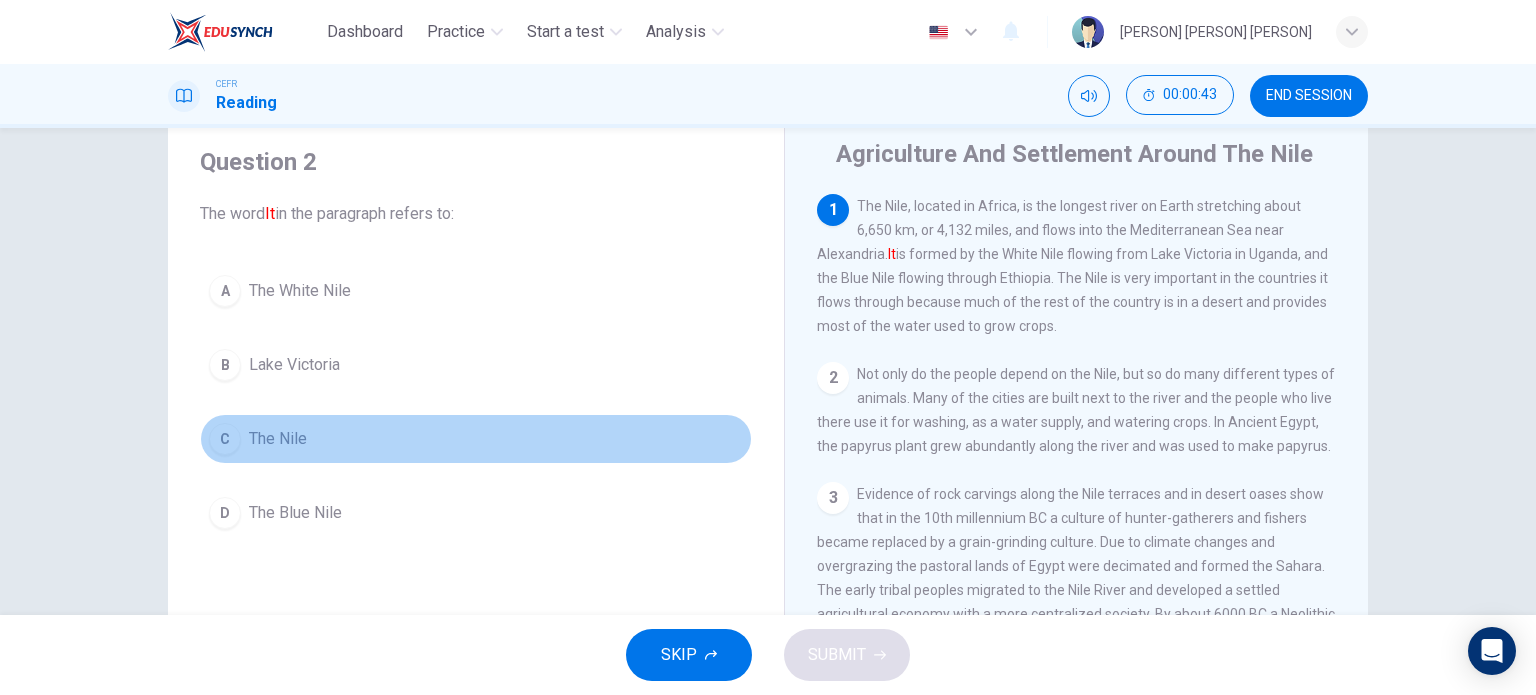 click on "The Nile" at bounding box center (300, 291) 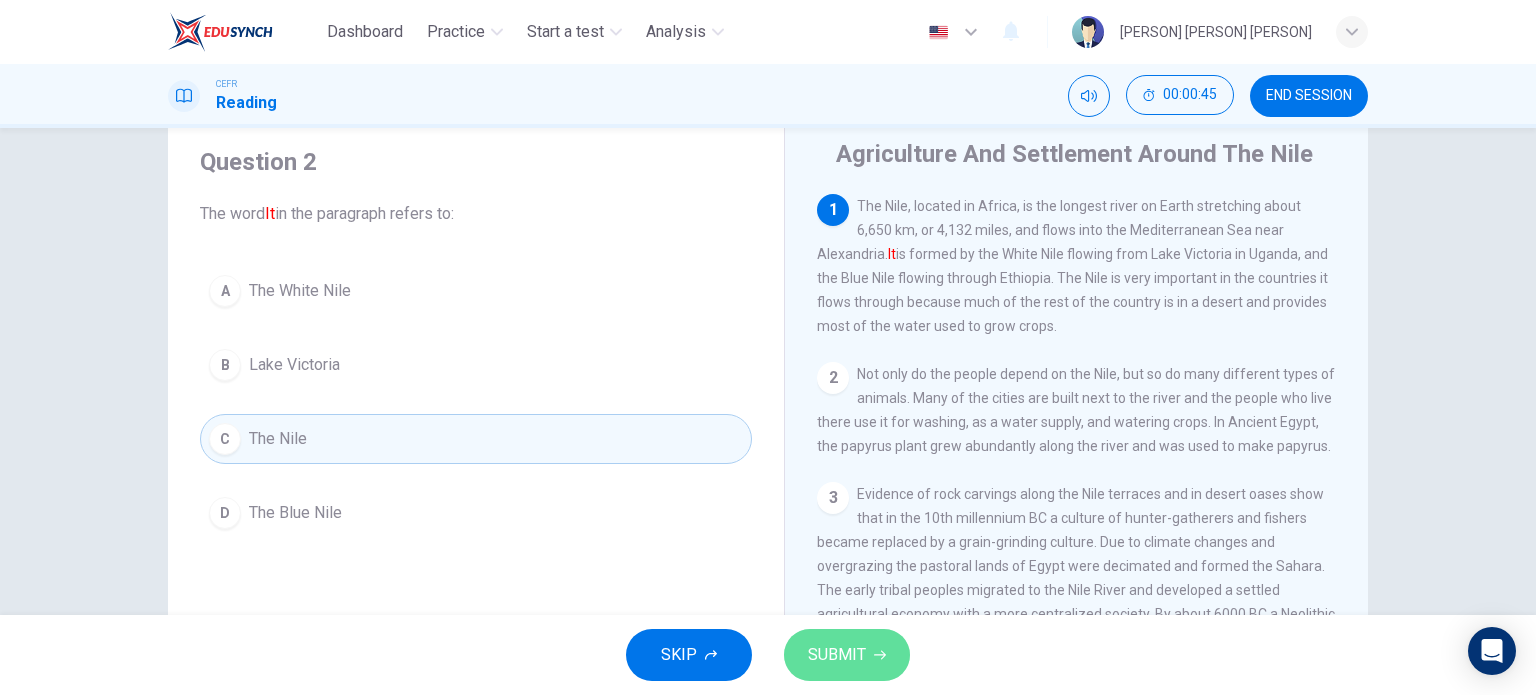 click on "SUBMIT" at bounding box center [837, 655] 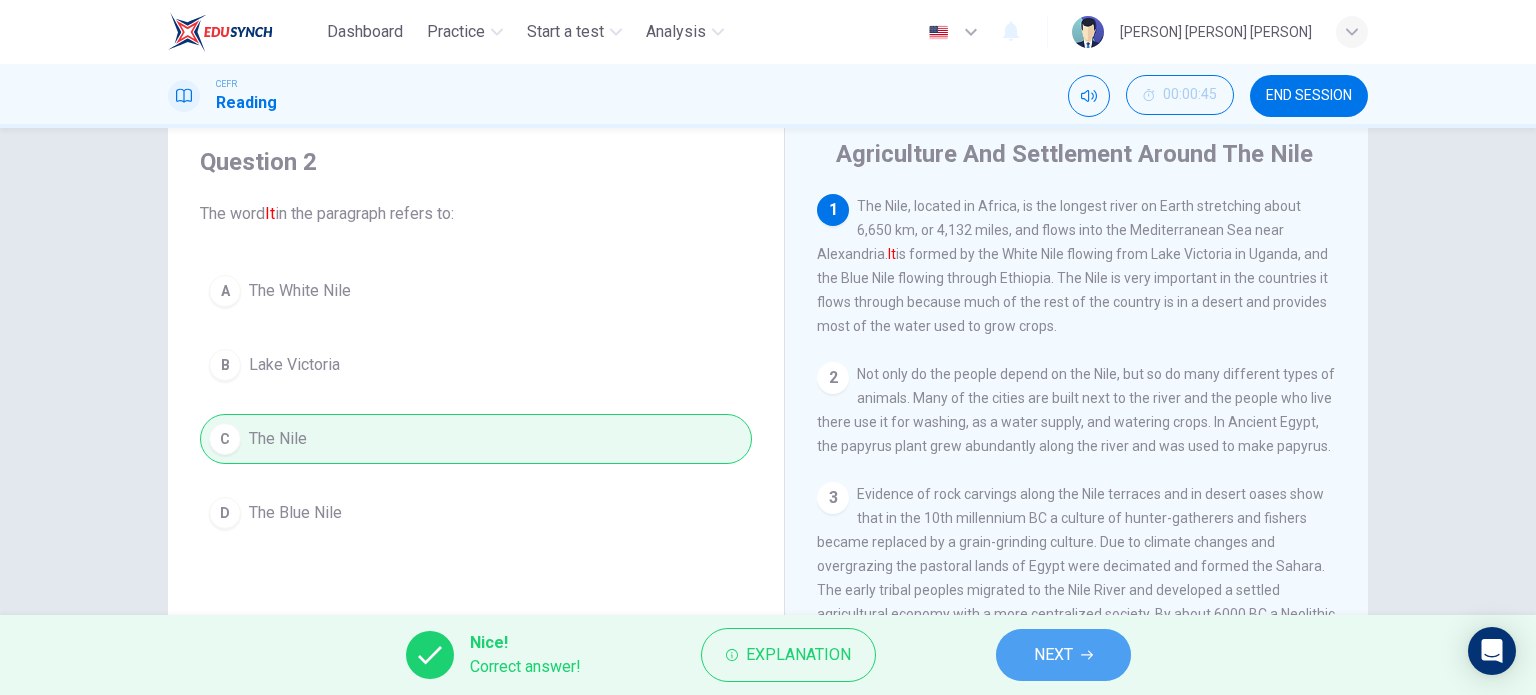 click on "NEXT" at bounding box center [1063, 655] 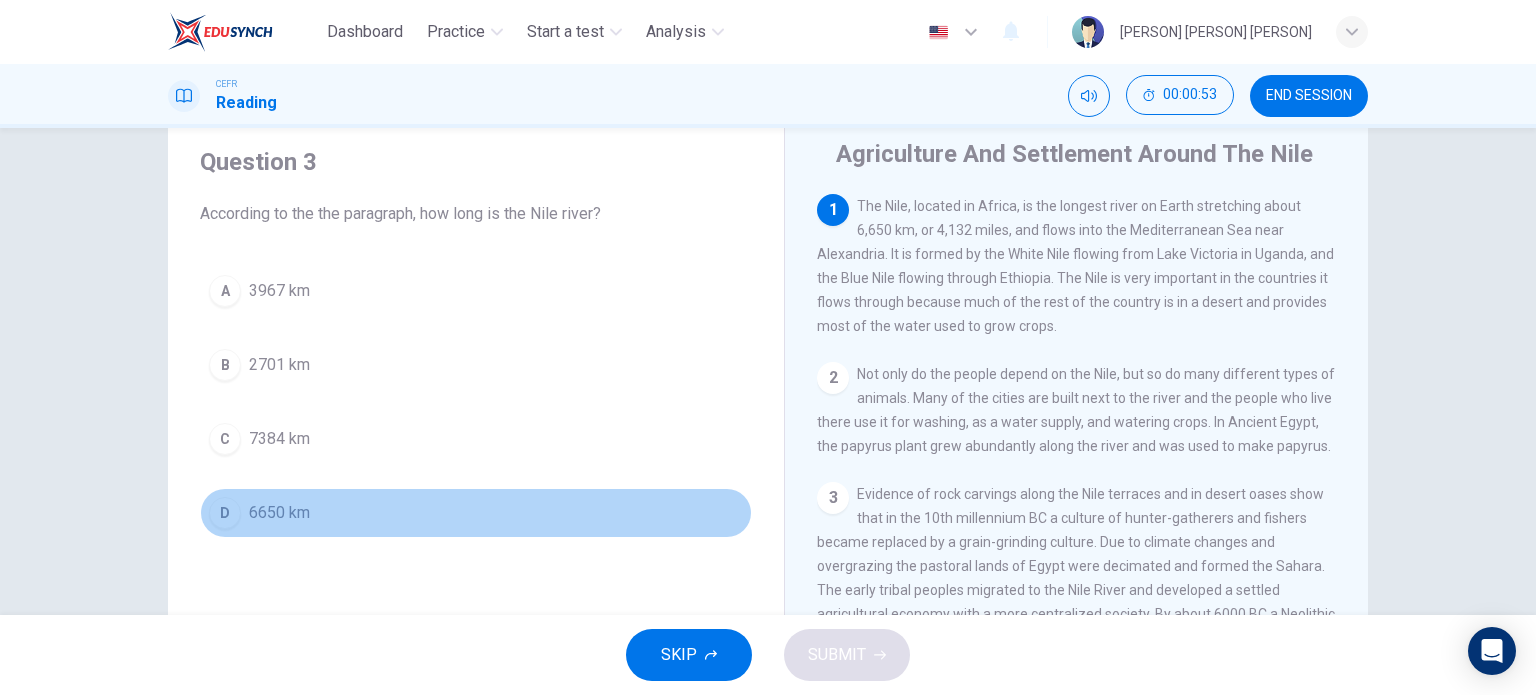click on "D 6650 km" at bounding box center (476, 513) 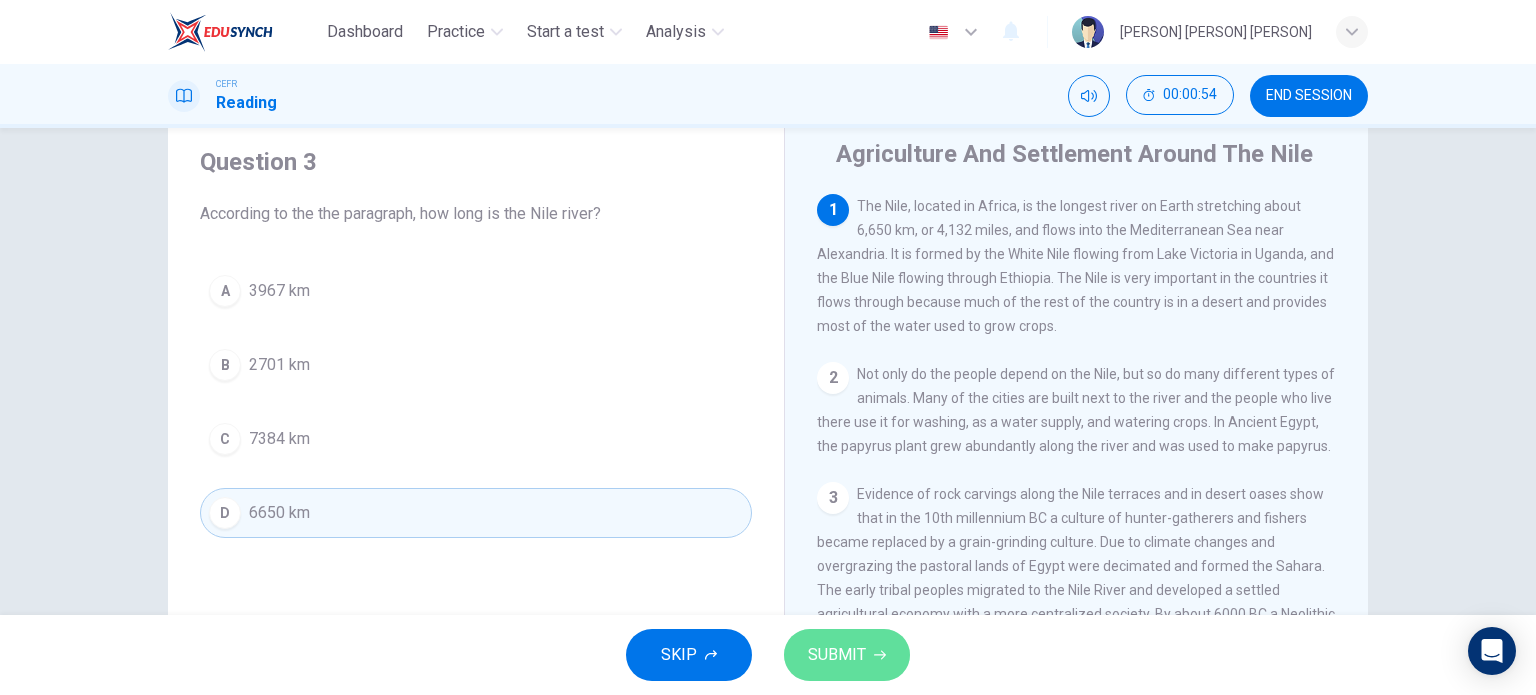 click on "SUBMIT" at bounding box center (837, 655) 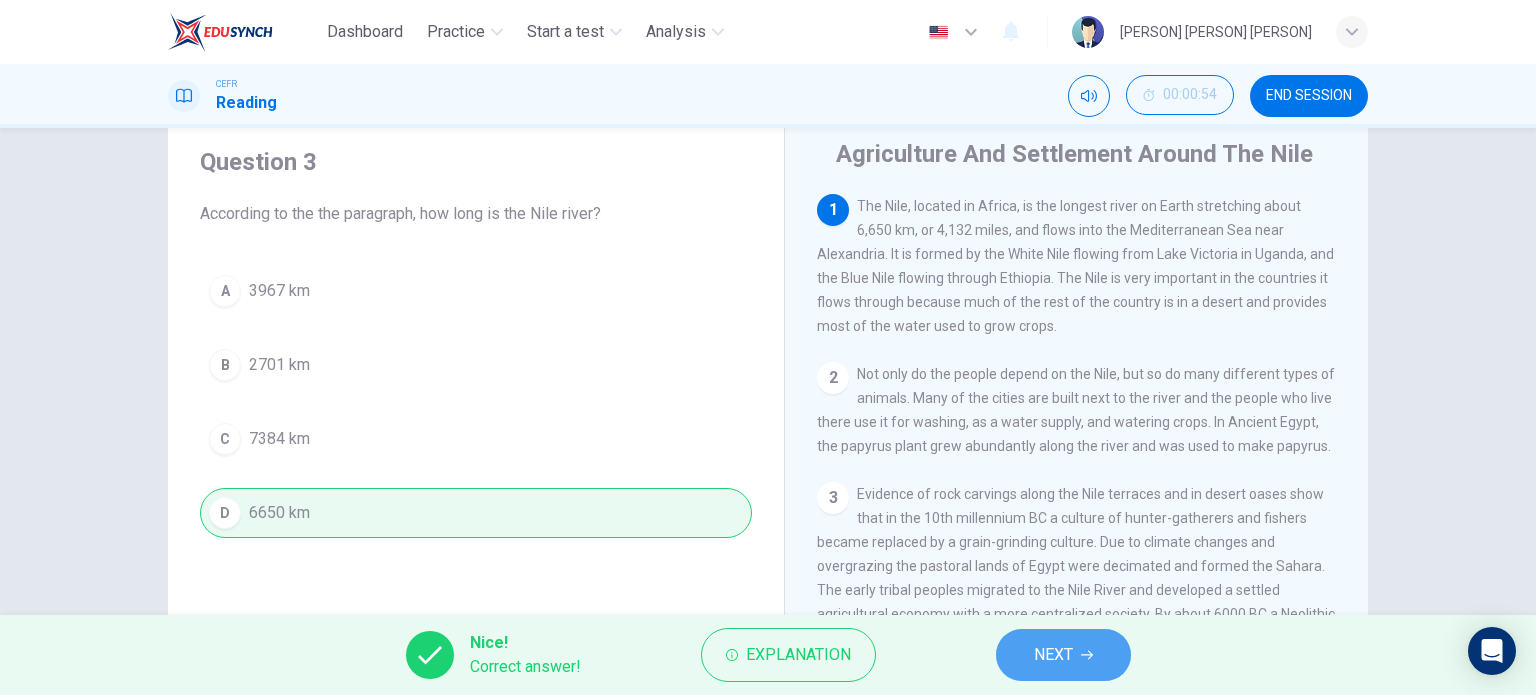 click on "NEXT" at bounding box center [1063, 655] 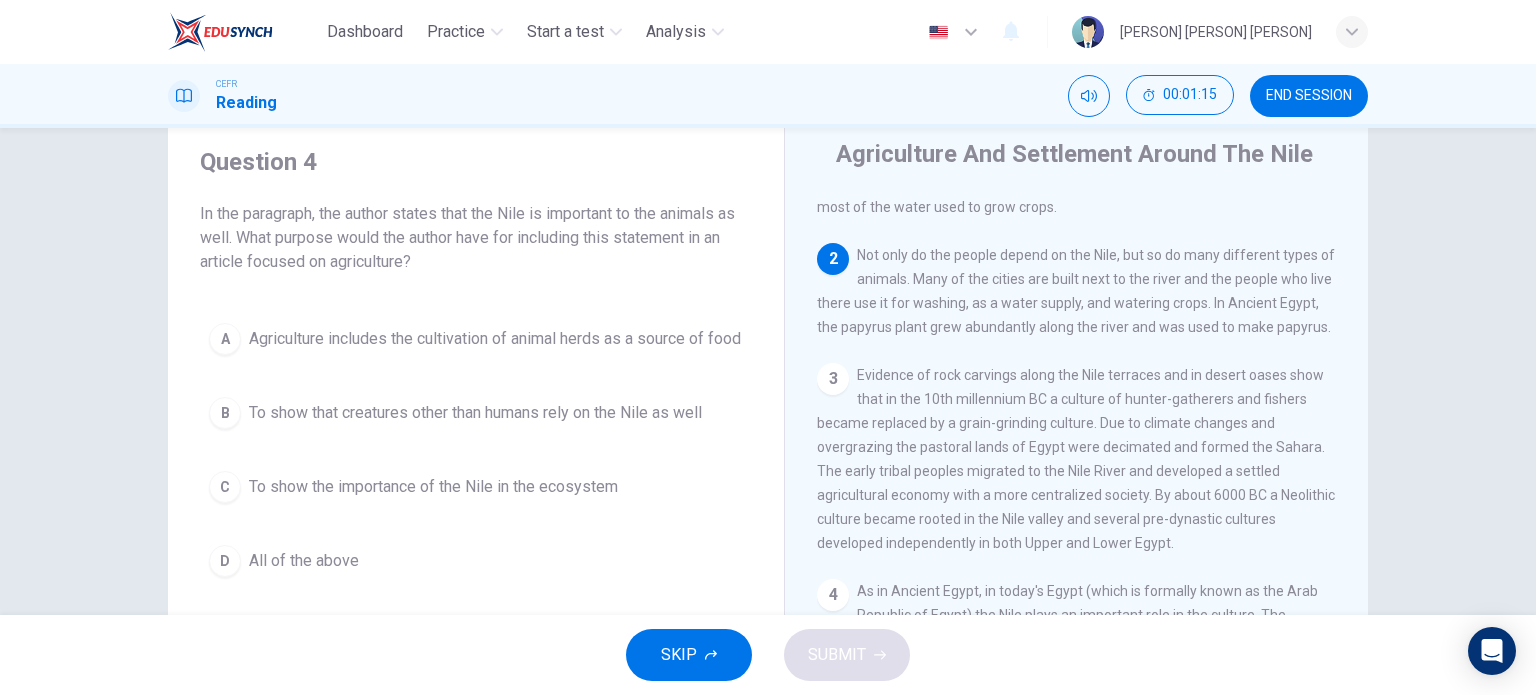 scroll, scrollTop: 139, scrollLeft: 0, axis: vertical 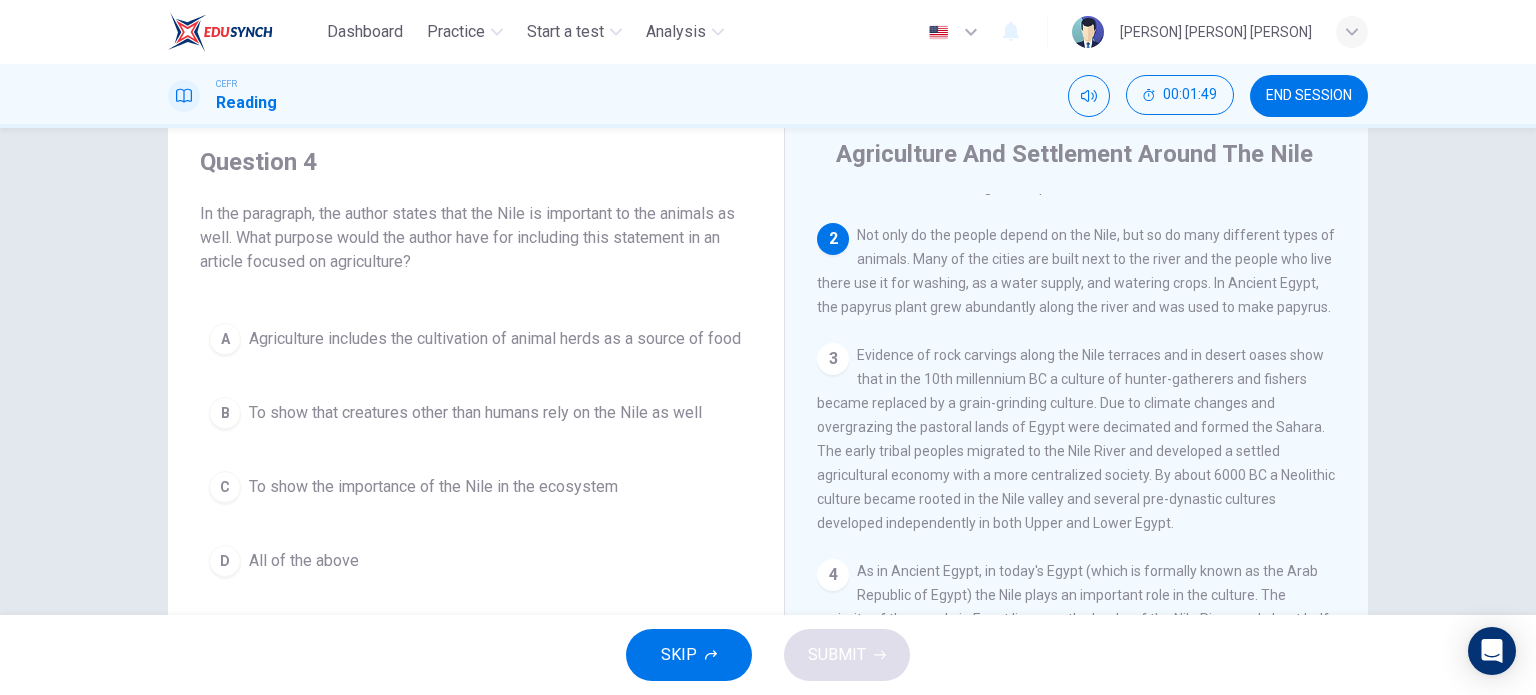 click on "To show the importance of the Nile in the ecosystem" at bounding box center (495, 339) 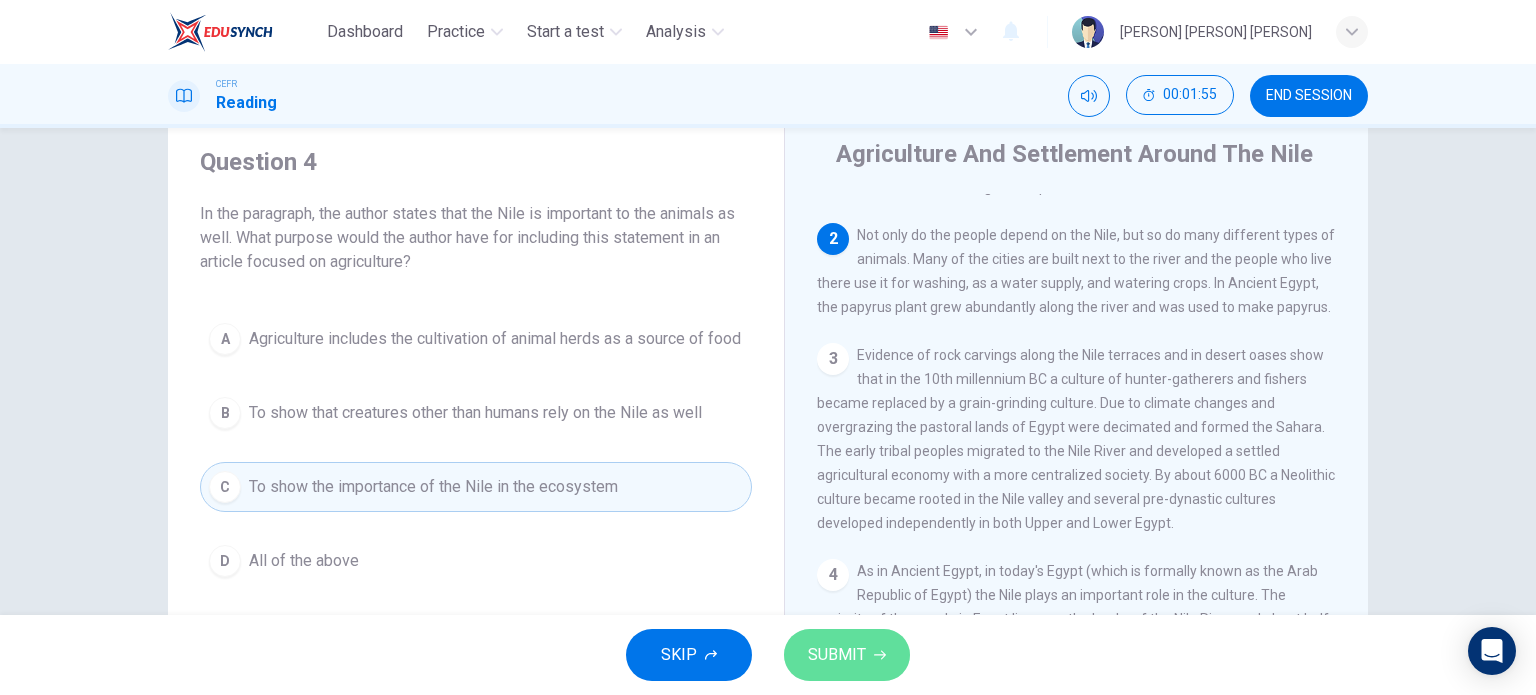click on "SUBMIT" at bounding box center (837, 655) 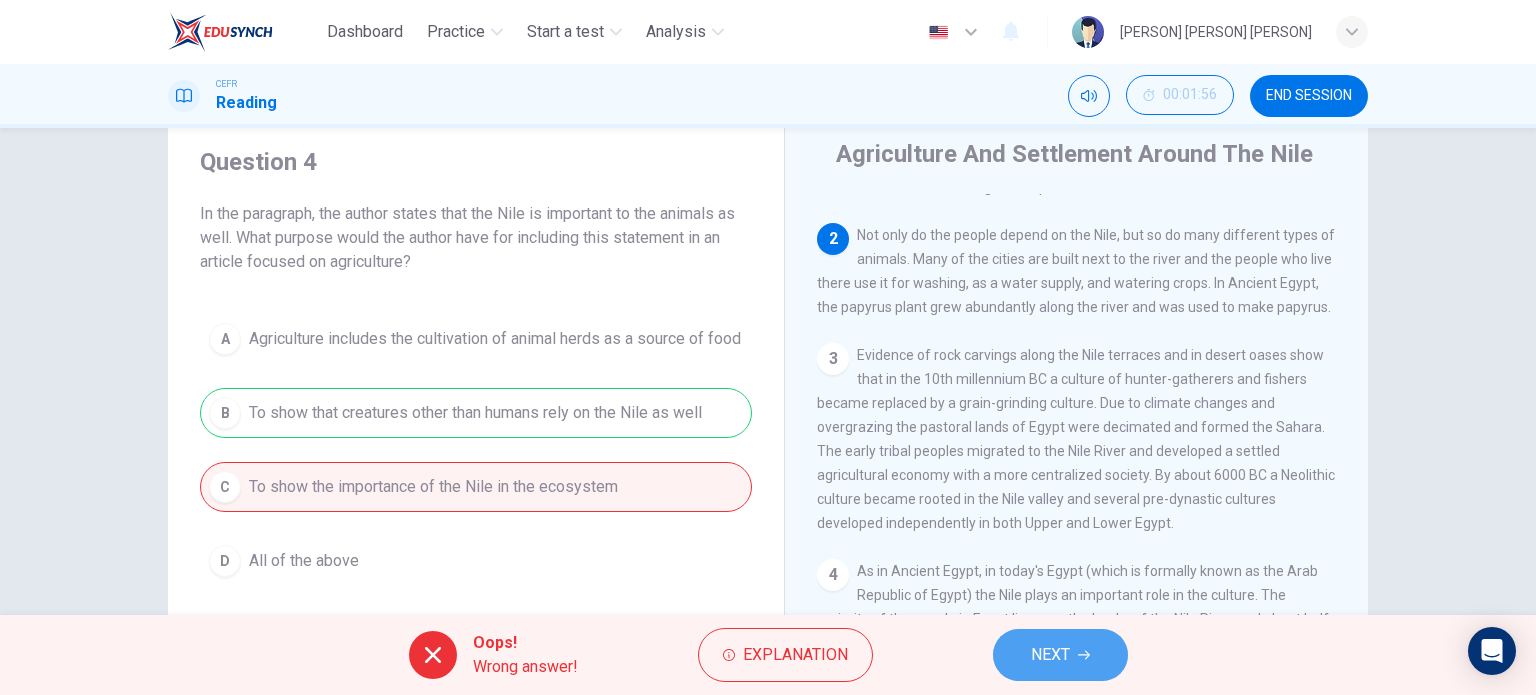 click on "NEXT" at bounding box center (1050, 655) 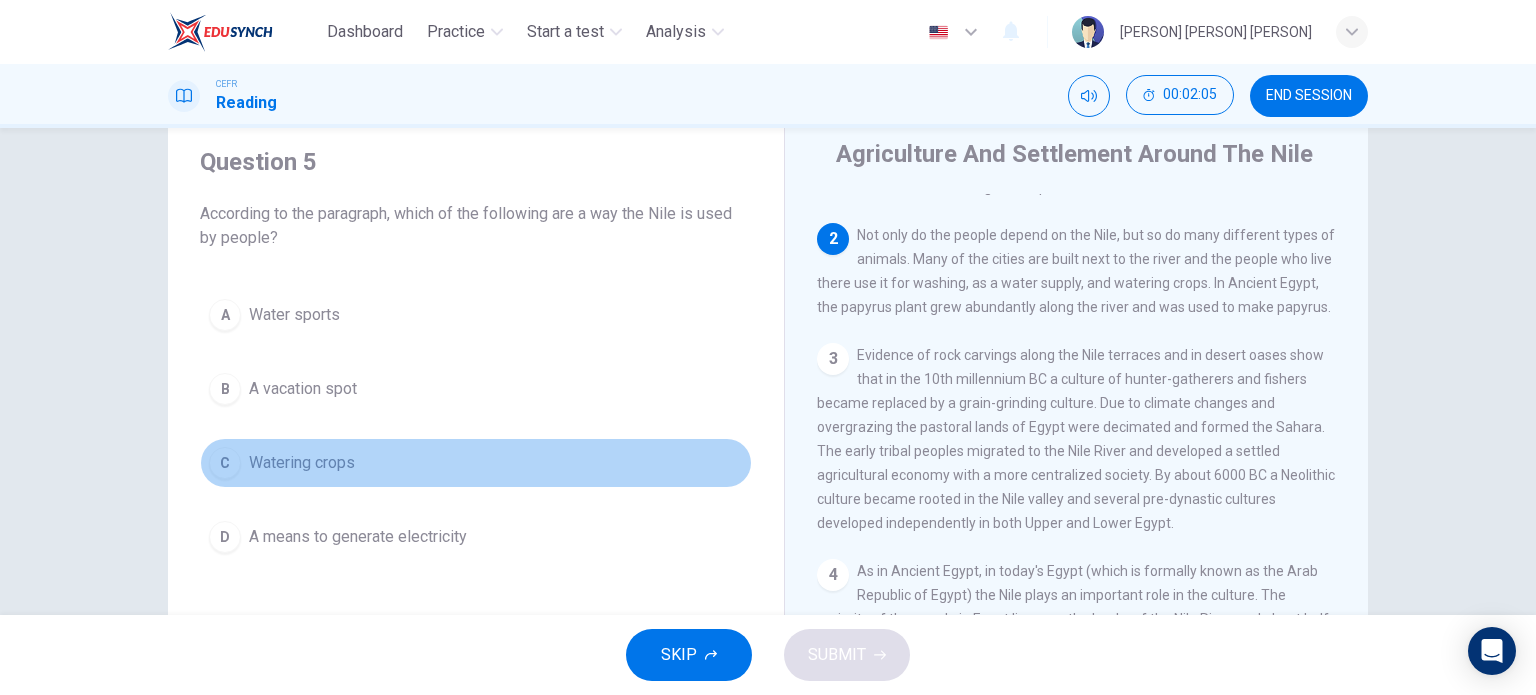 click on "Watering crops" at bounding box center (294, 315) 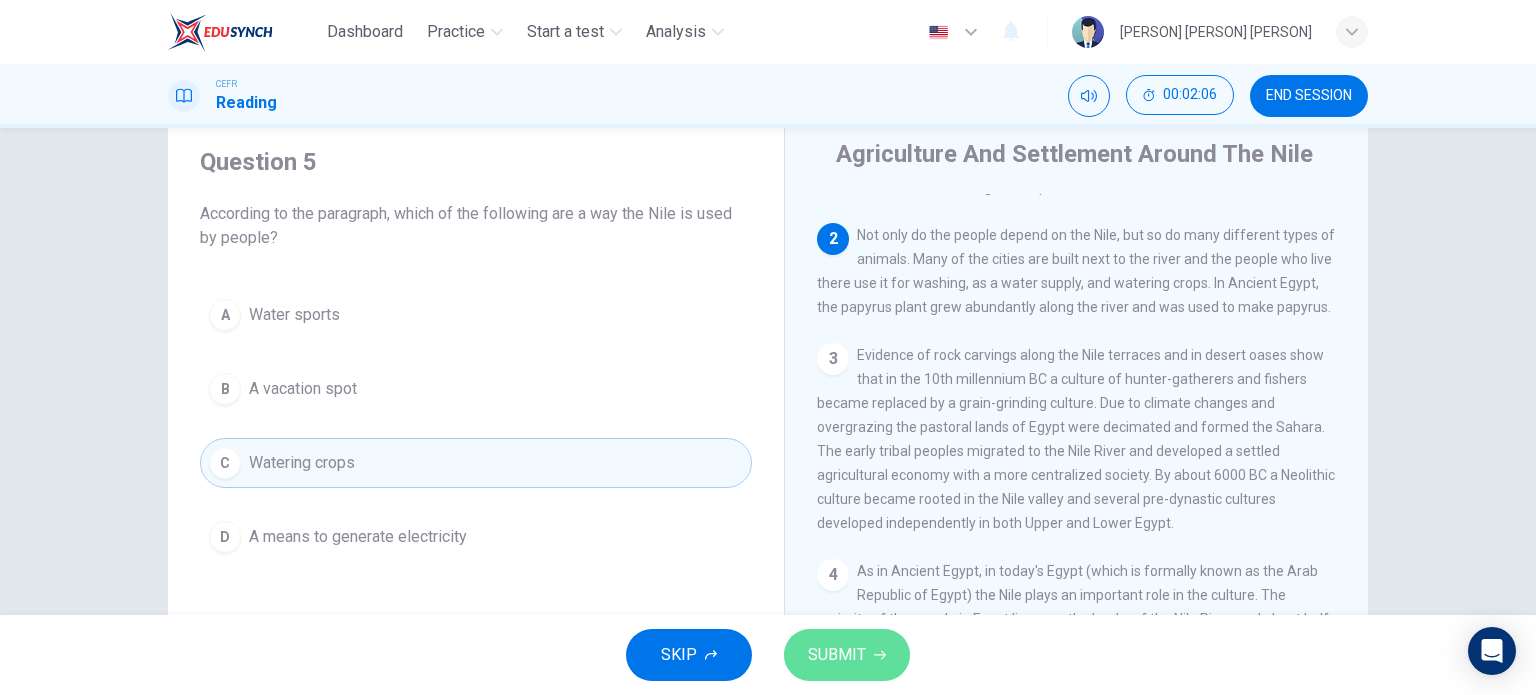 click on "SUBMIT" at bounding box center (837, 655) 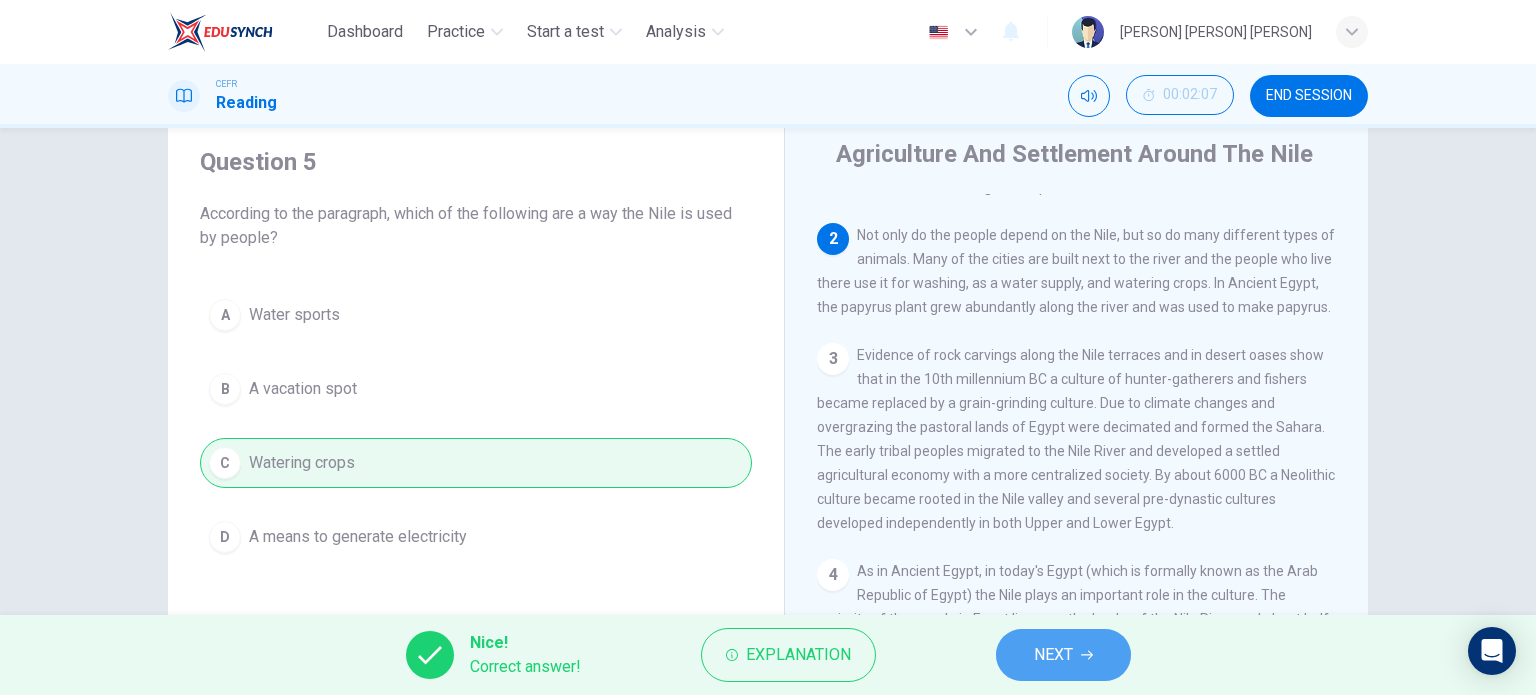 click at bounding box center [1087, 655] 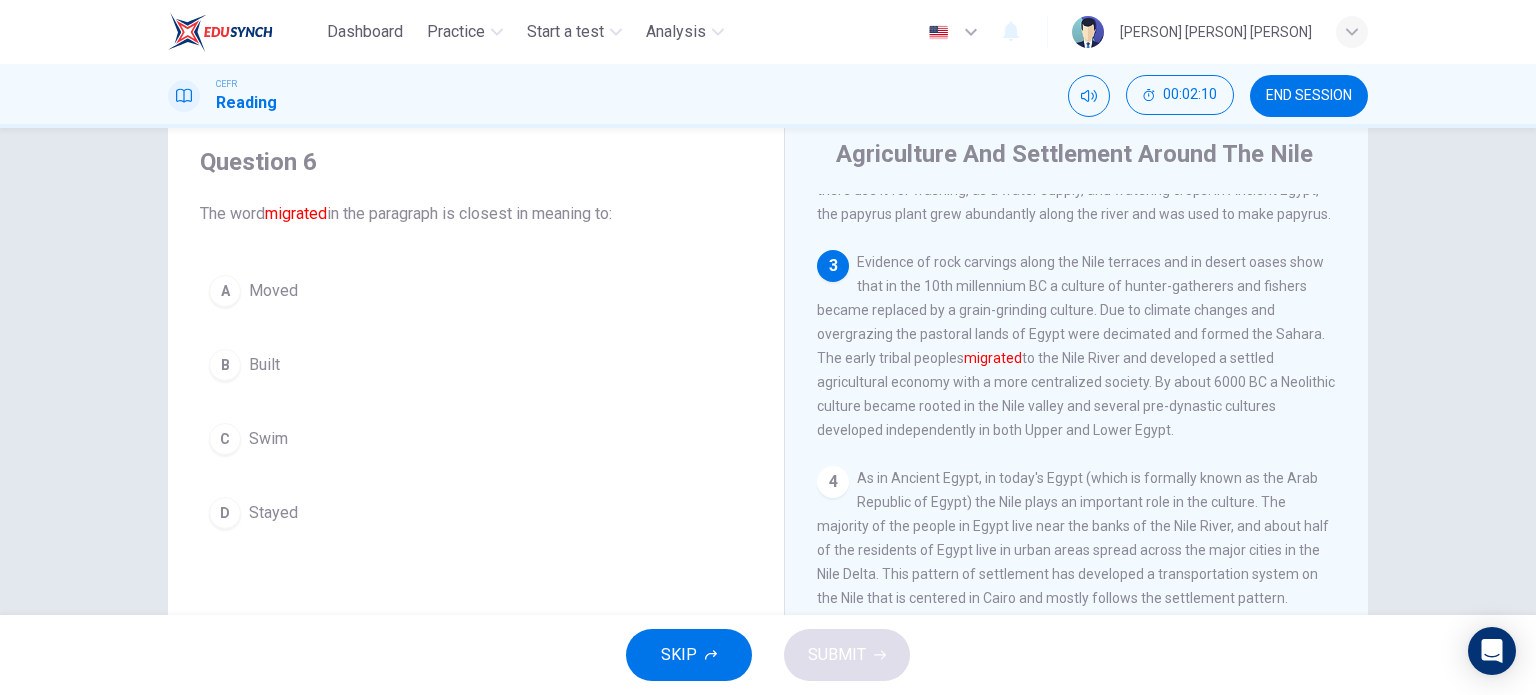 scroll, scrollTop: 231, scrollLeft: 0, axis: vertical 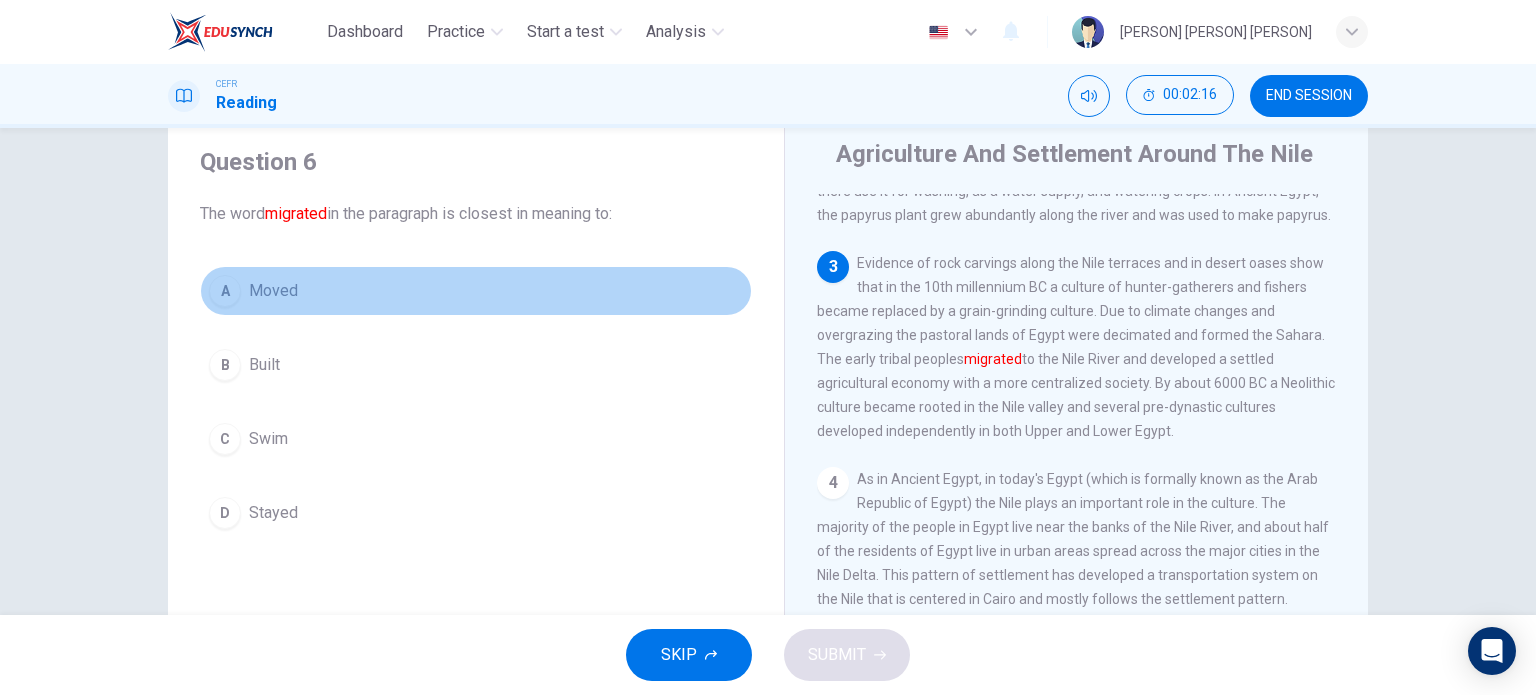 click on "Moved" at bounding box center (273, 291) 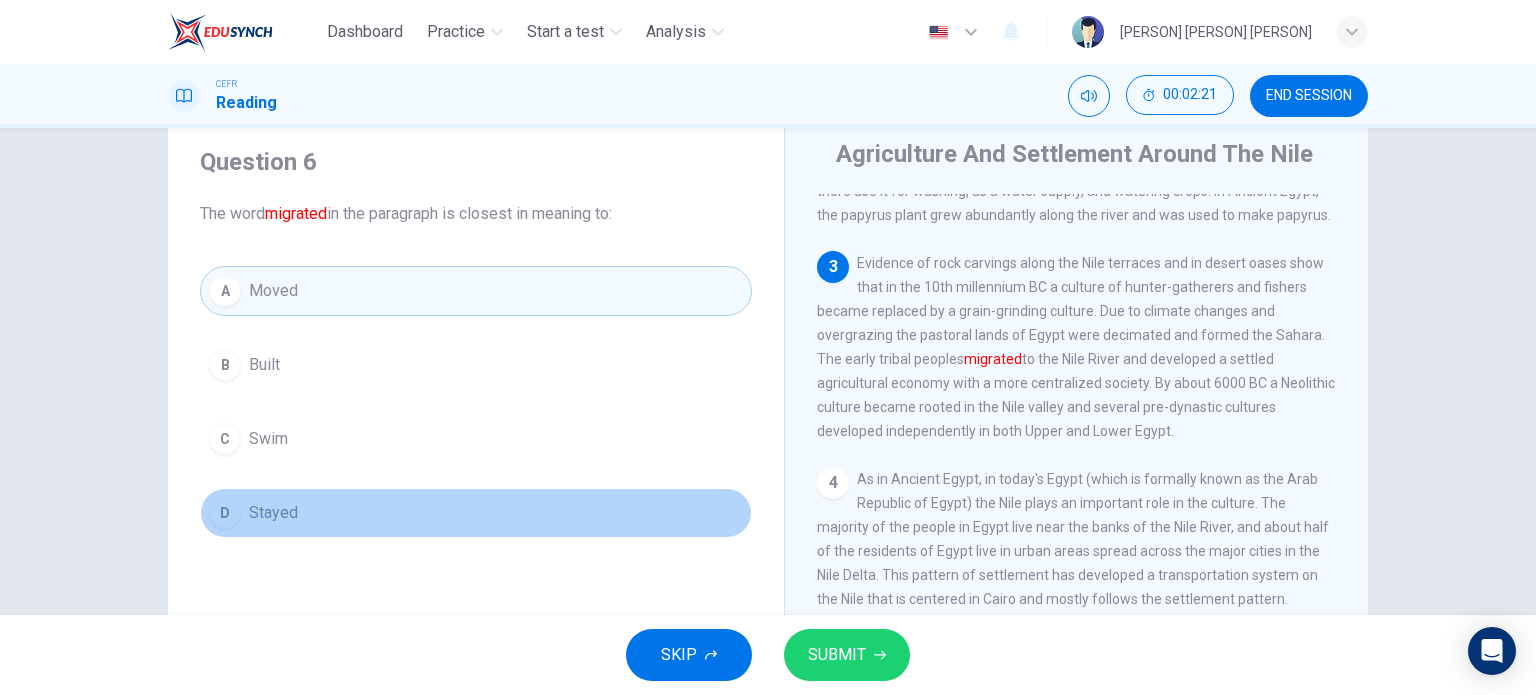 click on "D Stayed" at bounding box center [476, 513] 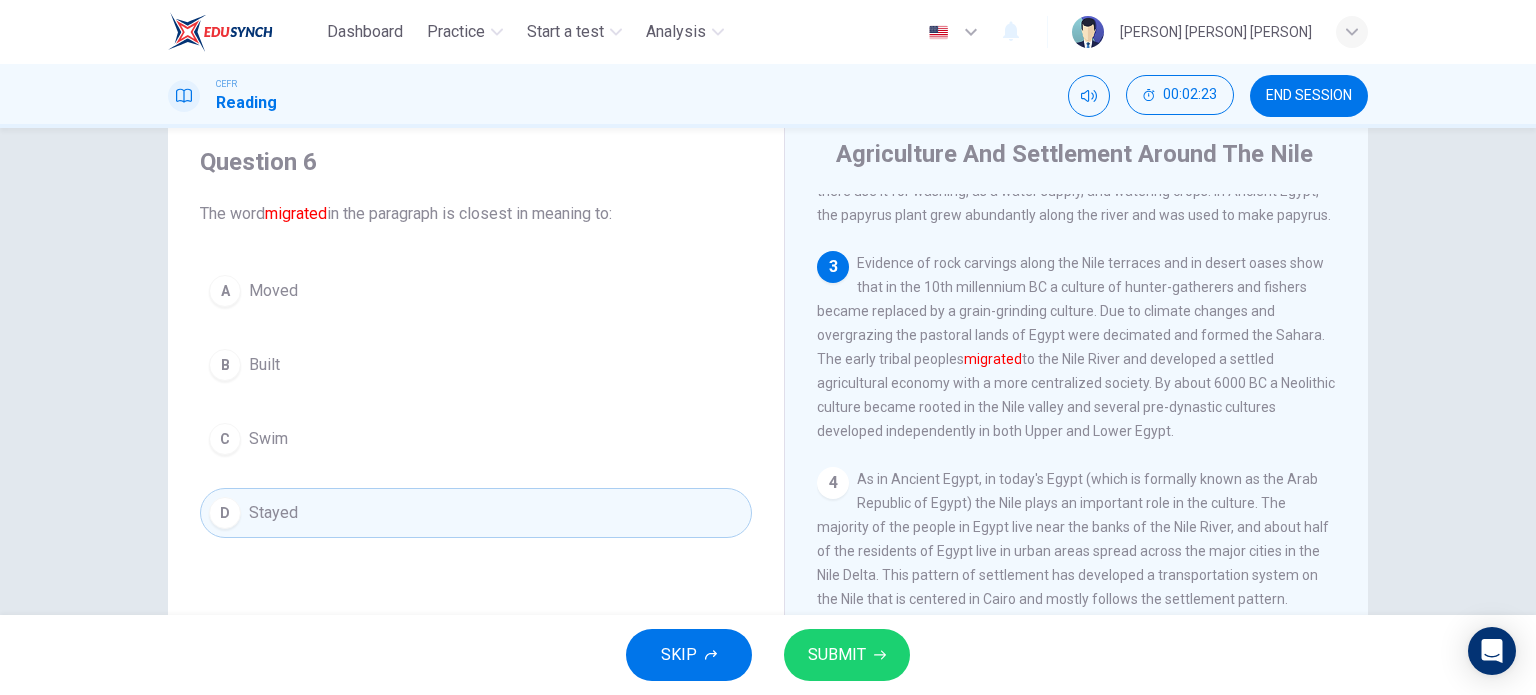 click on "SUBMIT" at bounding box center (837, 655) 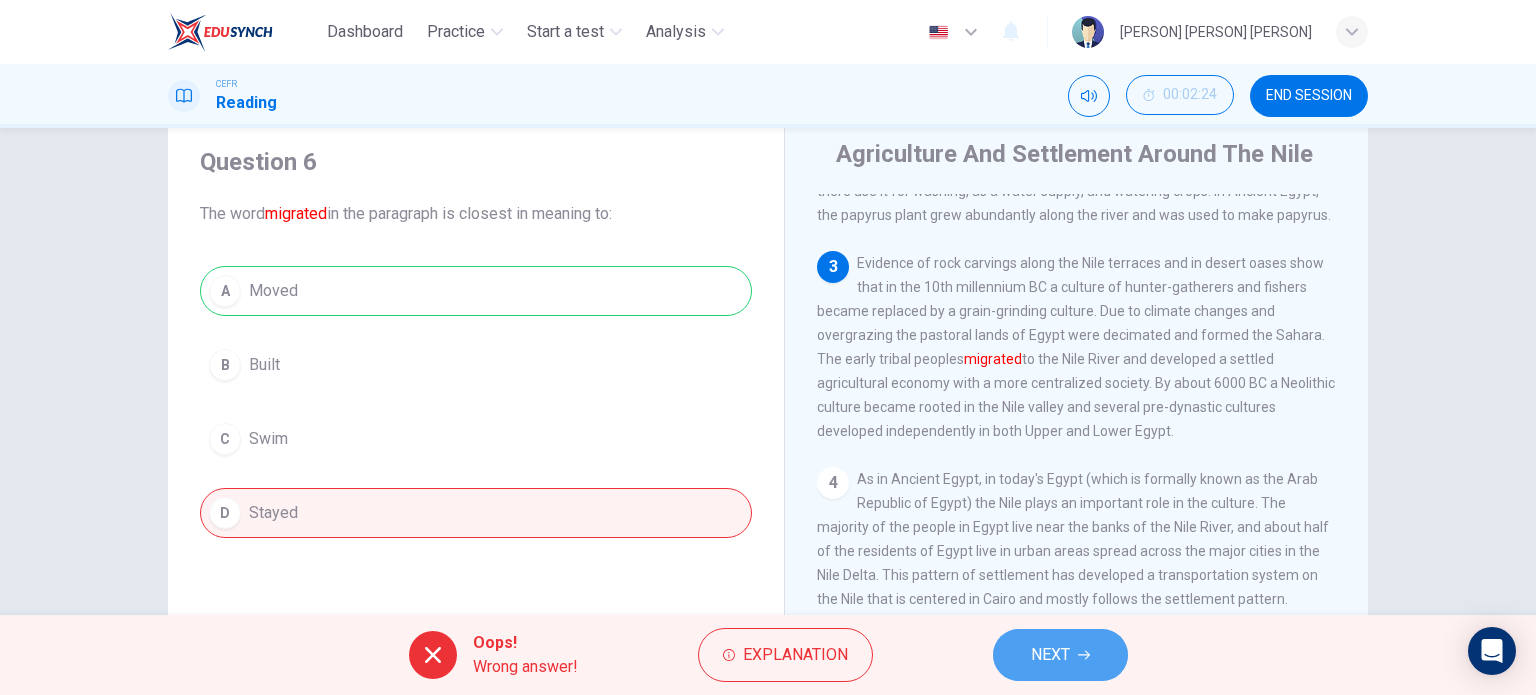 click on "NEXT" at bounding box center [1060, 655] 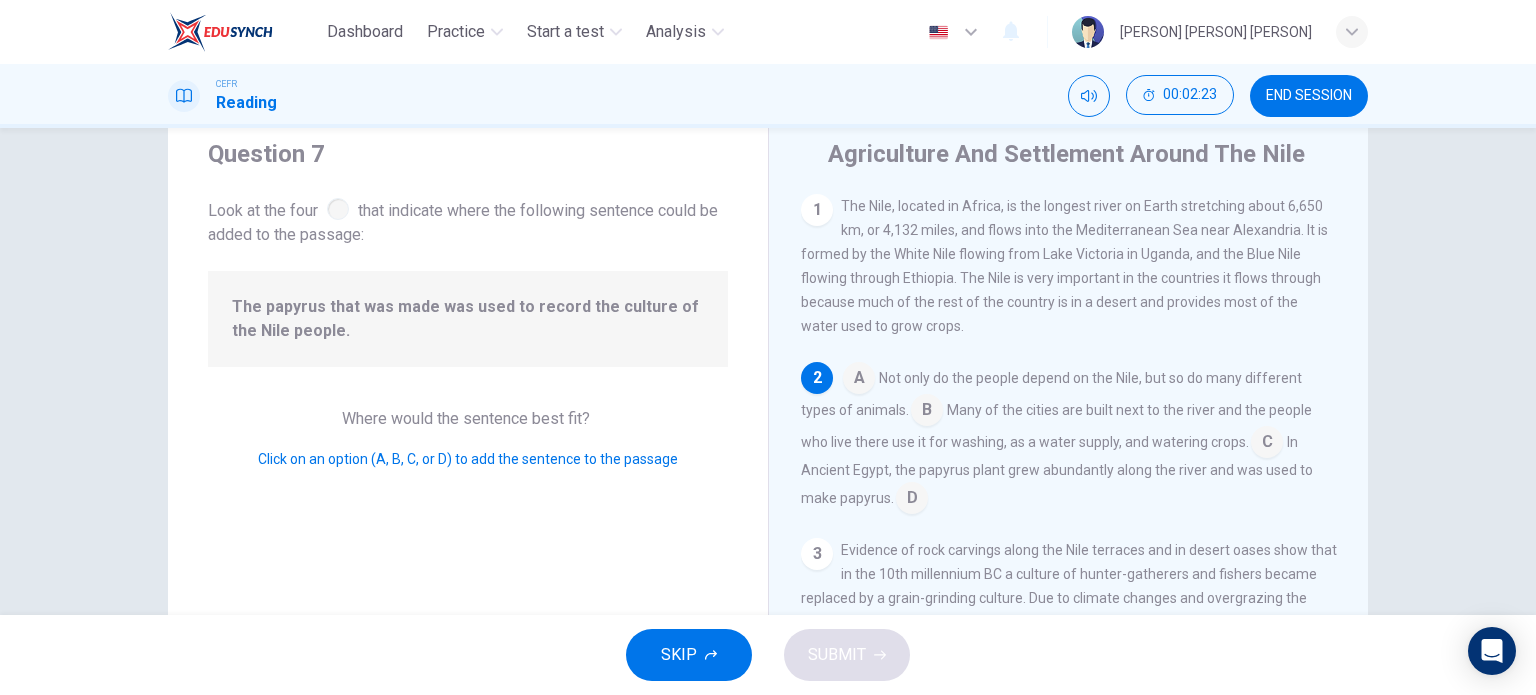 scroll, scrollTop: 172, scrollLeft: 0, axis: vertical 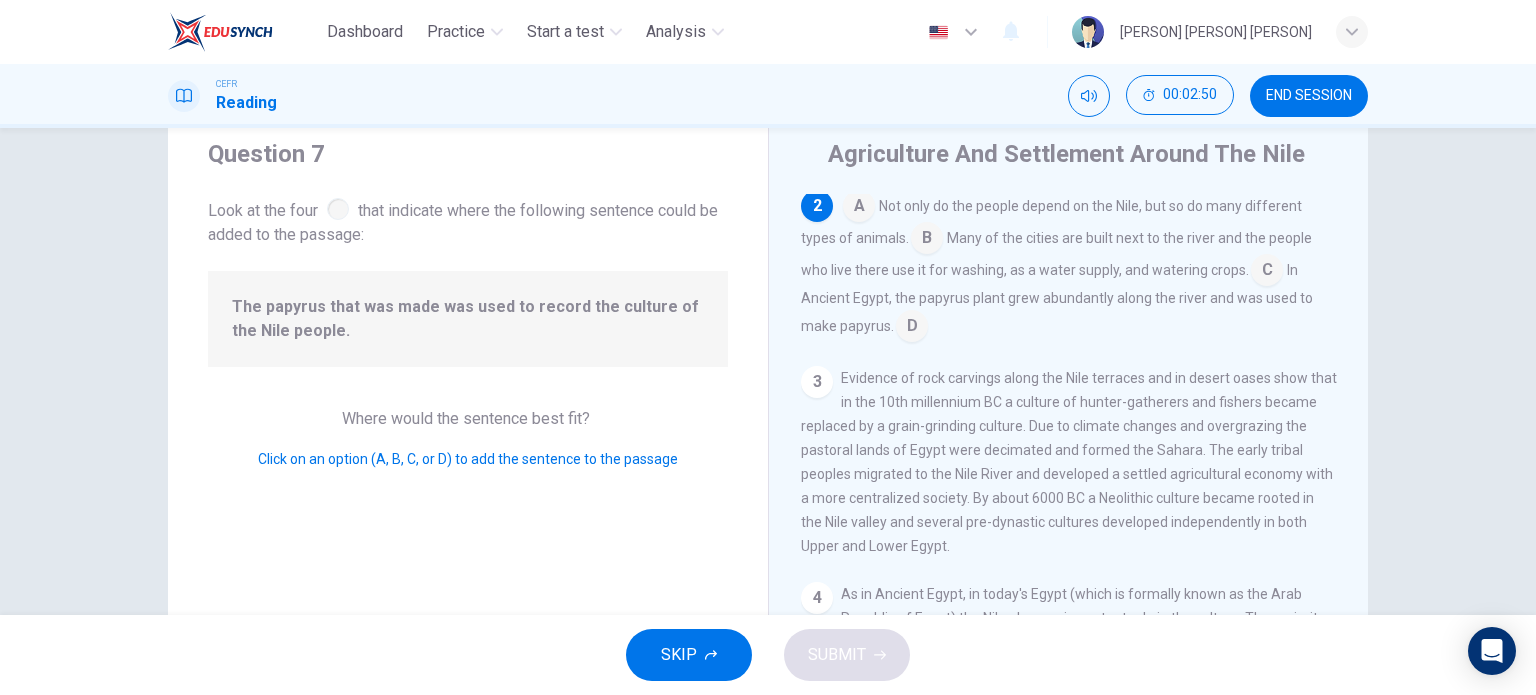 click at bounding box center [859, 208] 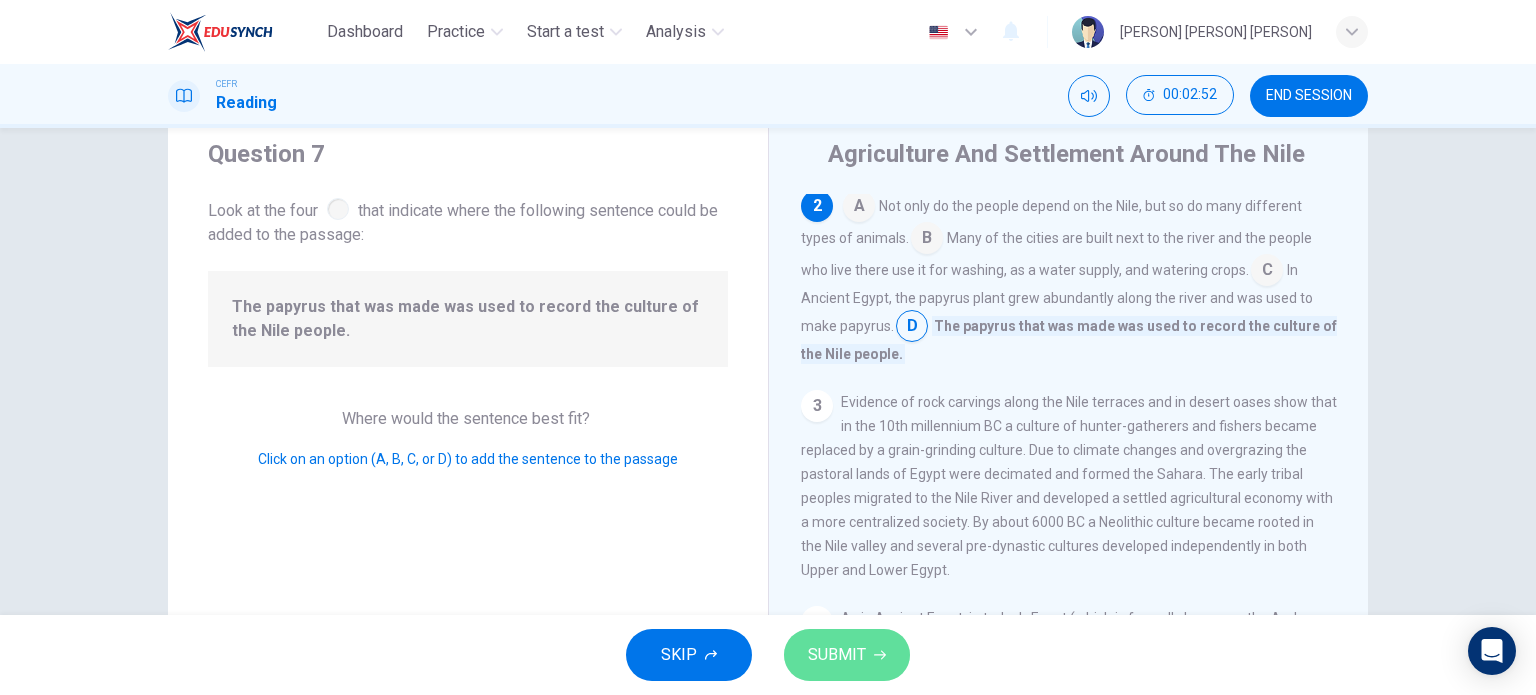 click on "SUBMIT" at bounding box center [837, 655] 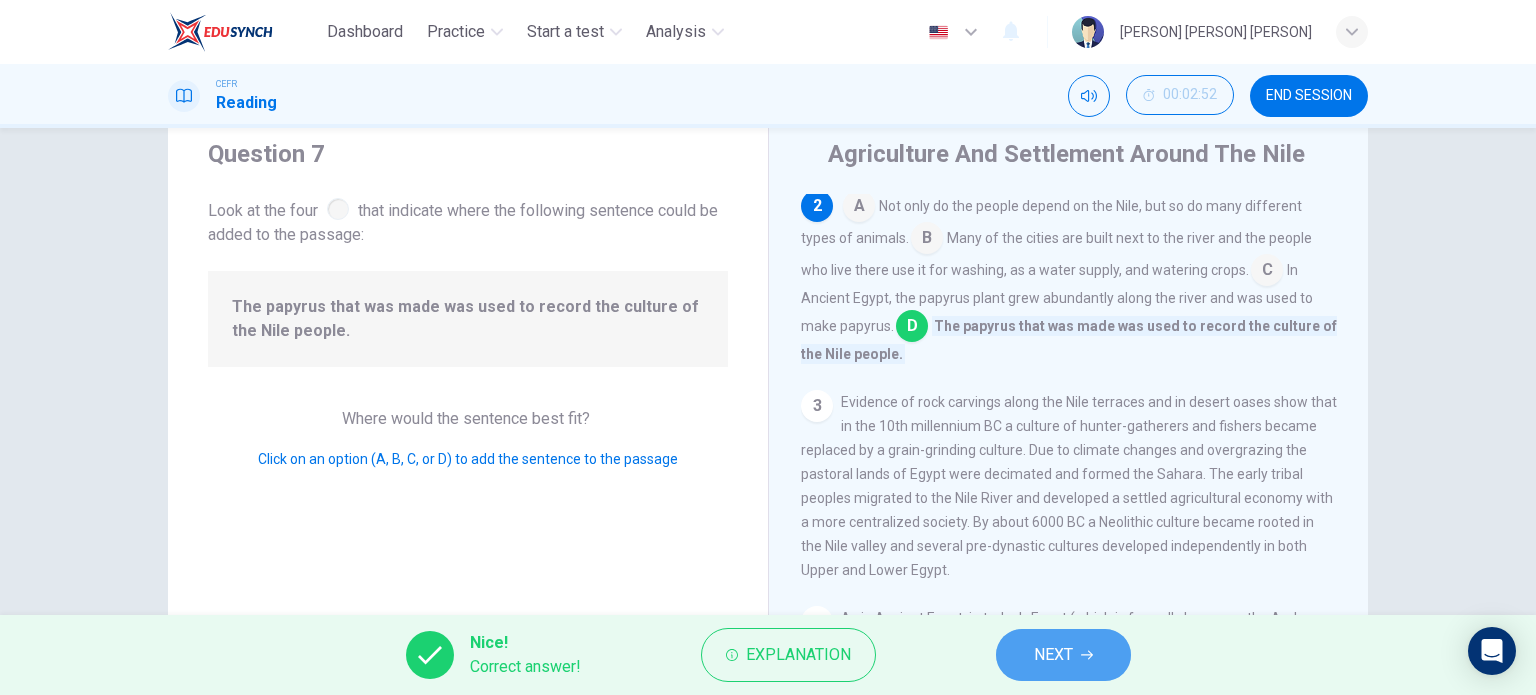 click on "NEXT" at bounding box center (1053, 655) 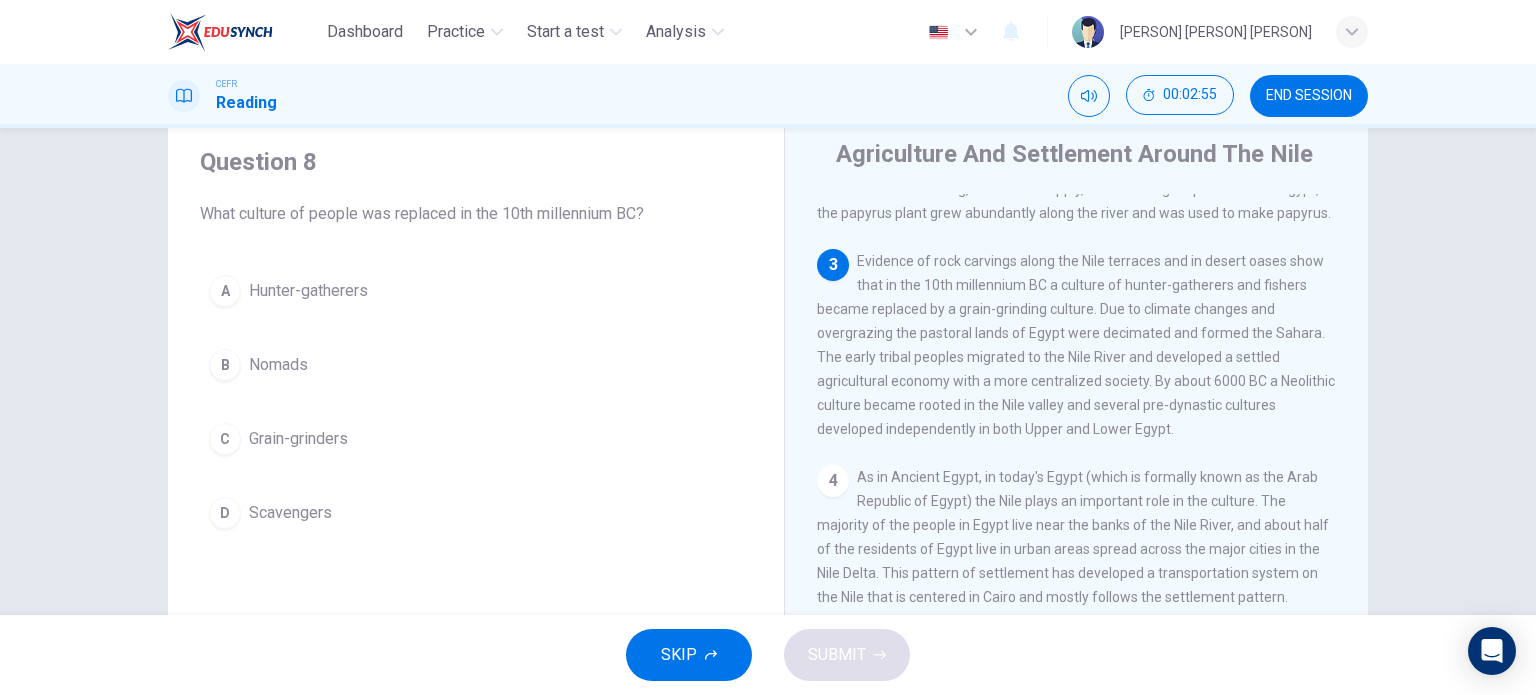 scroll, scrollTop: 264, scrollLeft: 0, axis: vertical 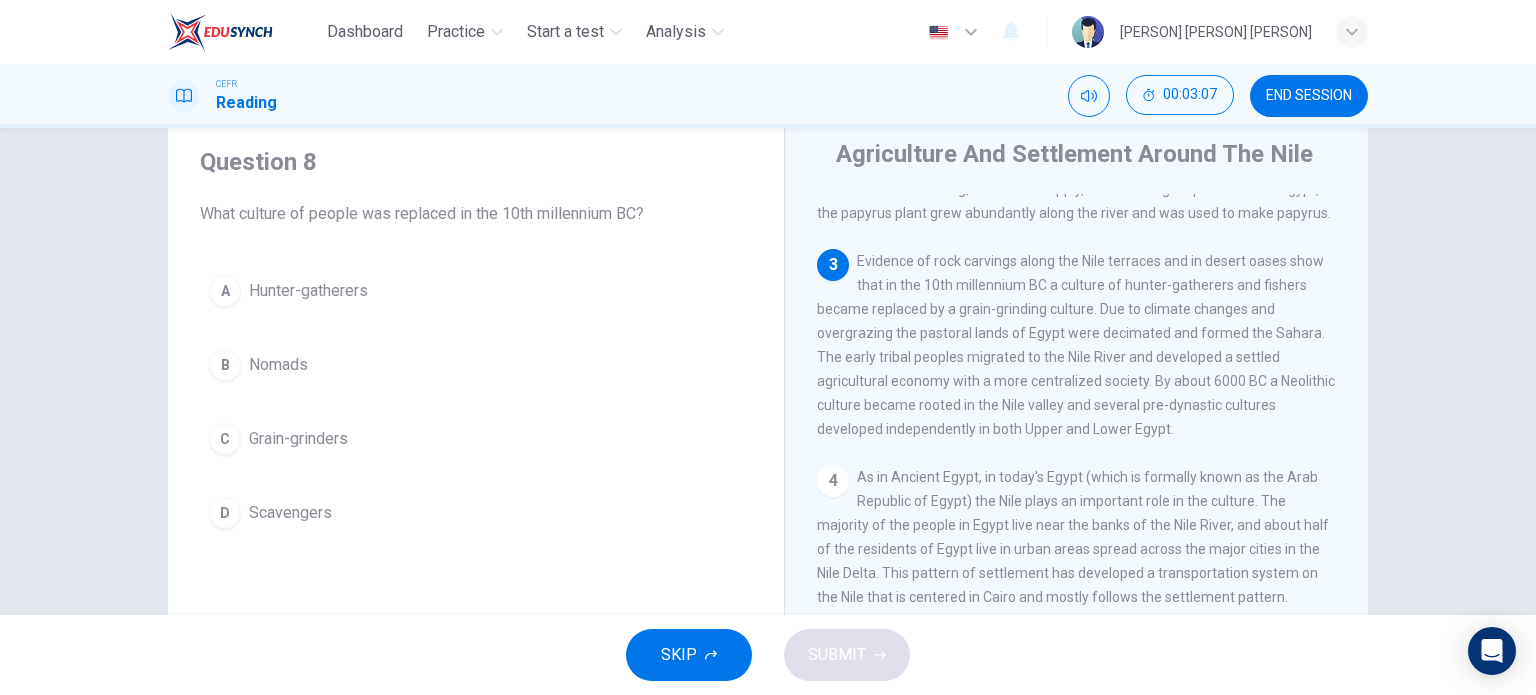 click on "C Grain-grinders" at bounding box center [476, 439] 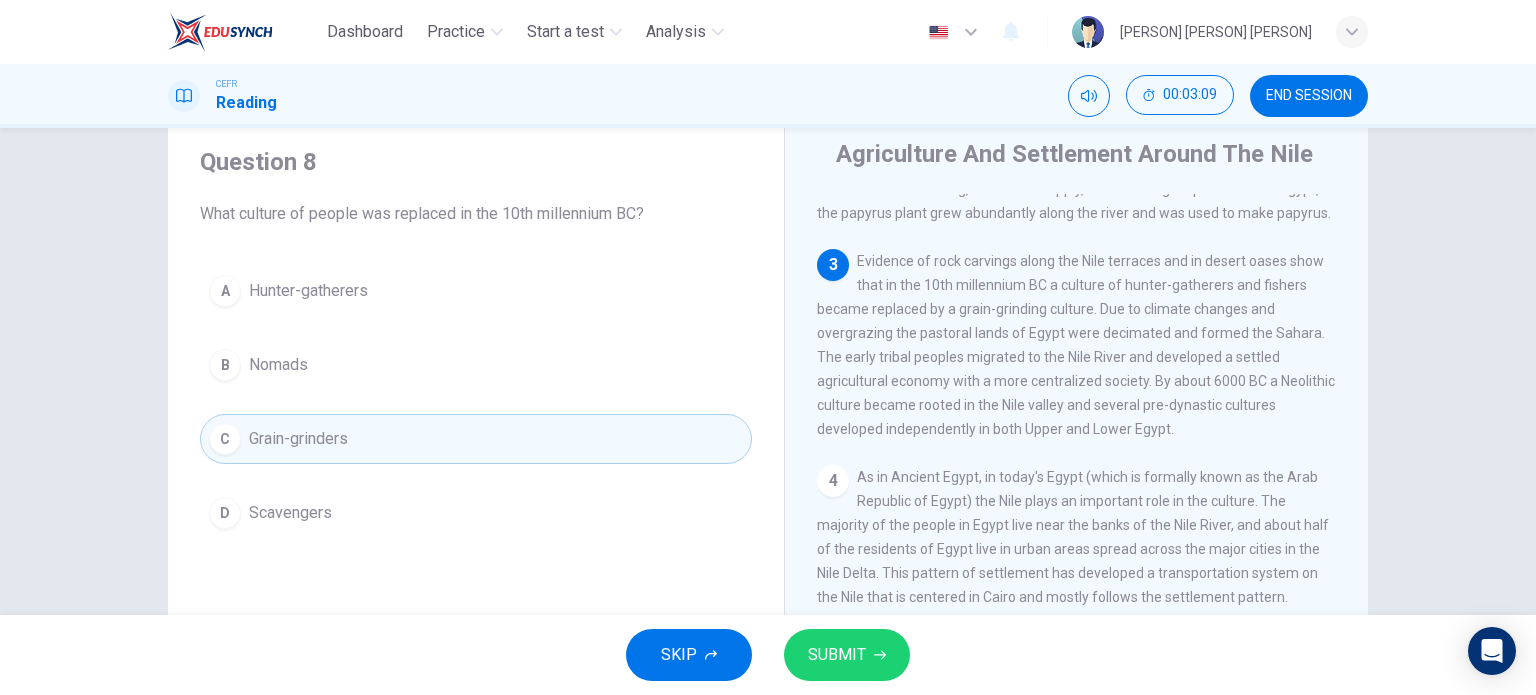 click on "SUBMIT" at bounding box center (837, 655) 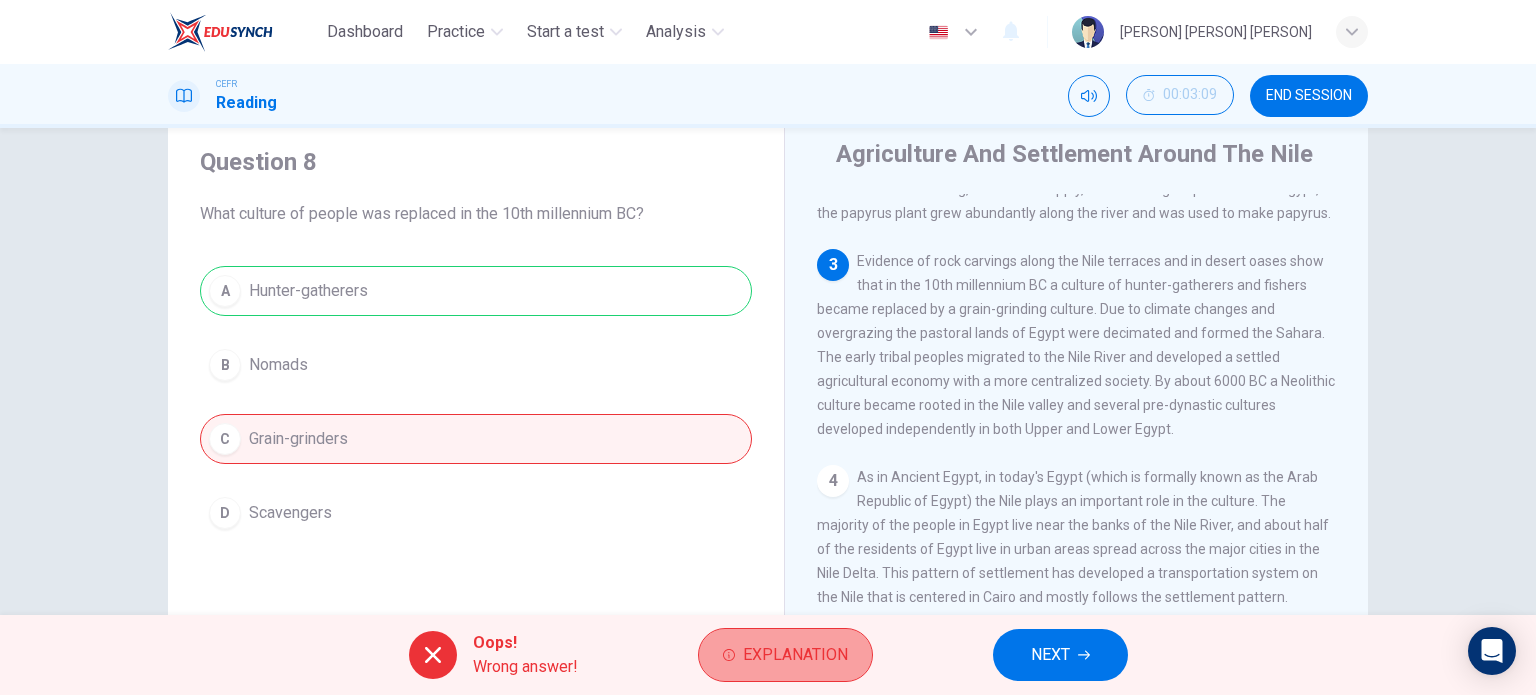 click on "Explanation" at bounding box center [785, 655] 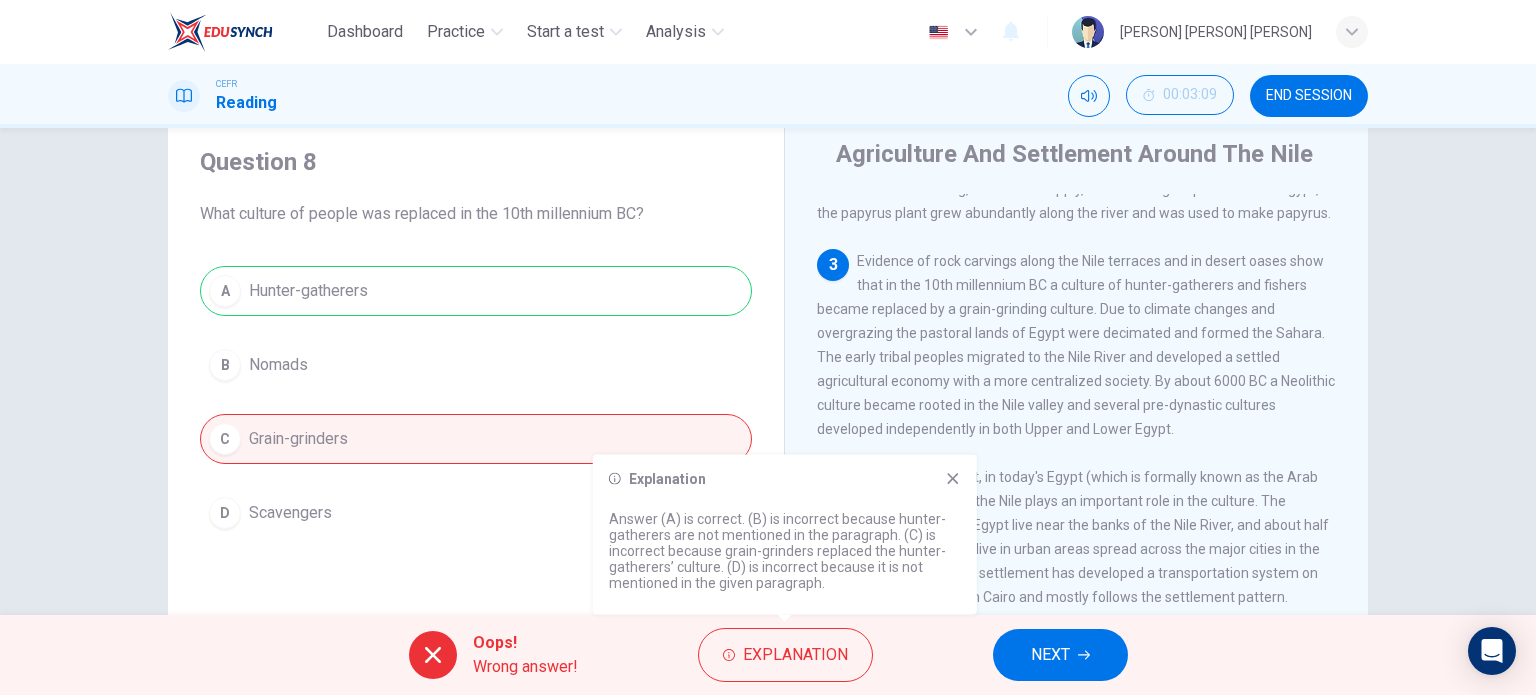 click on "Oops! Wrong answer! Explanation NEXT" at bounding box center [768, 655] 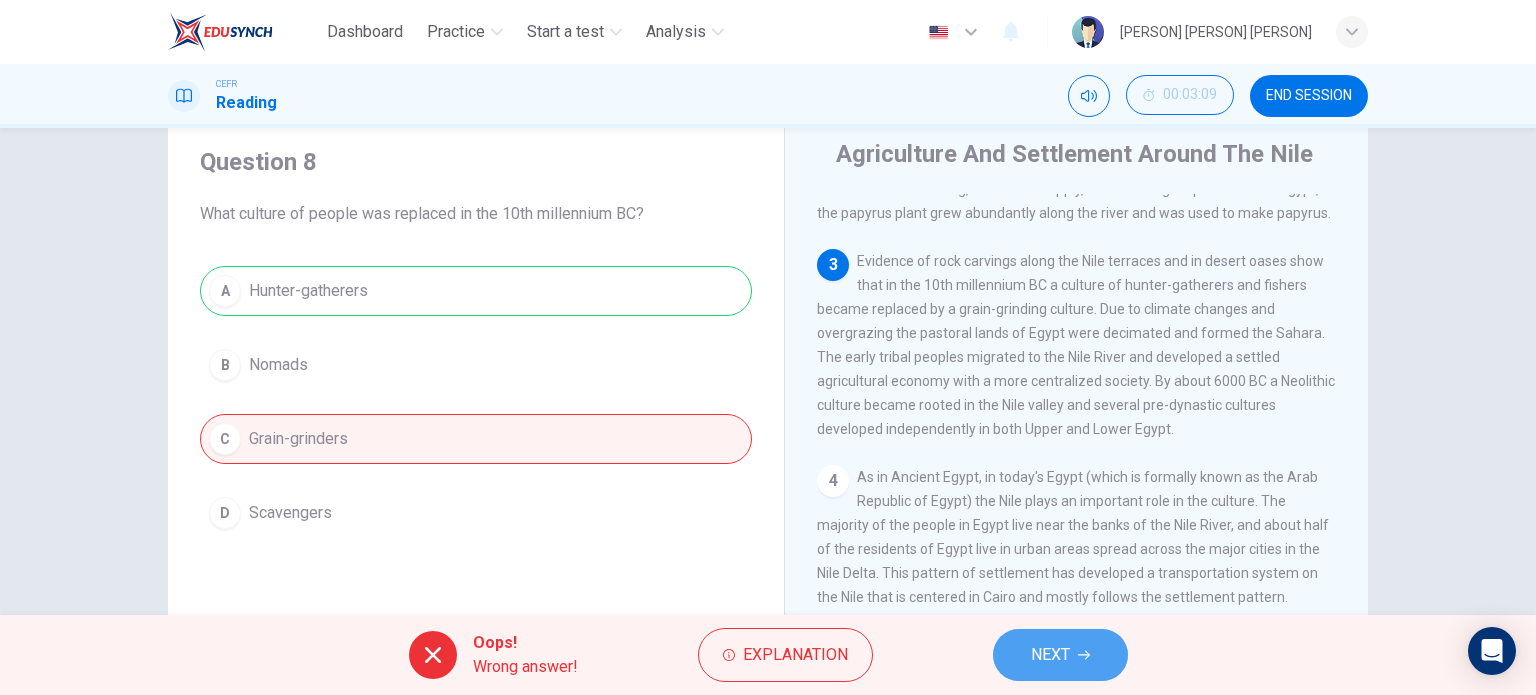 click on "NEXT" at bounding box center (1060, 655) 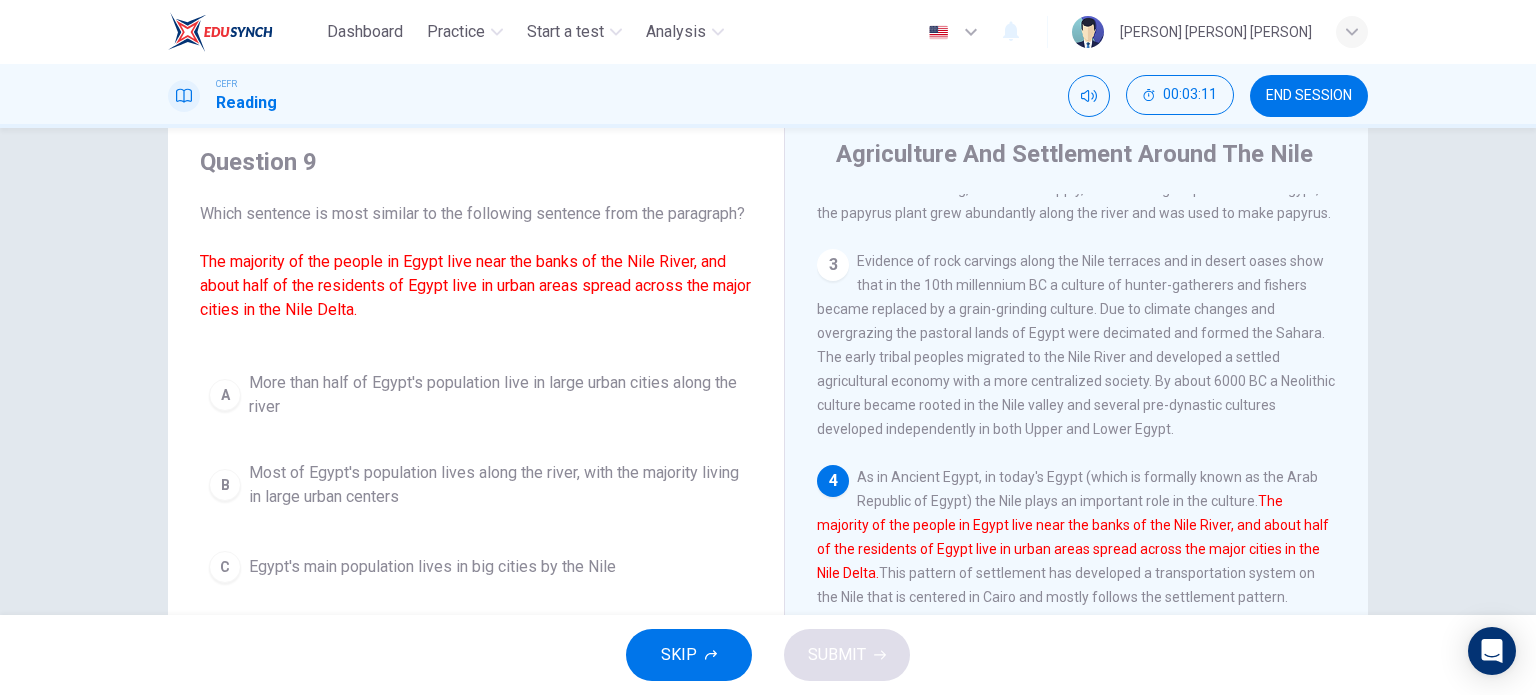 scroll, scrollTop: 281, scrollLeft: 0, axis: vertical 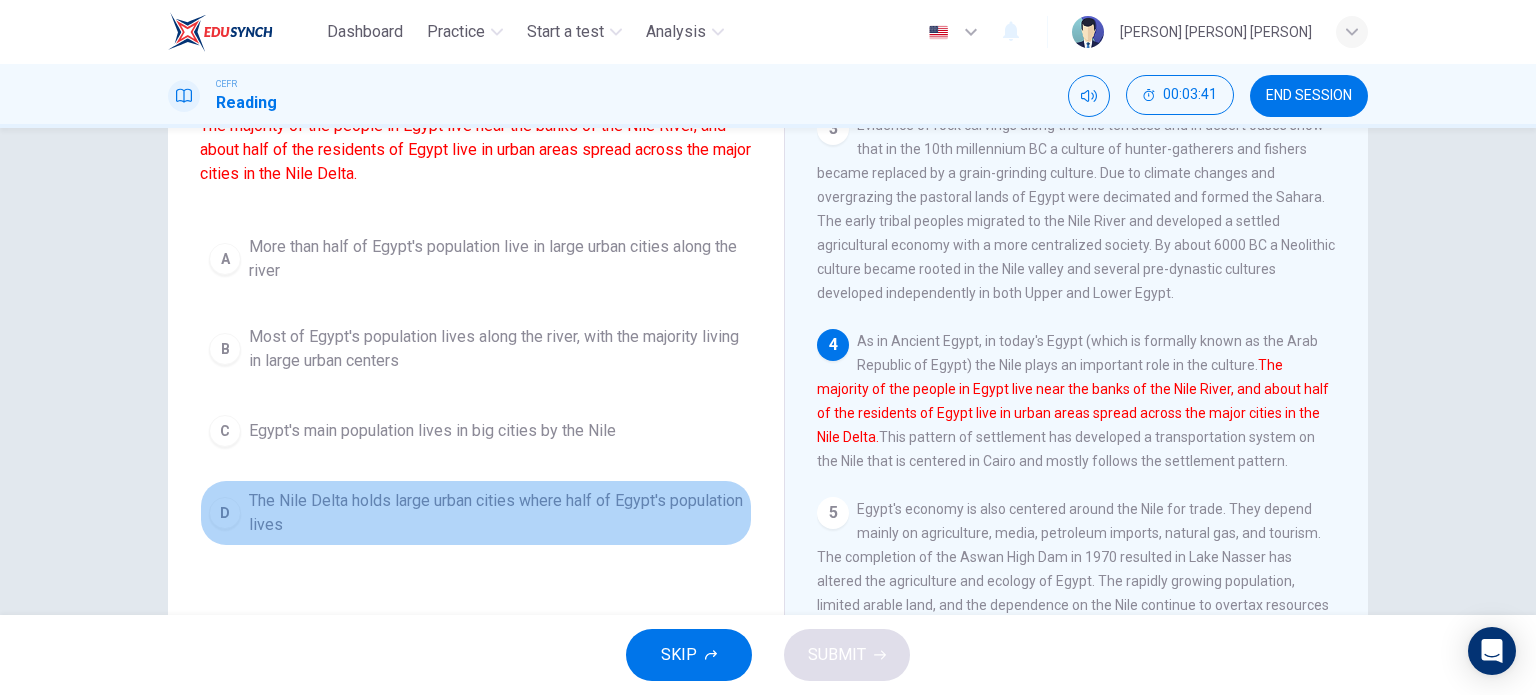 click on "The Nile Delta holds large urban cities where half of Egypt's population lives" at bounding box center (496, 259) 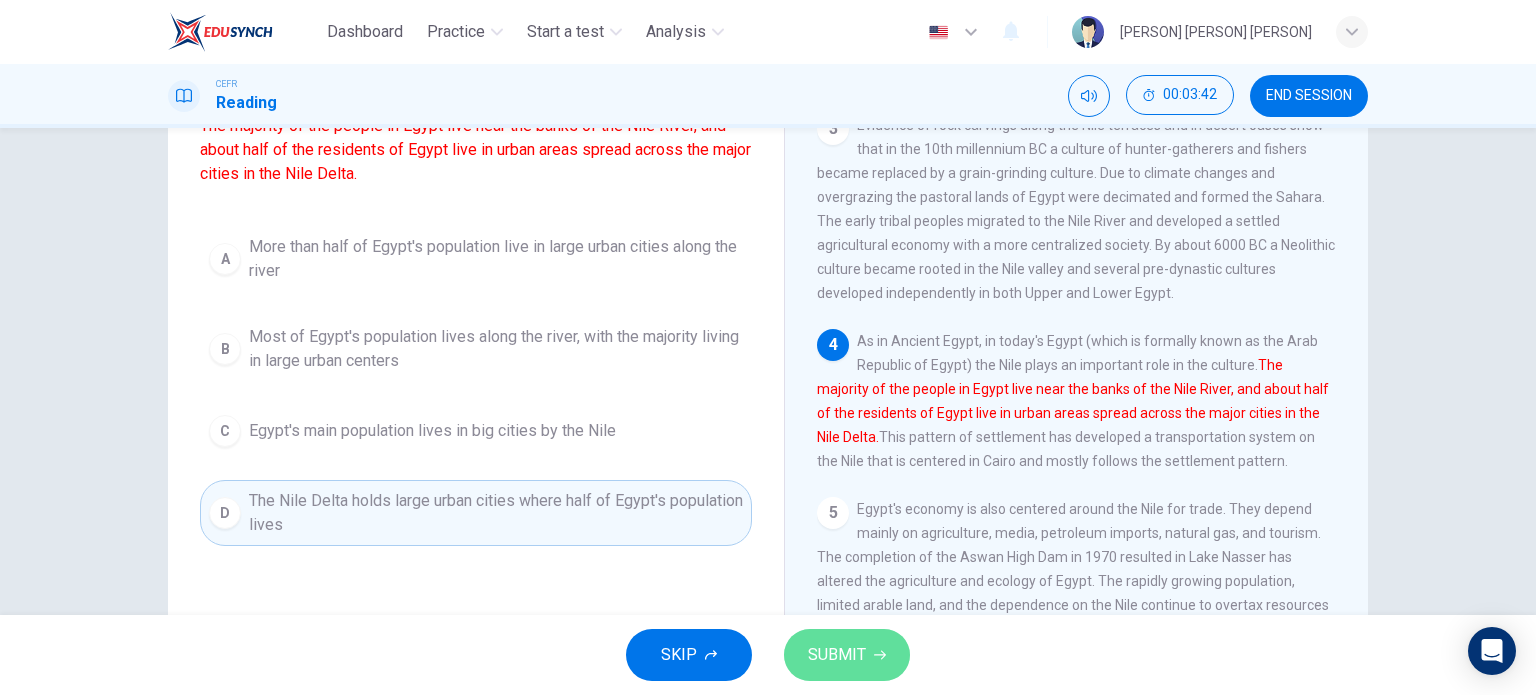 click on "SUBMIT" at bounding box center (837, 655) 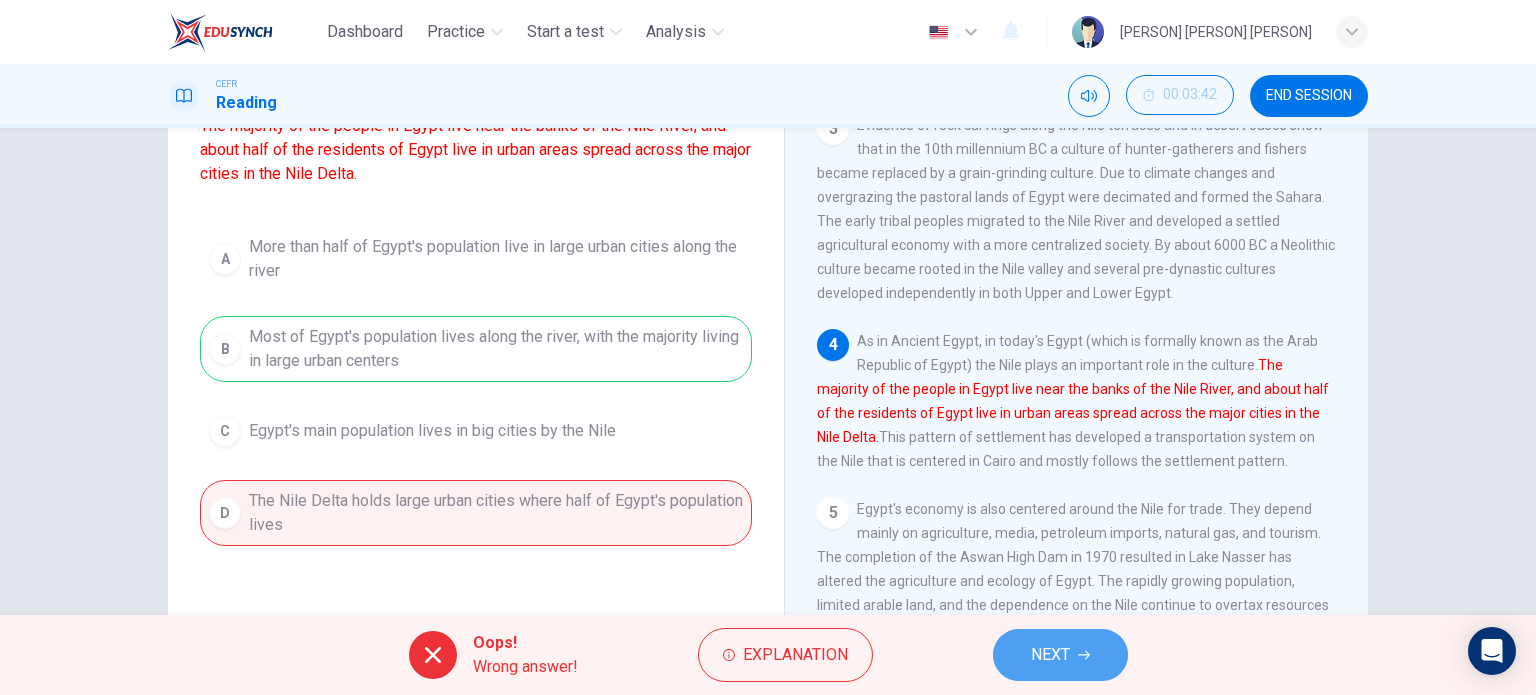 click on "NEXT" at bounding box center (1050, 655) 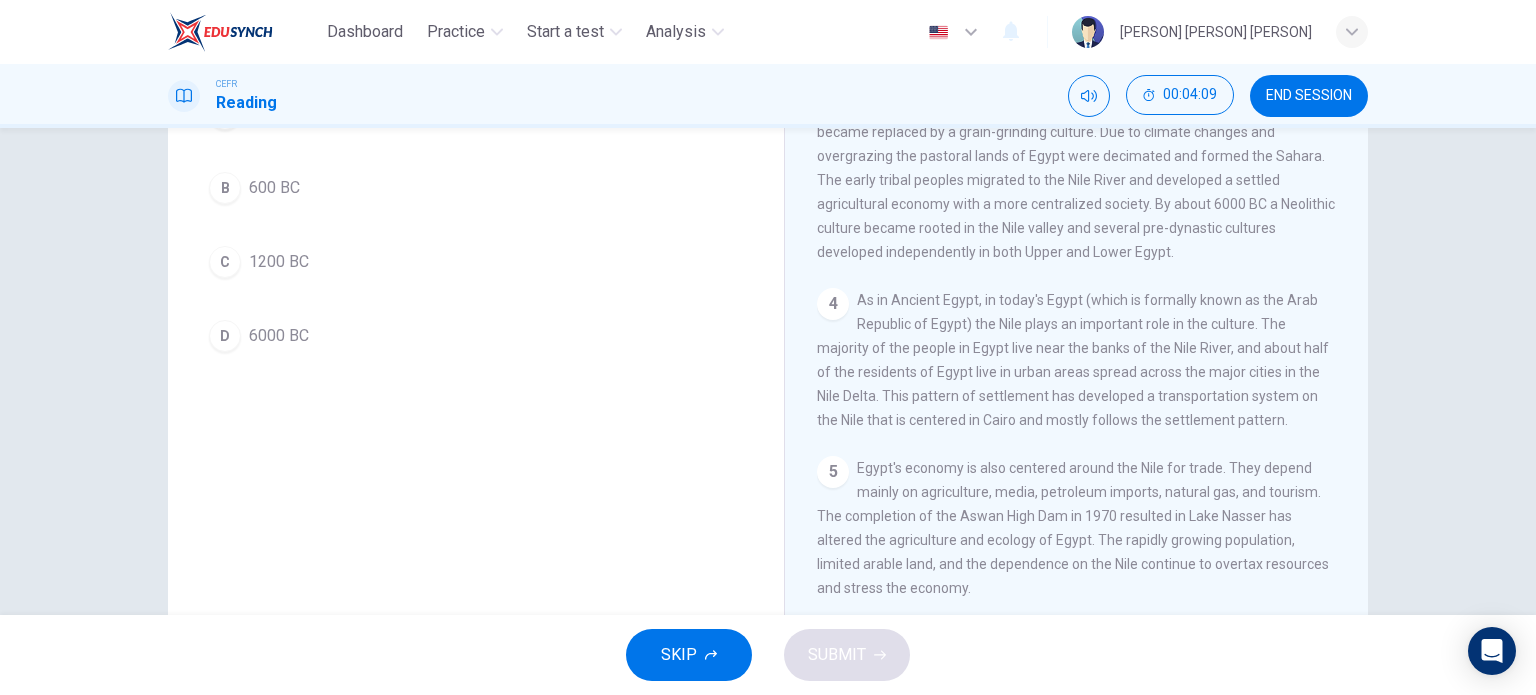 scroll, scrollTop: 288, scrollLeft: 0, axis: vertical 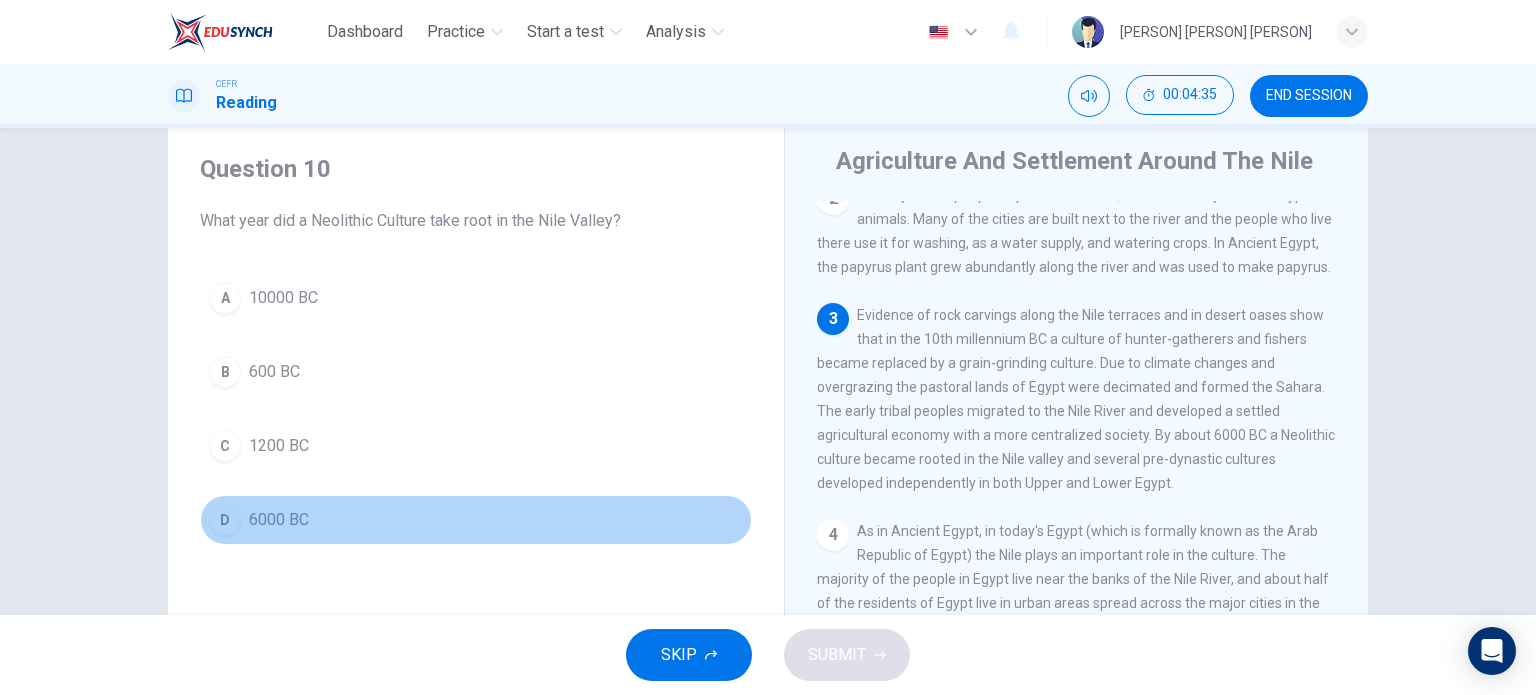 click on "D 6000 BC" at bounding box center (476, 520) 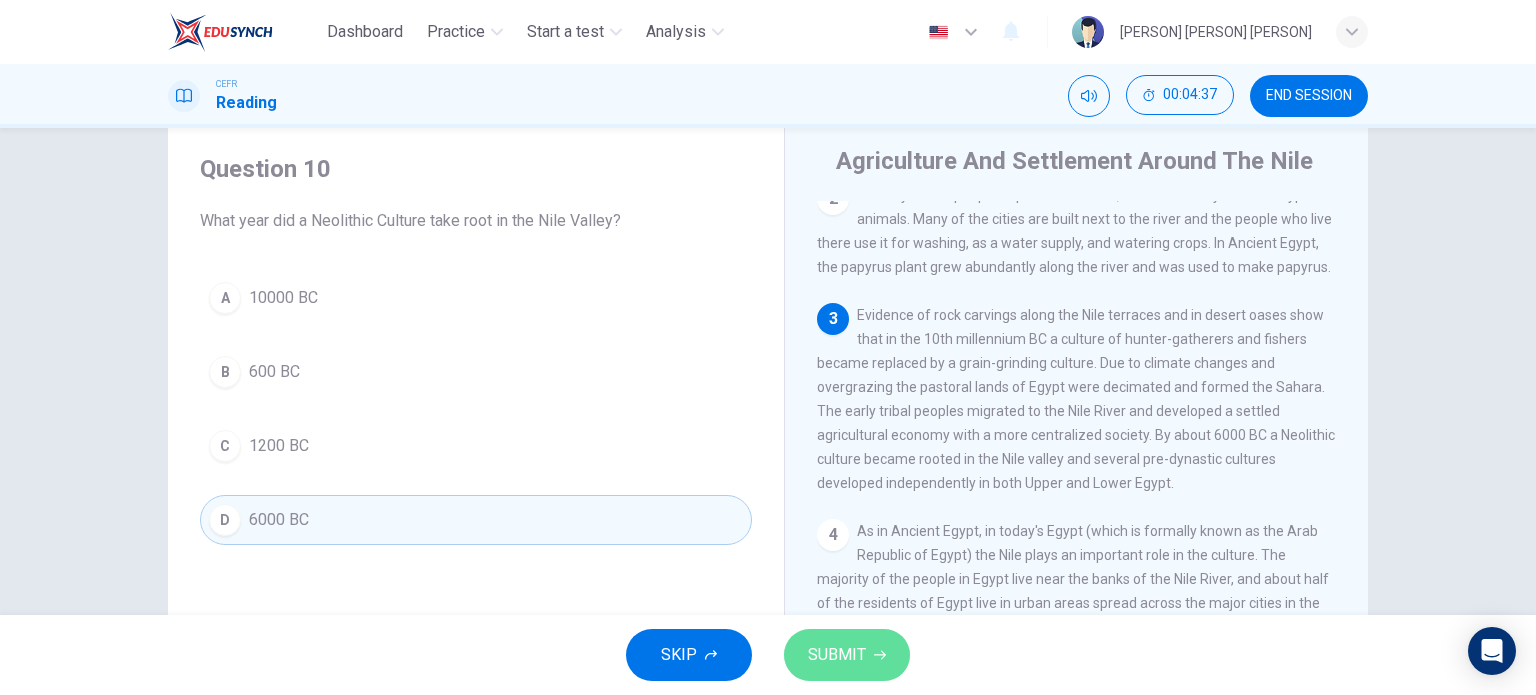 click on "SUBMIT" at bounding box center [837, 655] 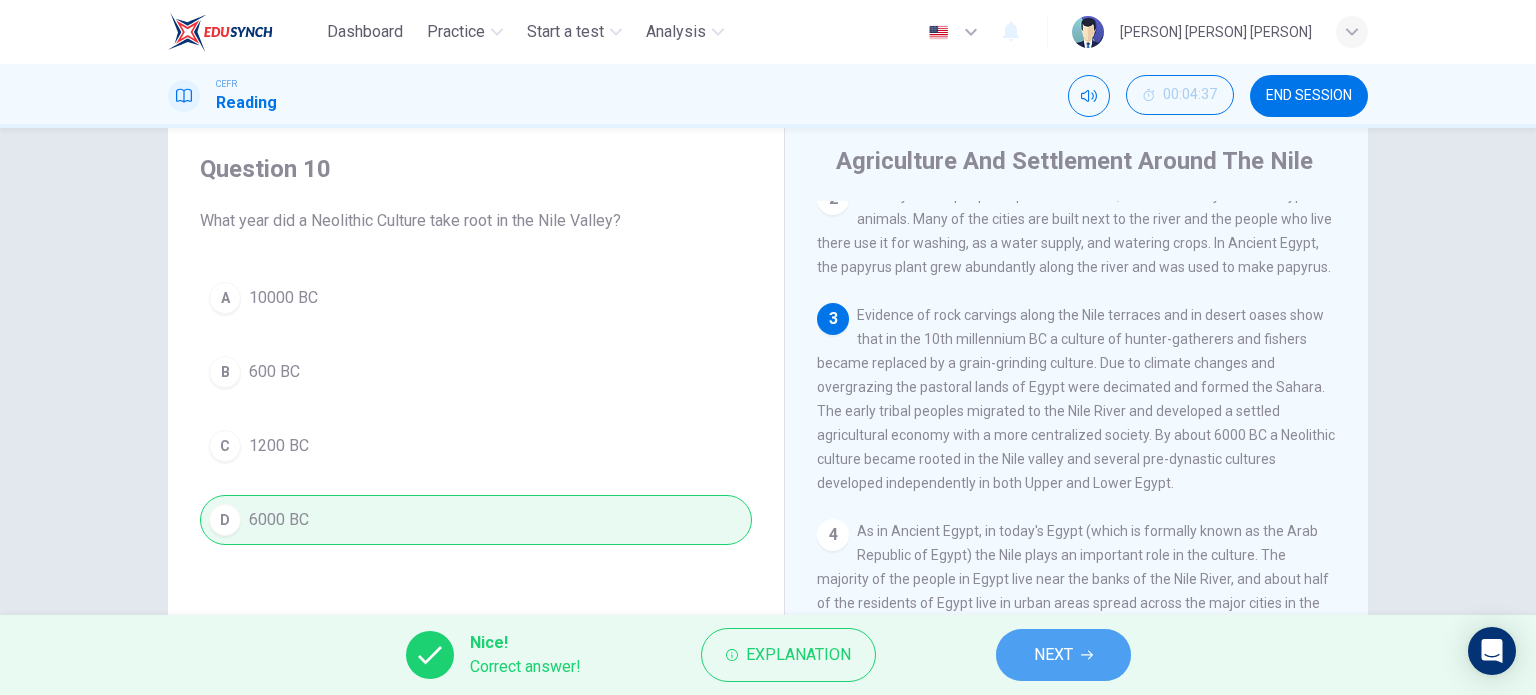 click on "NEXT" at bounding box center (1053, 655) 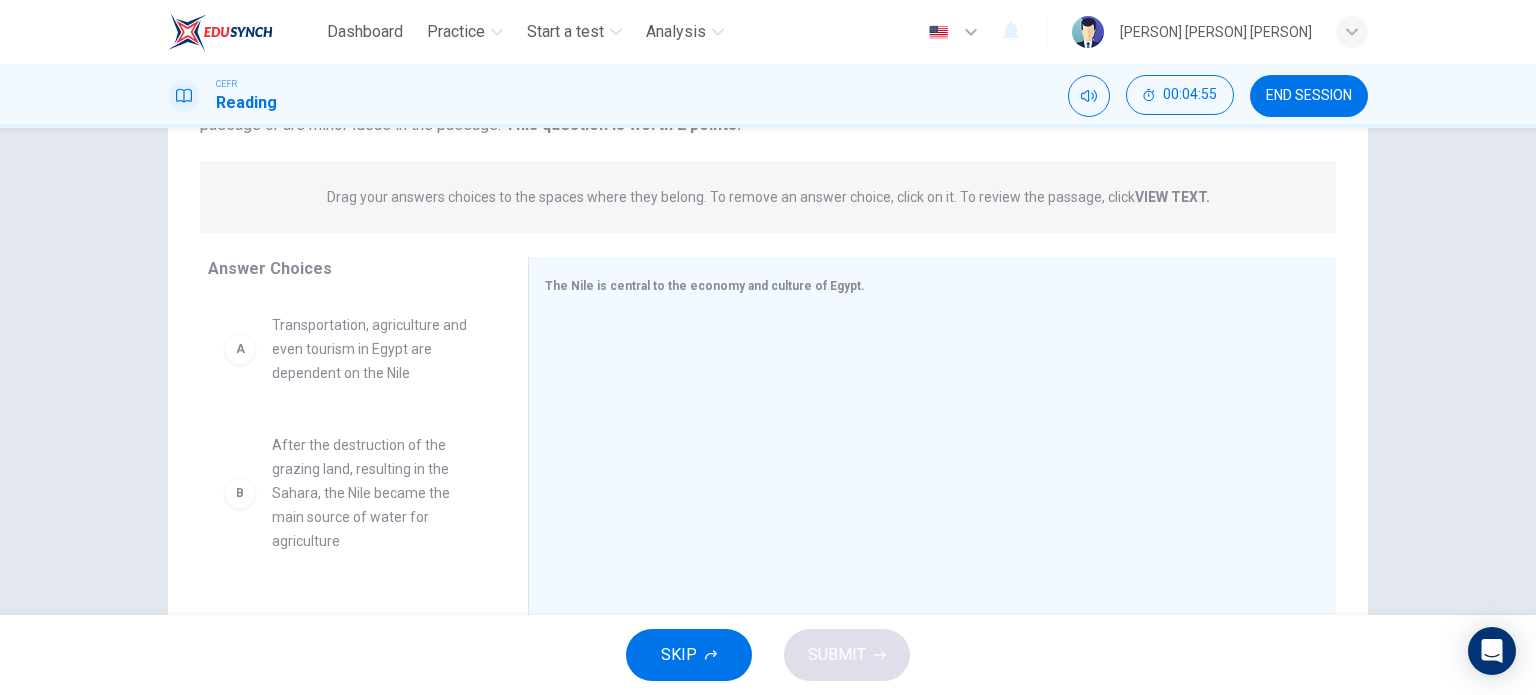 scroll, scrollTop: 288, scrollLeft: 0, axis: vertical 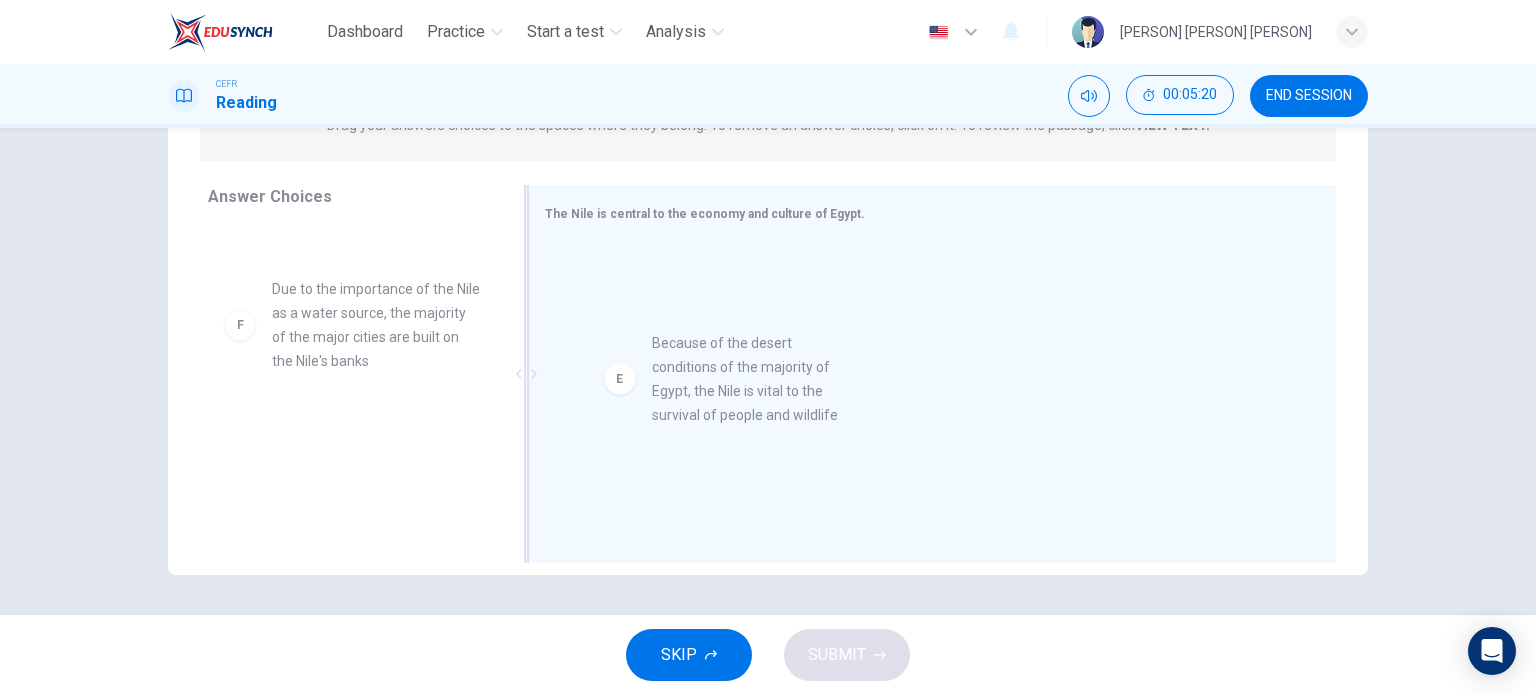 drag, startPoint x: 275, startPoint y: 332, endPoint x: 667, endPoint y: 387, distance: 395.8396 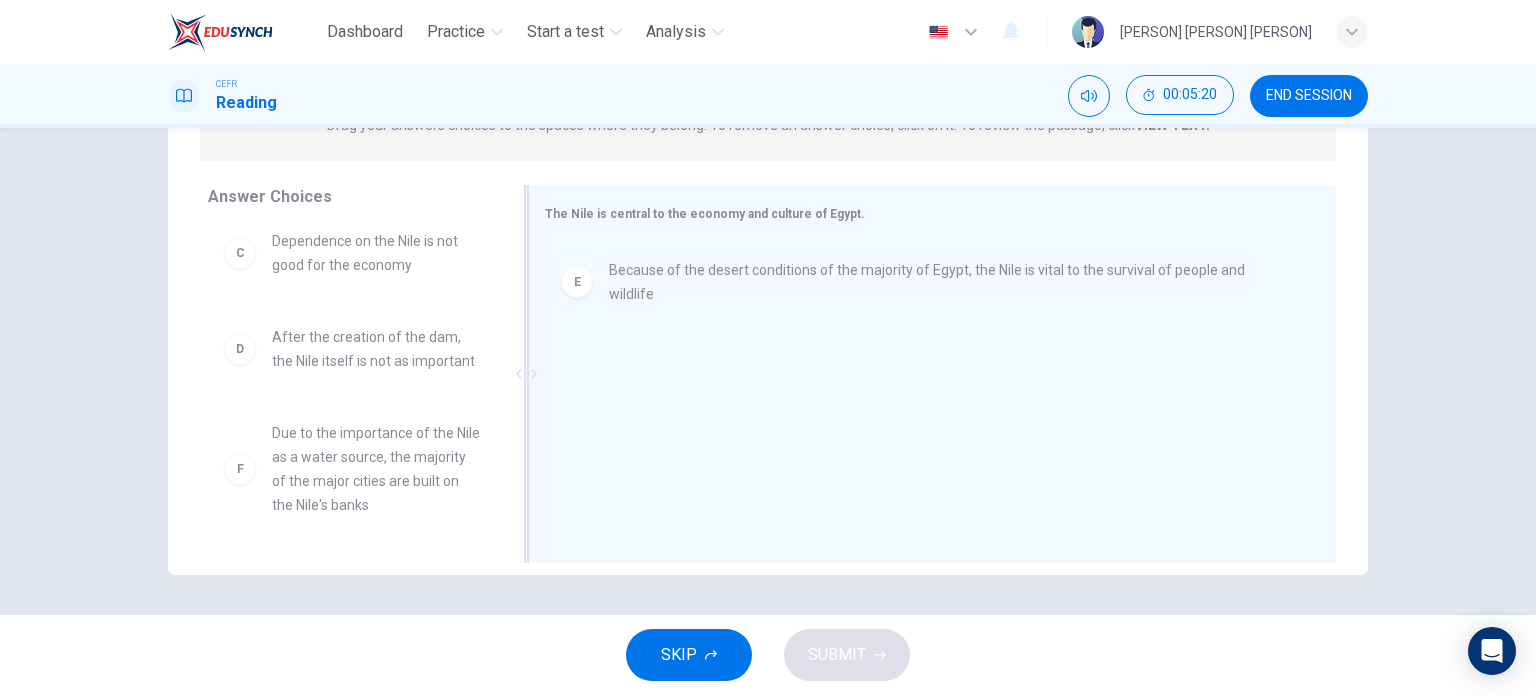 scroll, scrollTop: 324, scrollLeft: 0, axis: vertical 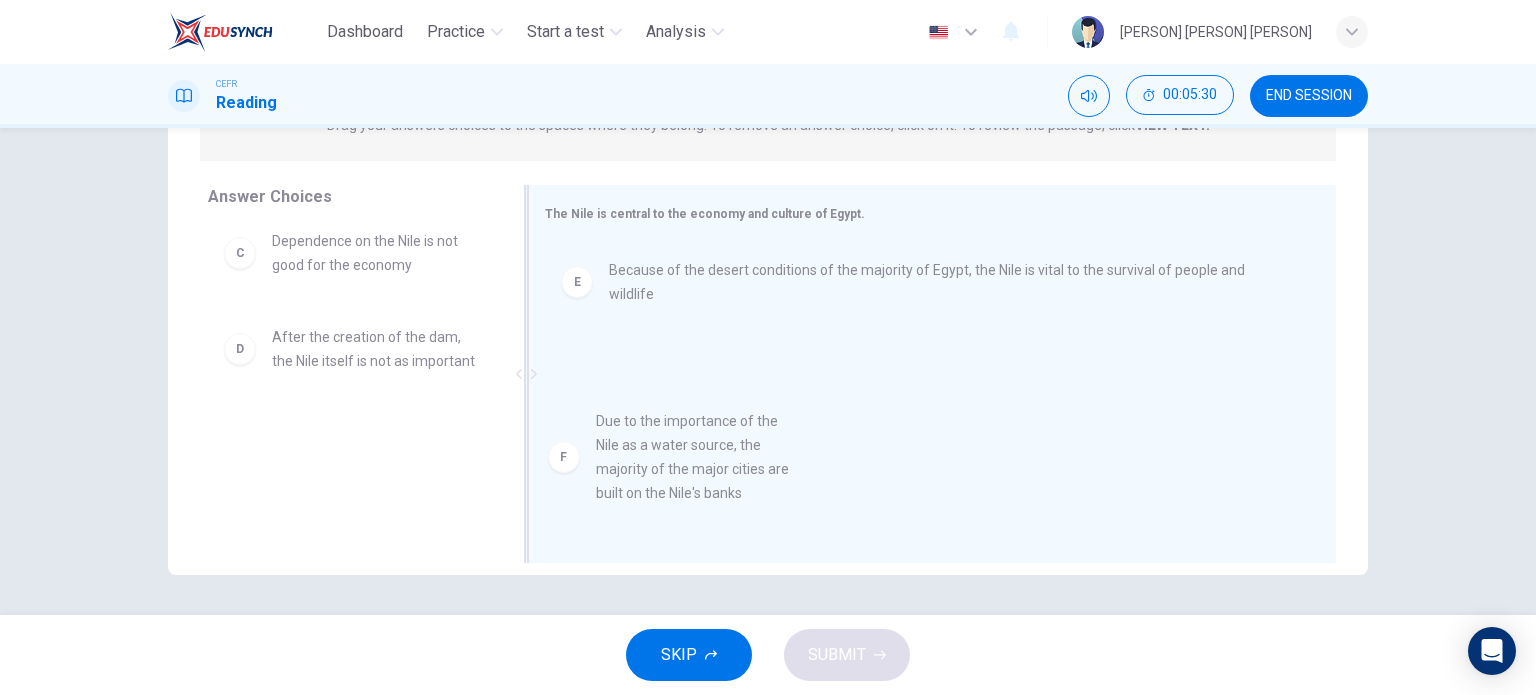drag, startPoint x: 341, startPoint y: 488, endPoint x: 693, endPoint y: 473, distance: 352.31946 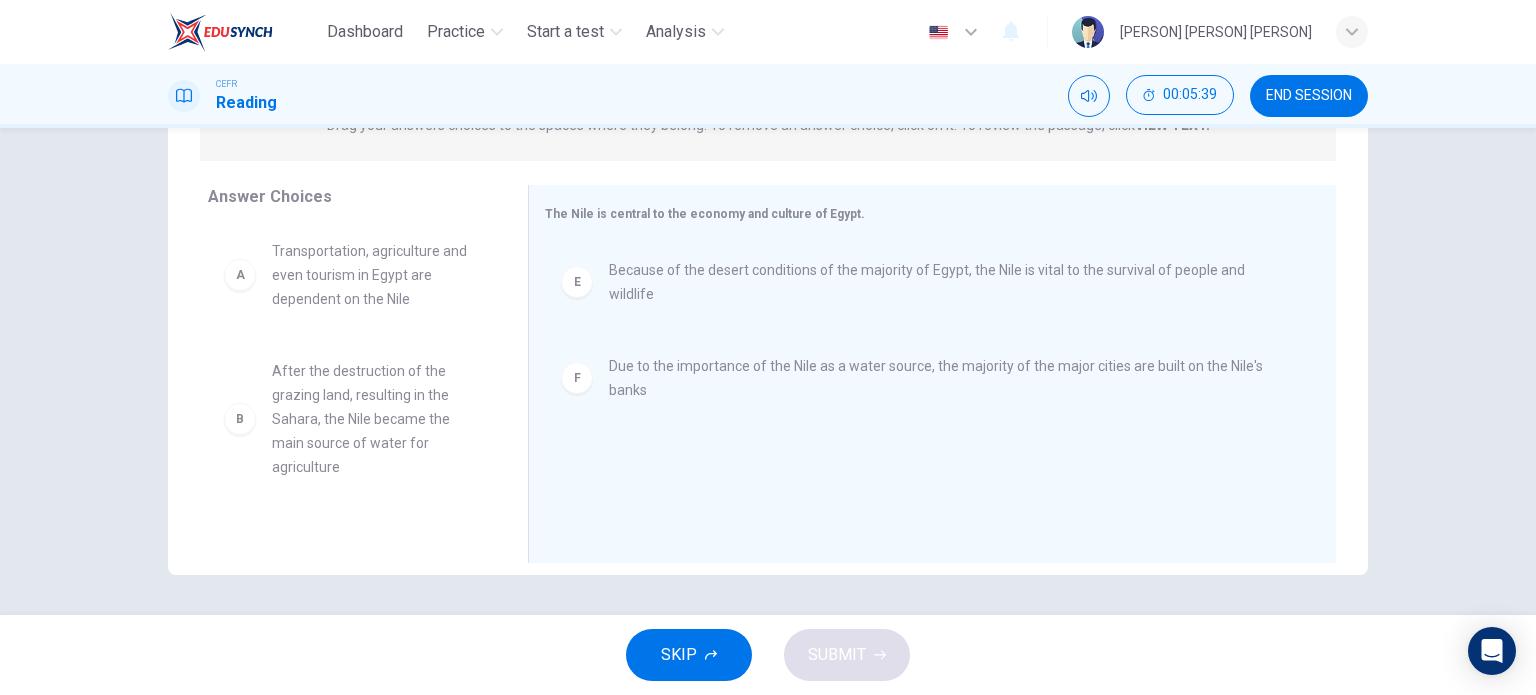scroll, scrollTop: 0, scrollLeft: 0, axis: both 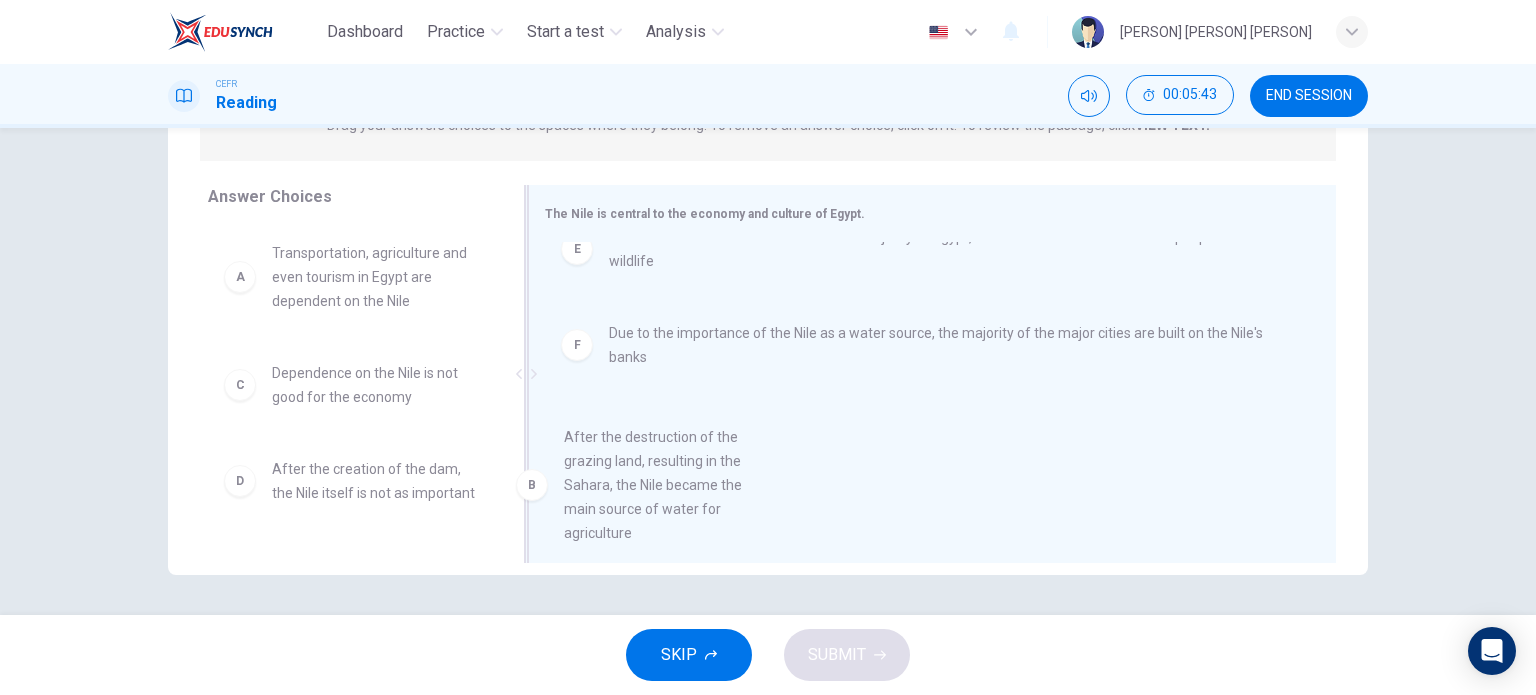 drag, startPoint x: 388, startPoint y: 395, endPoint x: 694, endPoint y: 459, distance: 312.6212 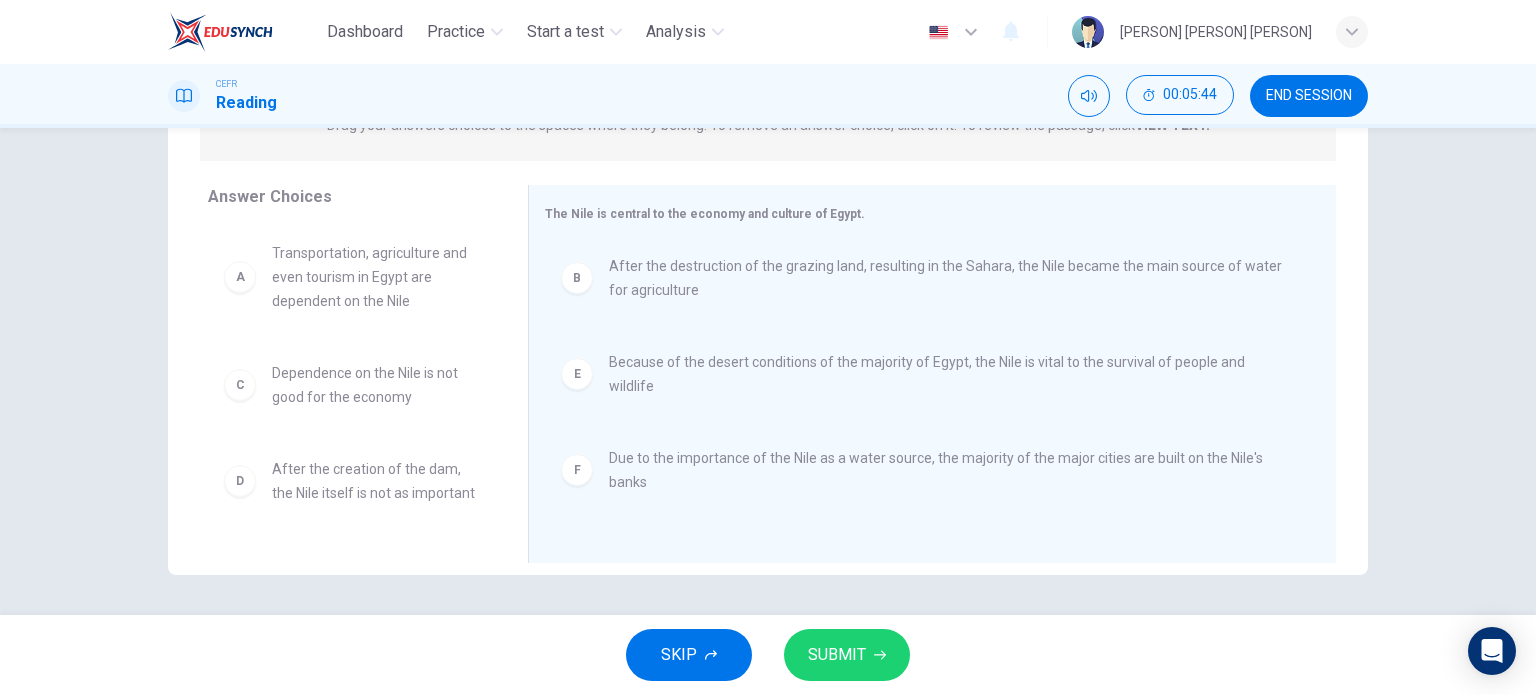 scroll, scrollTop: 4, scrollLeft: 0, axis: vertical 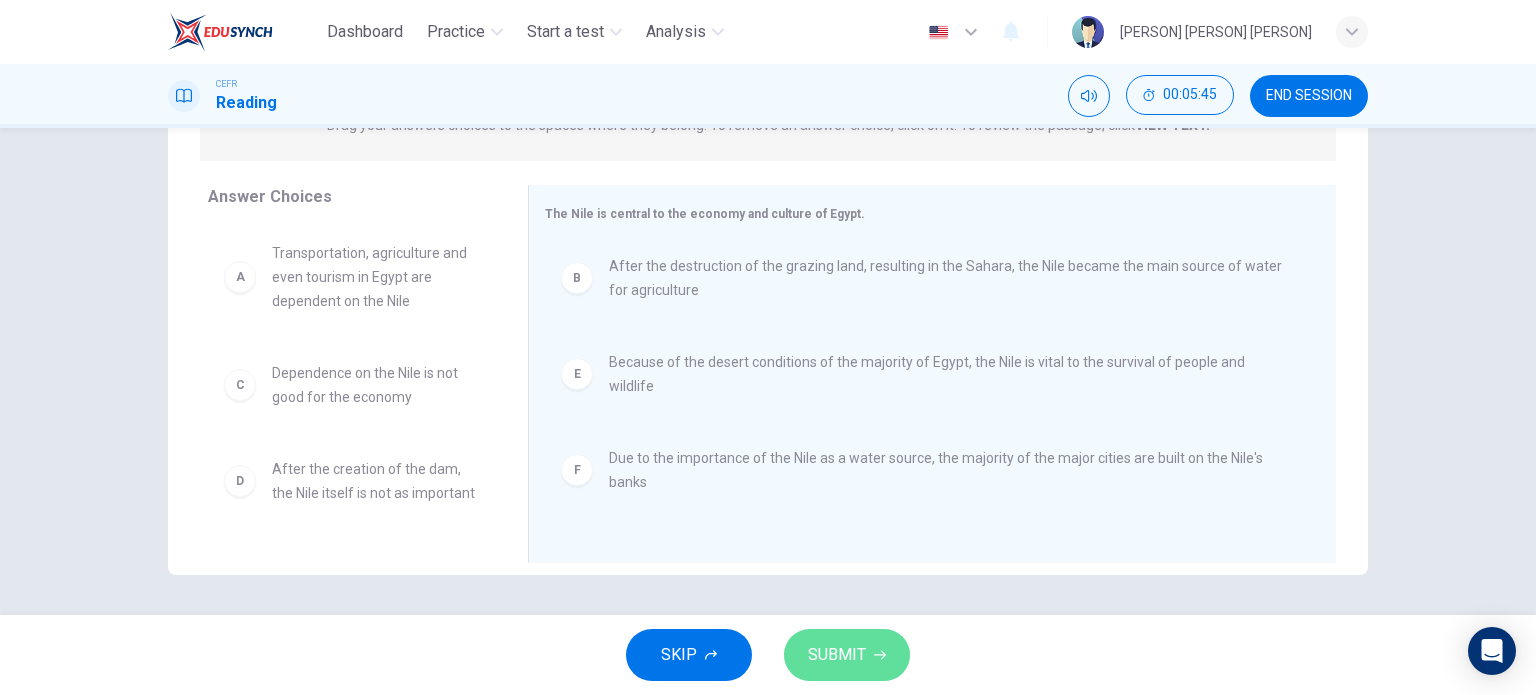 click on "SUBMIT" at bounding box center [847, 655] 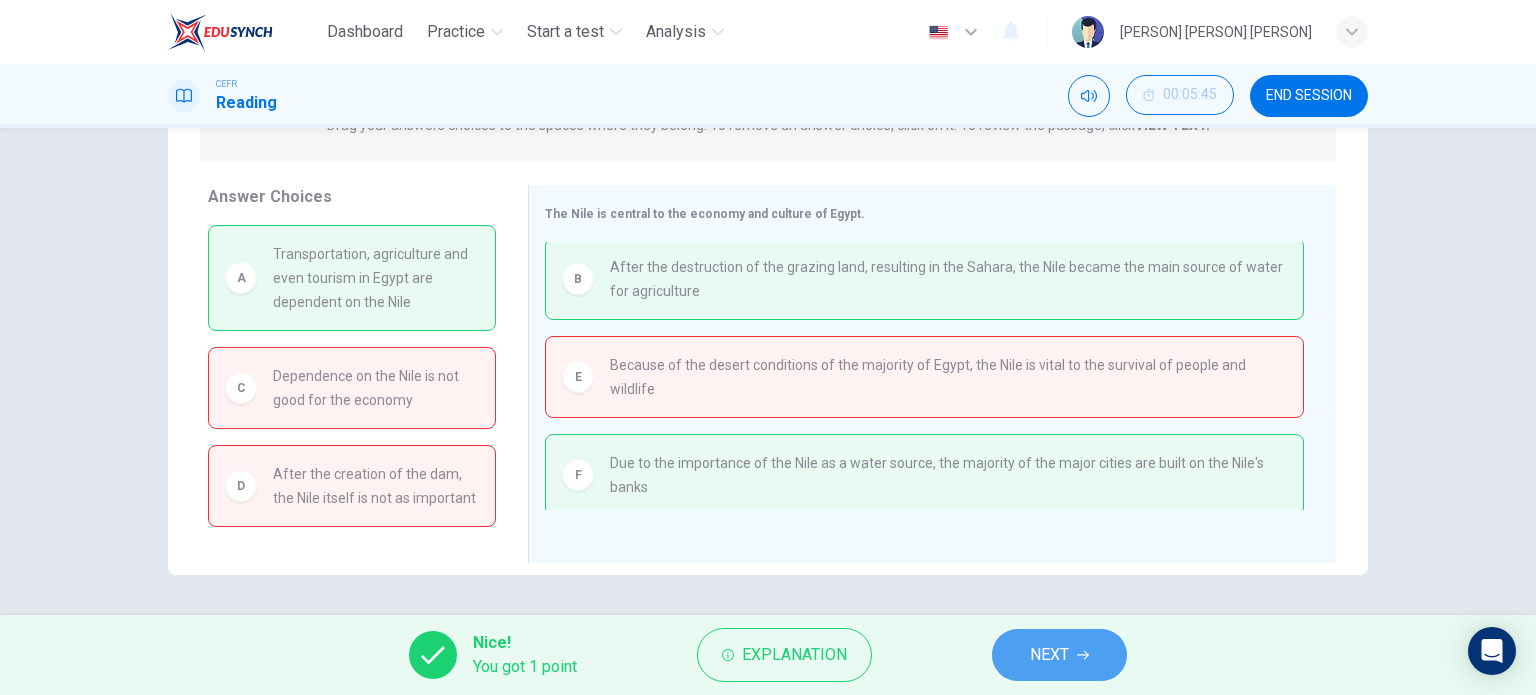 click on "NEXT" at bounding box center [1049, 655] 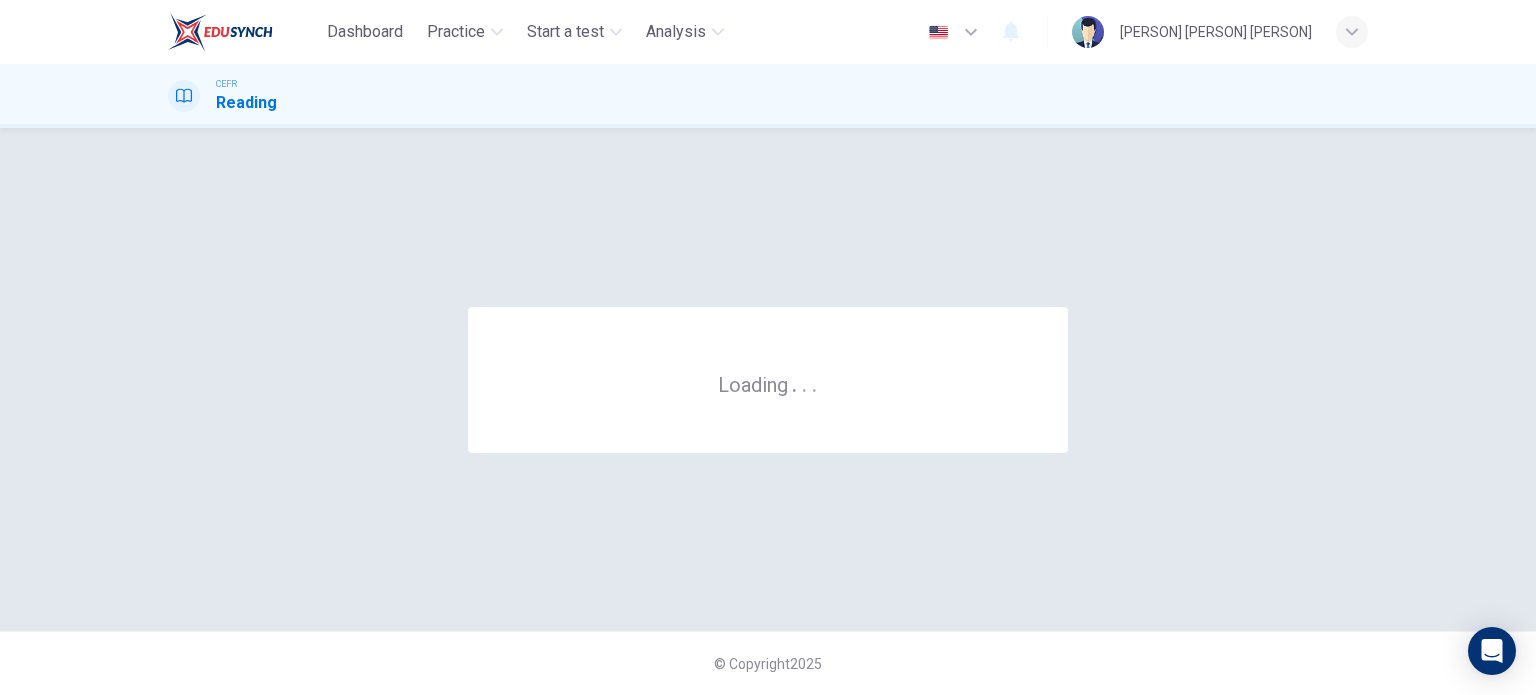 scroll, scrollTop: 0, scrollLeft: 0, axis: both 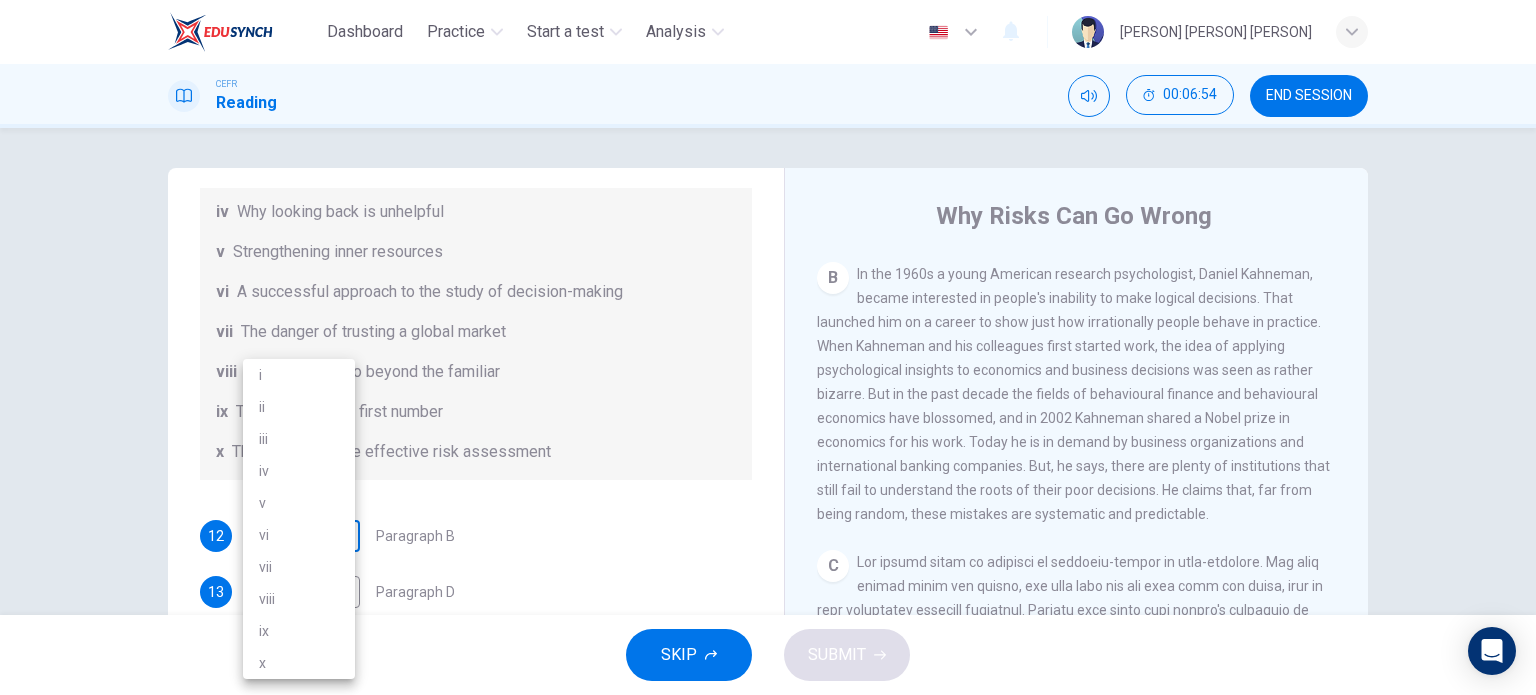 click on "Dashboard Practice Start a test Analysis English en ​ [PERSON] [PERSON] [PERSON] CEFR Reading 00:06:54 END SESSION Questions 12 - 17 Reading Passage 1 has nine paragraphs  A-I
Choose the correct heading for Paragraphs  B  and  D-H  from the list of headings below.
Write the correct number  (i-xi)  in the boxes below. List of Headings i Not identifying the correct priorities ii A solution for the long term iii The difficulty of changing your mind iv Why looking back is unhelpful v Strengthening inner resources vi A successful approach to the study of decision-making vii The danger of trusting a global market viii Reluctance to go beyond the familiar ix The power of the first number x The need for more effective risk assessment 12 ​ ​ Paragraph B 13 ​ ​ Paragraph D 14 ​ ​ Paragraph E 15 ​ ​ Paragraph F 16 ​ ​ Paragraph G 17 ​ ​ Paragraph H Why Risks Can Go Wrong CLICK TO ZOOM Click to Zoom A B C D E F G H I SKIP SUBMIT Dashboard Practice Start a test Analysis Notifications 2025" at bounding box center [768, 347] 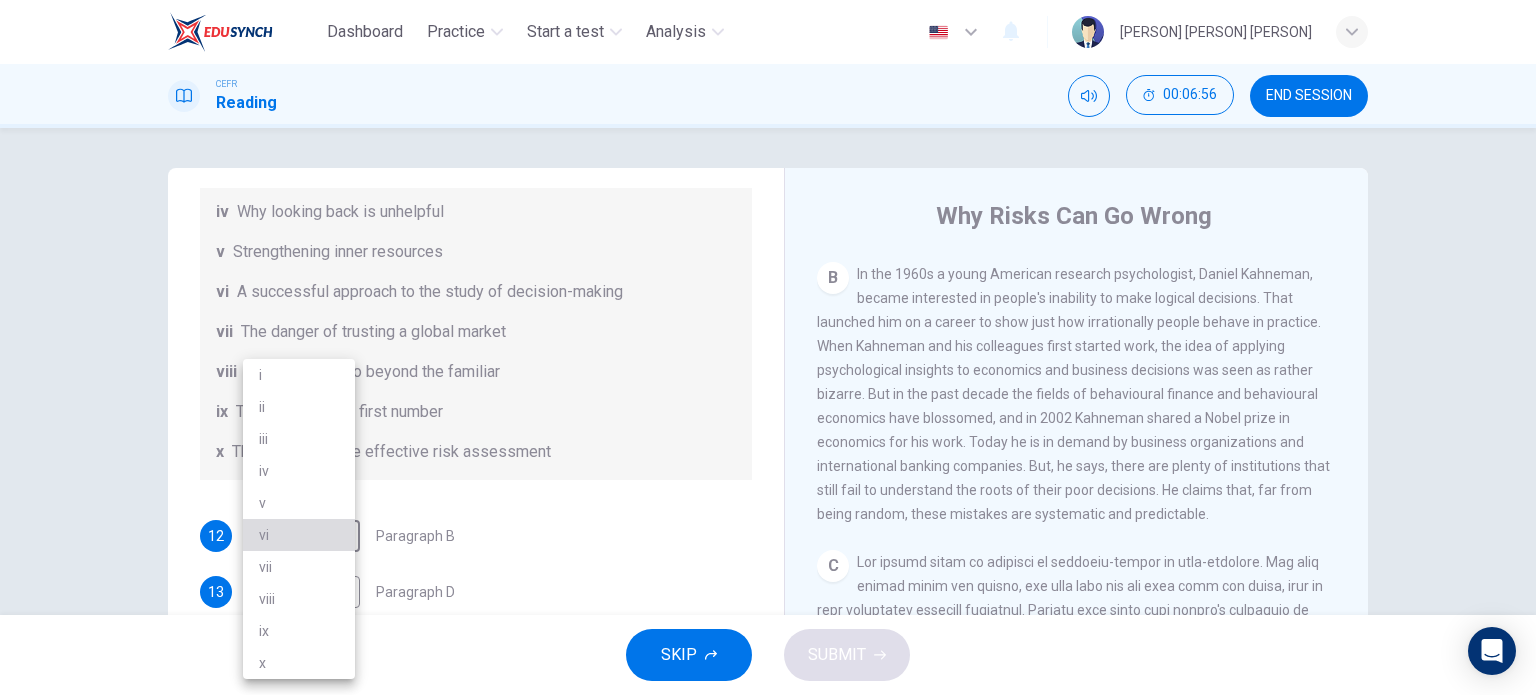 click on "vi" at bounding box center [299, 535] 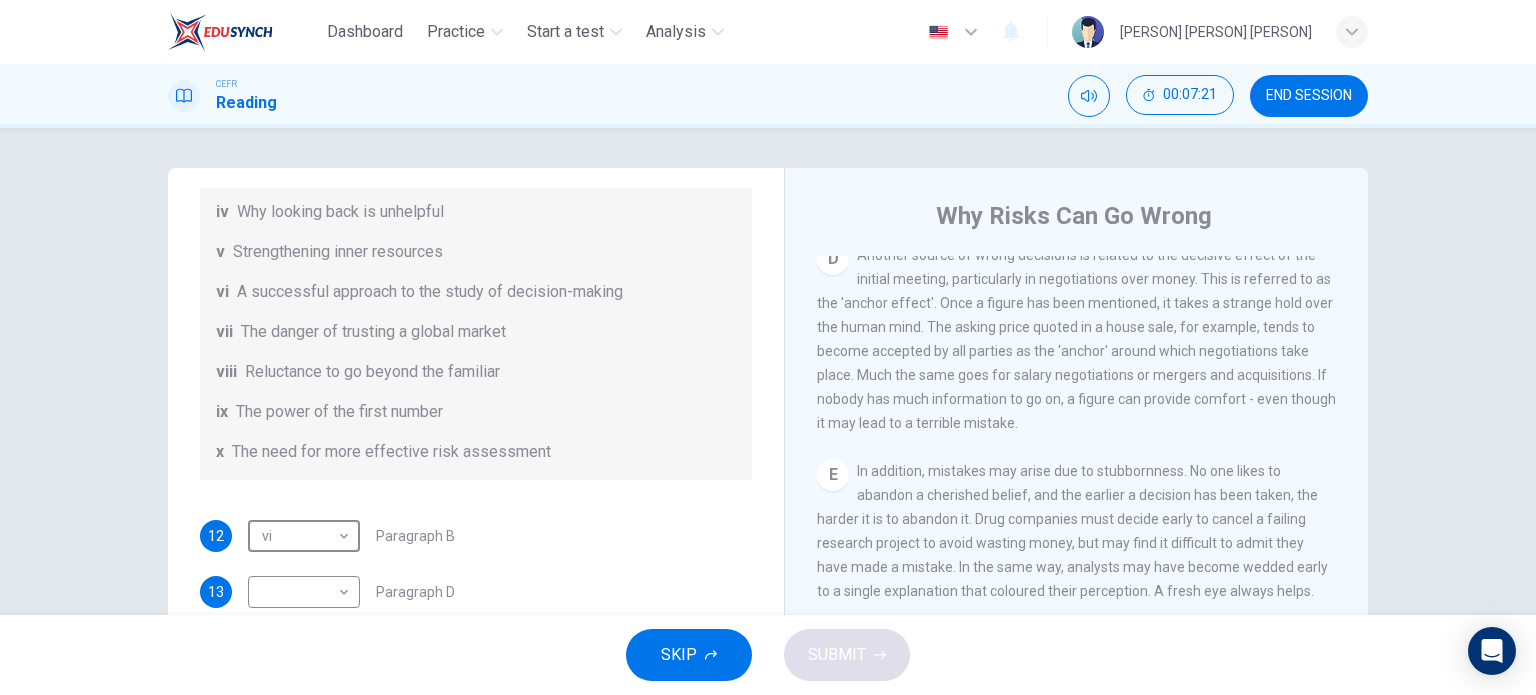 scroll, scrollTop: 1227, scrollLeft: 0, axis: vertical 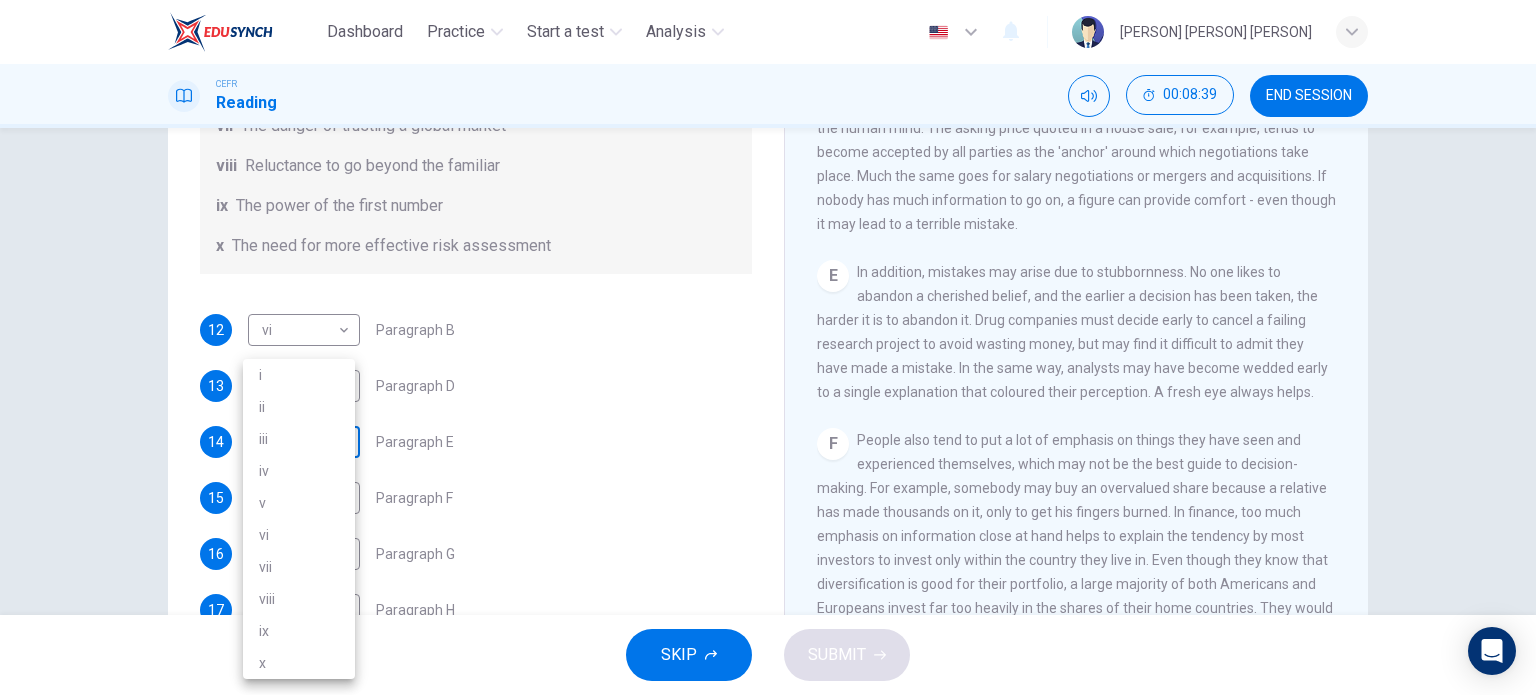 click on "Dashboard Practice Start a test Analysis English en ​ [PERSON] [PERSON] [PERSON] CEFR Reading 00:08:39 END SESSION Questions 12 - 17 Reading Passage 1 has nine paragraphs  A-I
Choose the correct heading for Paragraphs  B  and  D-H  from the list of headings below.
Write the correct number  (i-xi)  in the boxes below. List of Headings i Not identifying the correct priorities ii A solution for the long term iii The difficulty of changing your mind iv Why looking back is unhelpful v Strengthening inner resources vi A successful approach to the study of decision-making vii The danger of trusting a global market viii Reluctance to go beyond the familiar ix The power of the first number x The need for more effective risk assessment 12 vi vi ​ Paragraph B 13 ​ ​ Paragraph D 14 ​ ​ Paragraph E 15 ​ ​ Paragraph F 16 ​ ​ Paragraph G 17 ​ ​ Paragraph H Why Risks Can Go Wrong CLICK TO ZOOM Click to Zoom A B C D E F G H I SKIP SUBMIT Dashboard Practice Start a test Analysis Notifications 2025" at bounding box center (768, 347) 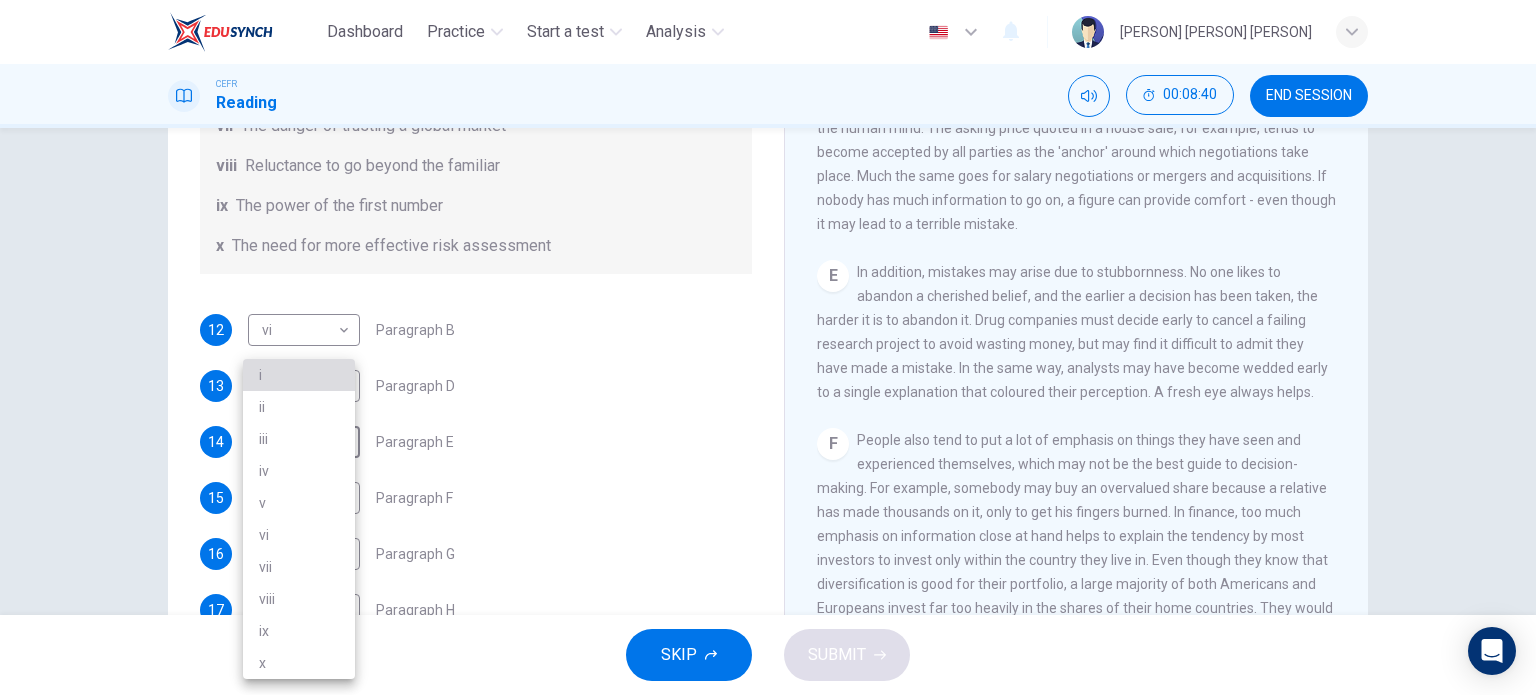 click on "i" at bounding box center (299, 375) 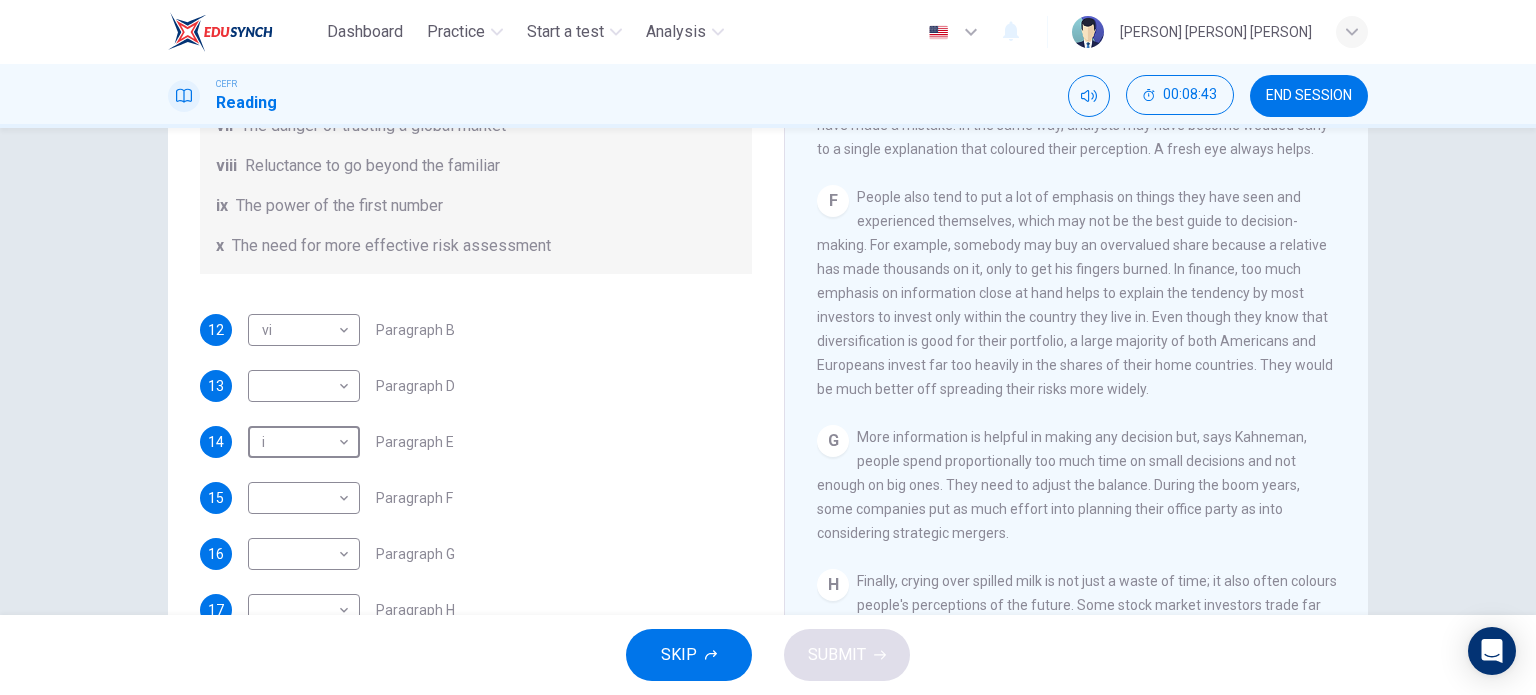 scroll, scrollTop: 1468, scrollLeft: 0, axis: vertical 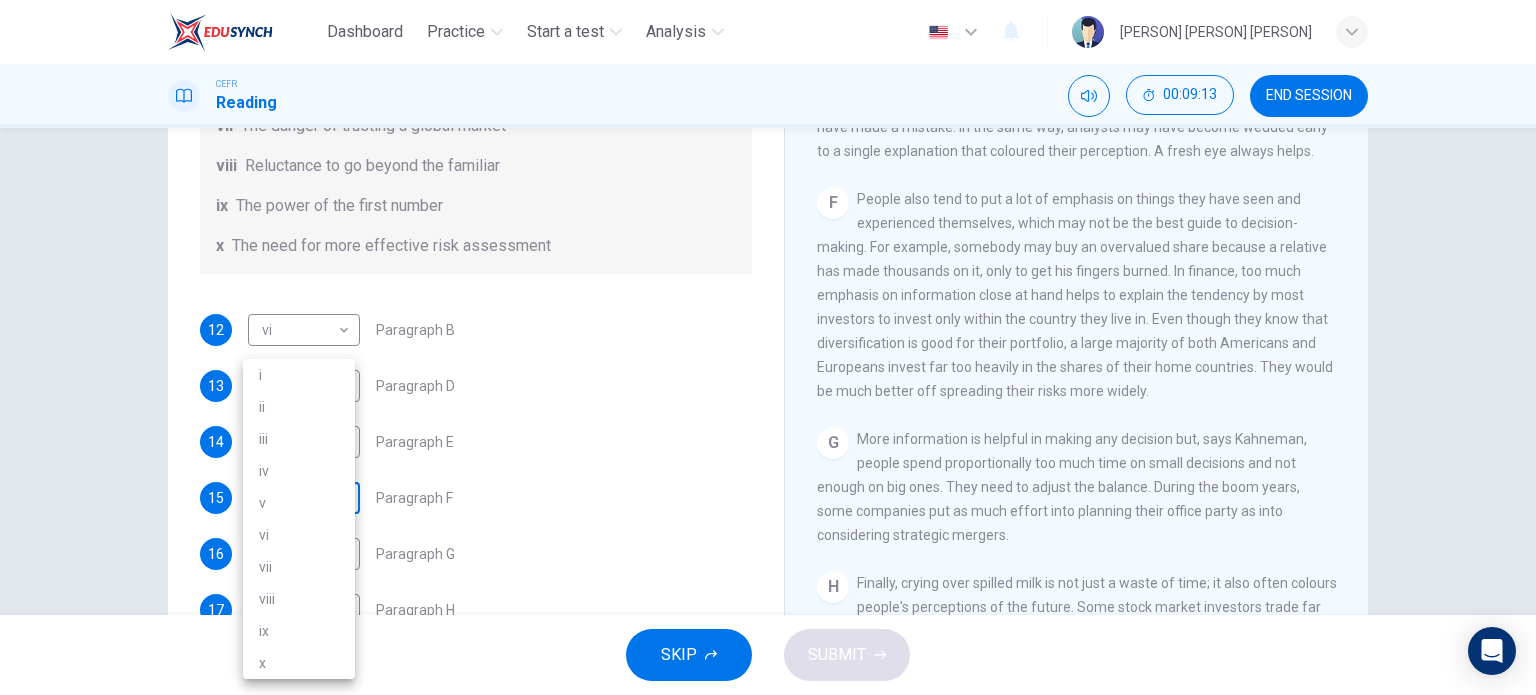 click on "Dashboard Practice Start a test Analysis English en ​ [PERSON] [PERSON] [PERSON] CEFR Reading 00:09:13 END SESSION Questions 12 - 17 Reading Passage 1 has nine paragraphs  A-I
Choose the correct heading for Paragraphs  B  and  D-H  from the list of headings below.
Write the correct number  (i-xi)  in the boxes below. List of Headings i Not identifying the correct priorities ii A solution for the long term iii The difficulty of changing your mind iv Why looking back is unhelpful v Strengthening inner resources vi A successful approach to the study of decision-making vii The danger of trusting a global market viii Reluctance to go beyond the familiar ix The power of the first number x The need for more effective risk assessment 12 vi vi ​ Paragraph B 13 ​ ​ Paragraph D 14 i i ​ Paragraph E 15 ​ ​ Paragraph F 16 ​ ​ Paragraph G 17 ​ ​ Paragraph H Why Risks Can Go Wrong CLICK TO ZOOM Click to Zoom A B C D E F G H I SKIP SUBMIT Dashboard Practice Start a test Analysis Notifications 2025" at bounding box center (768, 347) 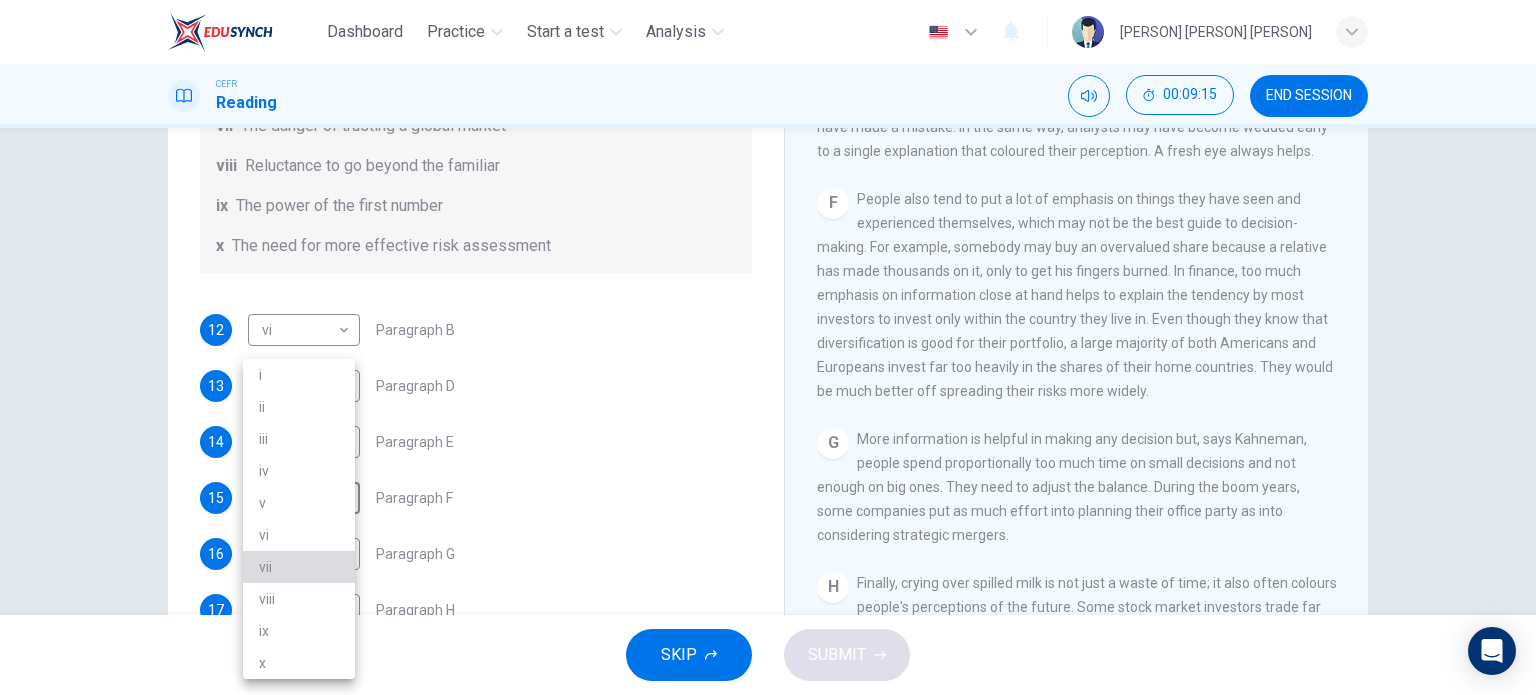 click on "vii" at bounding box center [299, 567] 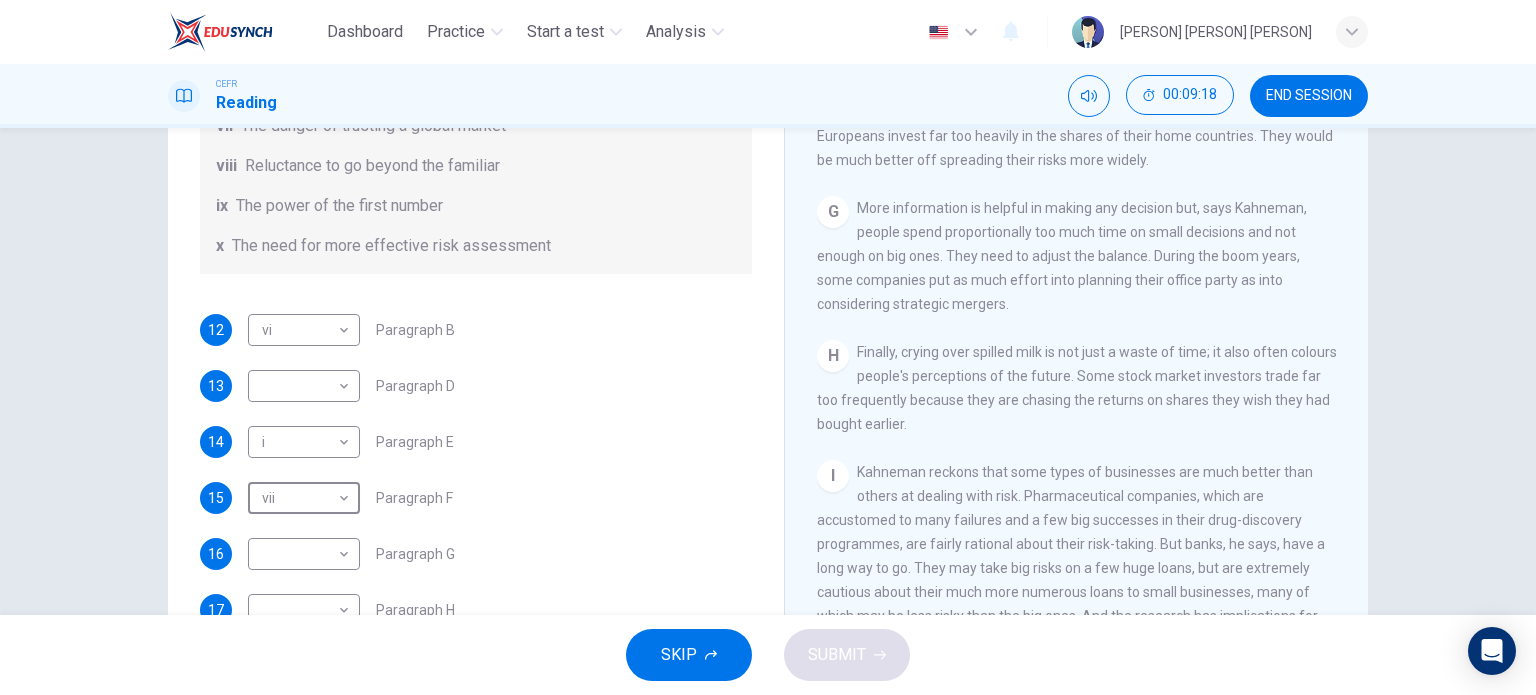 scroll, scrollTop: 1700, scrollLeft: 0, axis: vertical 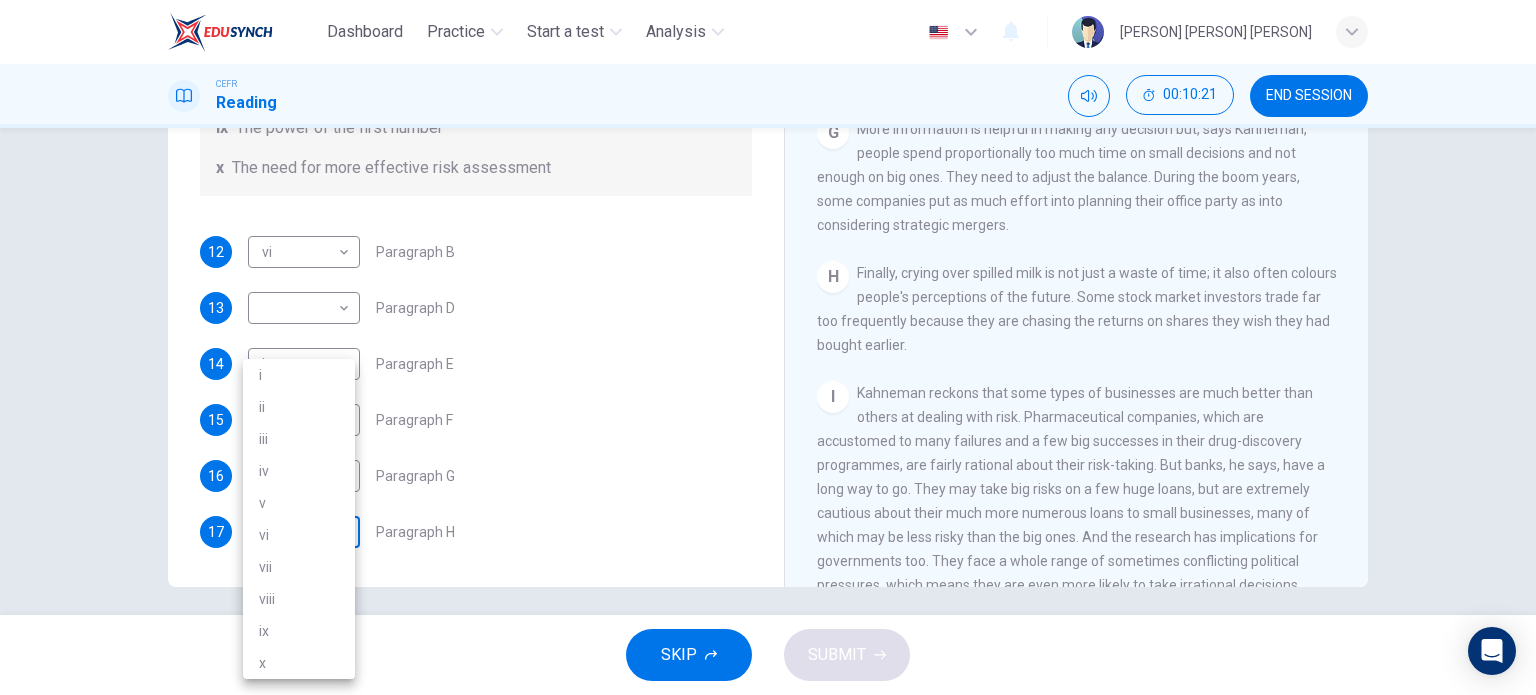 click on "Dashboard Practice Start a test Analysis English en ​ [PERSON] [PERSON] [PERSON] CEFR Reading 00:10:21 END SESSION Questions 12 - 17 Reading Passage 1 has nine paragraphs  A-I
Choose the correct heading for Paragraphs  B  and  D-H  from the list of headings below.
Write the correct number  (i-xi)  in the boxes below. List of Headings i Not identifying the correct priorities ii A solution for the long term iii The difficulty of changing your mind iv Why looking back is unhelpful v Strengthening inner resources vi A successful approach to the study of decision-making vii The danger of trusting a global market viii Reluctance to go beyond the familiar ix The power of the first number x The need for more effective risk assessment 12 vi vi ​ Paragraph B 13 ​ ​ Paragraph D 14 i i ​ Paragraph E 15 vii vii ​ Paragraph F 16 ​ ​ Paragraph G 17 ​ ​ Paragraph H Why Risks Can Go Wrong CLICK TO ZOOM Click to Zoom A B C D E F G H I SKIP SUBMIT Dashboard Practice Start a test Analysis Notifications 2025" at bounding box center [768, 347] 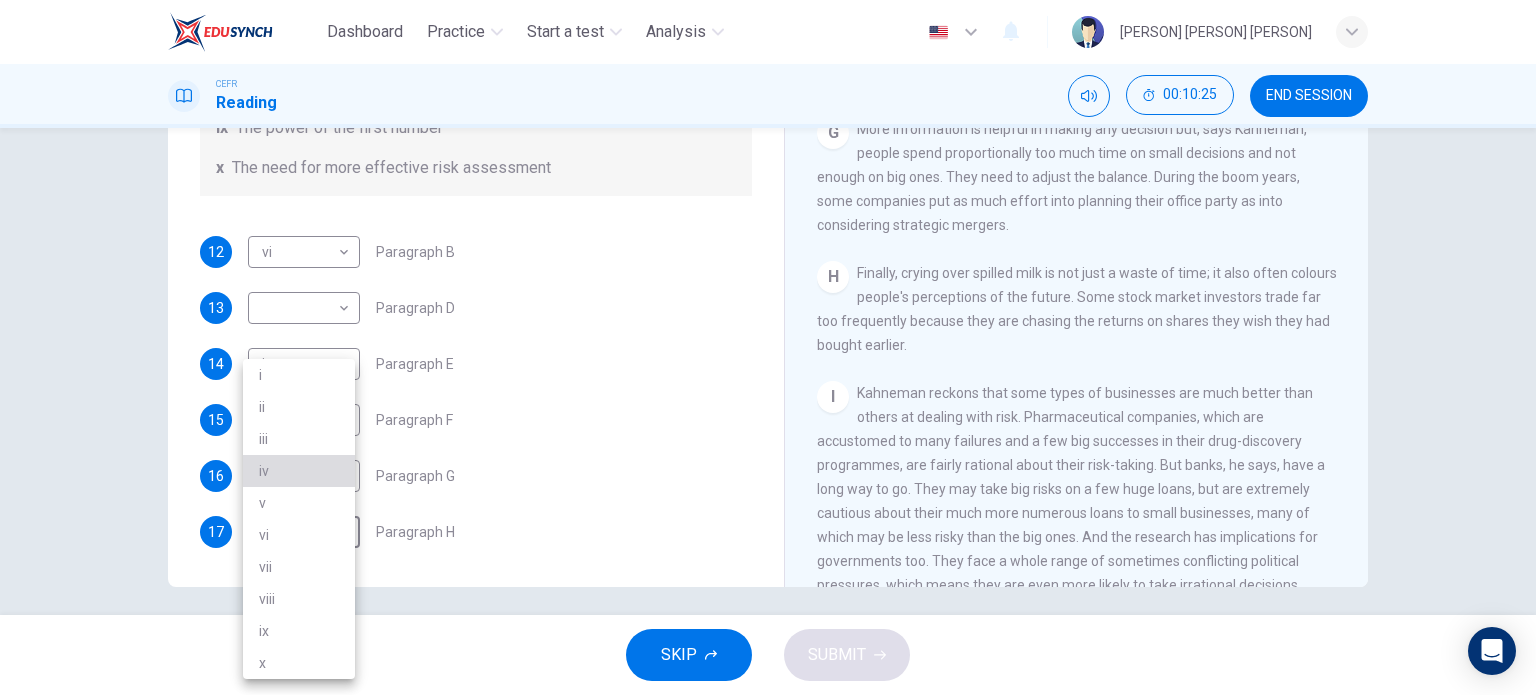 click on "iv" at bounding box center [299, 471] 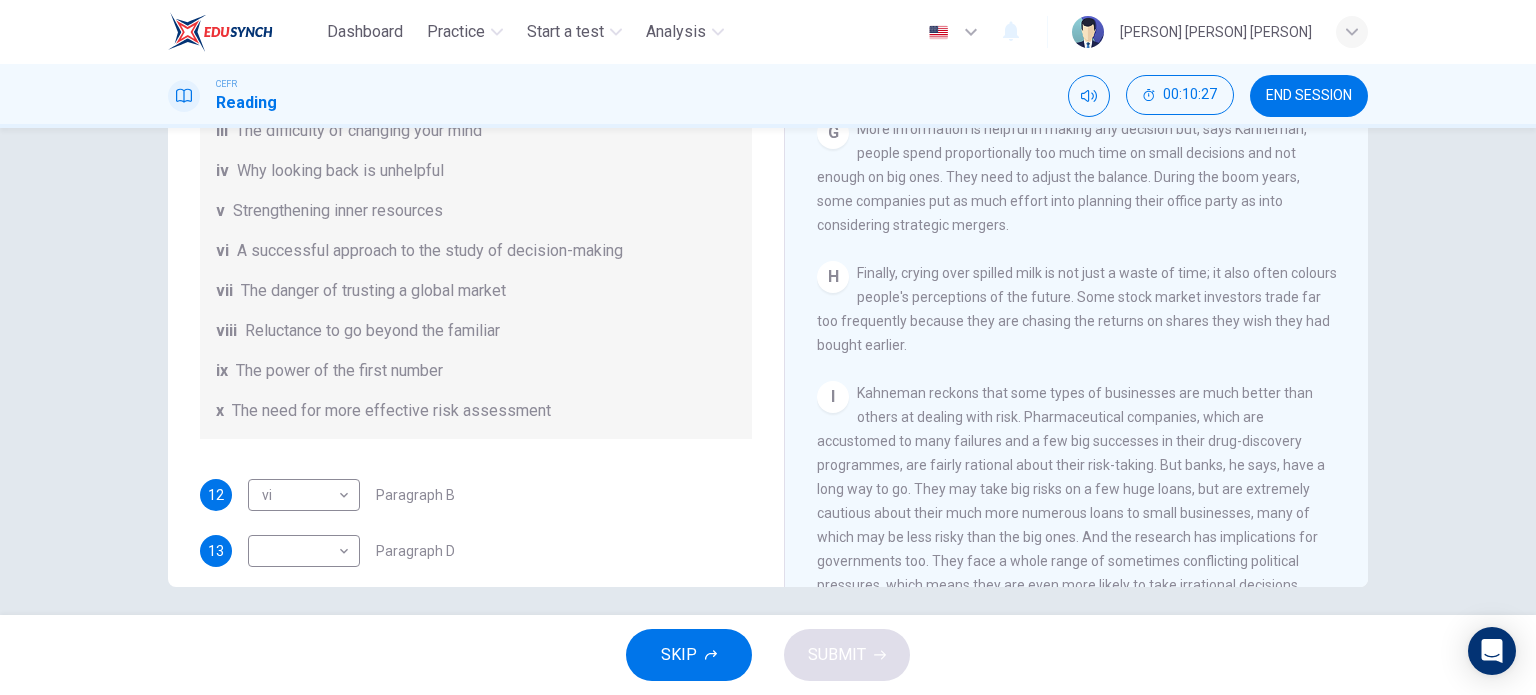 scroll, scrollTop: 112, scrollLeft: 0, axis: vertical 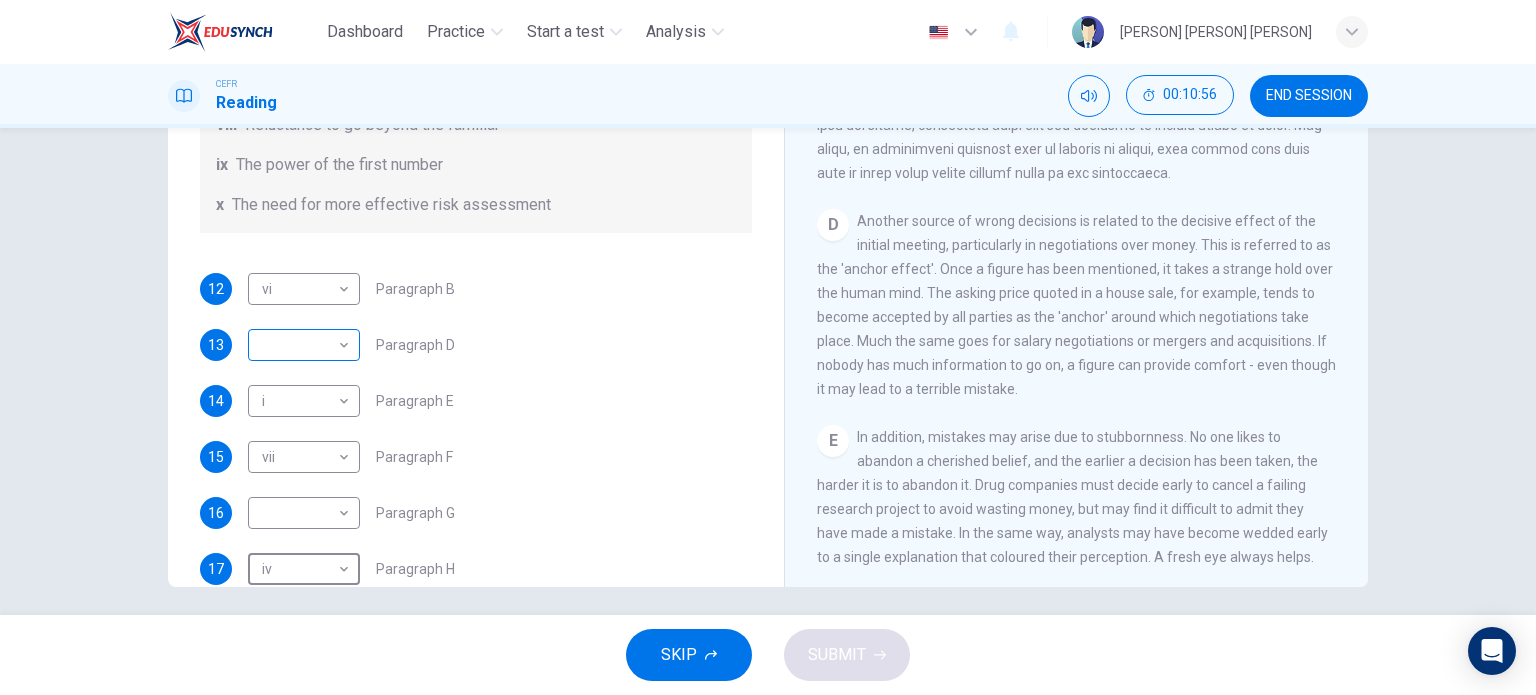 click on "Dashboard Practice Start a test Analysis English en ​ [PERSON] [PERSON] [PERSON] CEFR Reading 00:10:56 END SESSION Questions 12 - 17 Reading Passage 1 has nine paragraphs  A-I
Choose the correct heading for Paragraphs  B  and  D-H  from the list of headings below.
Write the correct number  (i-xi)  in the boxes below. List of Headings i Not identifying the correct priorities ii A solution for the long term iii The difficulty of changing your mind iv Why looking back is unhelpful v Strengthening inner resources vi A successful approach to the study of decision-making vii The danger of trusting a global market viii Reluctance to go beyond the familiar ix The power of the first number x The need for more effective risk assessment 12 vi vi ​ Paragraph B 13 ​ ​ Paragraph D 14 i i ​ Paragraph E 15 vii vii ​ Paragraph F 16 ​ ​ Paragraph G 17 iv iv ​ Paragraph H Why Risks Can Go Wrong CLICK TO ZOOM Click to Zoom A B C D E F G H I SKIP SUBMIT Dashboard Practice Start a test Analysis Notifications" at bounding box center (768, 347) 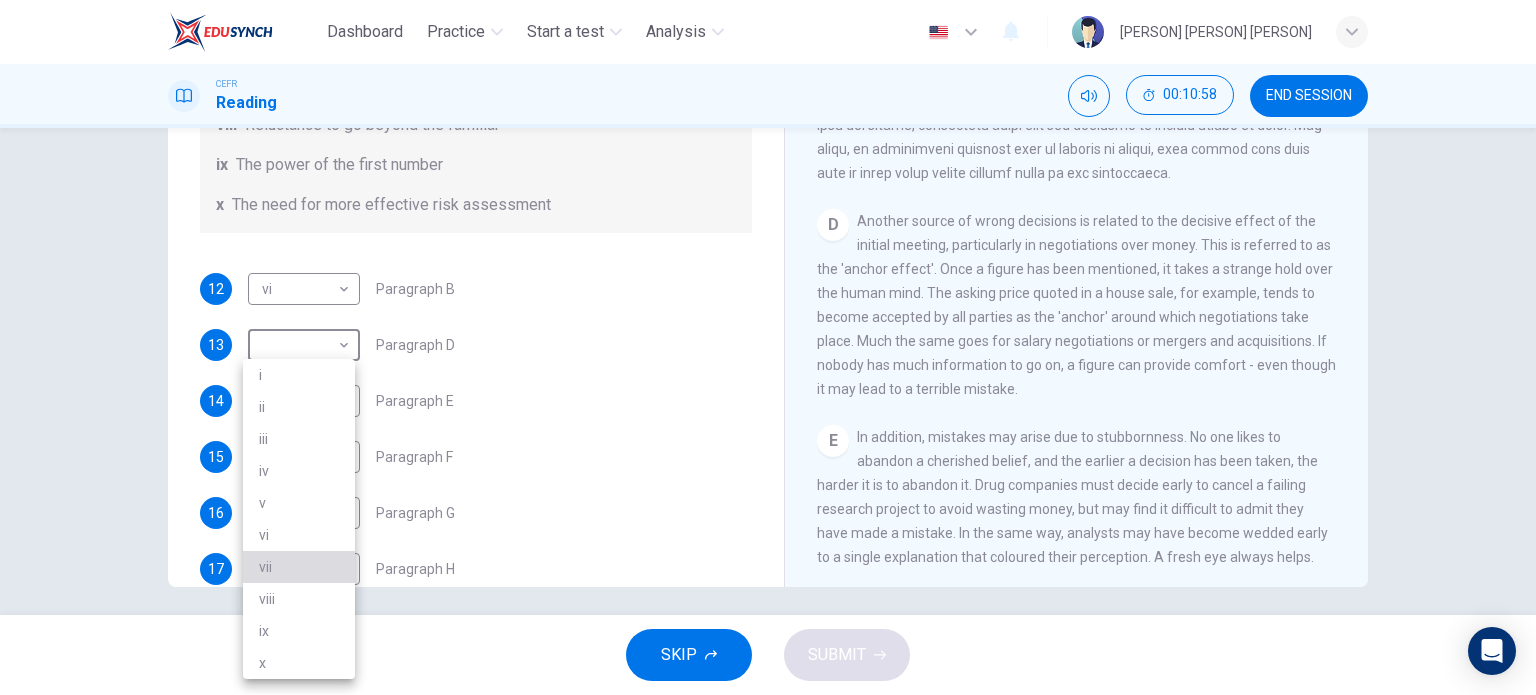 click on "vii" at bounding box center [299, 567] 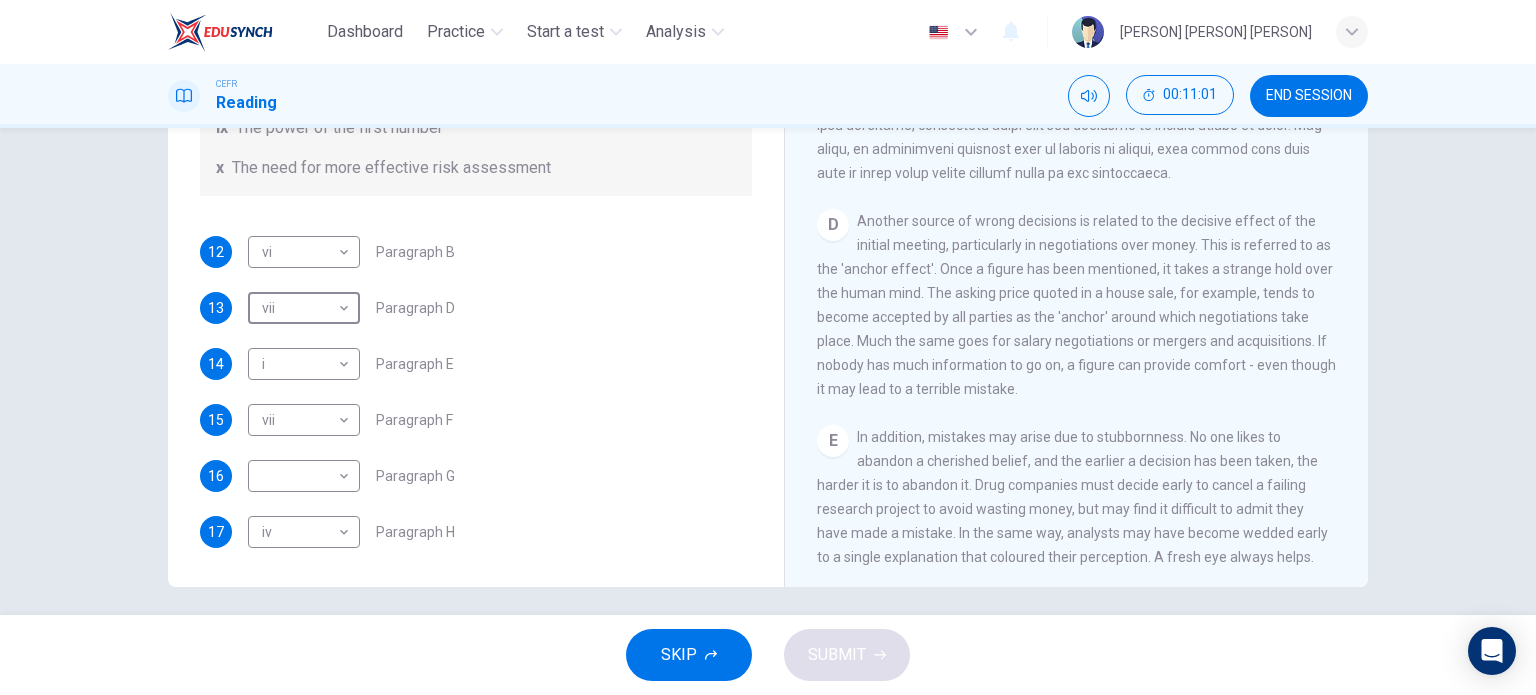 scroll, scrollTop: 384, scrollLeft: 0, axis: vertical 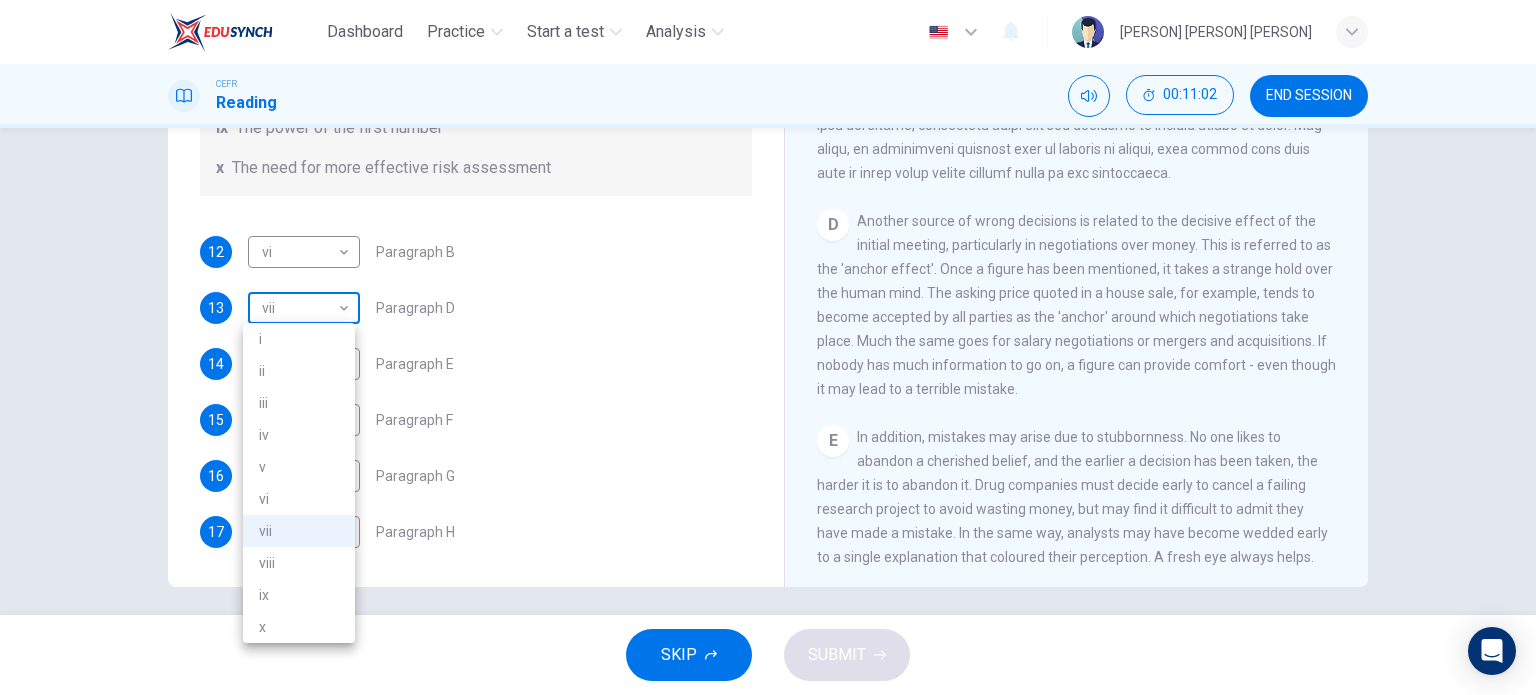 click on "Dashboard Practice Start a test Analysis English en ​ [PERSON] [PERSON] [PERSON] CEFR Reading 00:11:02 END SESSION Questions 12 - 17 Reading Passage 1 has nine paragraphs  A-I
Choose the correct heading for Paragraphs  B  and  D-H  from the list of headings below.
Write the correct number  (i-xi)  in the boxes below. List of Headings i Not identifying the correct priorities ii A solution for the long term iii The difficulty of changing your mind iv Why looking back is unhelpful v Strengthening inner resources vi A successful approach to the study of decision-making vii The danger of trusting a global market viii Reluctance to go beyond the familiar ix The power of the first number x The need for more effective risk assessment 12 vi vi ​ Paragraph B 13 vii vii ​ Paragraph D 14 i i ​ Paragraph E 15 vii vii ​ Paragraph F 16 ​ ​ Paragraph G 17 iv iv ​ Paragraph H Why Risks Can Go Wrong CLICK TO ZOOM Click to Zoom A B C D E F G H I SKIP SUBMIT Dashboard Practice Start a test Analysis Notifications" at bounding box center (768, 347) 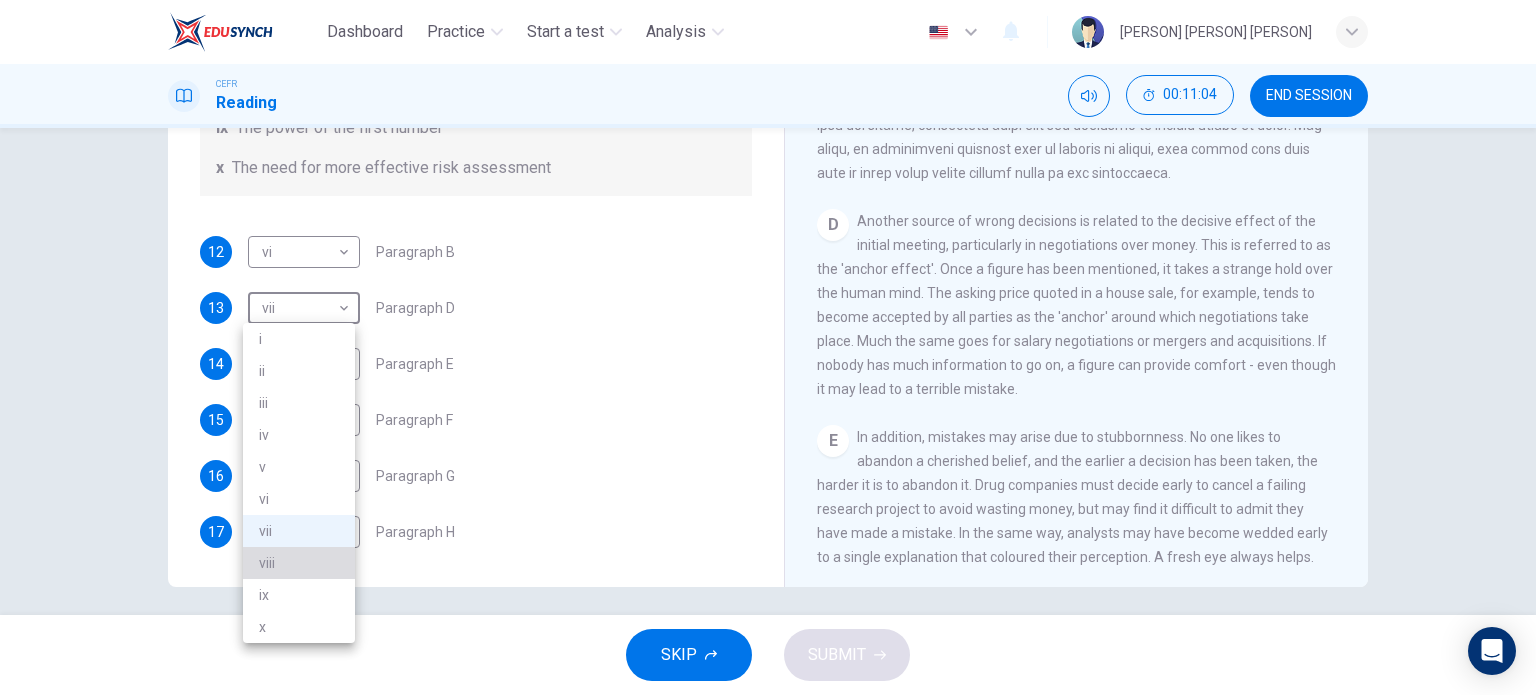 click on "viii" at bounding box center (299, 563) 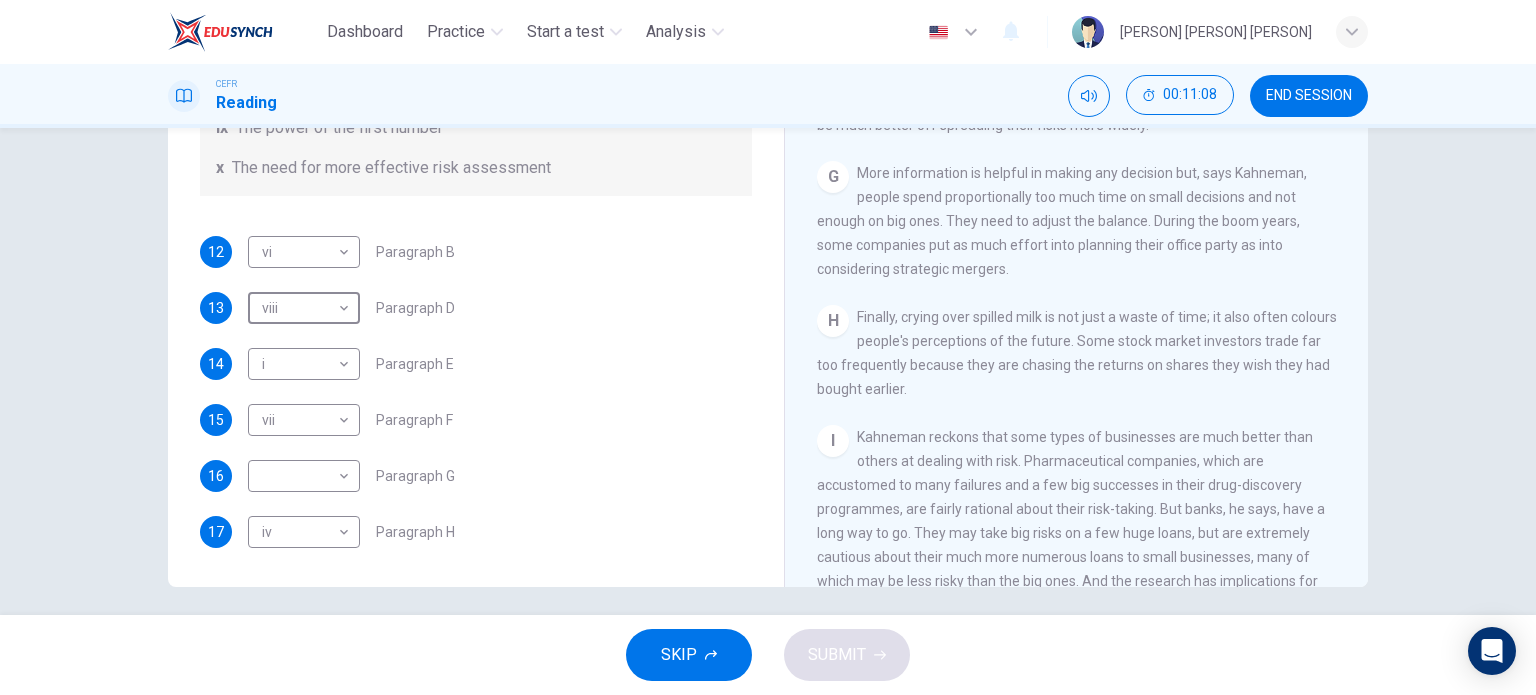 scroll, scrollTop: 1656, scrollLeft: 0, axis: vertical 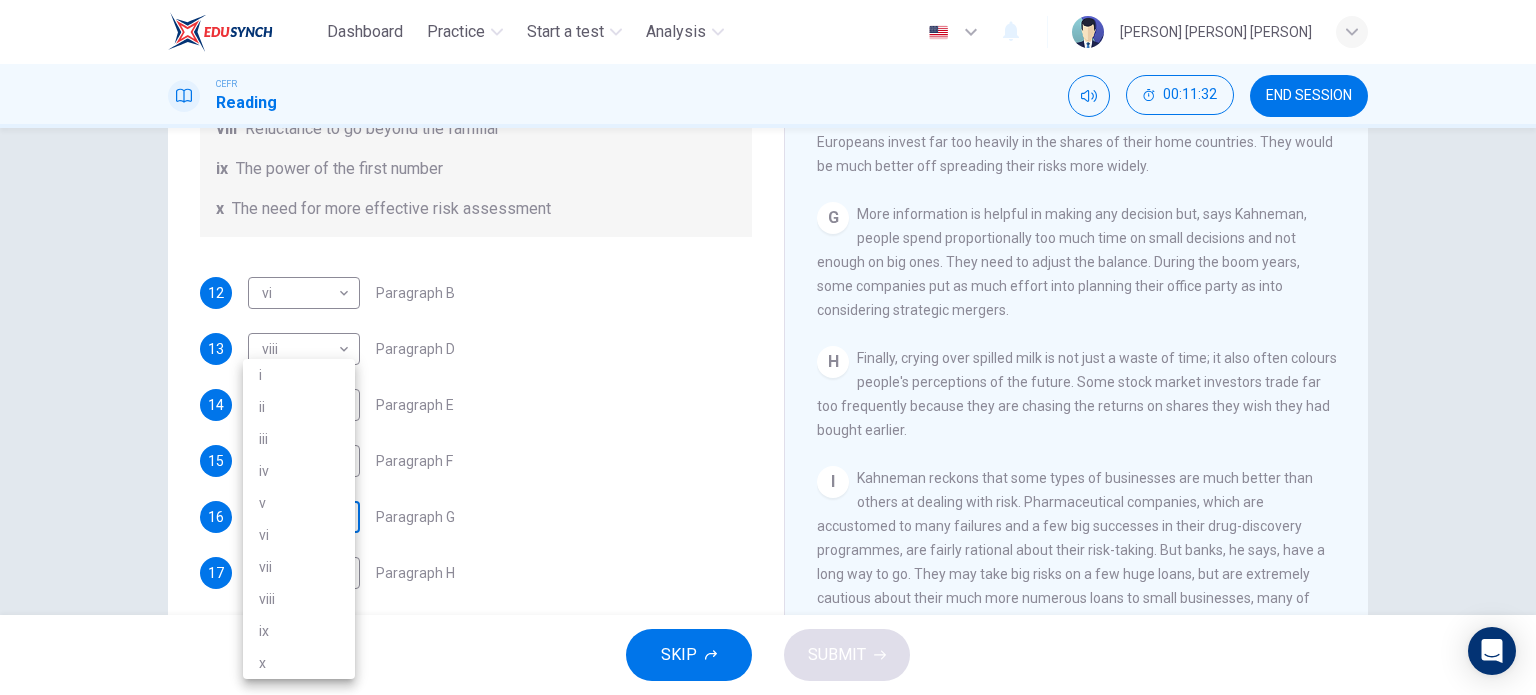 click on "Dashboard Practice Start a test Analysis English en ​ [PERSON] [PERSON] [PERSON] CEFR Reading 00:11:32 END SESSION Questions 12 - 17 Reading Passage 1 has nine paragraphs  A-I
Choose the correct heading for Paragraphs  B  and  D-H  from the list of headings below.
Write the correct number  (i-xi)  in the boxes below. List of Headings i Not identifying the correct priorities ii A solution for the long term iii The difficulty of changing your mind iv Why looking back is unhelpful v Strengthening inner resources vi A successful approach to the study of decision-making vii The danger of trusting a global market viii Reluctance to go beyond the familiar ix The power of the first number x The need for more effective risk assessment 12 vi vi ​ Paragraph B 13 viii viii ​ Paragraph D 14 i i ​ Paragraph E 15 vii vii ​ Paragraph F 16 ​ ​ Paragraph G 17 iv iv ​ Paragraph H Why Risks Can Go Wrong CLICK TO ZOOM Click to Zoom A B C D E F G H I SKIP SUBMIT Dashboard Practice Start a test Analysis 2025" at bounding box center (768, 347) 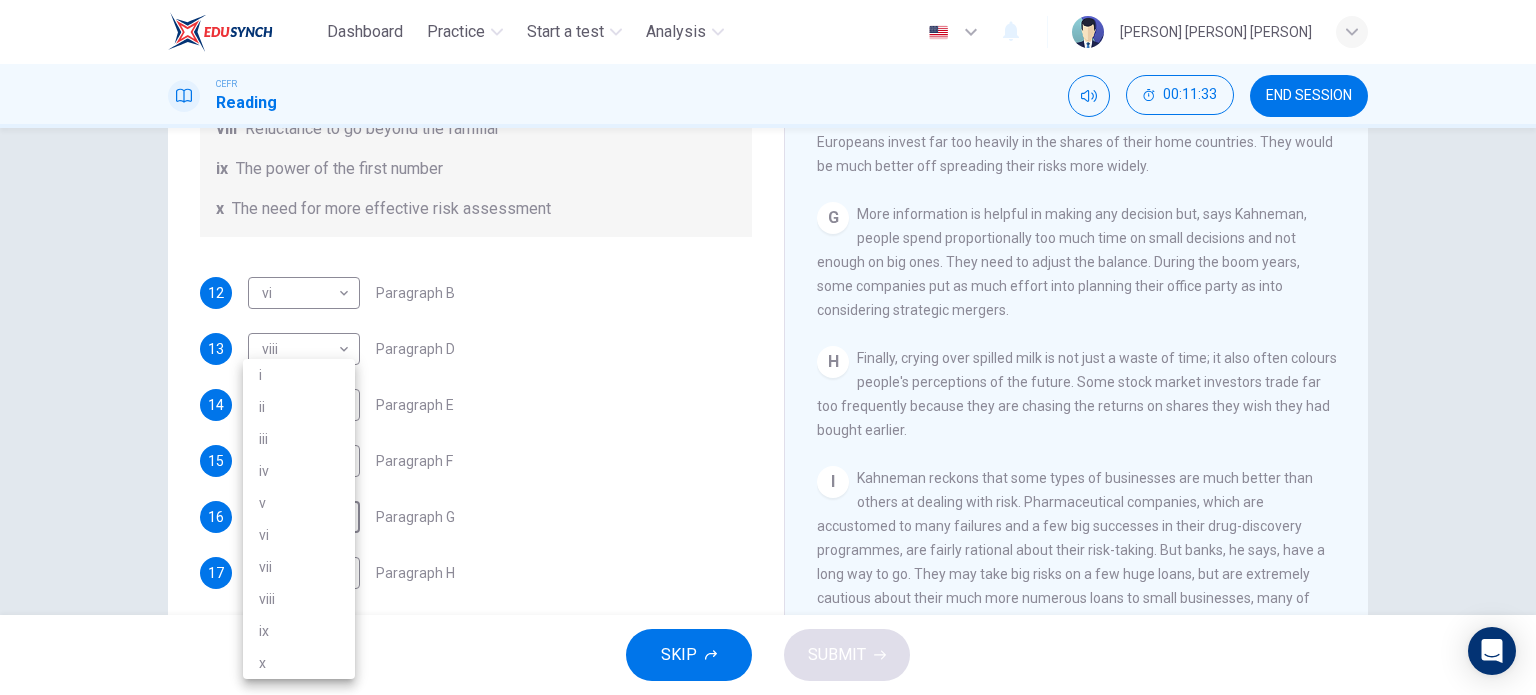 click on "i" at bounding box center (299, 375) 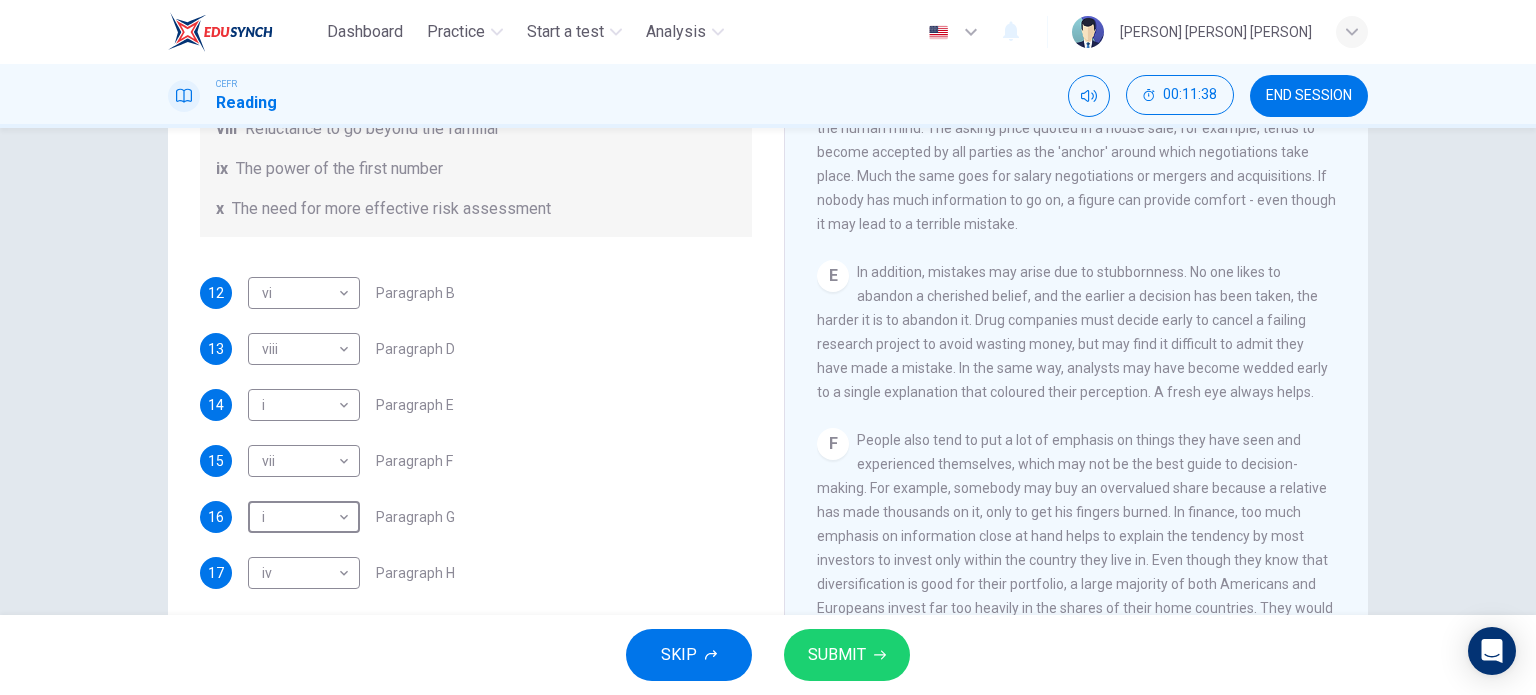 scroll, scrollTop: 1204, scrollLeft: 0, axis: vertical 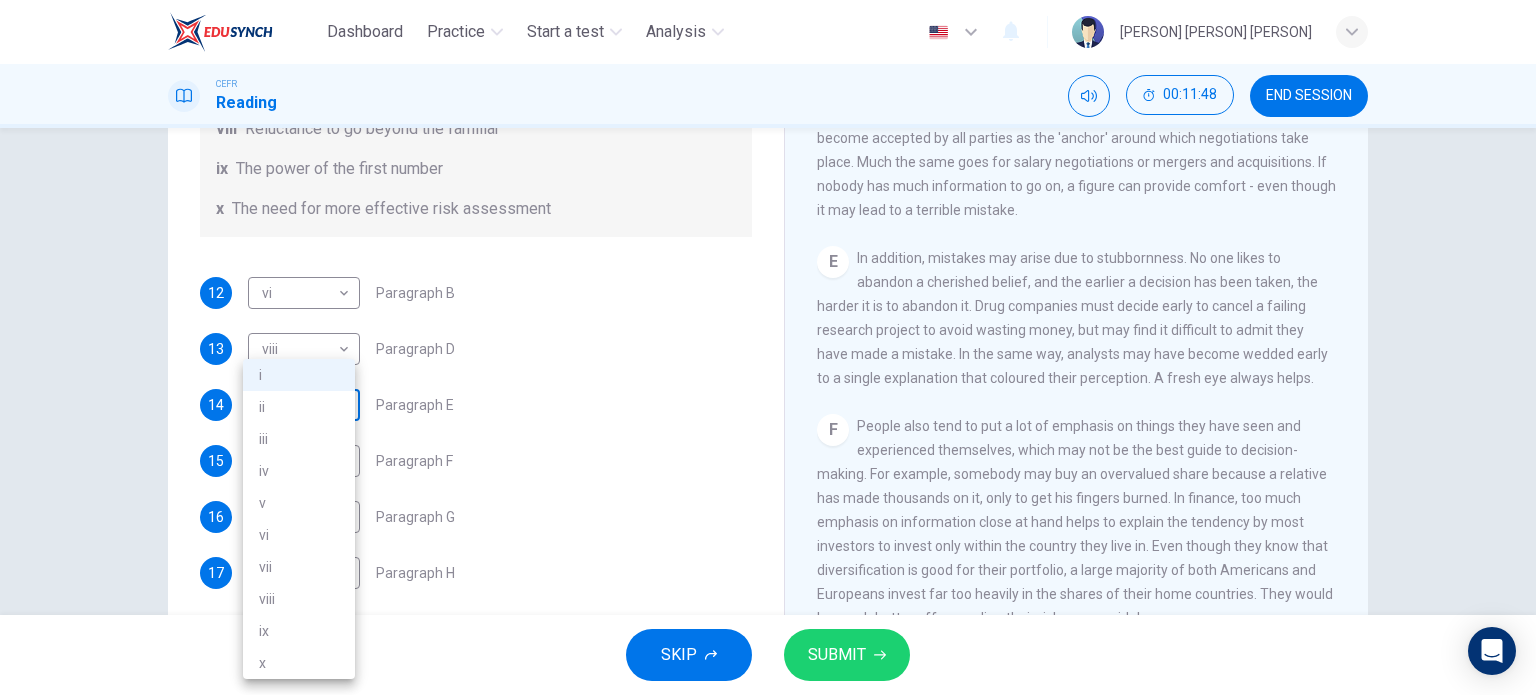 click on "Dashboard Practice Start a test Analysis English en ​ [PERSON] [PERSON] [PERSON] CEFR Reading 00:11:48 END SESSION Questions 12 - 17 Reading Passage 1 has nine paragraphs  A-I
Choose the correct heading for Paragraphs  B  and  D-H  from the list of headings below.
Write the correct number  (i-xi)  in the boxes below. List of Headings i Not identifying the correct priorities ii A solution for the long term iii The difficulty of changing your mind iv Why looking back is unhelpful v Strengthening inner resources vi A successful approach to the study of decision-making vii The danger of trusting a global market viii Reluctance to go beyond the familiar ix The power of the first number x The need for more effective risk assessment 12 vi vi ​ Paragraph B 13 viii viii ​ Paragraph D 14 i i ​ Paragraph E 15 vii vii ​ Paragraph F 16 i i ​ Paragraph G 17 iv iv ​ Paragraph H Why Risks Can Go Wrong CLICK TO ZOOM Click to Zoom A B C D E F G H I SKIP SUBMIT Dashboard Practice Start a test Analysis 2025" at bounding box center [768, 347] 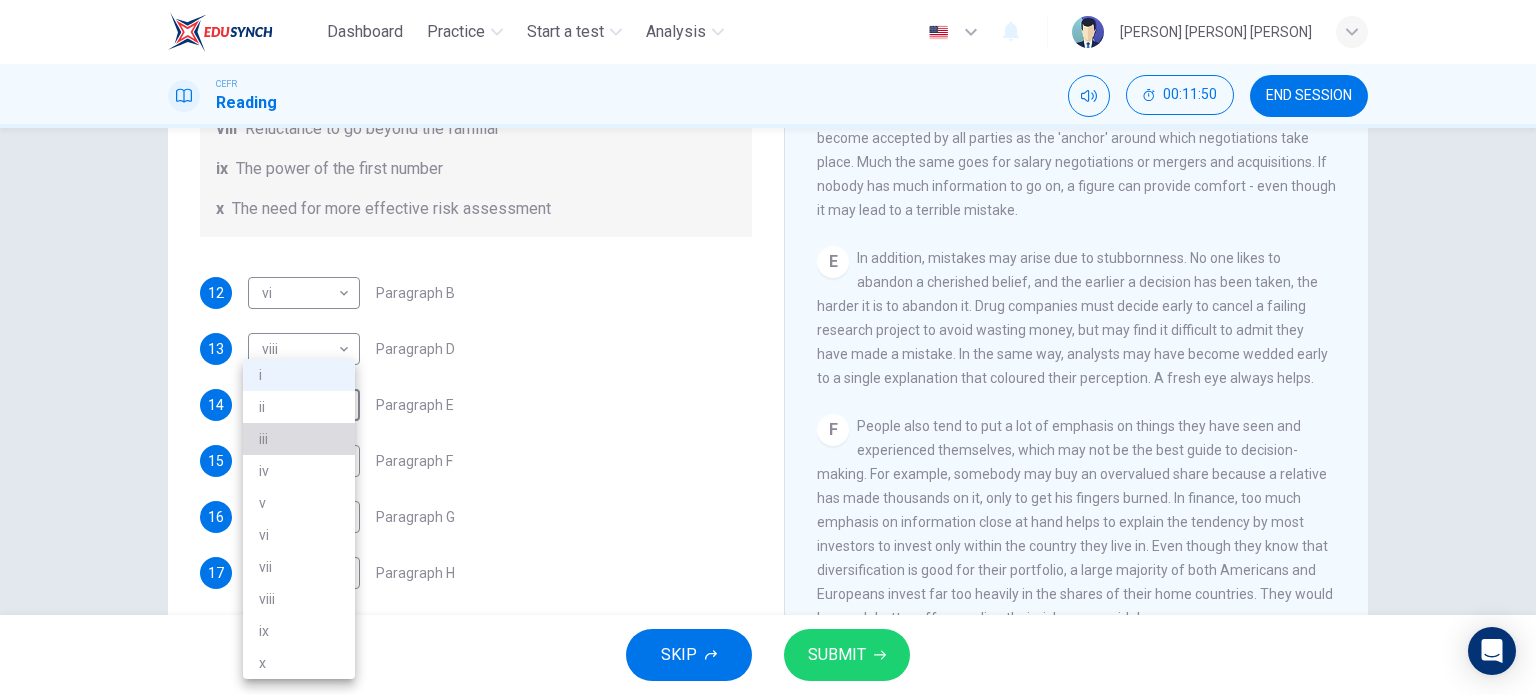 click on "iii" at bounding box center (299, 439) 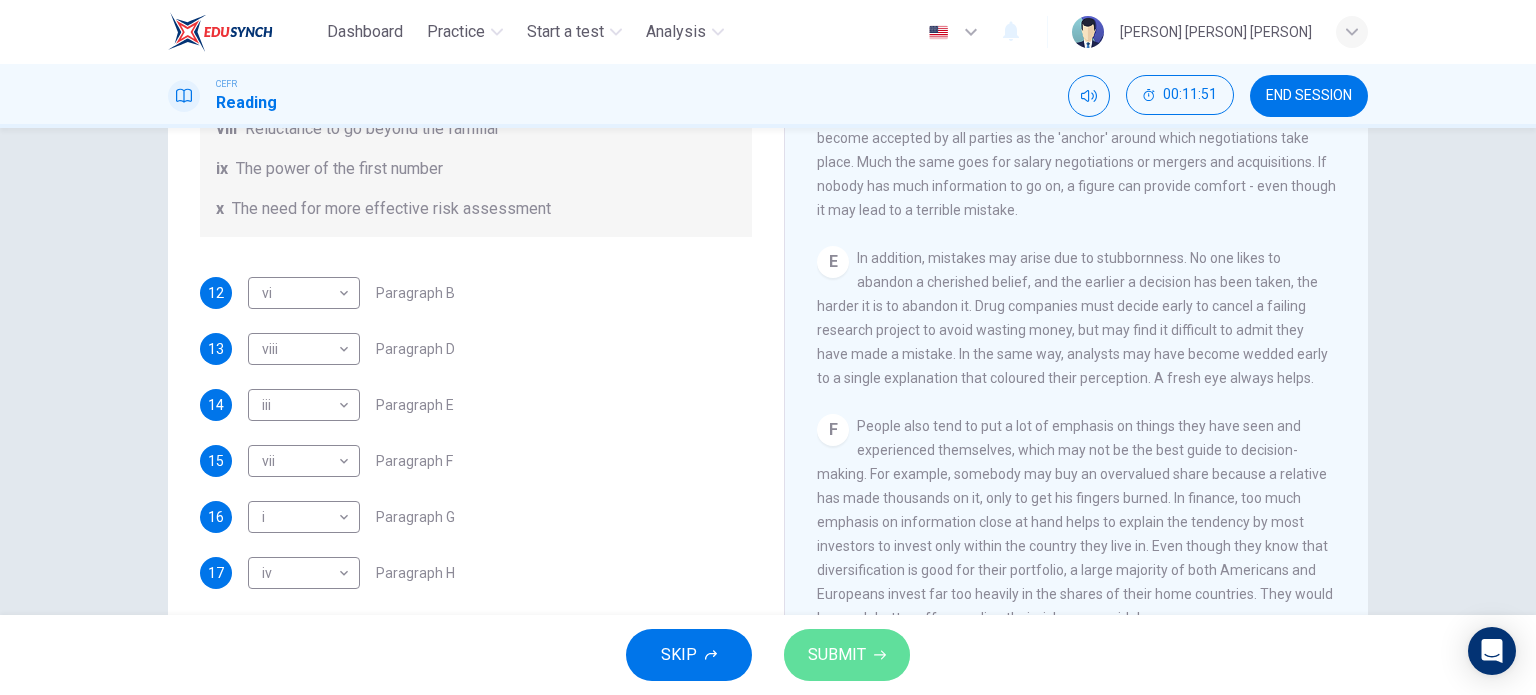 click on "SUBMIT" at bounding box center [837, 655] 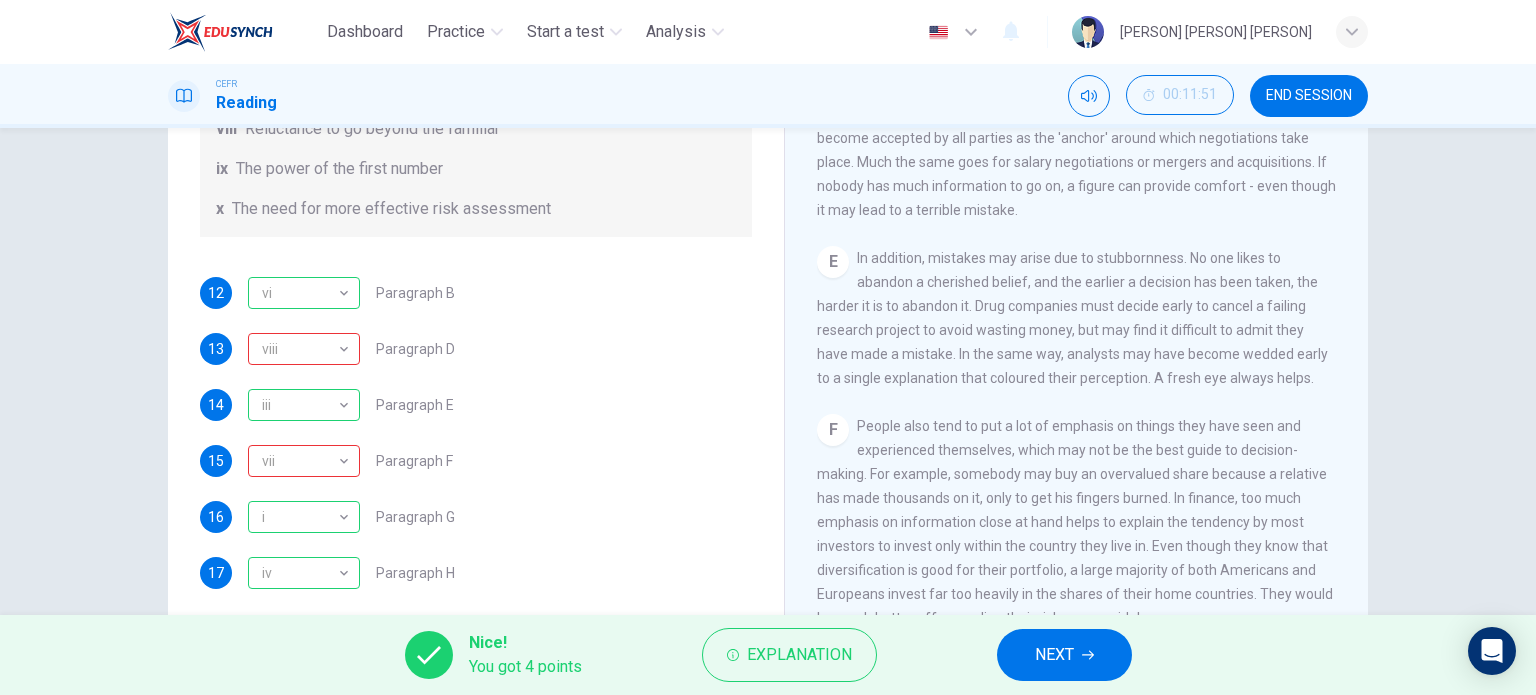 click on "Explanation" at bounding box center (789, 655) 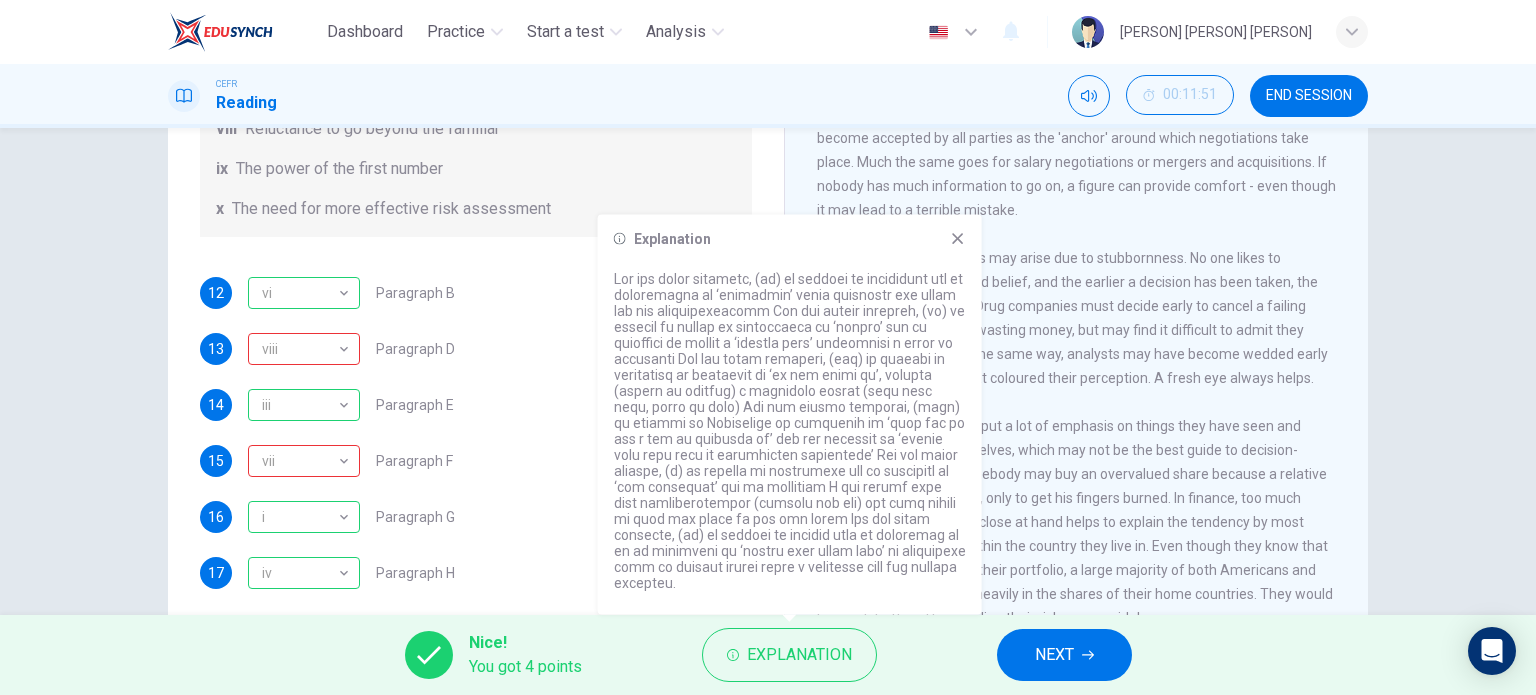 click at bounding box center [957, 238] 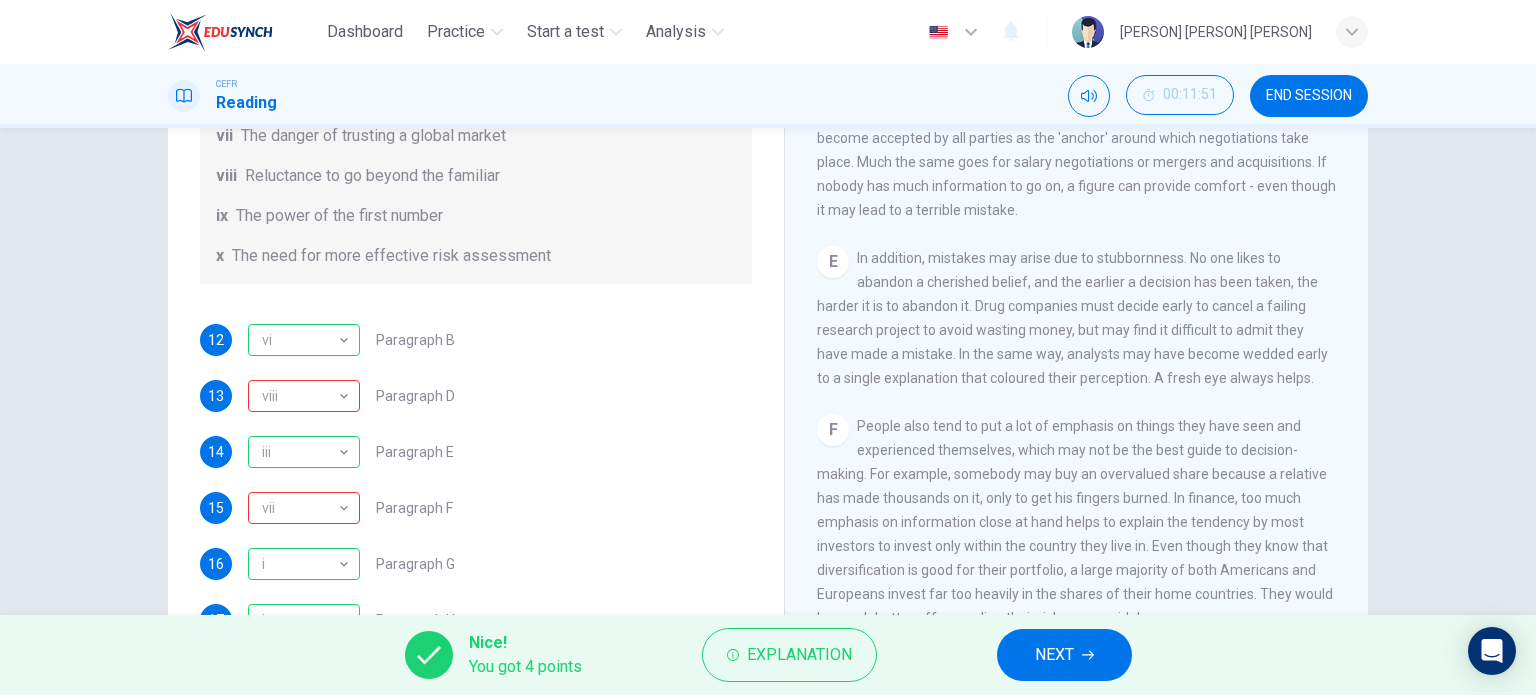 scroll, scrollTop: 384, scrollLeft: 0, axis: vertical 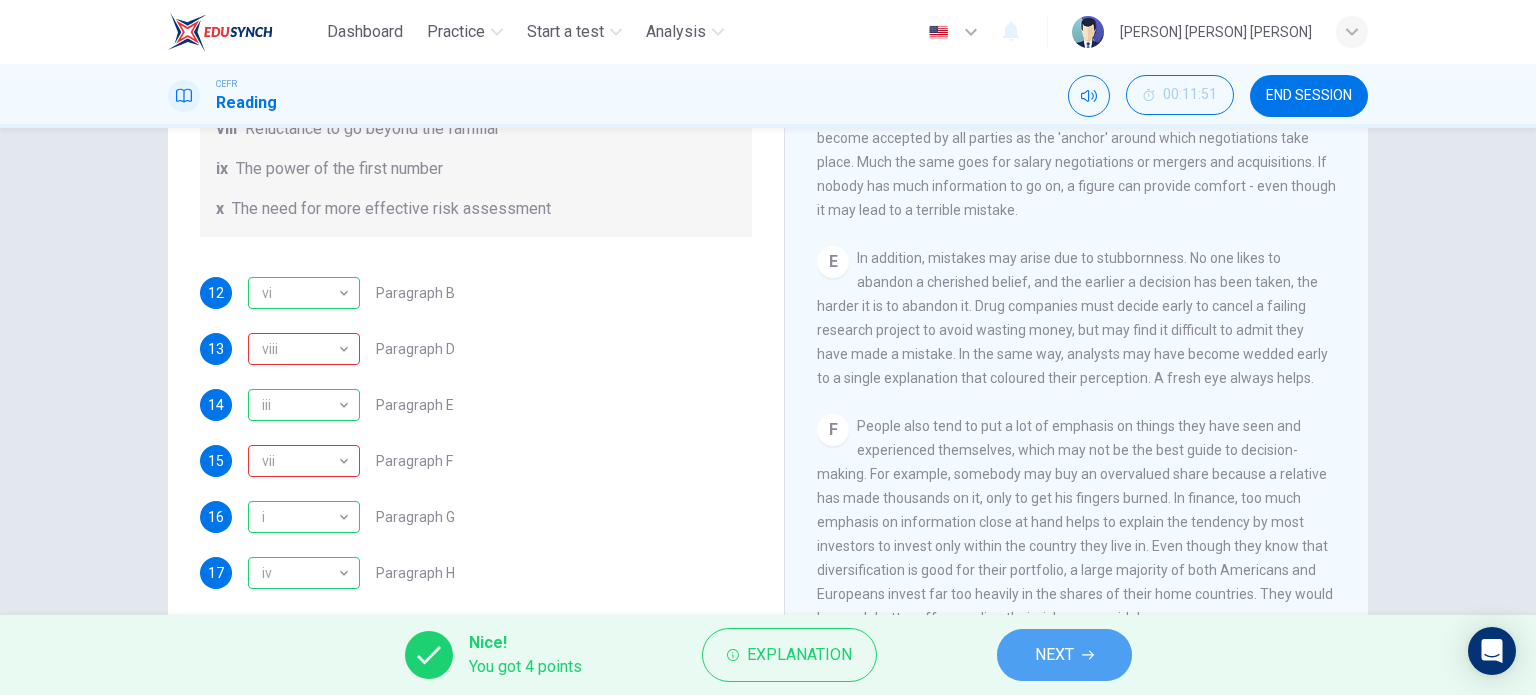 click on "NEXT" at bounding box center (1064, 655) 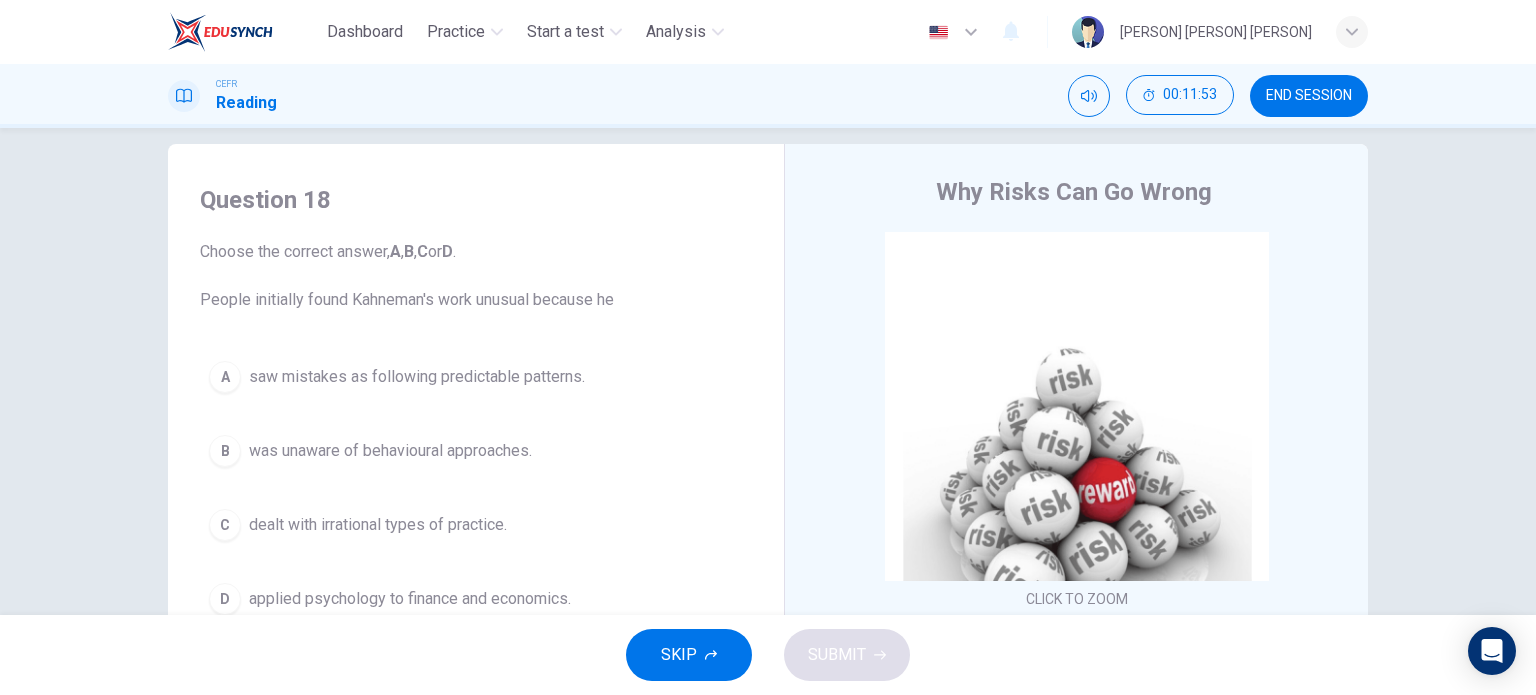 scroll, scrollTop: 22, scrollLeft: 0, axis: vertical 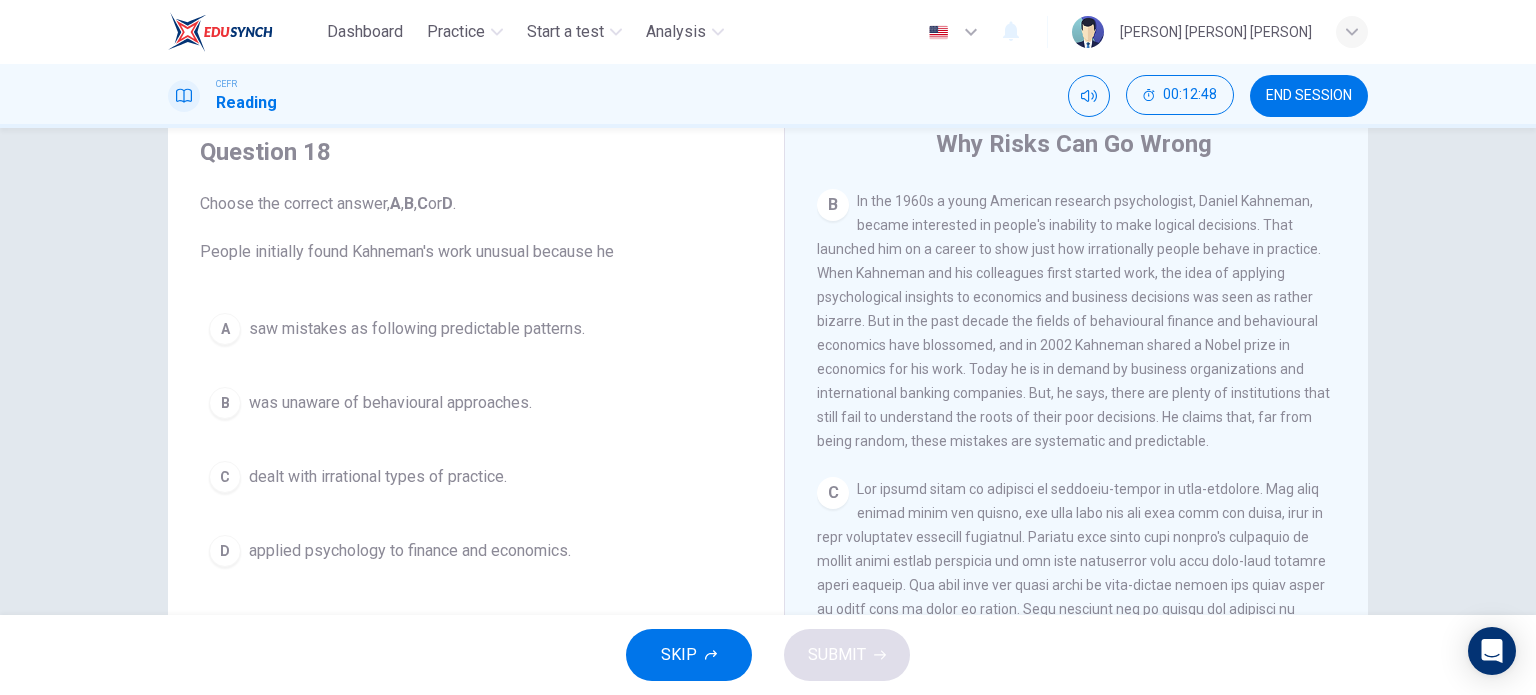 click on "saw mistakes as following predictable patterns." at bounding box center [417, 329] 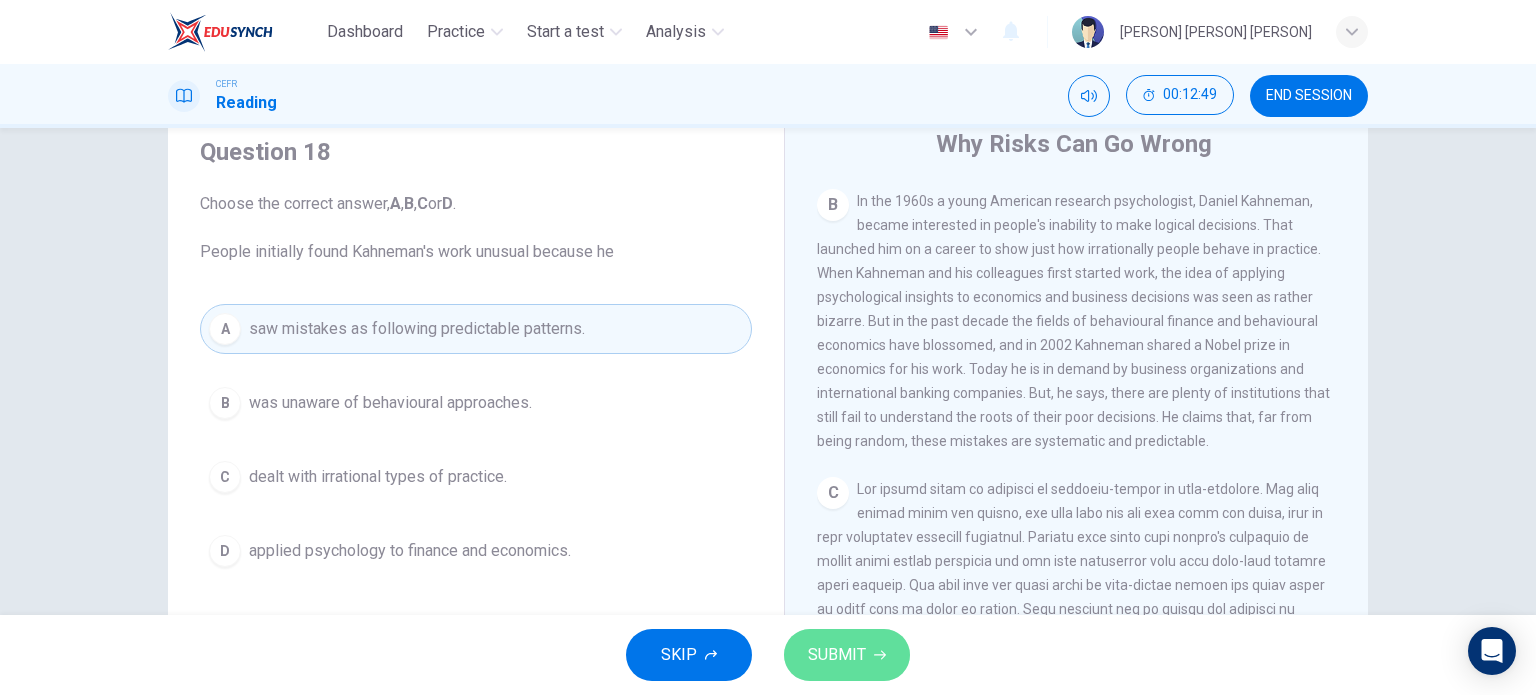 click on "SUBMIT" at bounding box center (837, 655) 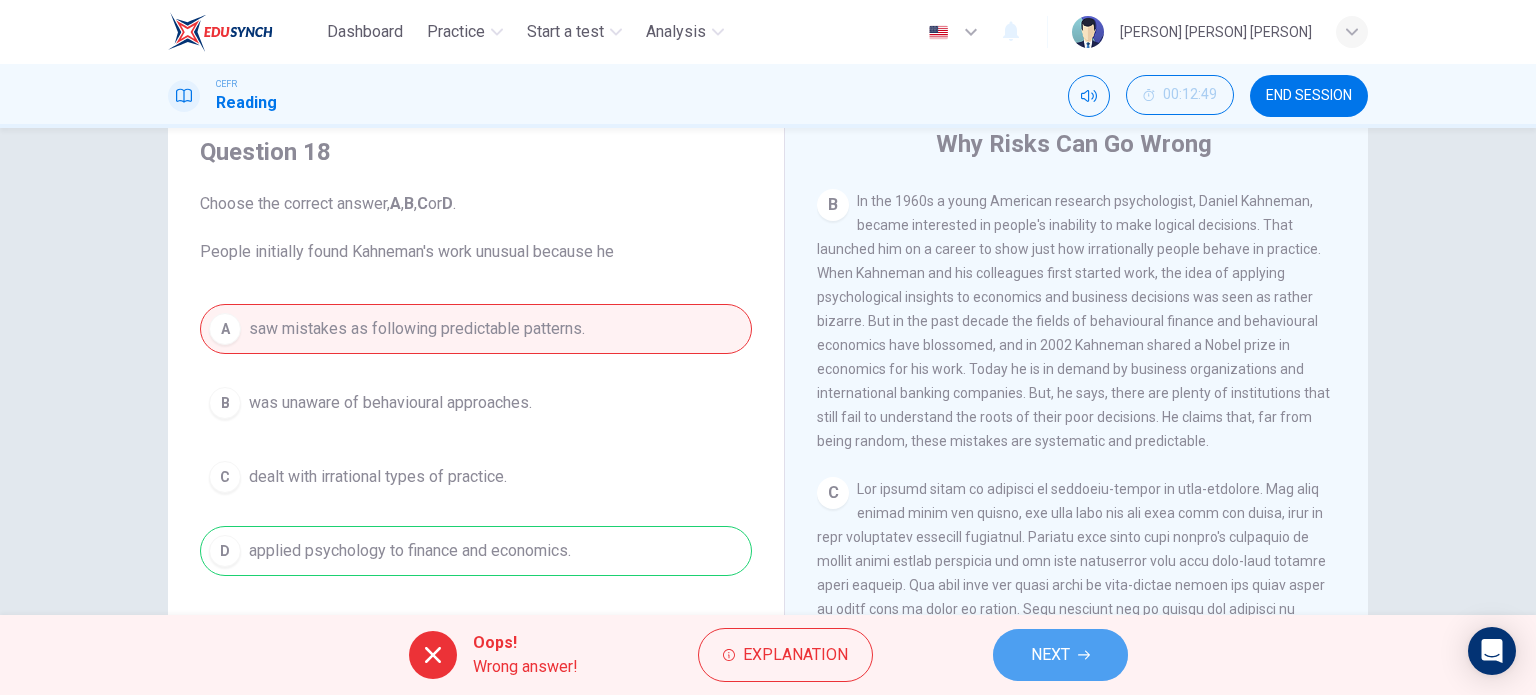 click on "NEXT" at bounding box center [1050, 655] 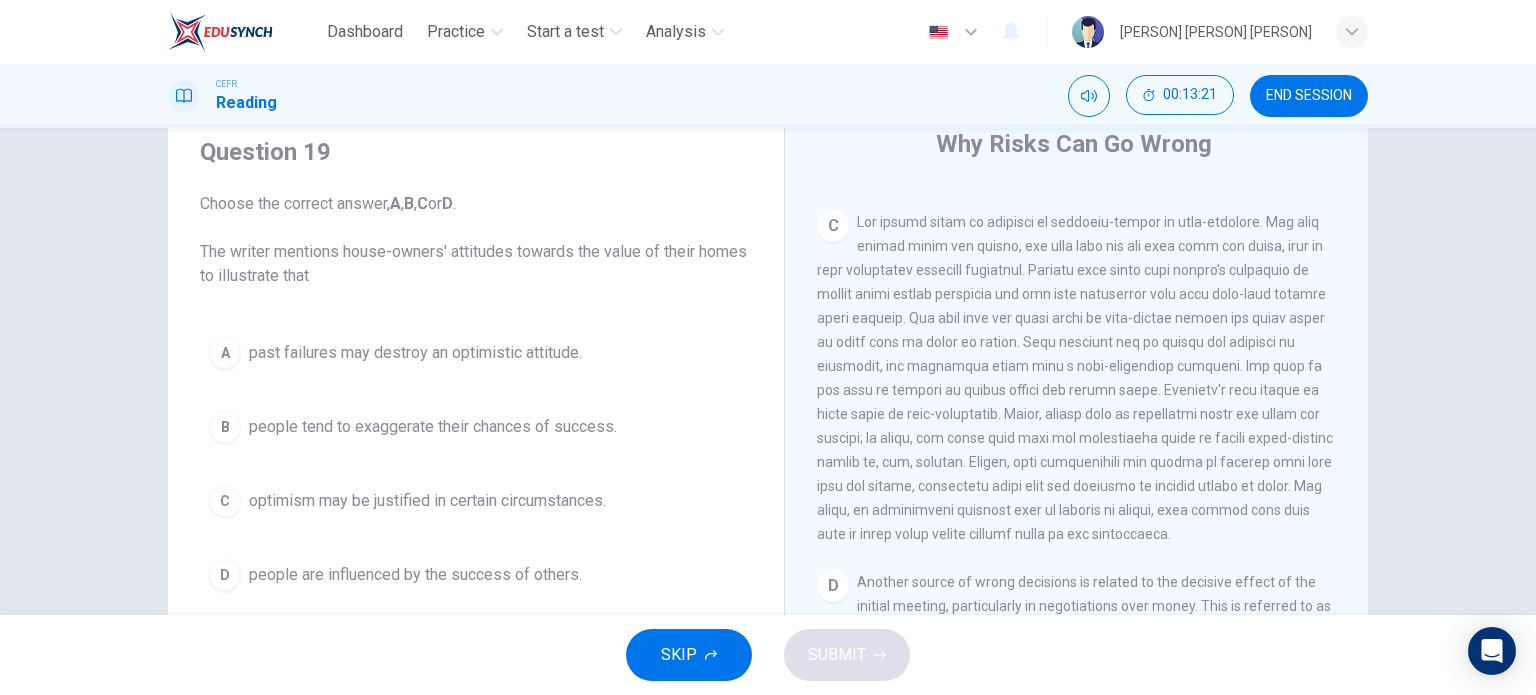 scroll, scrollTop: 828, scrollLeft: 0, axis: vertical 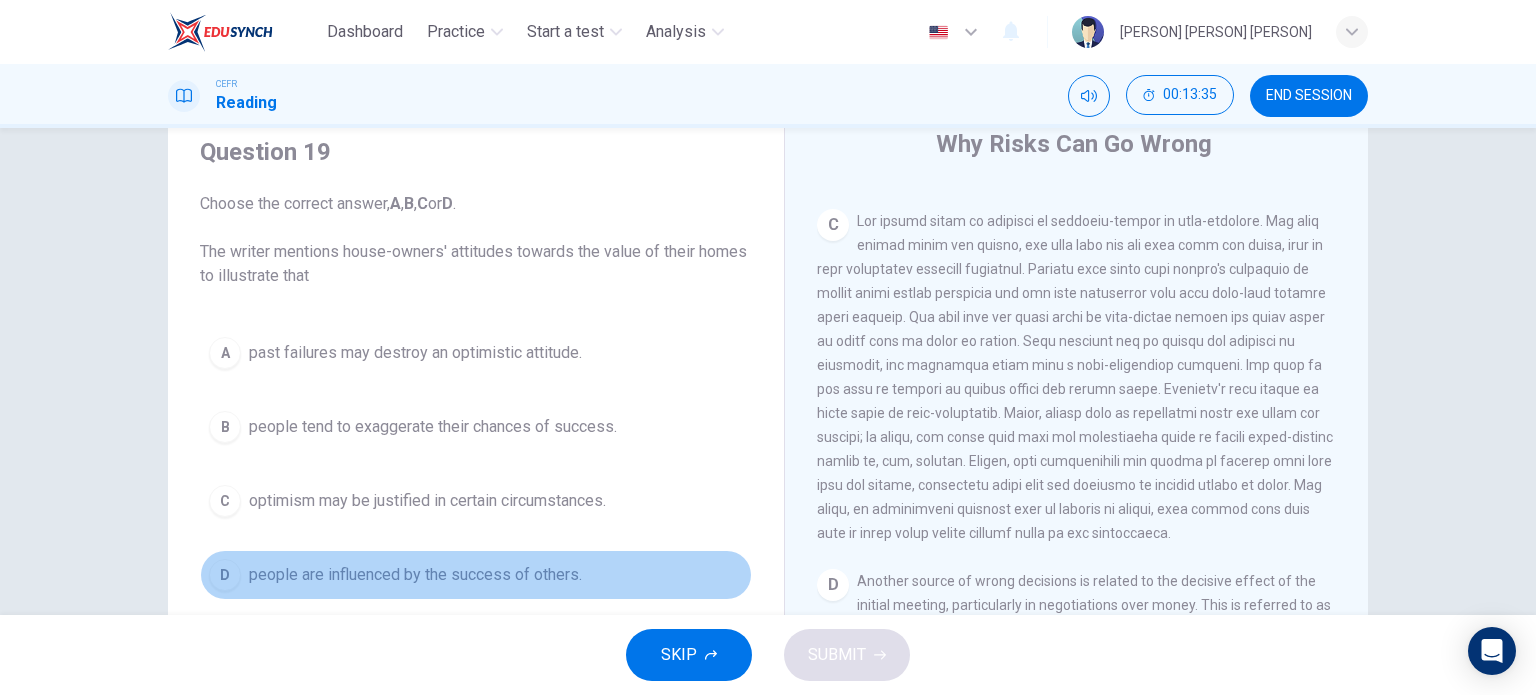 click on "people are influenced by the success of others." at bounding box center [415, 353] 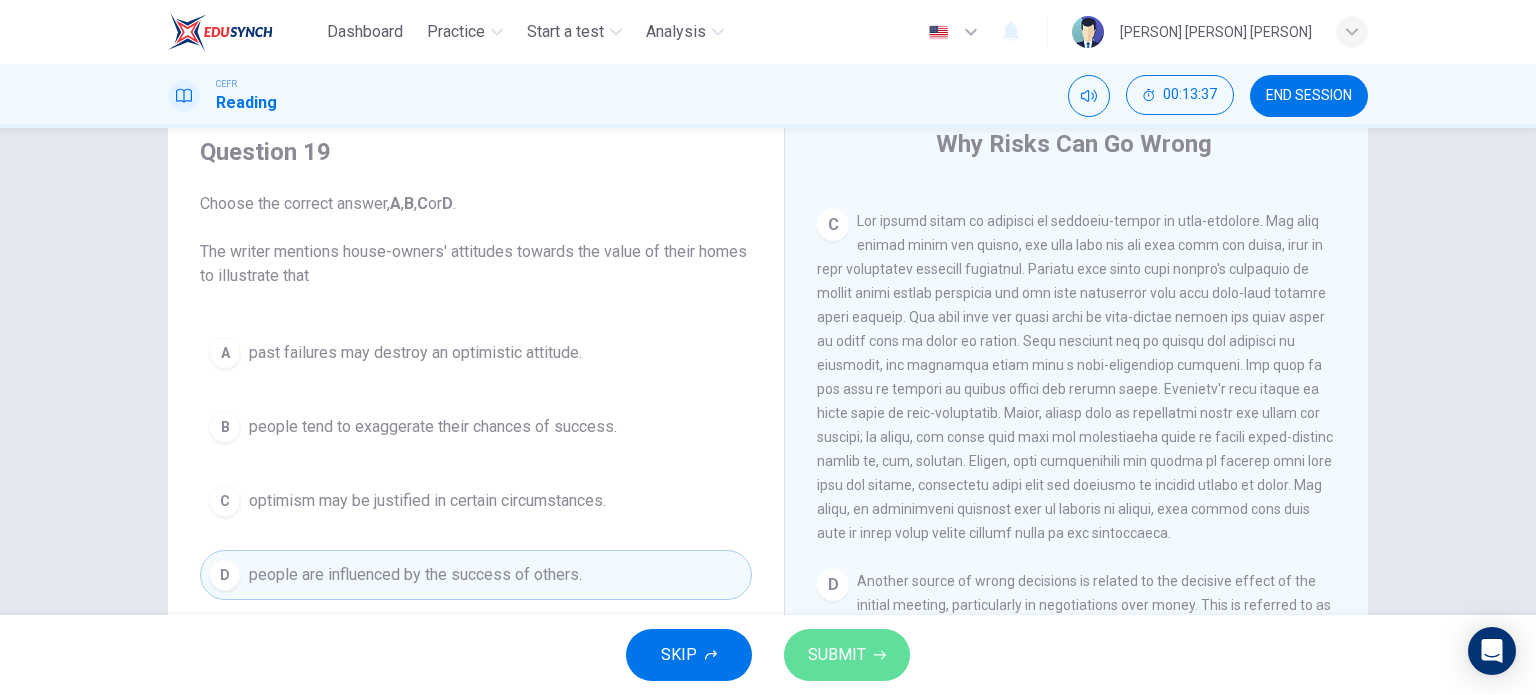 click on "SUBMIT" at bounding box center [847, 655] 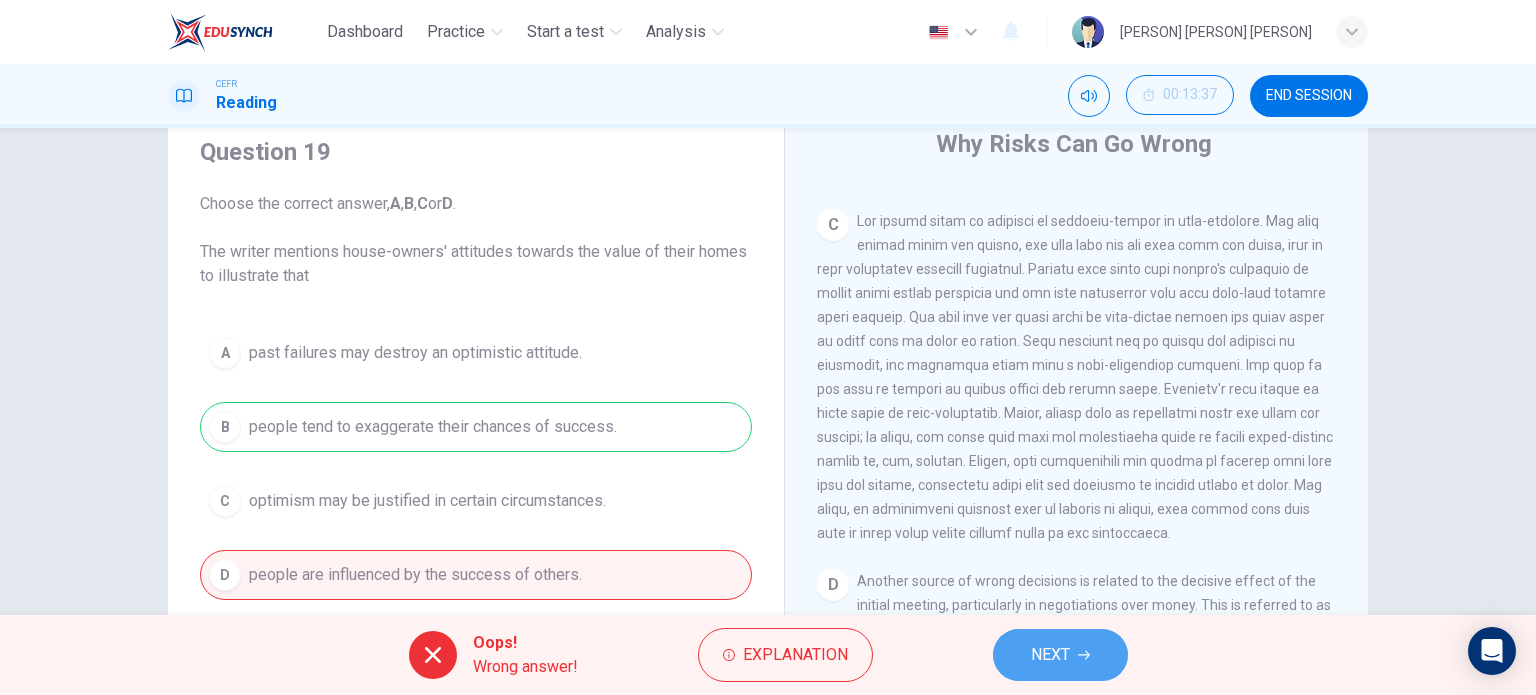 click on "NEXT" at bounding box center [1050, 655] 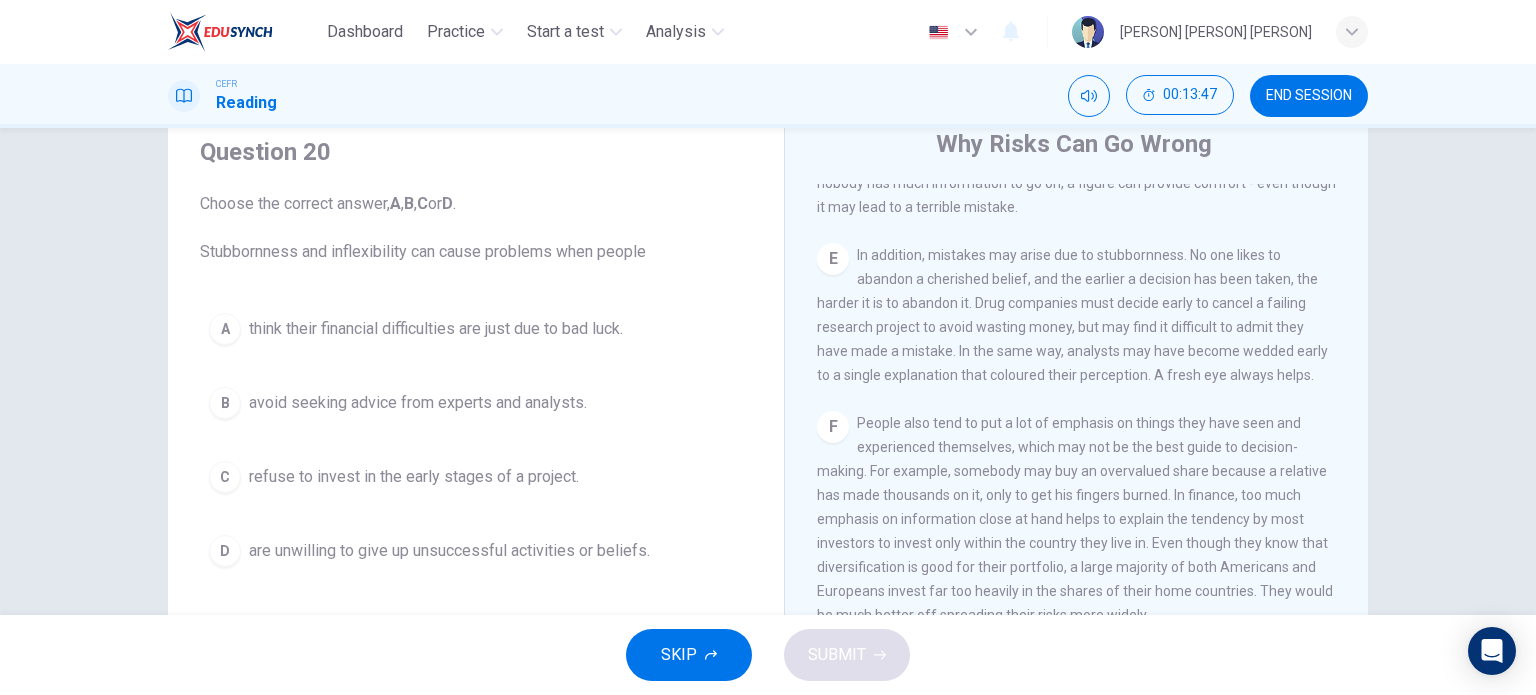 scroll, scrollTop: 1375, scrollLeft: 0, axis: vertical 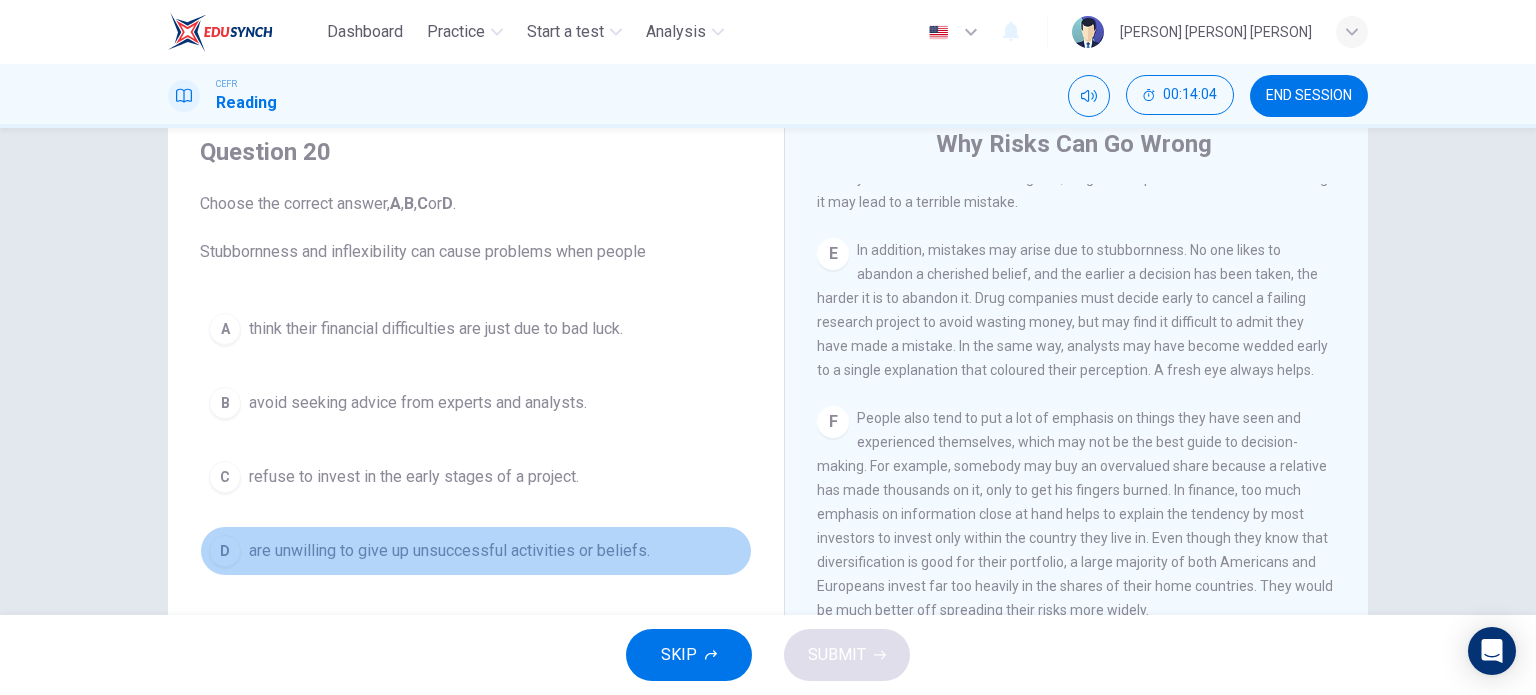 click on "are unwilling to give up unsuccessful activities or beliefs." at bounding box center [436, 329] 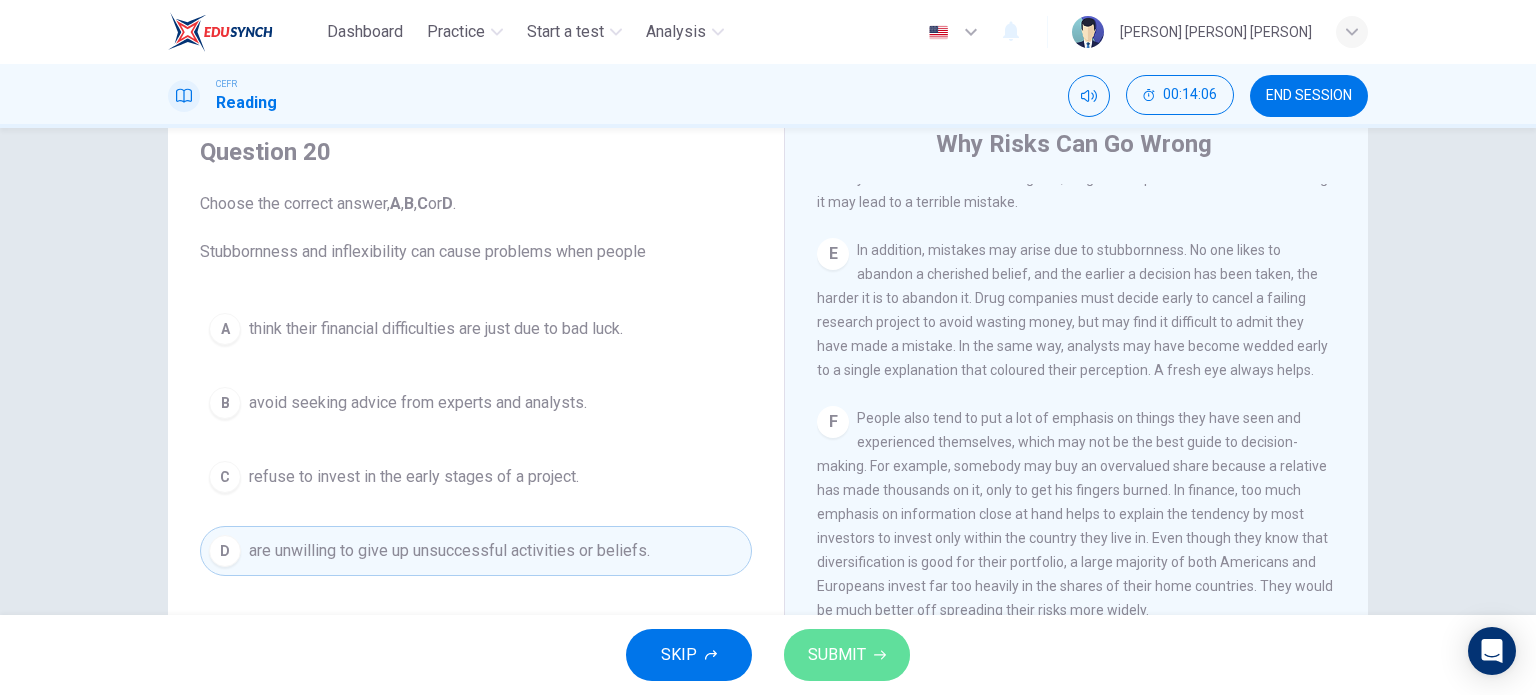 click on "SUBMIT" at bounding box center [837, 655] 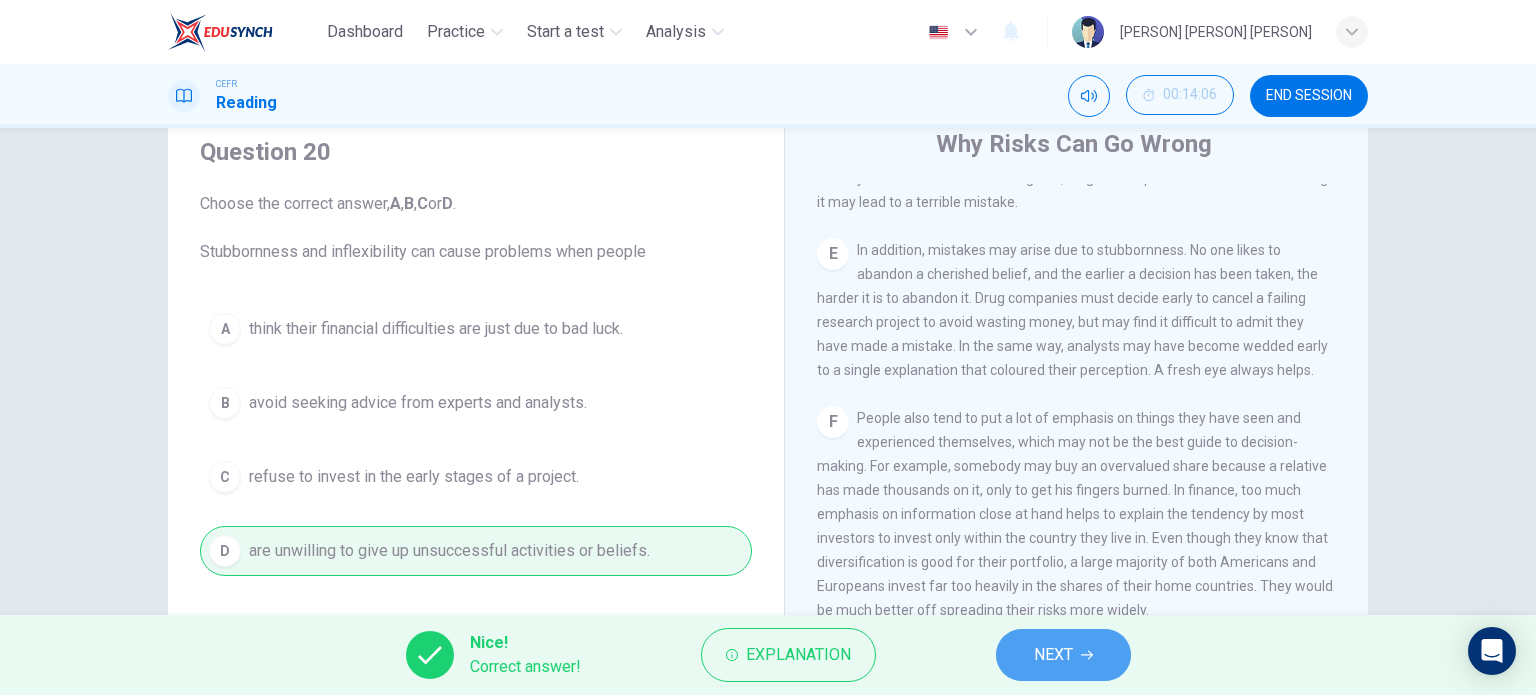 click on "NEXT" at bounding box center (1053, 655) 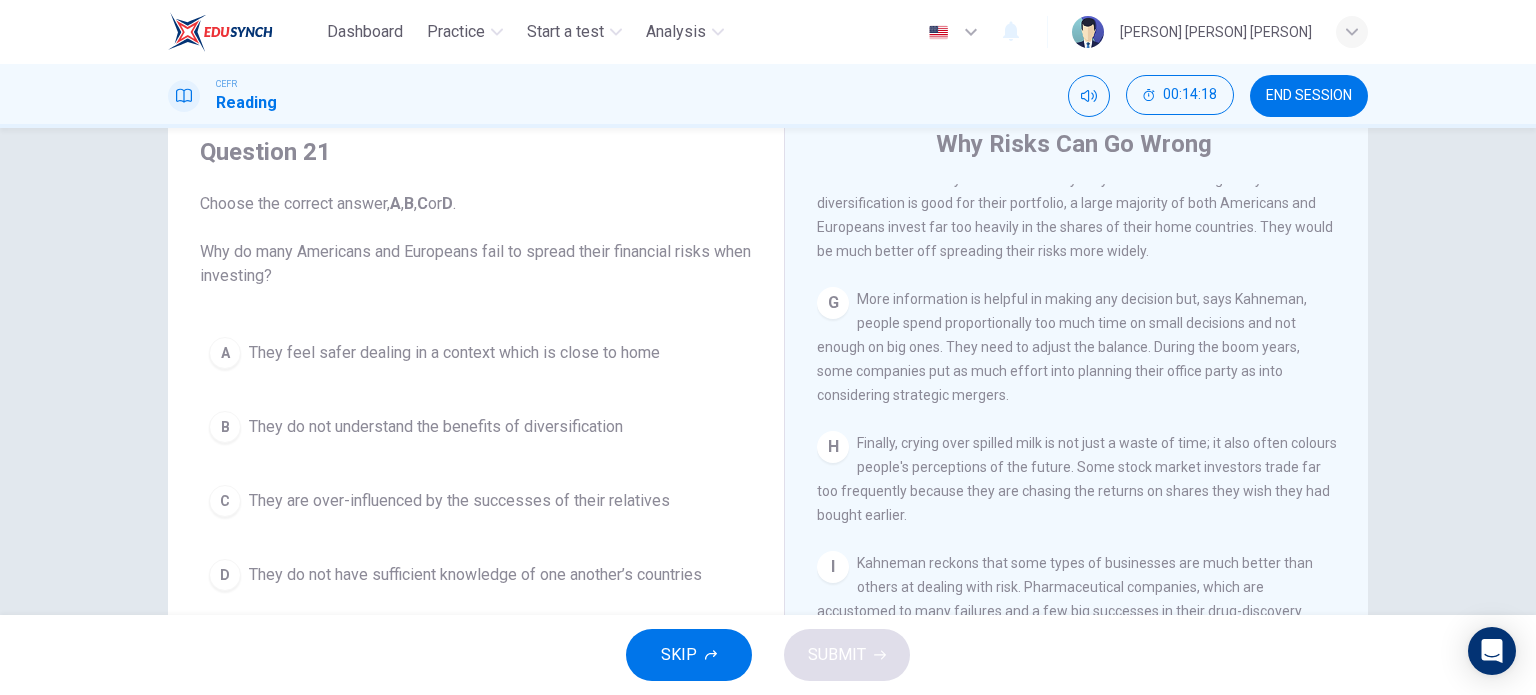 scroll, scrollTop: 1815, scrollLeft: 0, axis: vertical 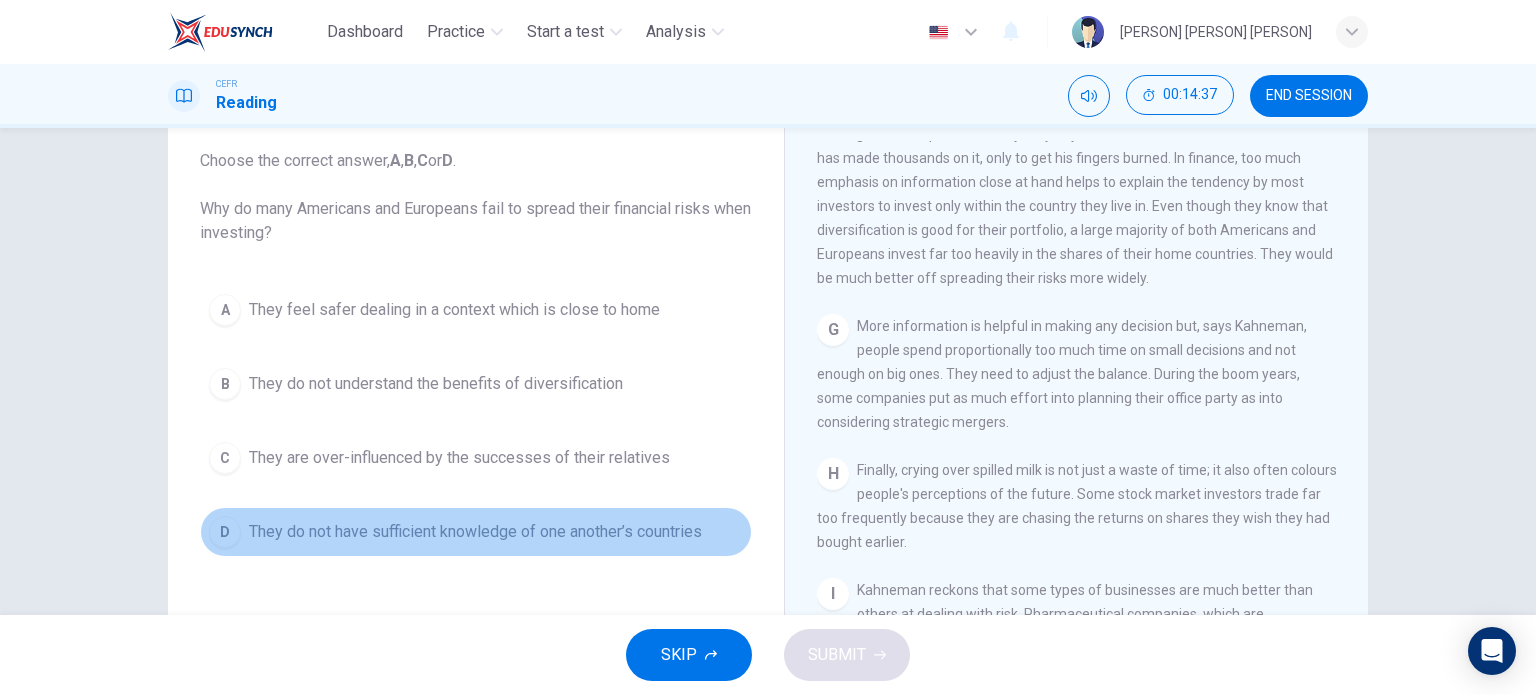 click on "They do not have sufficient knowledge of one another’s countries" at bounding box center (454, 310) 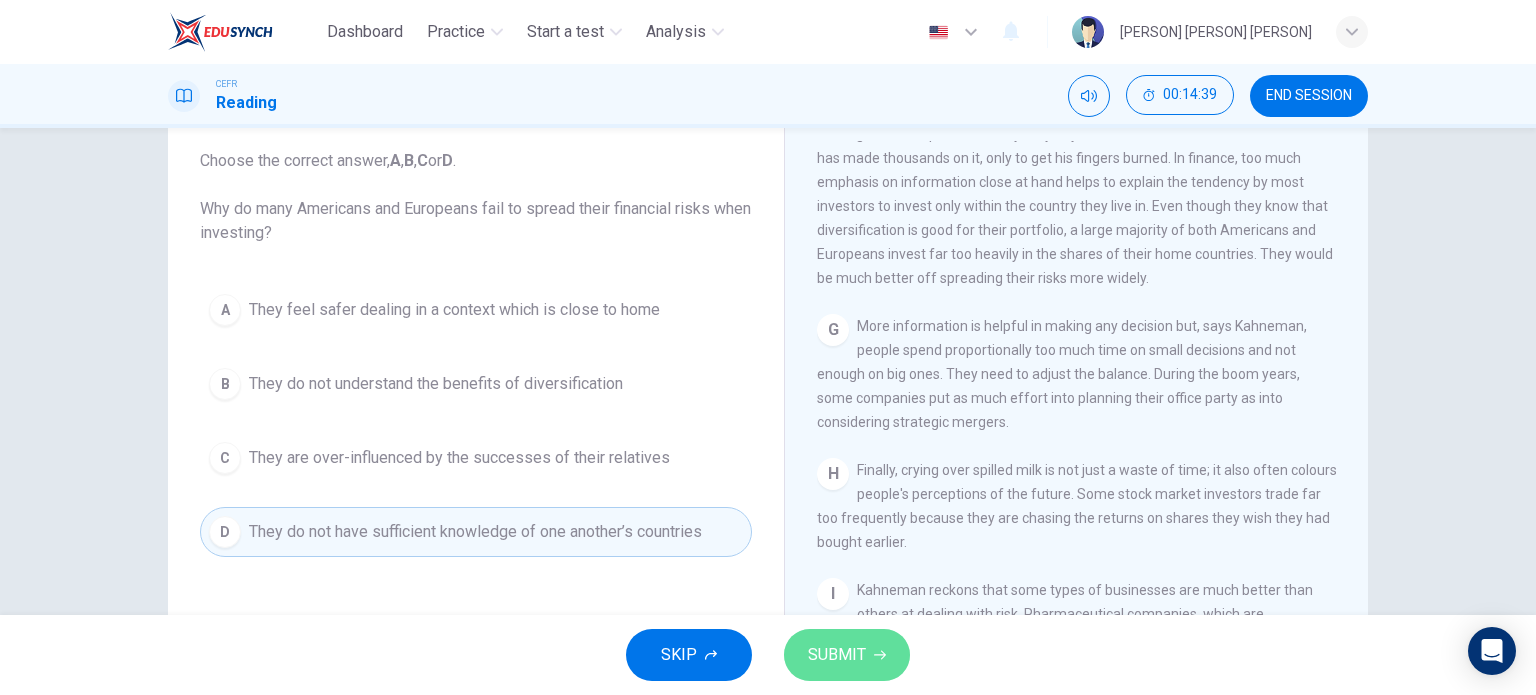 click on "SUBMIT" at bounding box center [837, 655] 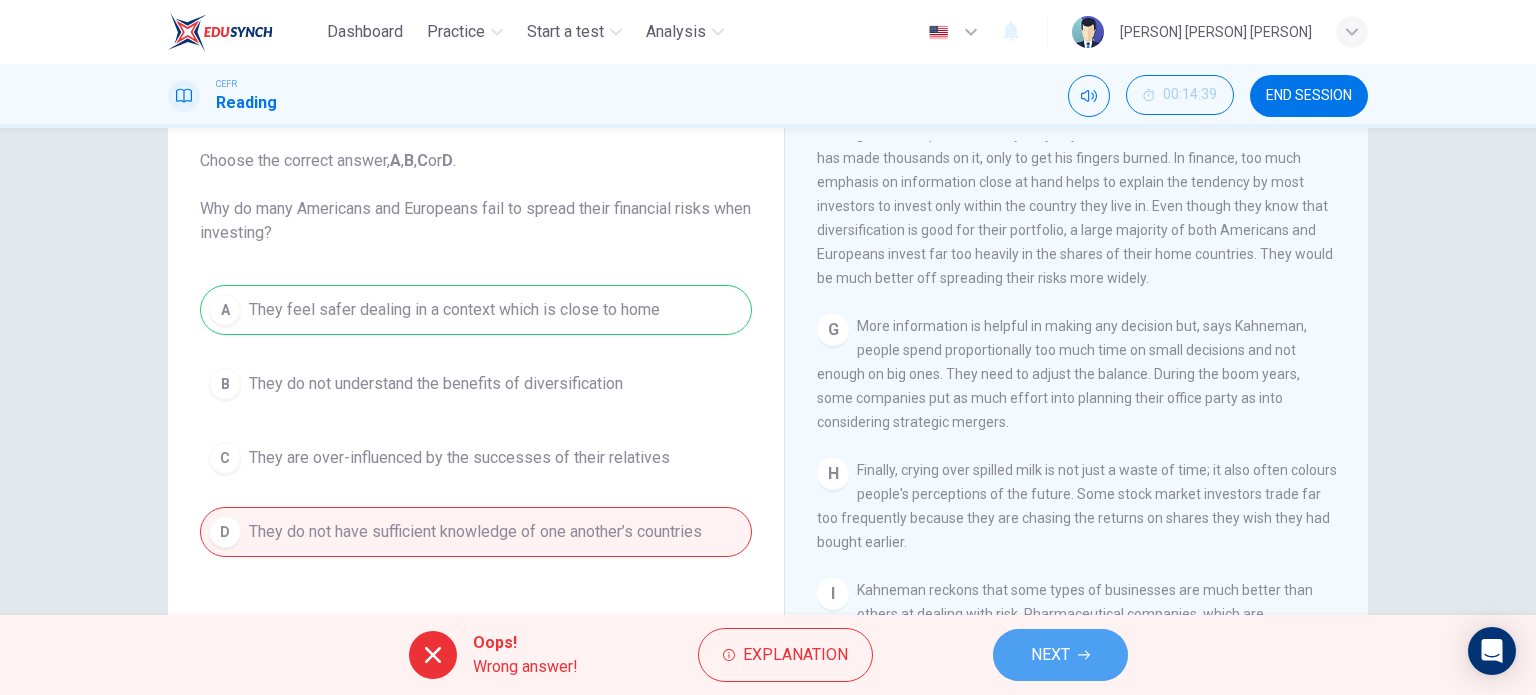 click on "NEXT" at bounding box center (1050, 655) 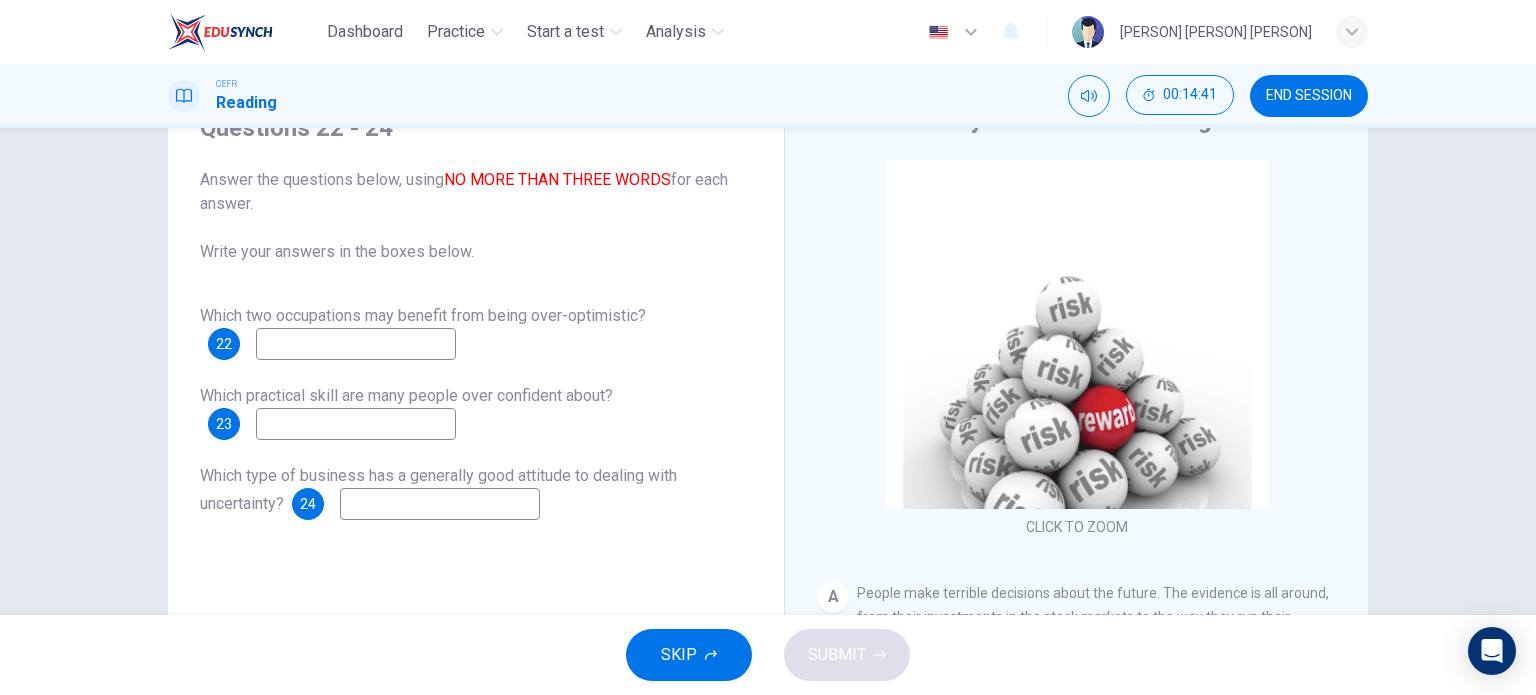 scroll, scrollTop: 96, scrollLeft: 0, axis: vertical 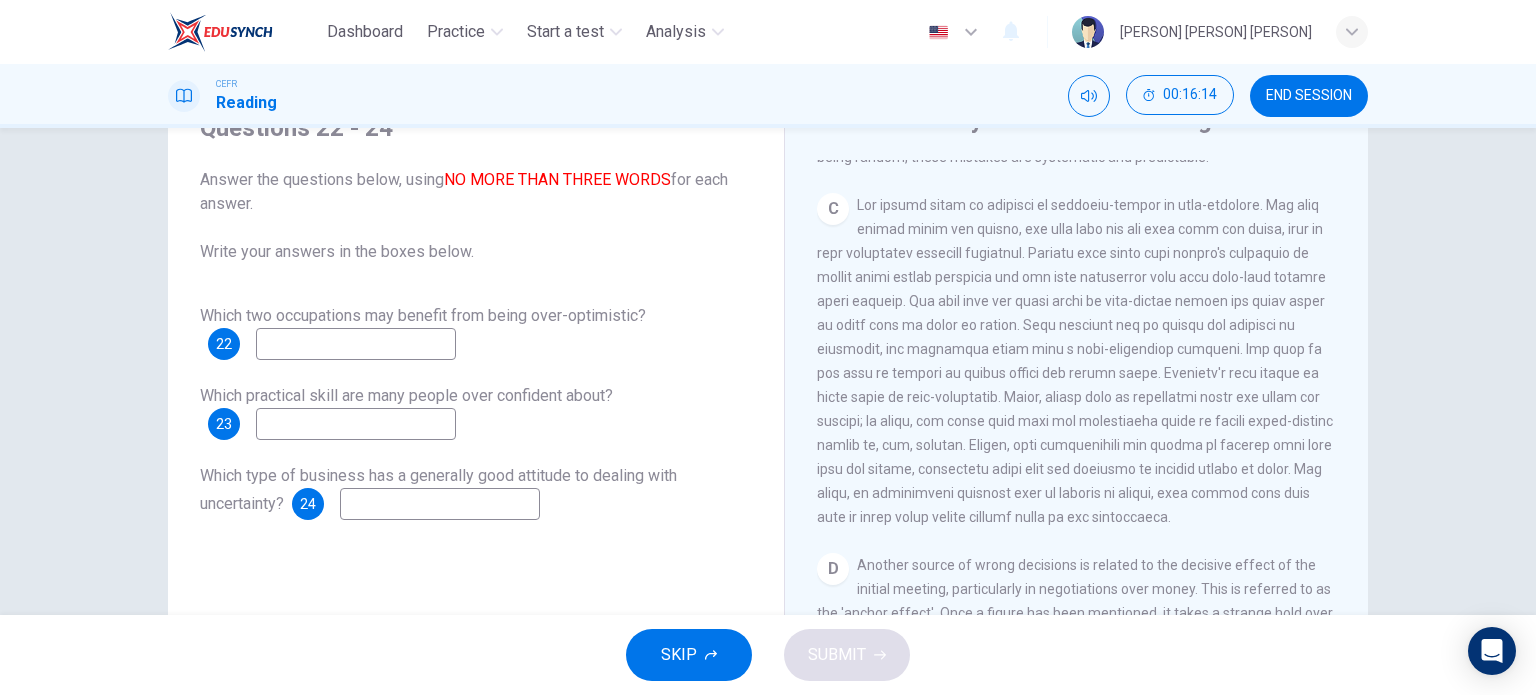 click at bounding box center [356, 344] 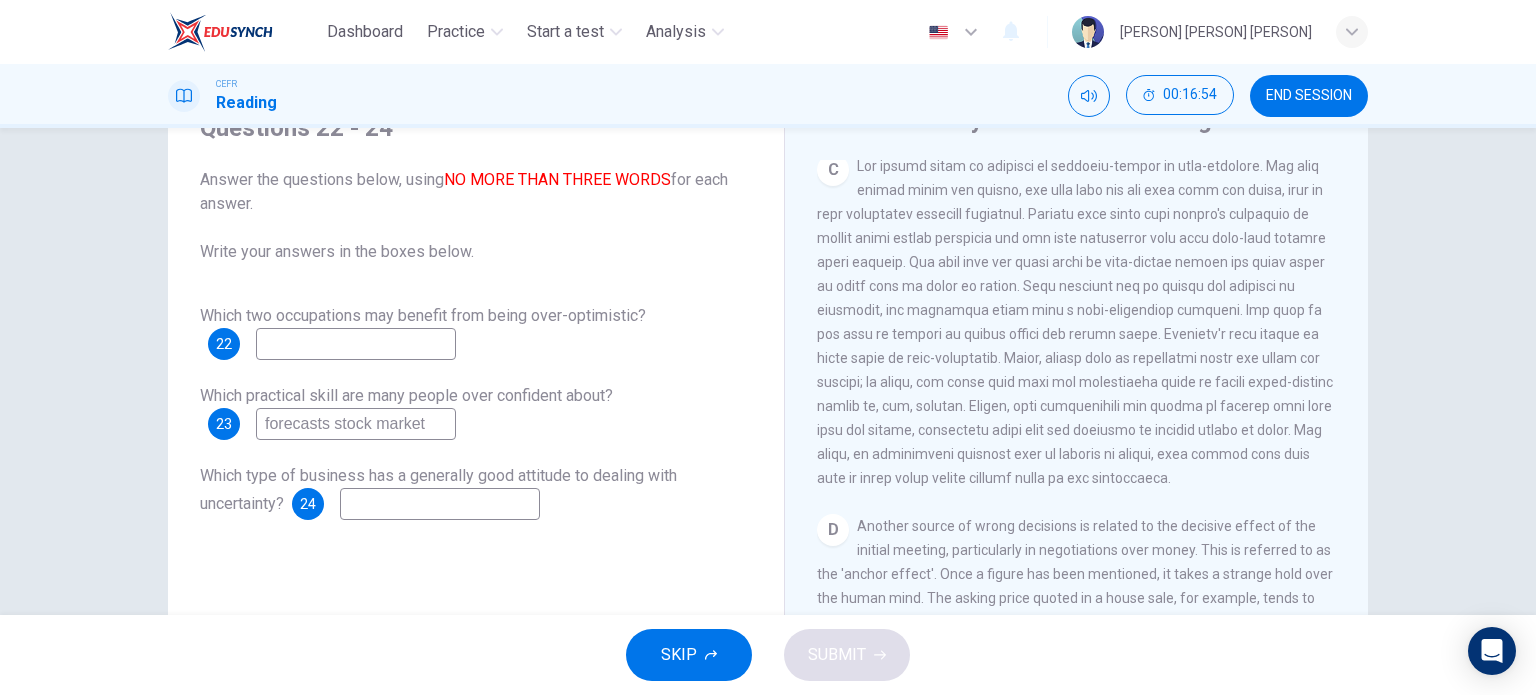 scroll, scrollTop: 858, scrollLeft: 0, axis: vertical 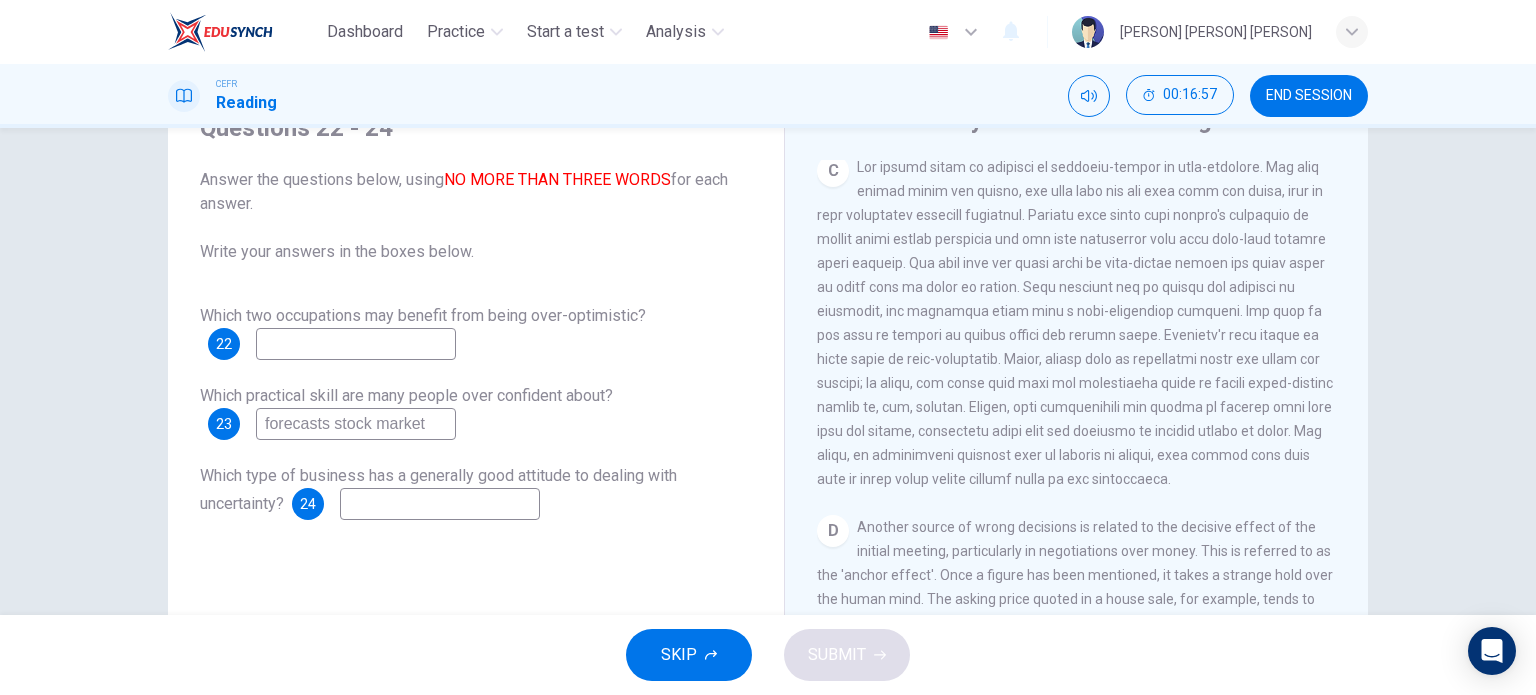 type on "forecasts stock market" 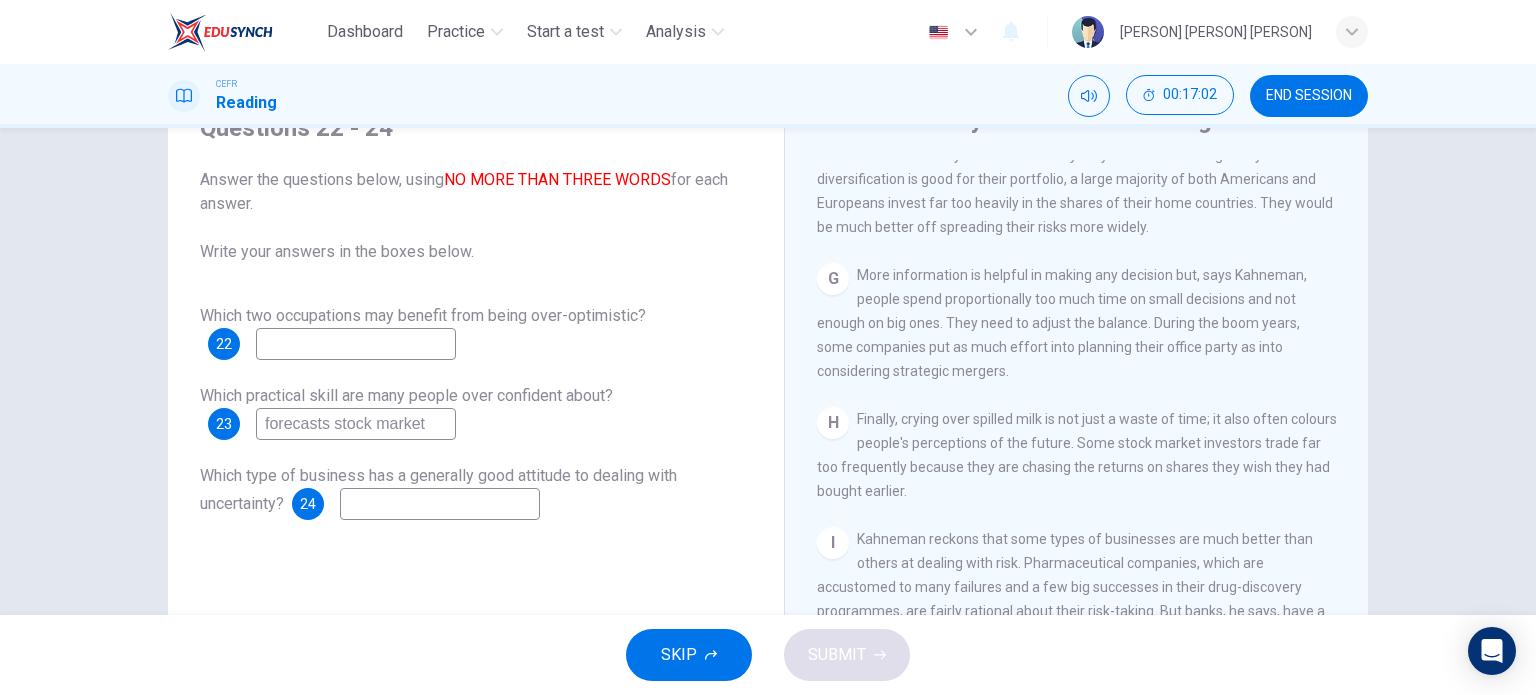 scroll, scrollTop: 1815, scrollLeft: 0, axis: vertical 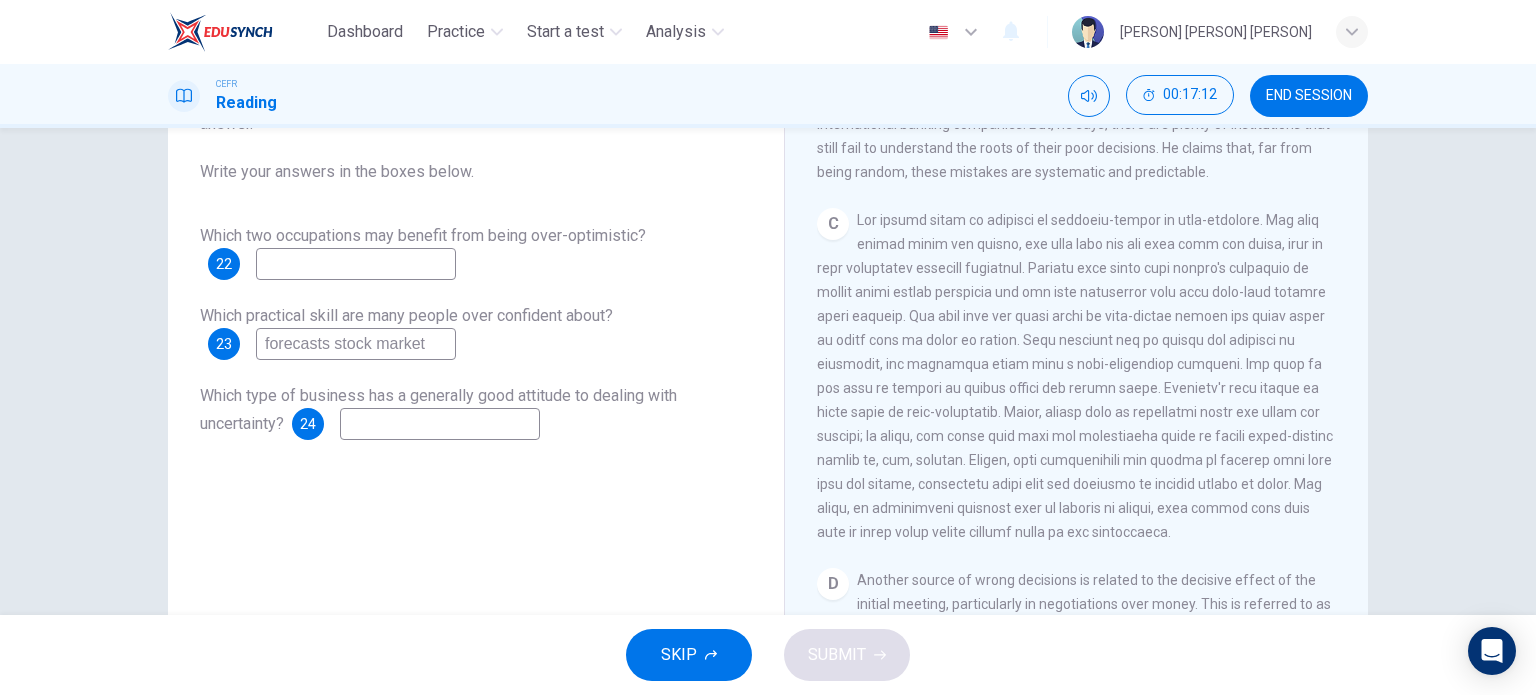 click at bounding box center [356, 264] 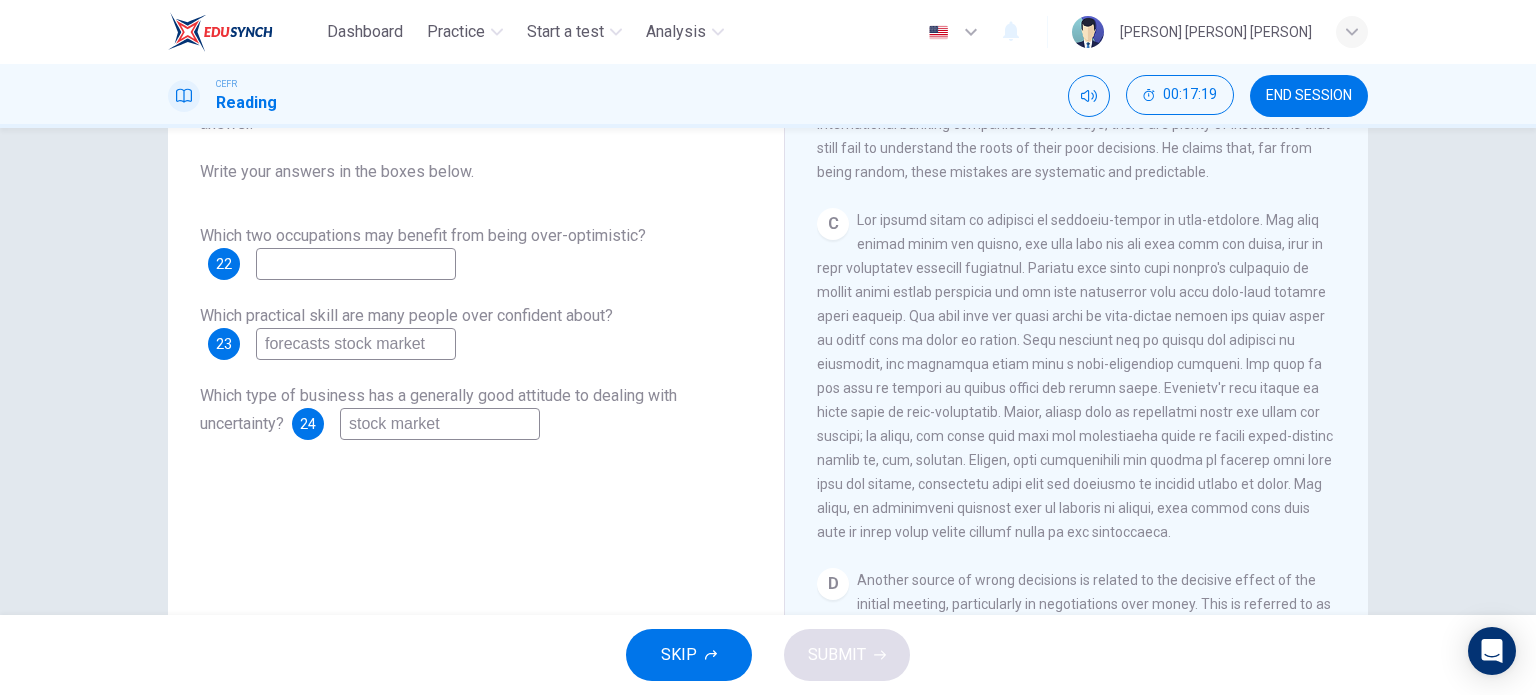 type on "stock market" 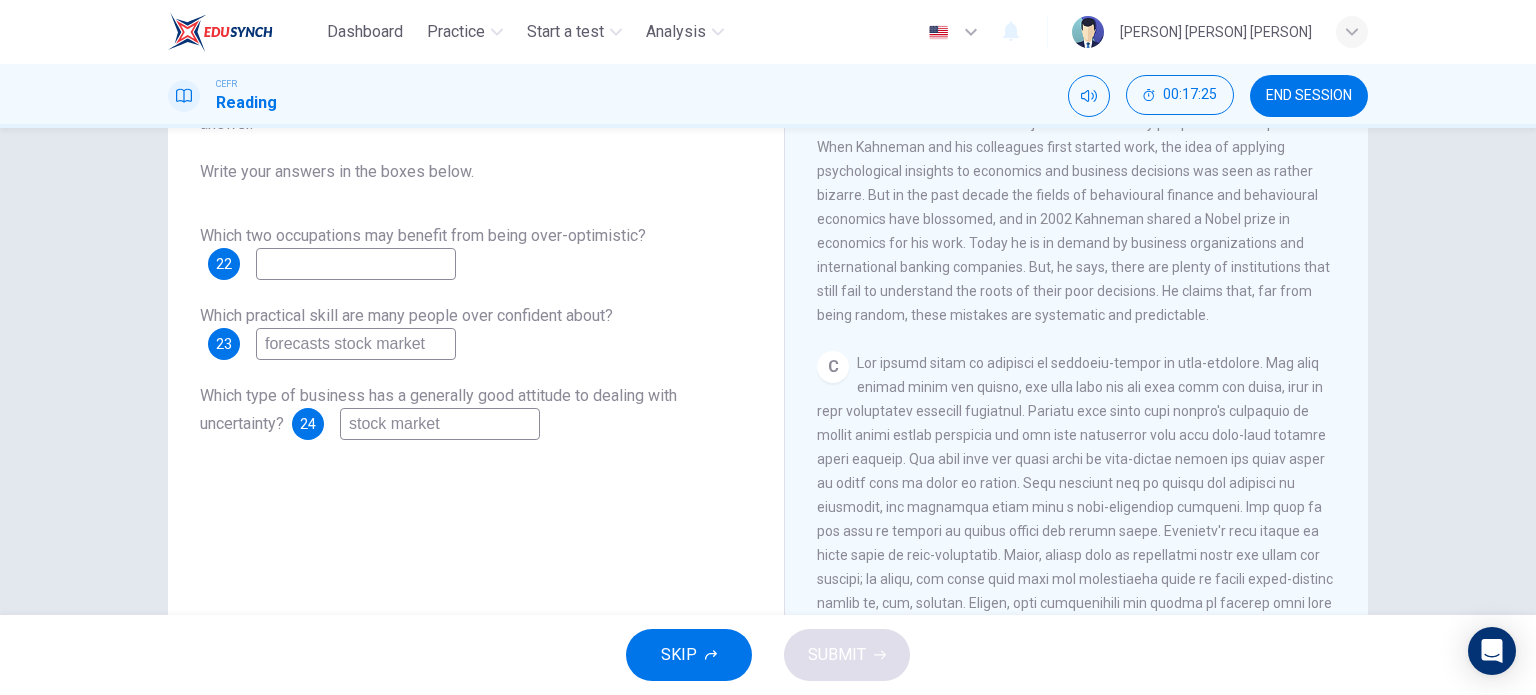 scroll, scrollTop: 487, scrollLeft: 0, axis: vertical 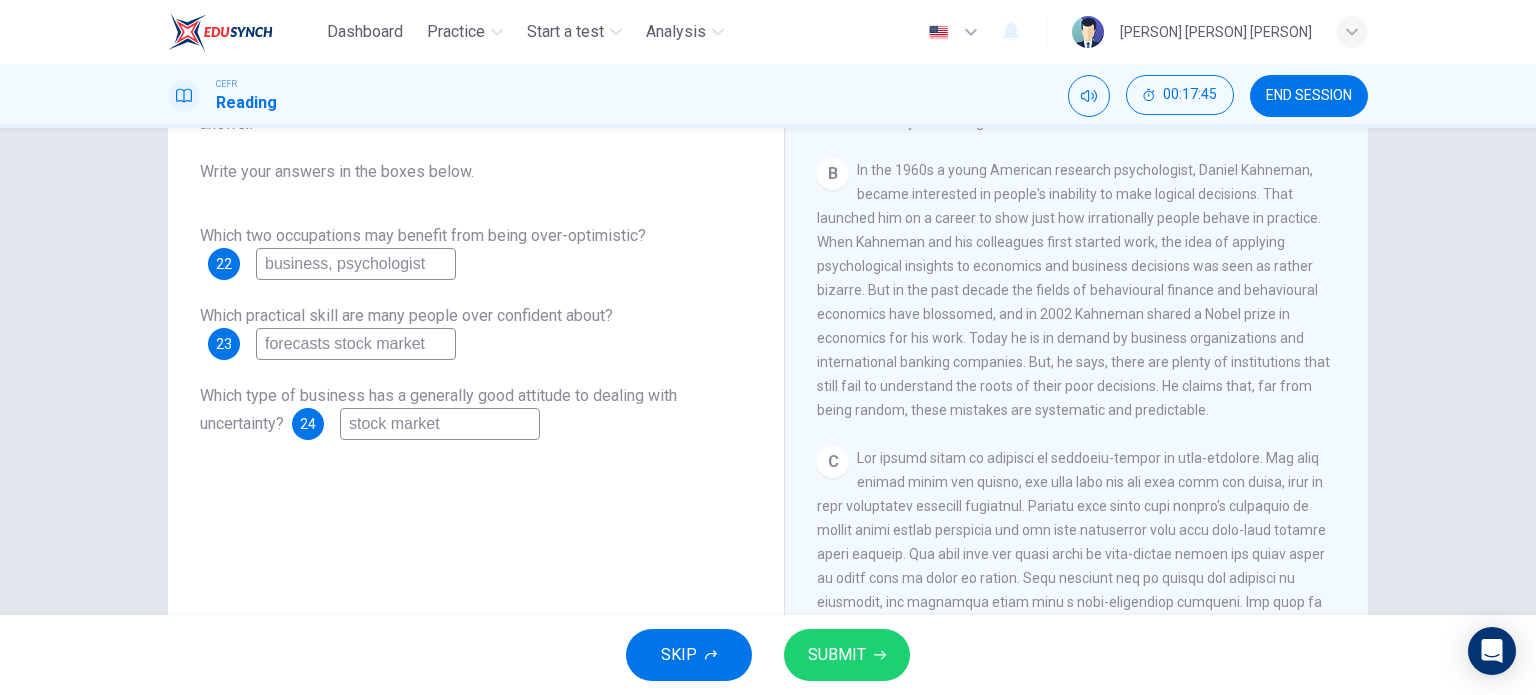 type on "business, psychologist" 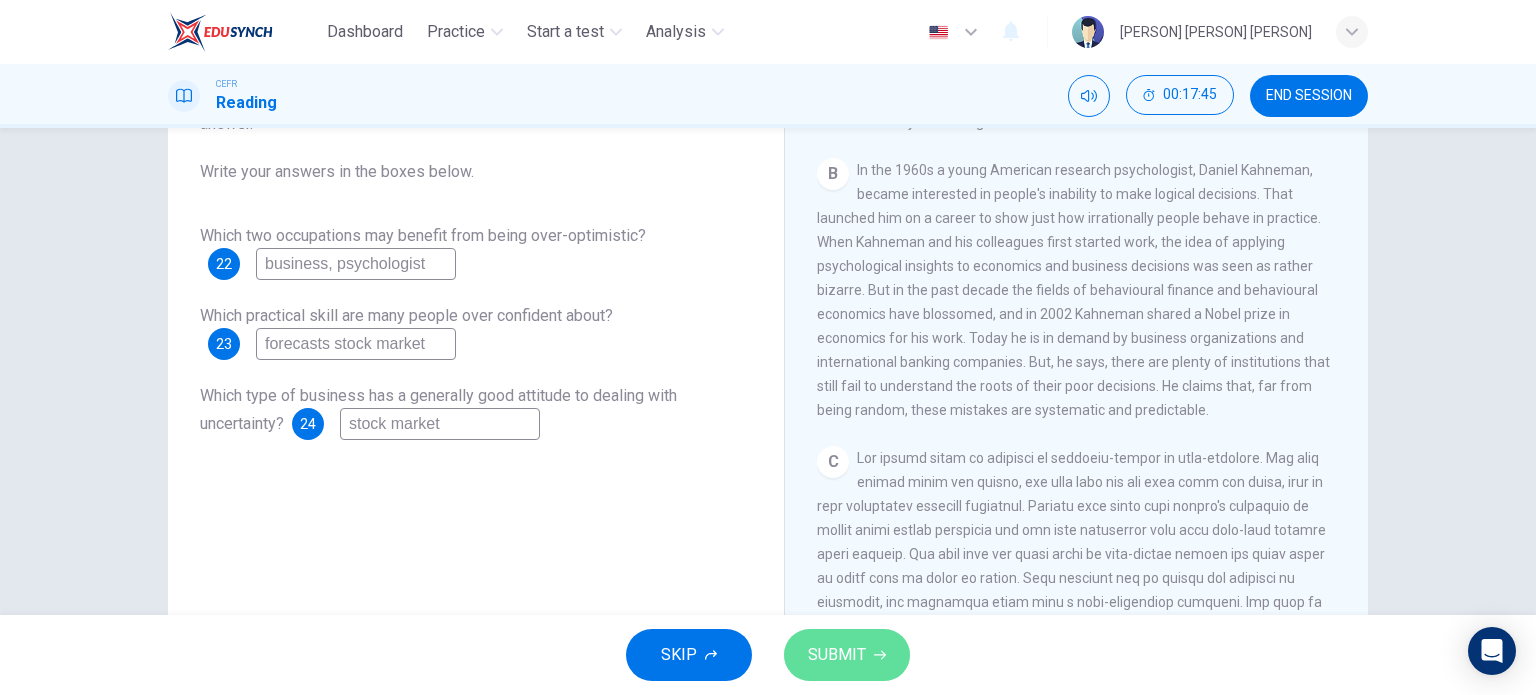 click on "SUBMIT" at bounding box center [847, 655] 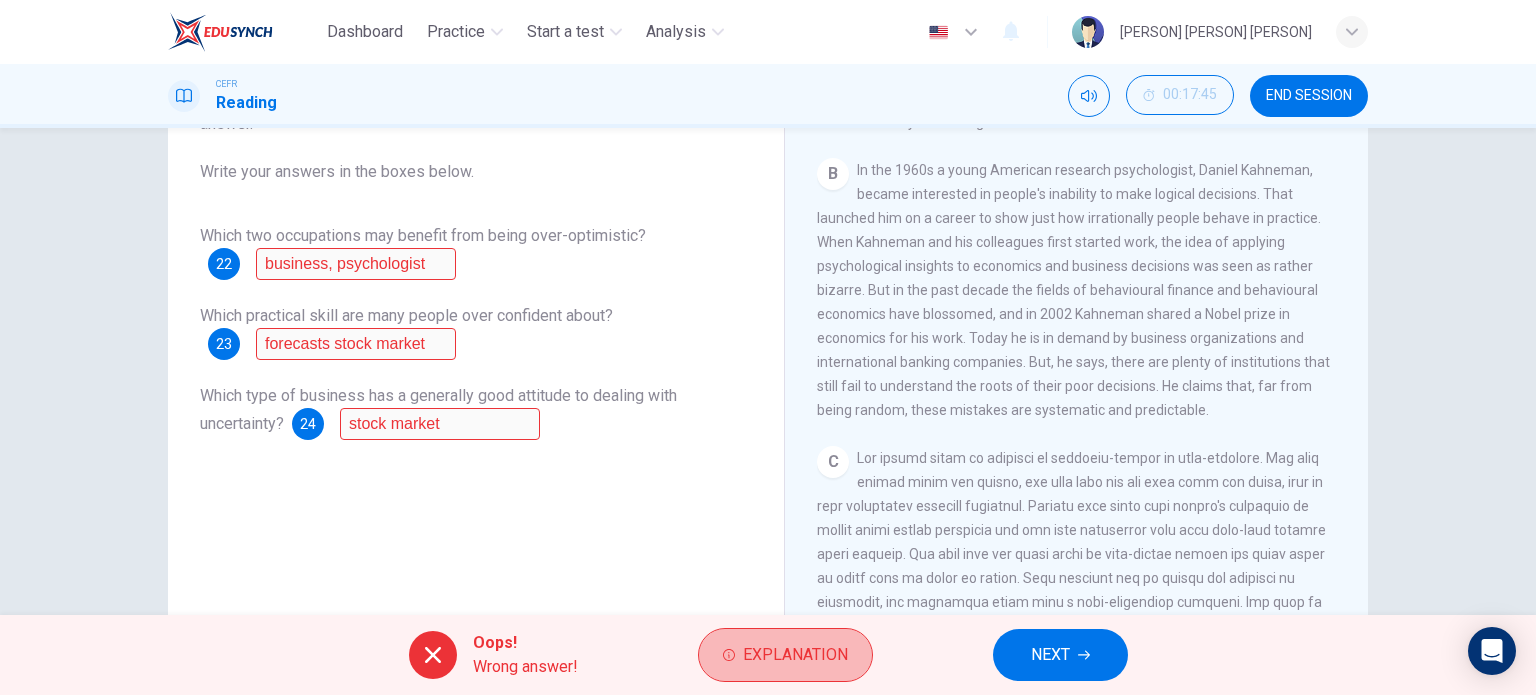 click on "Explanation" at bounding box center [785, 655] 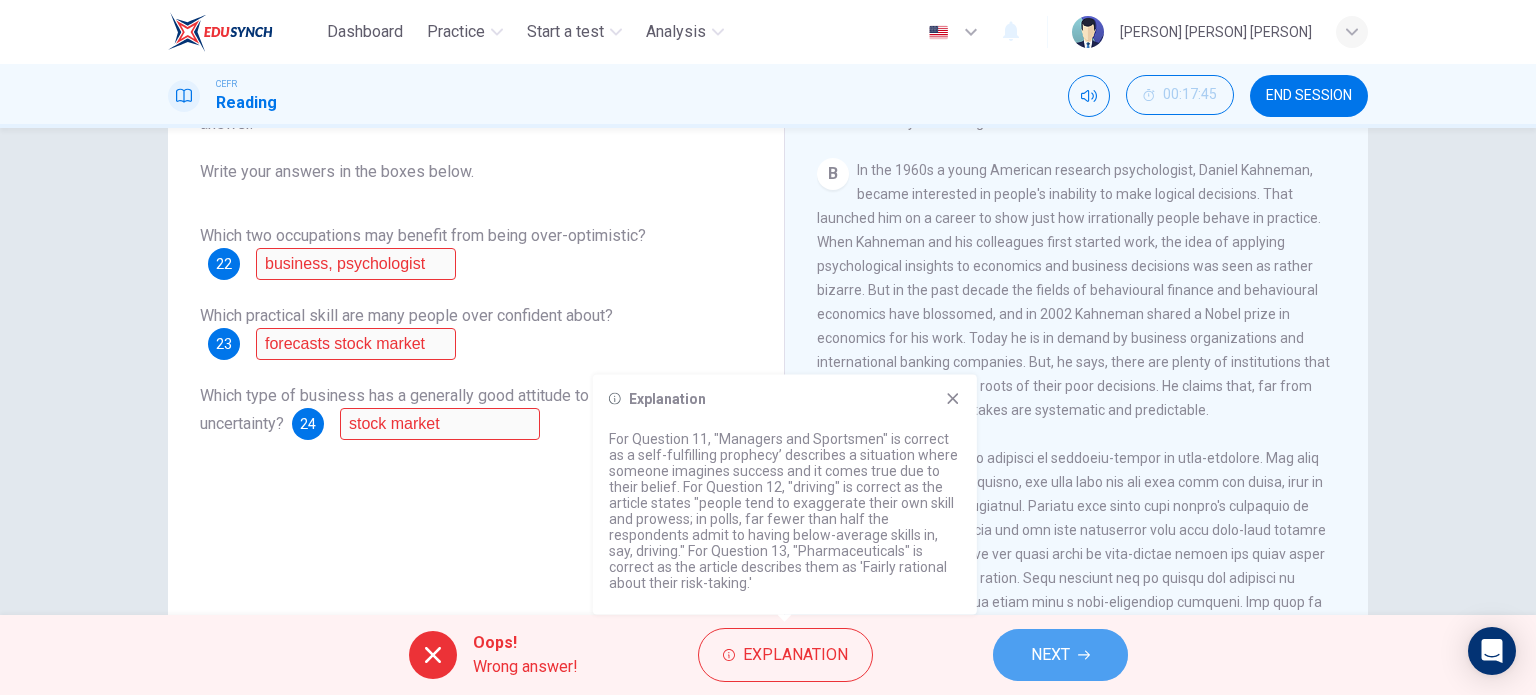 click on "NEXT" at bounding box center [1050, 655] 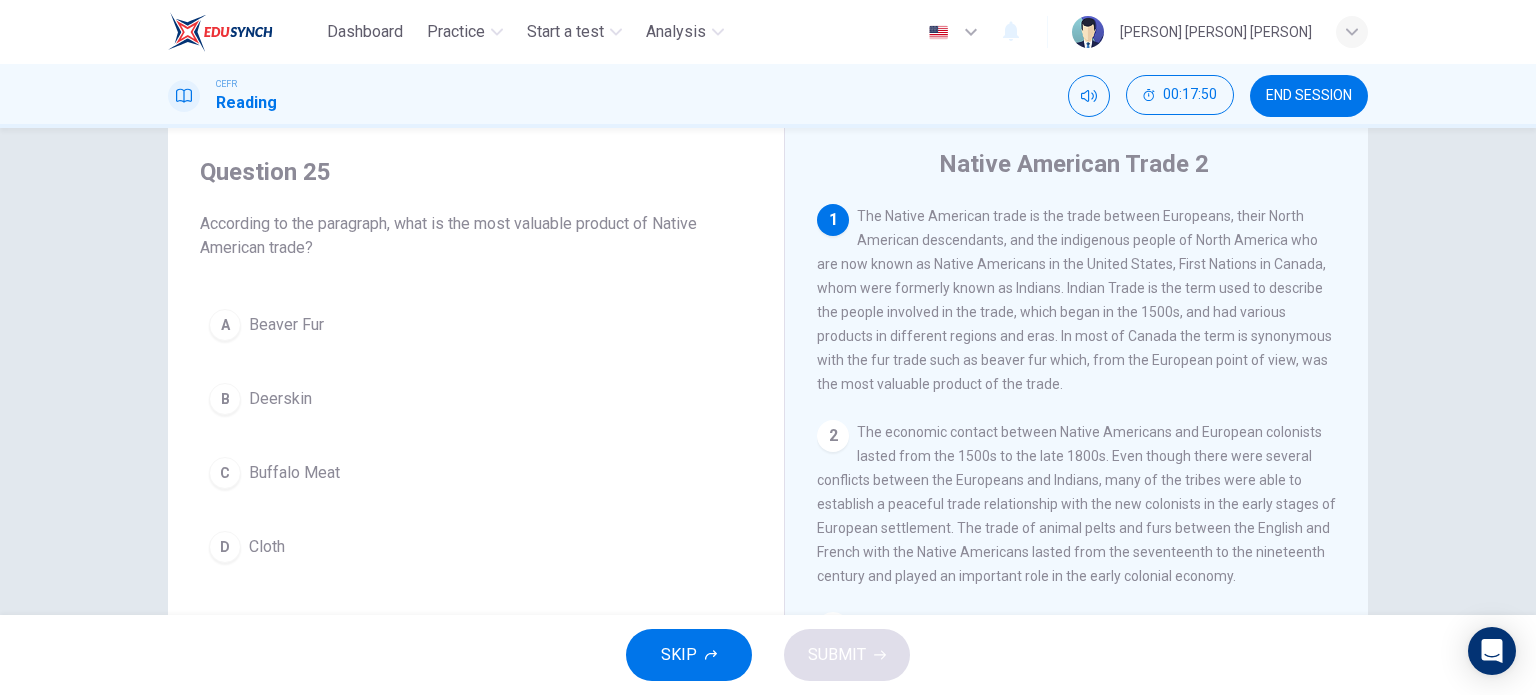 scroll, scrollTop: 52, scrollLeft: 0, axis: vertical 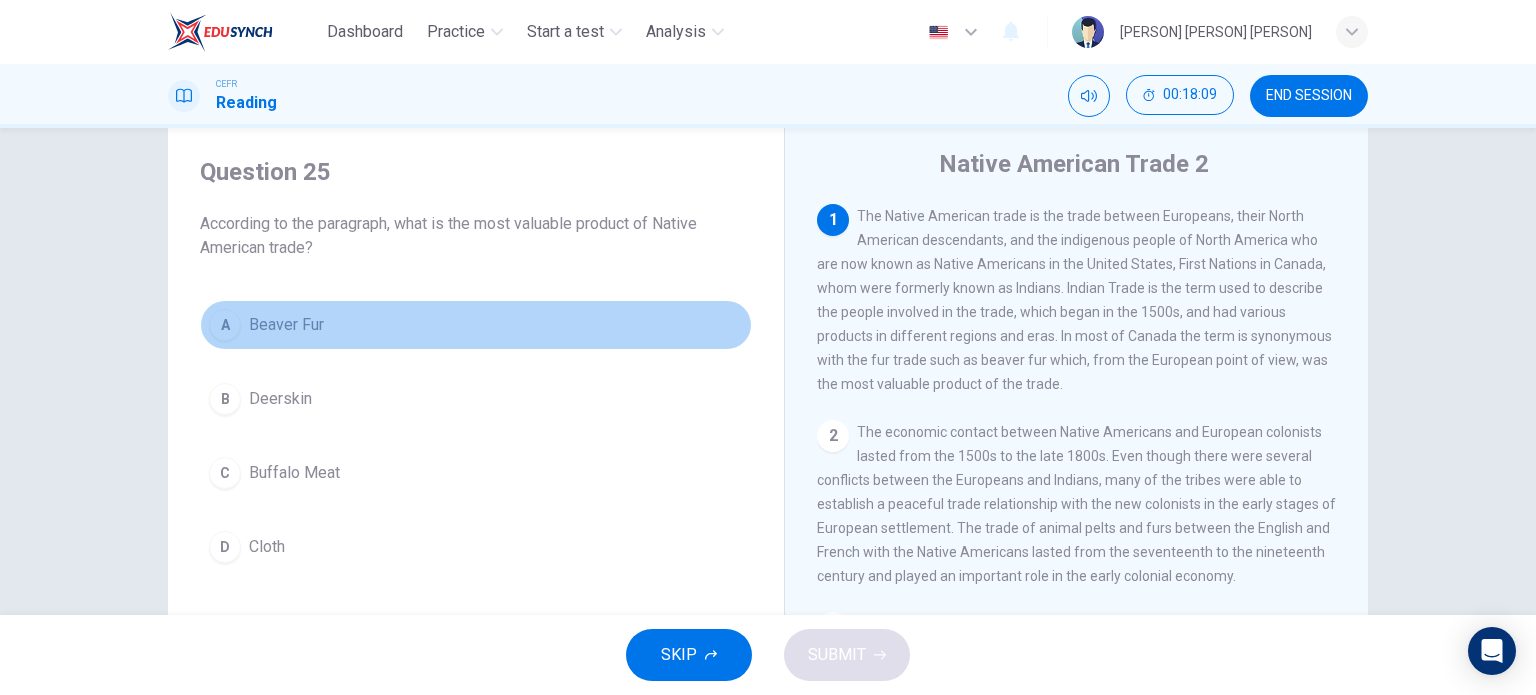 click on "Beaver Fur" at bounding box center [286, 325] 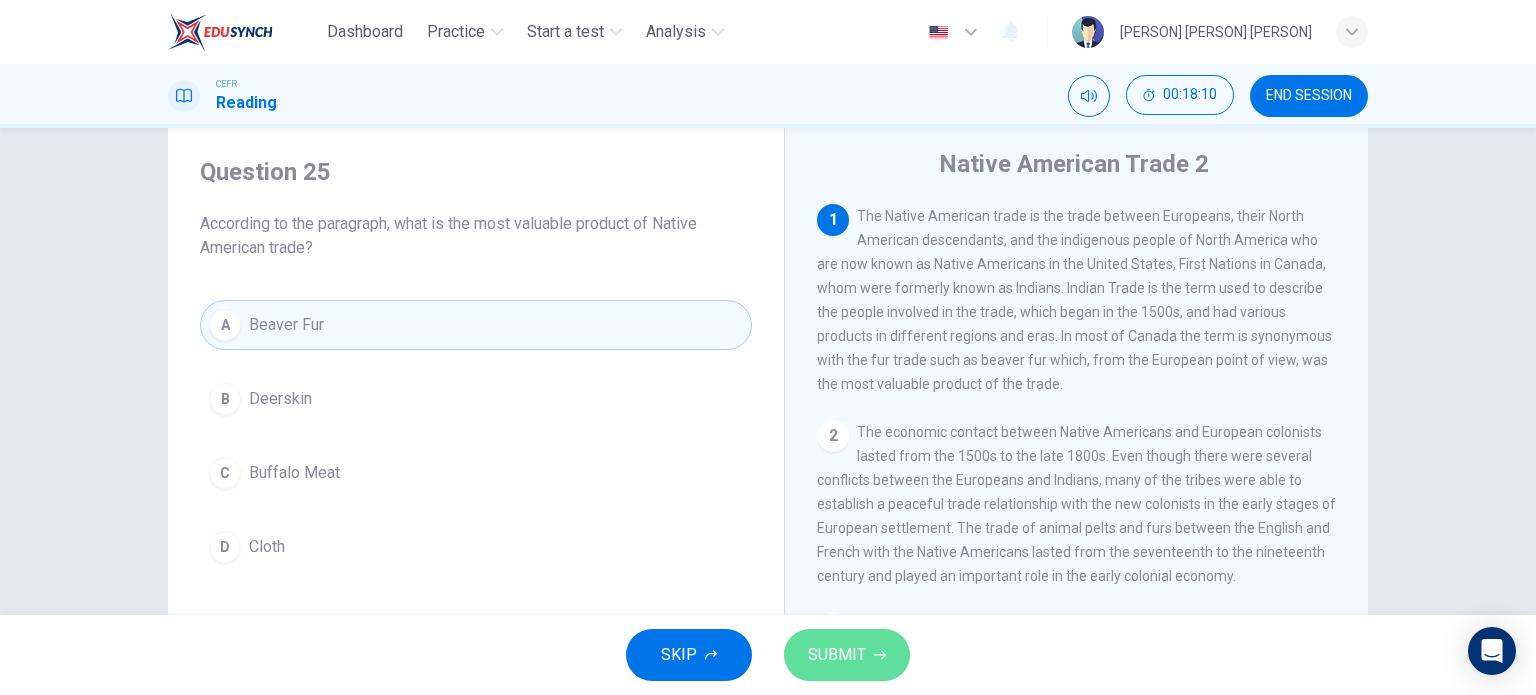 click on "SUBMIT" at bounding box center (847, 655) 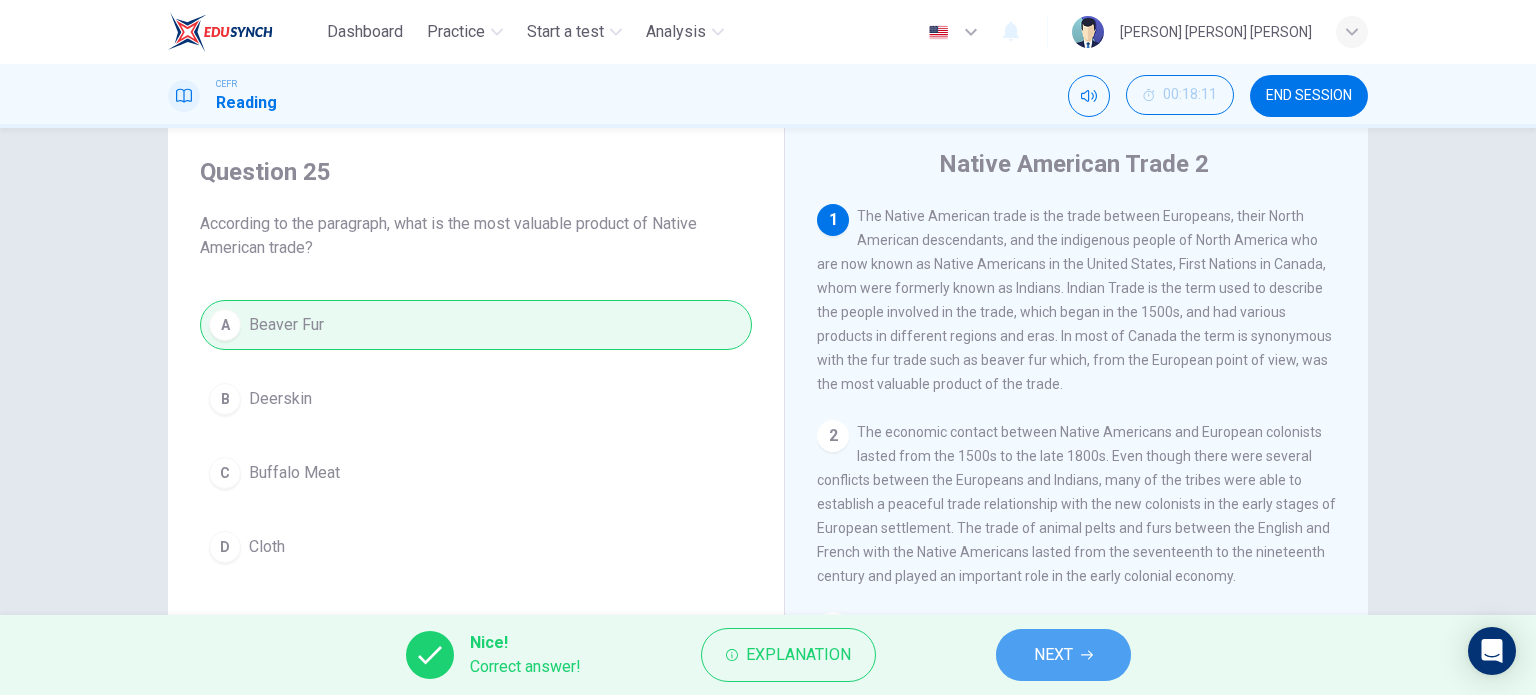click on "NEXT" at bounding box center (1063, 655) 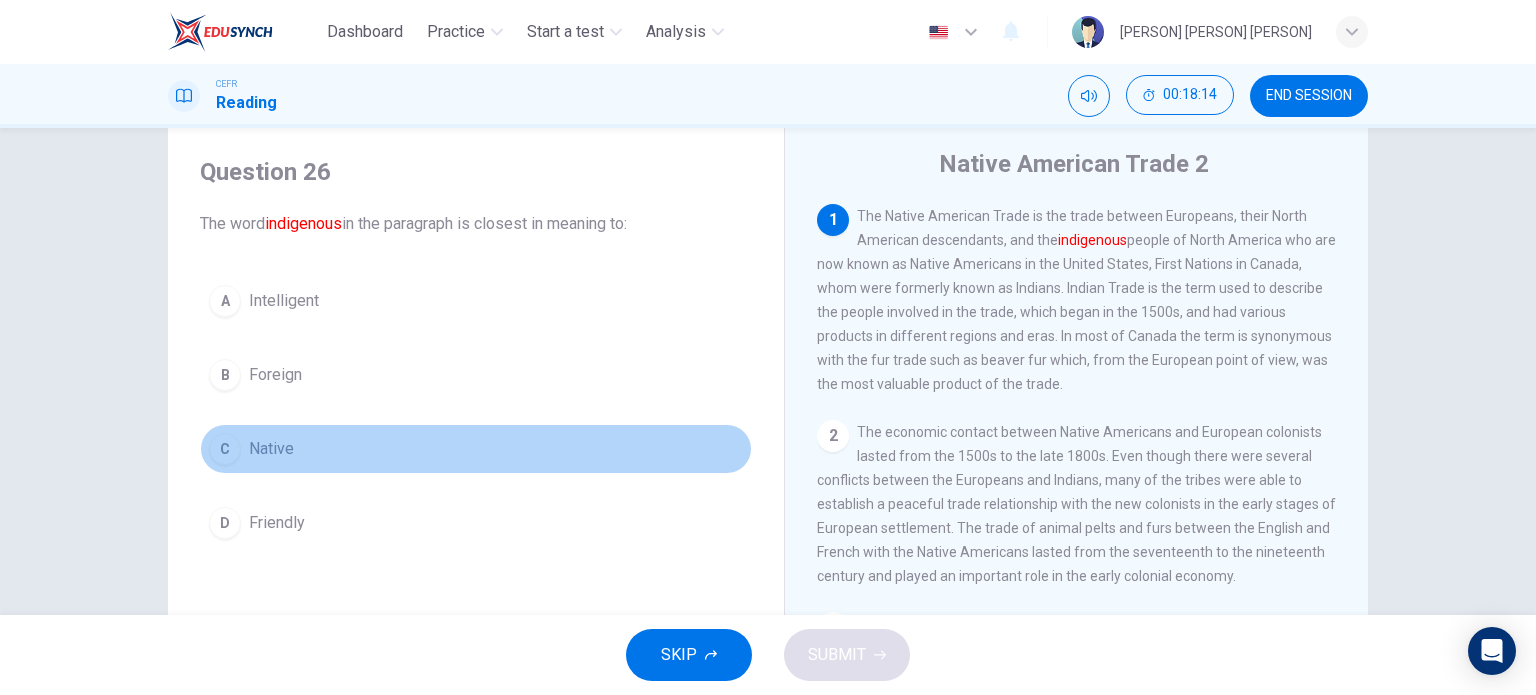 click on "C" at bounding box center [225, 301] 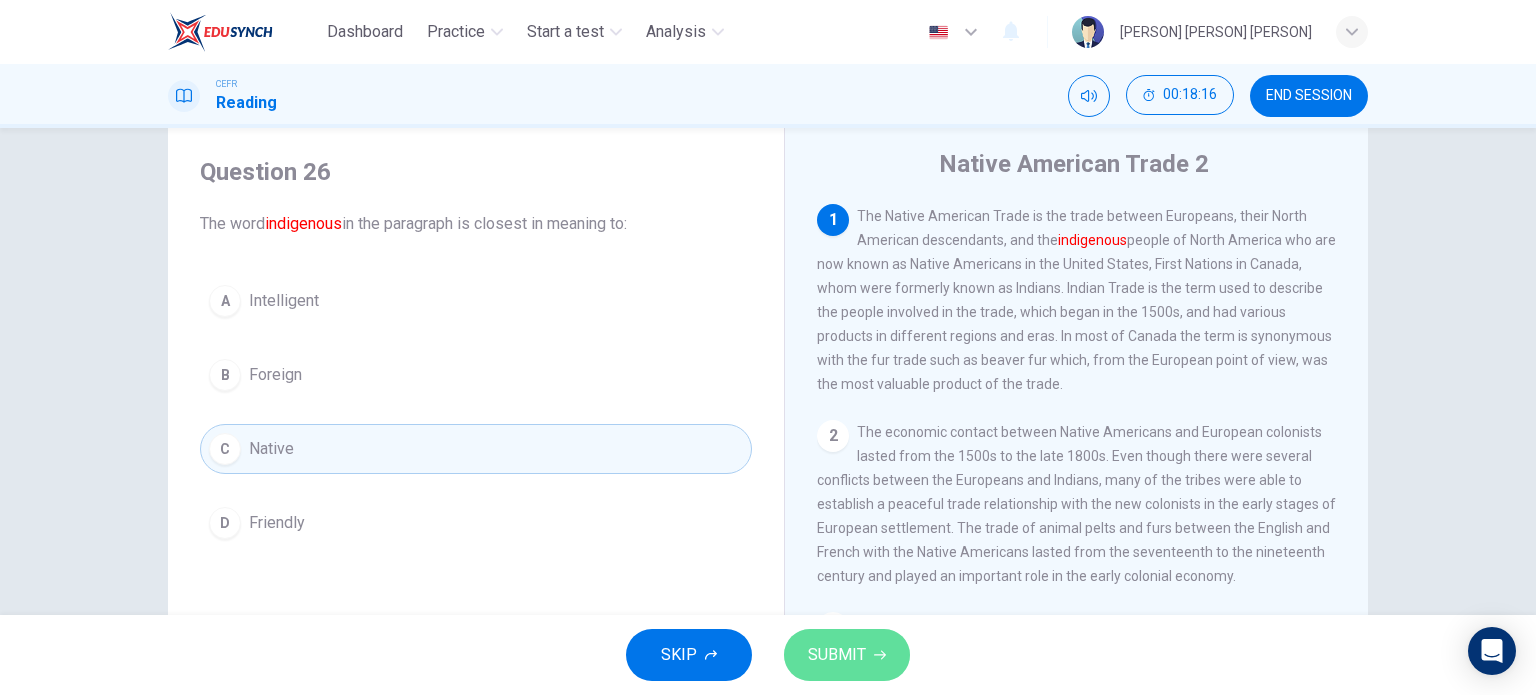 click on "SUBMIT" at bounding box center [837, 655] 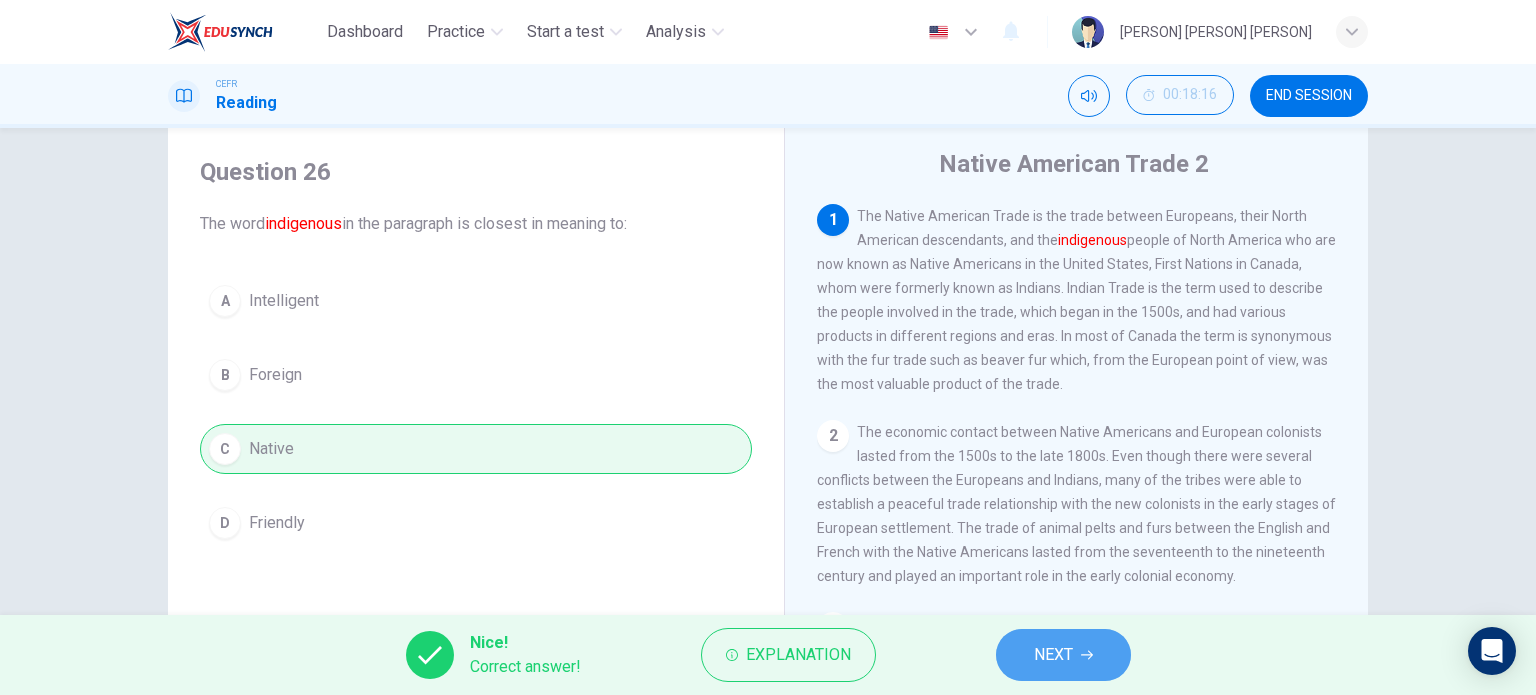 click on "NEXT" at bounding box center [1063, 655] 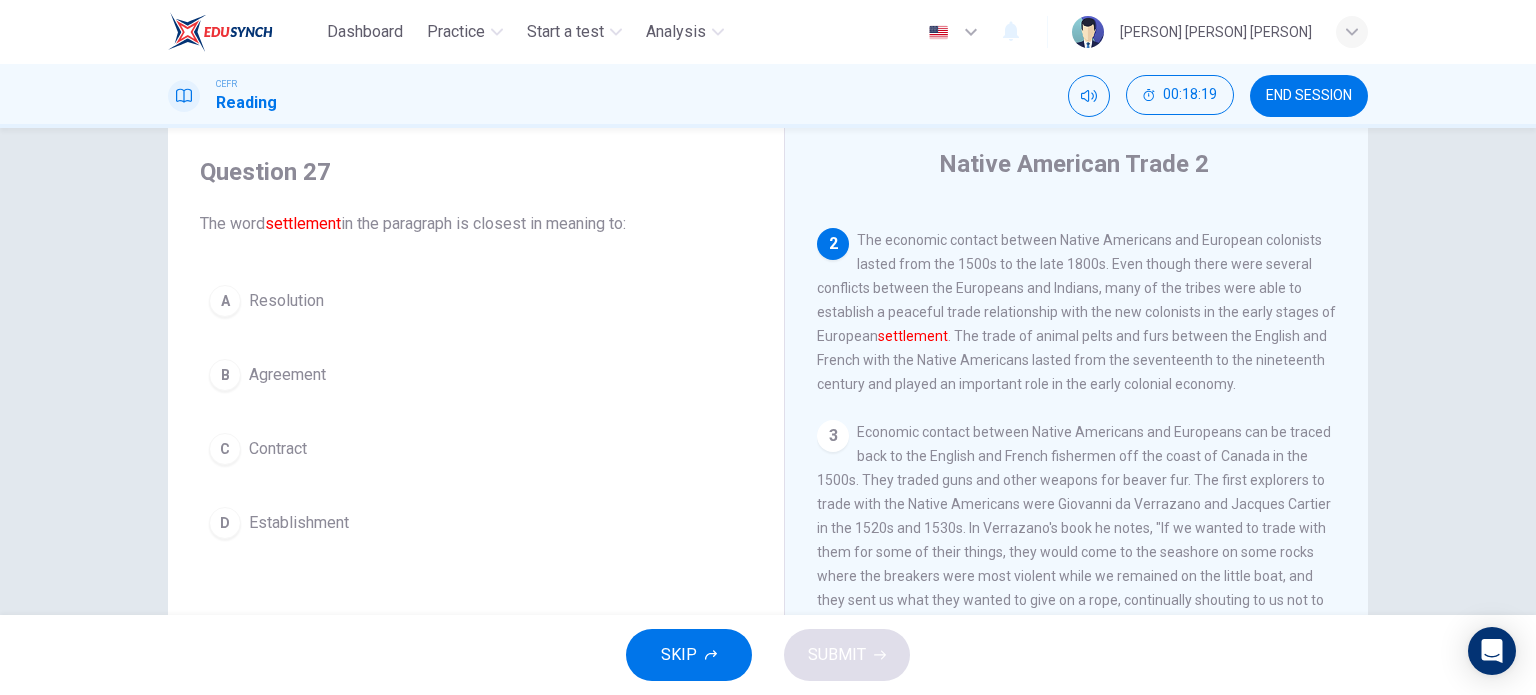 scroll, scrollTop: 194, scrollLeft: 0, axis: vertical 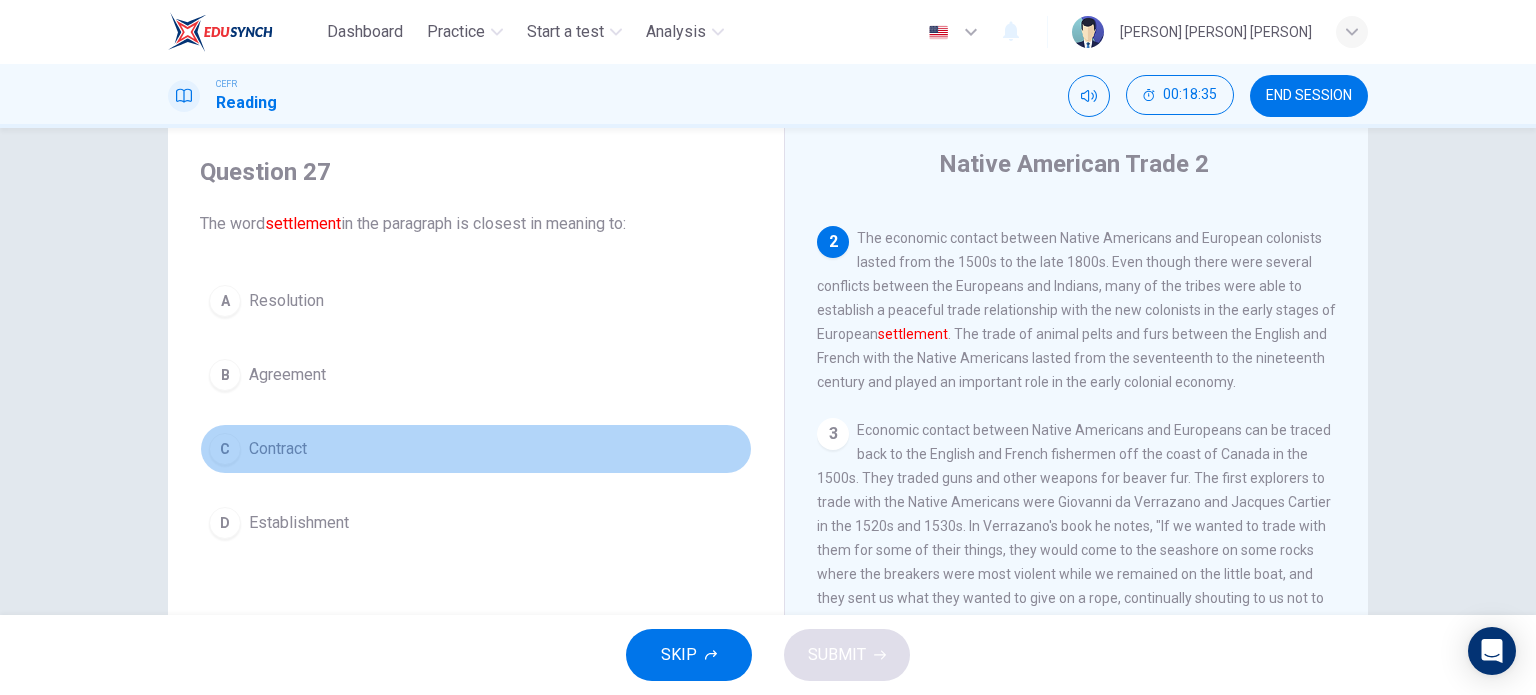 click on "Contract" at bounding box center [286, 301] 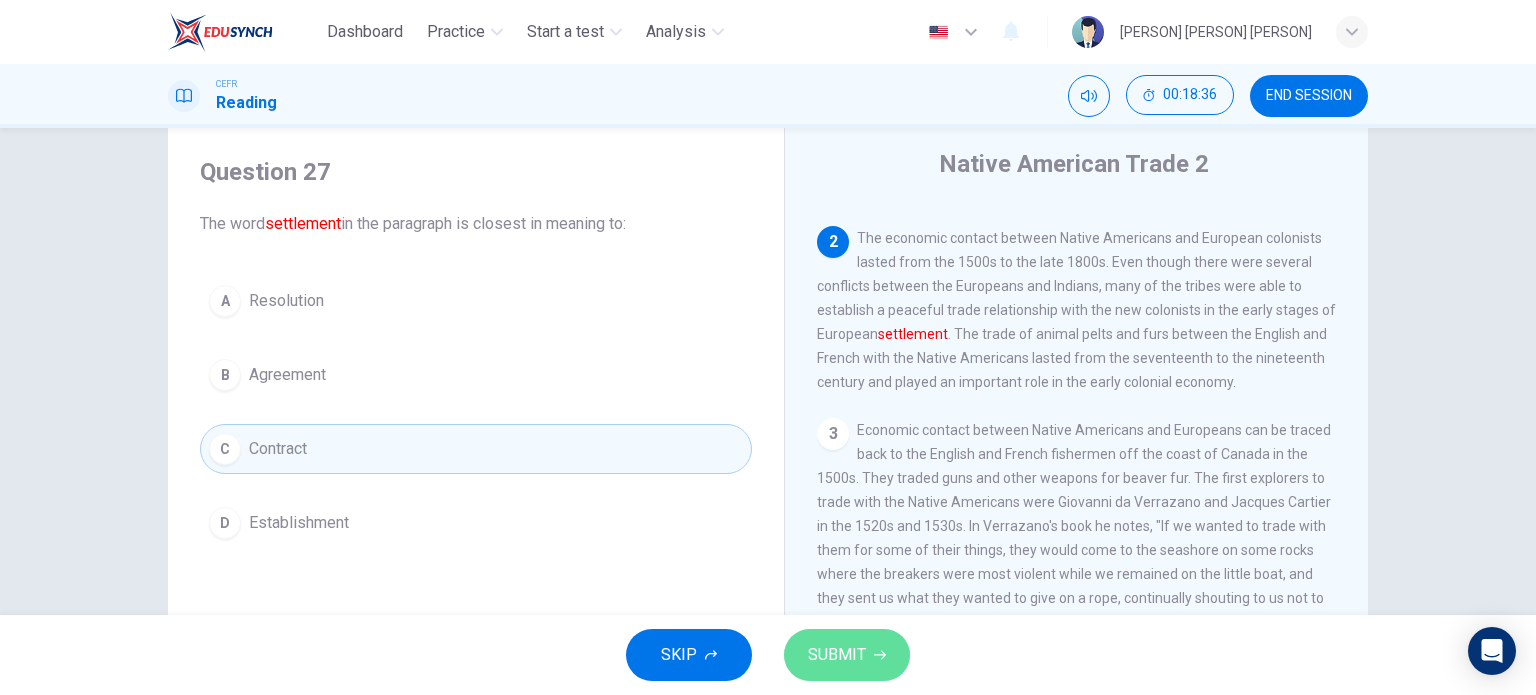 click on "SUBMIT" at bounding box center (837, 655) 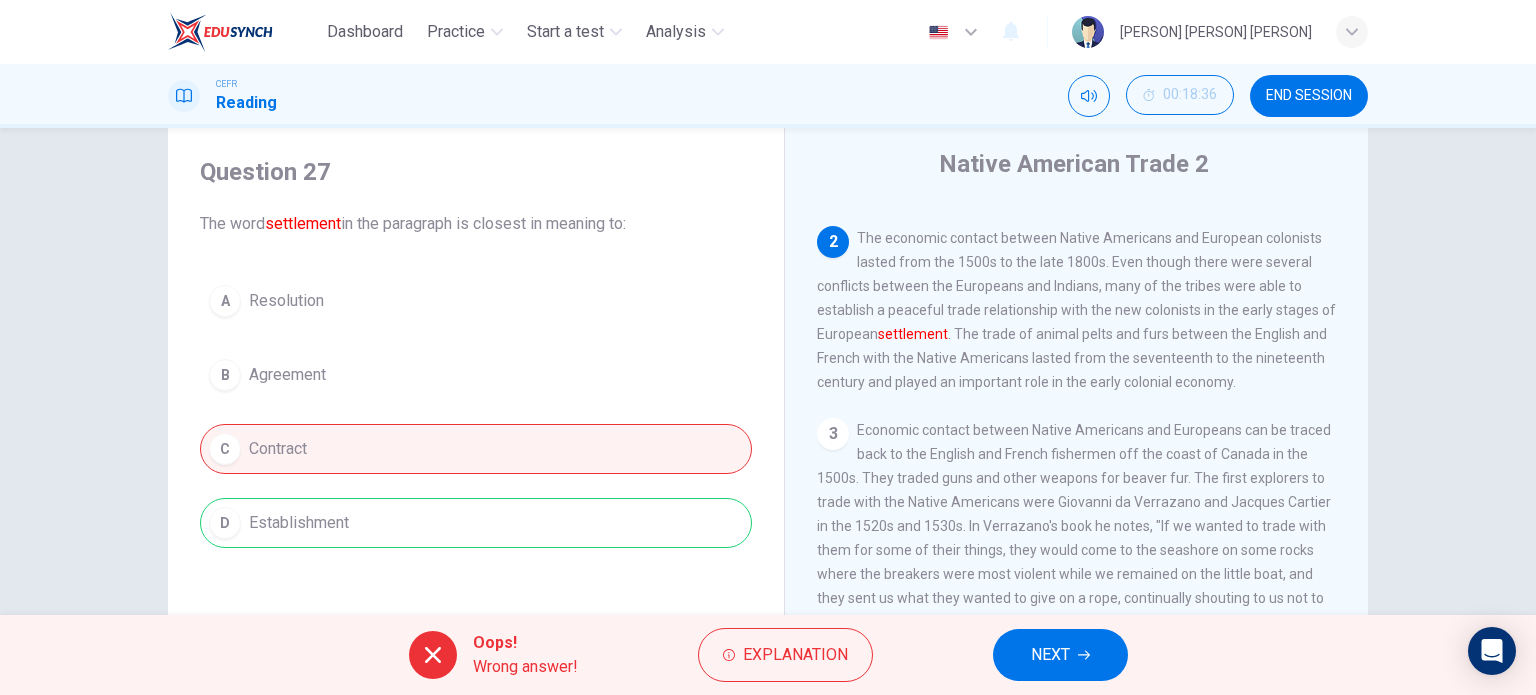 click on "NEXT" at bounding box center [1060, 655] 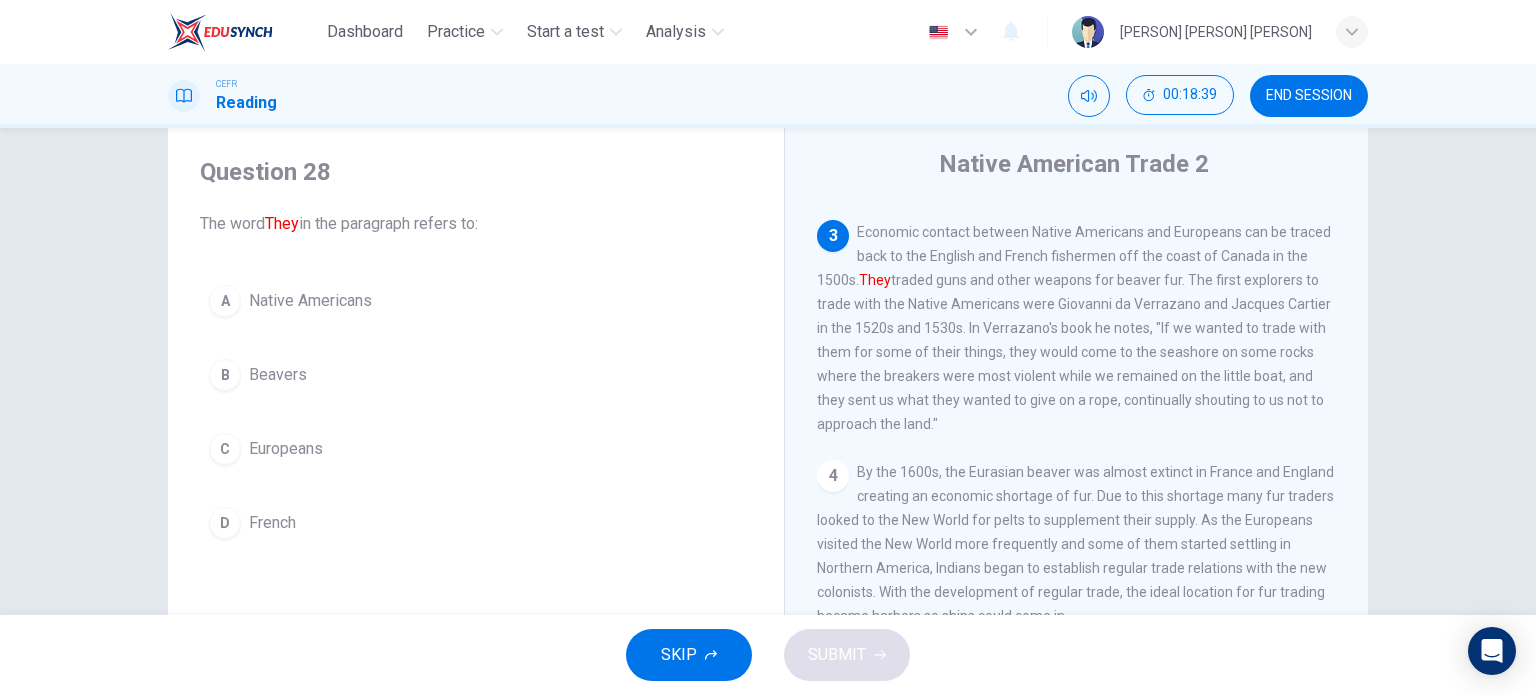 scroll, scrollTop: 392, scrollLeft: 0, axis: vertical 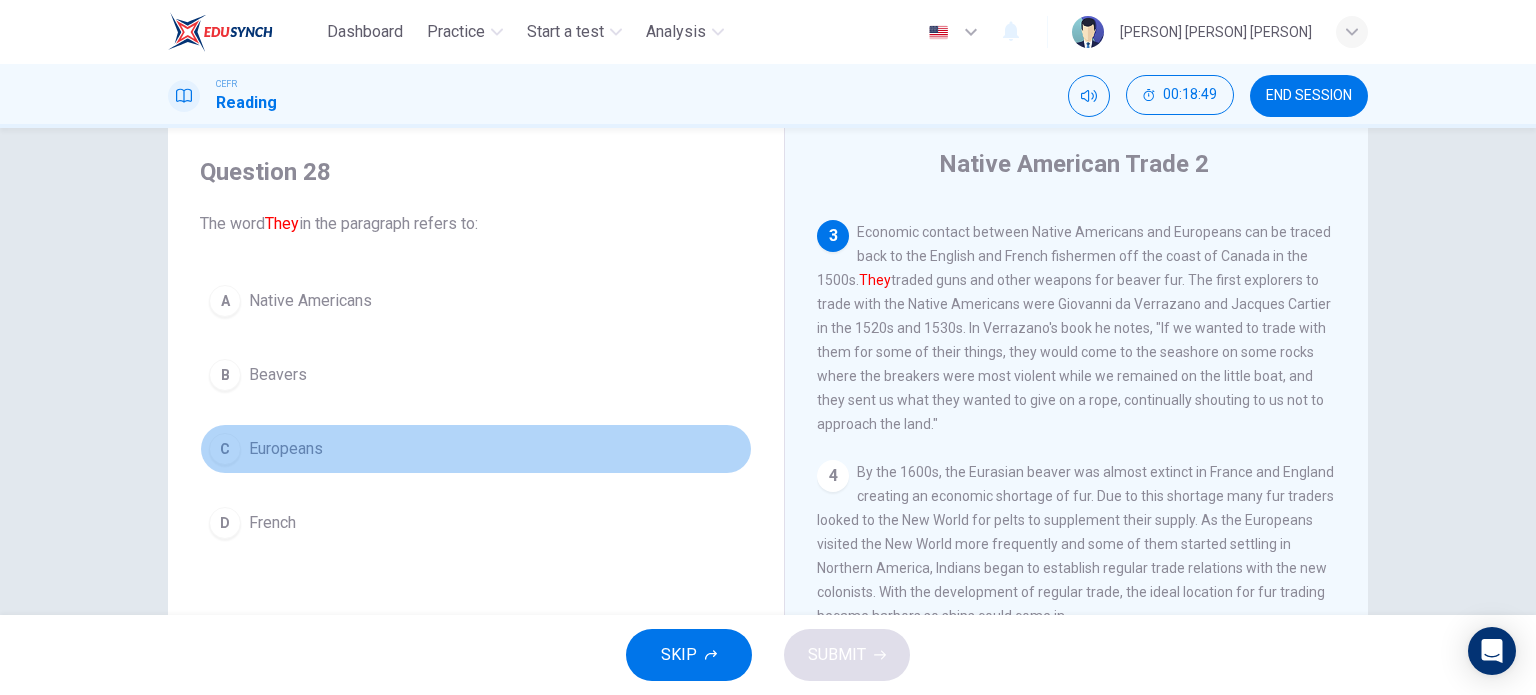click on "Europeans" at bounding box center [310, 301] 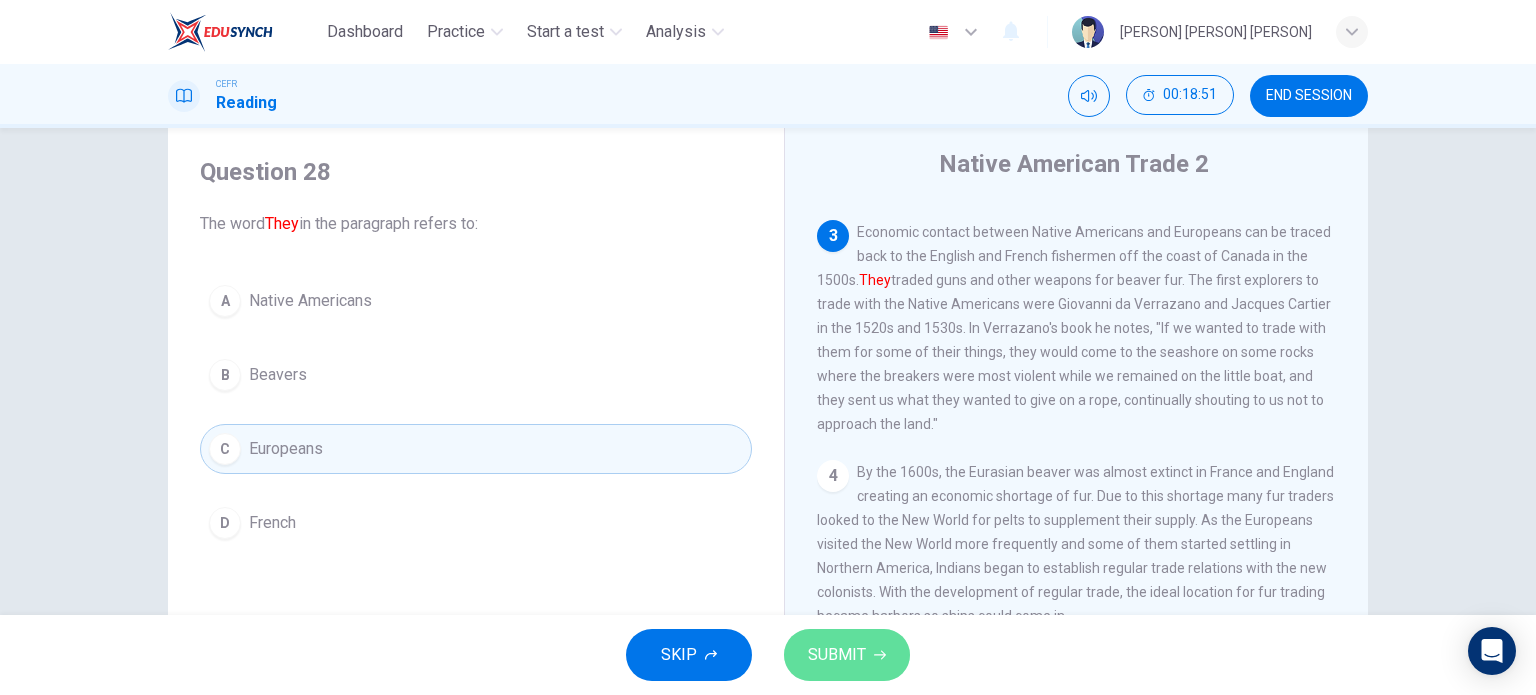 click on "SUBMIT" at bounding box center [837, 655] 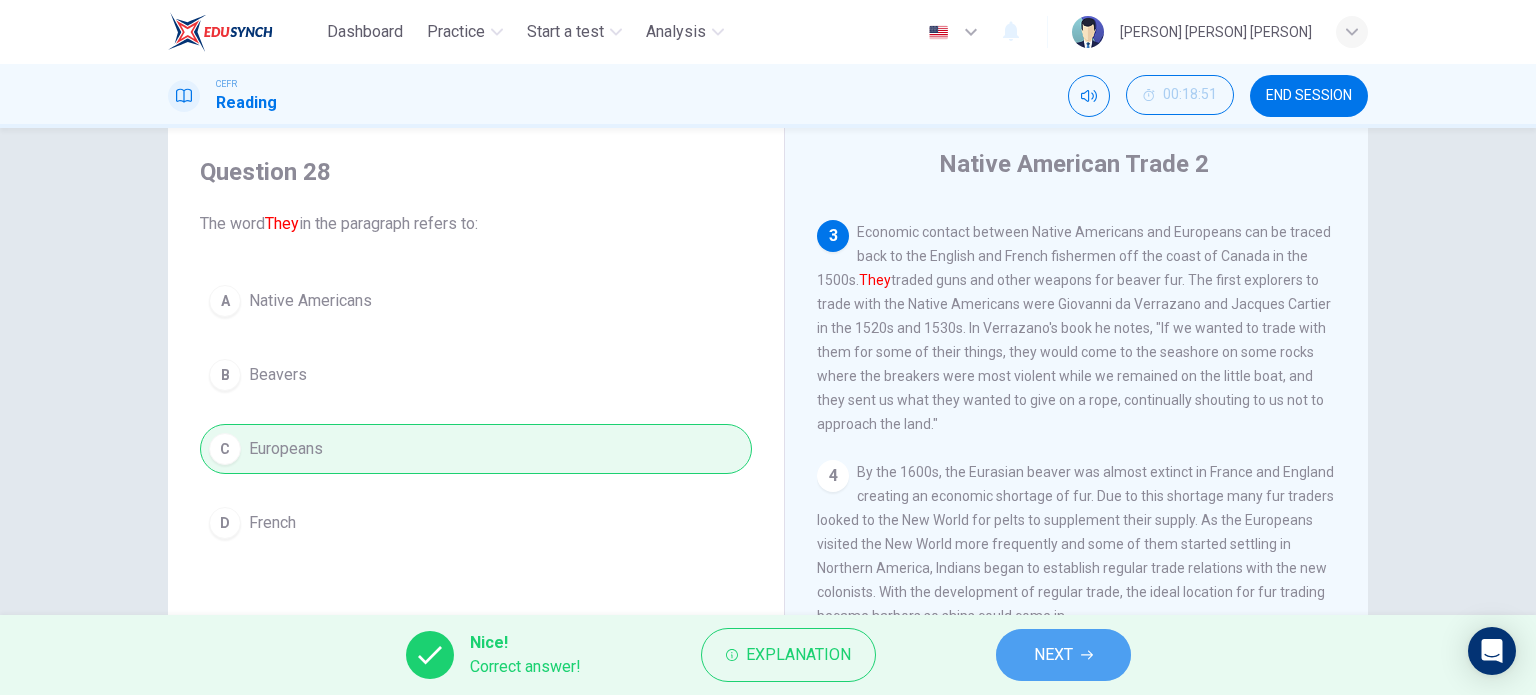 click on "NEXT" at bounding box center [1063, 655] 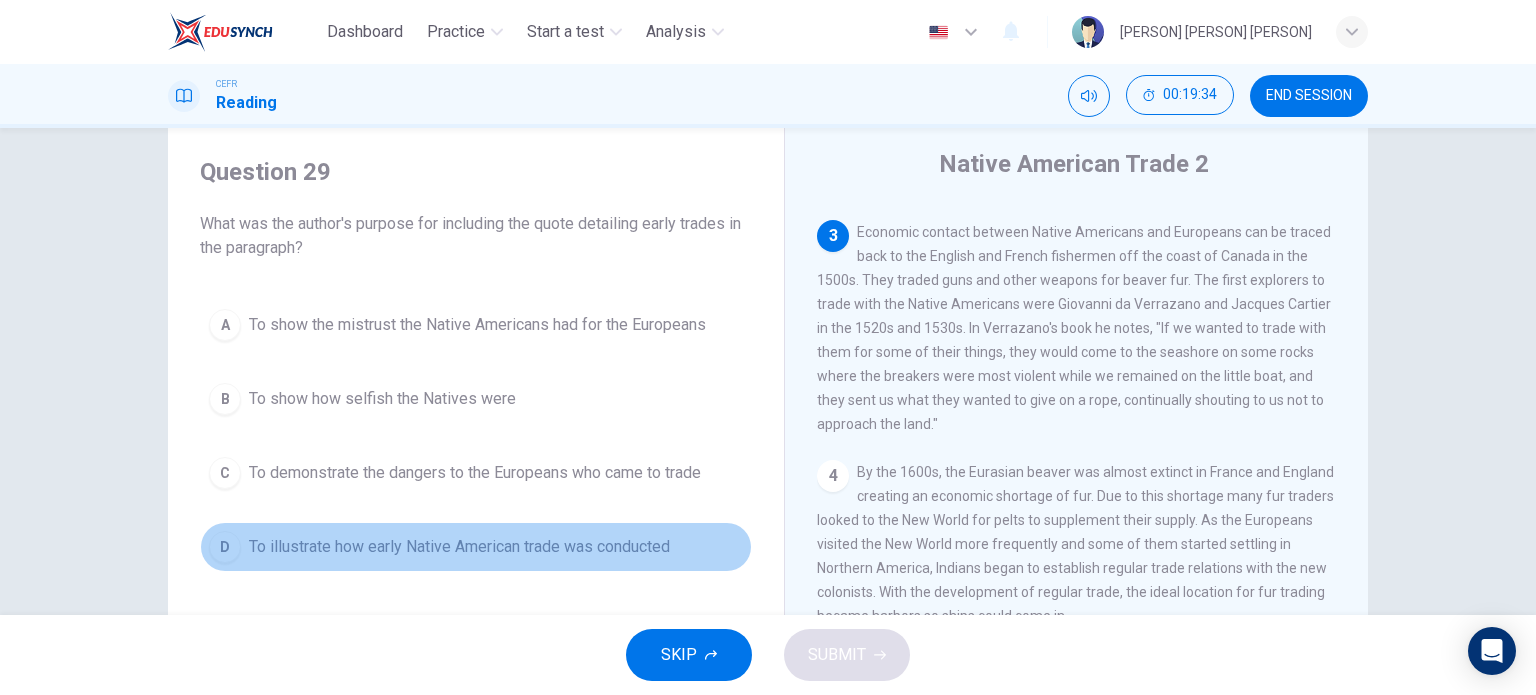 click on "To illustrate how early Native American trade was conducted" at bounding box center (477, 325) 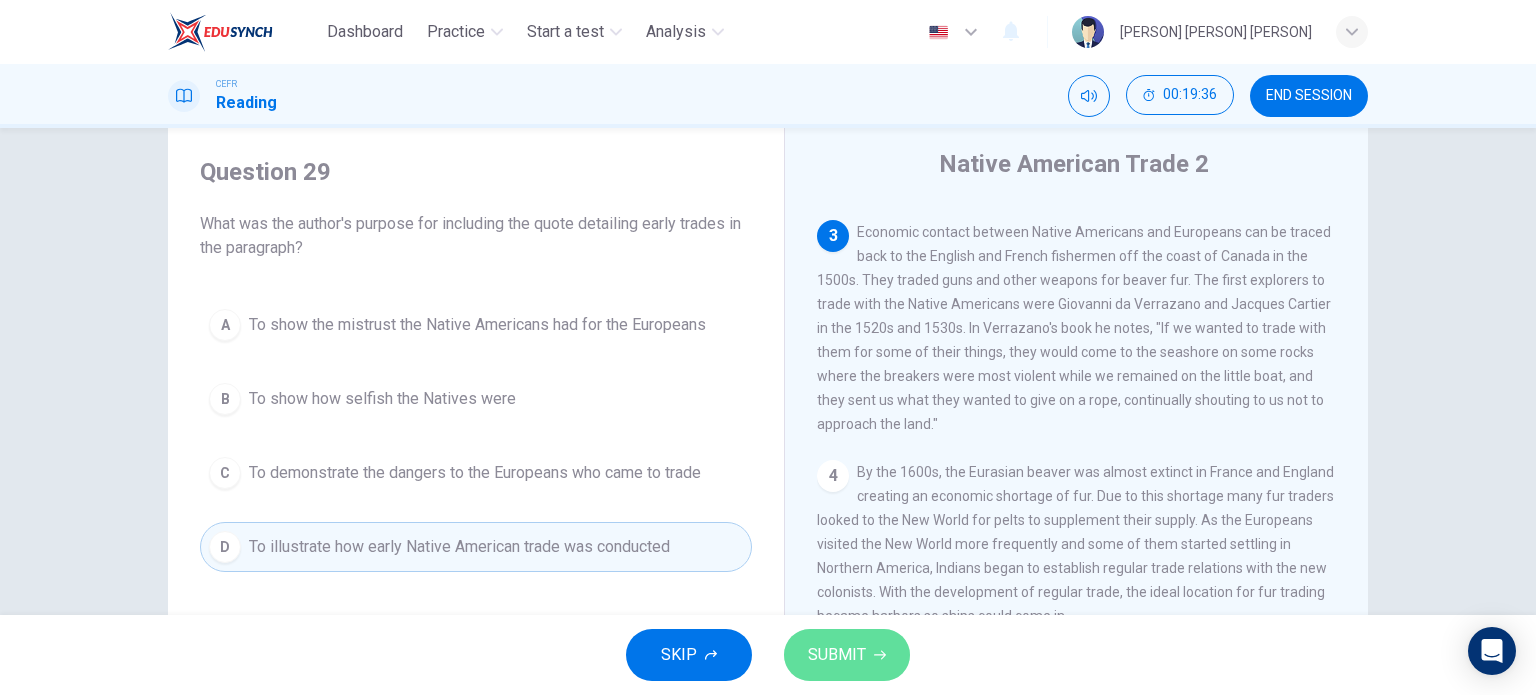 click on "SUBMIT" at bounding box center (847, 655) 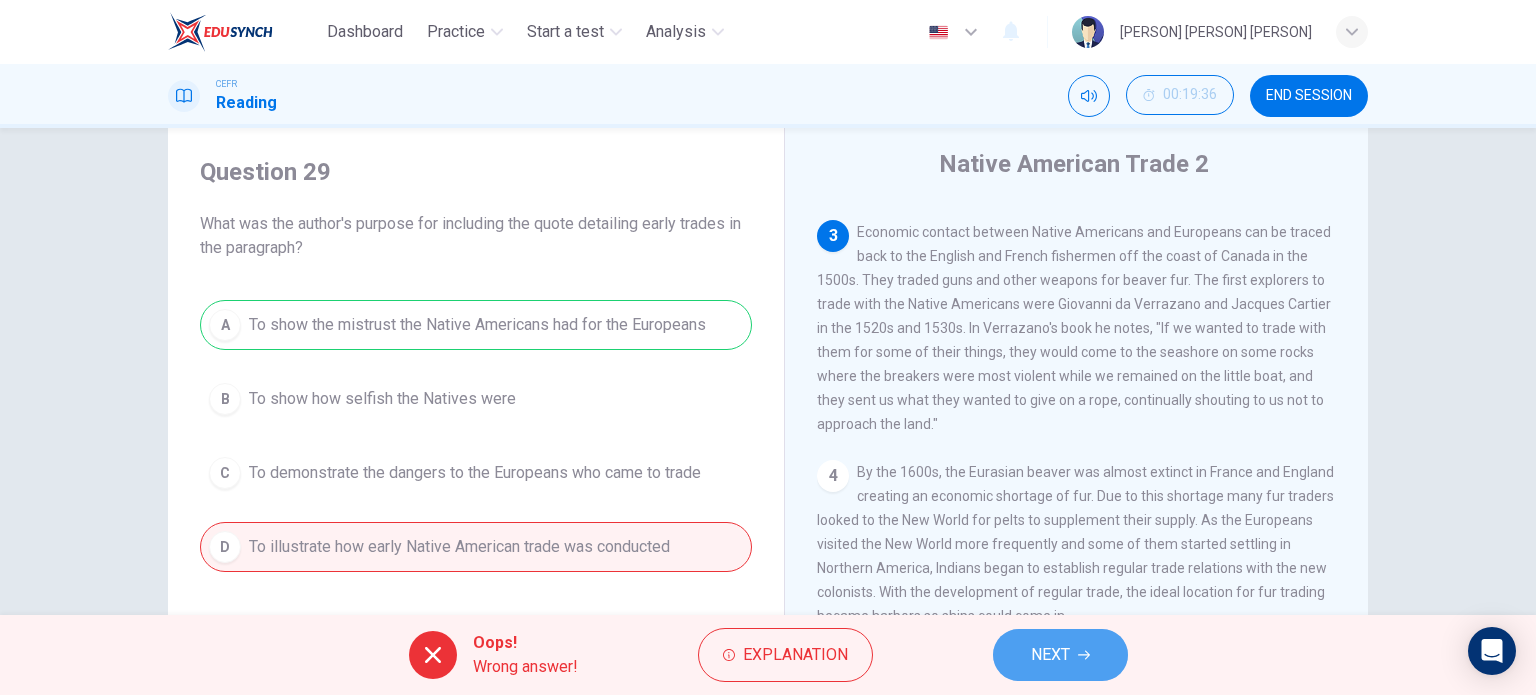 click on "NEXT" at bounding box center (1060, 655) 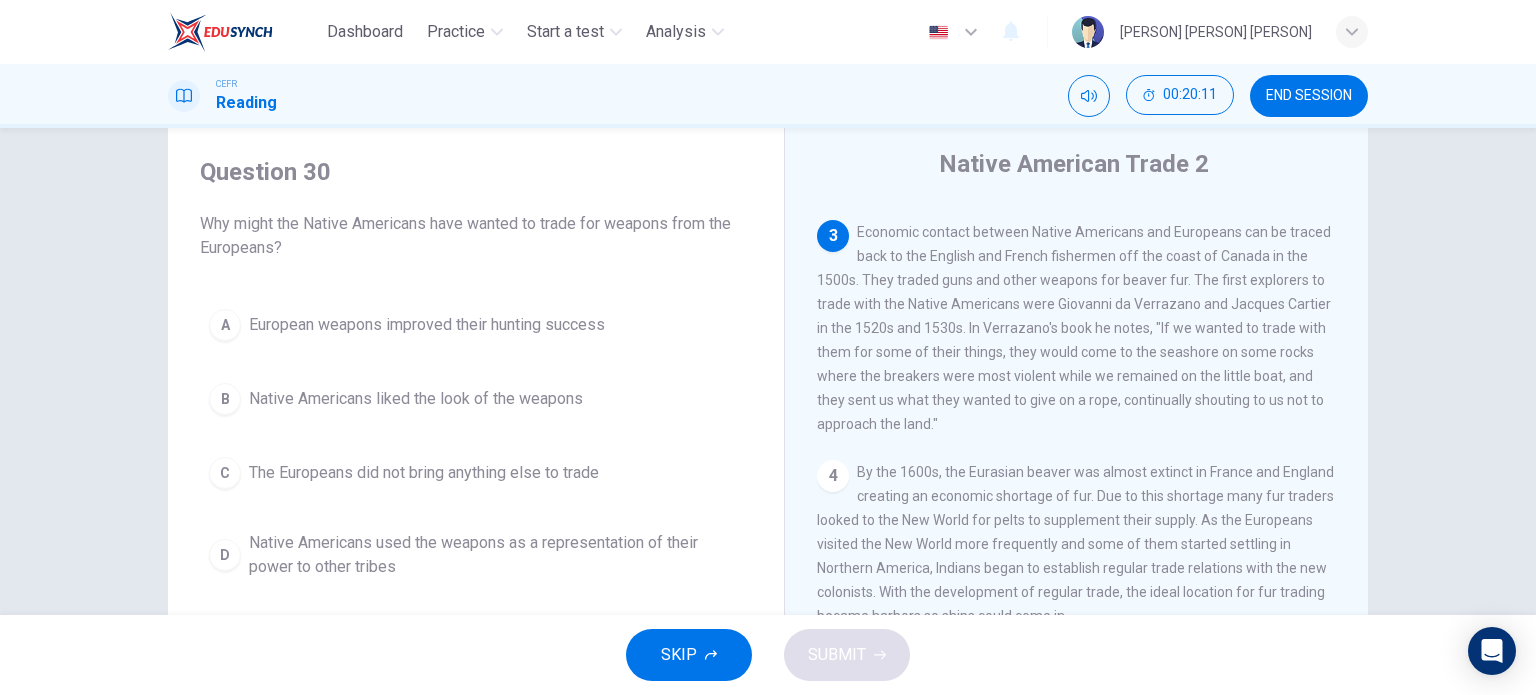 click on "European weapons improved their hunting success" at bounding box center [427, 325] 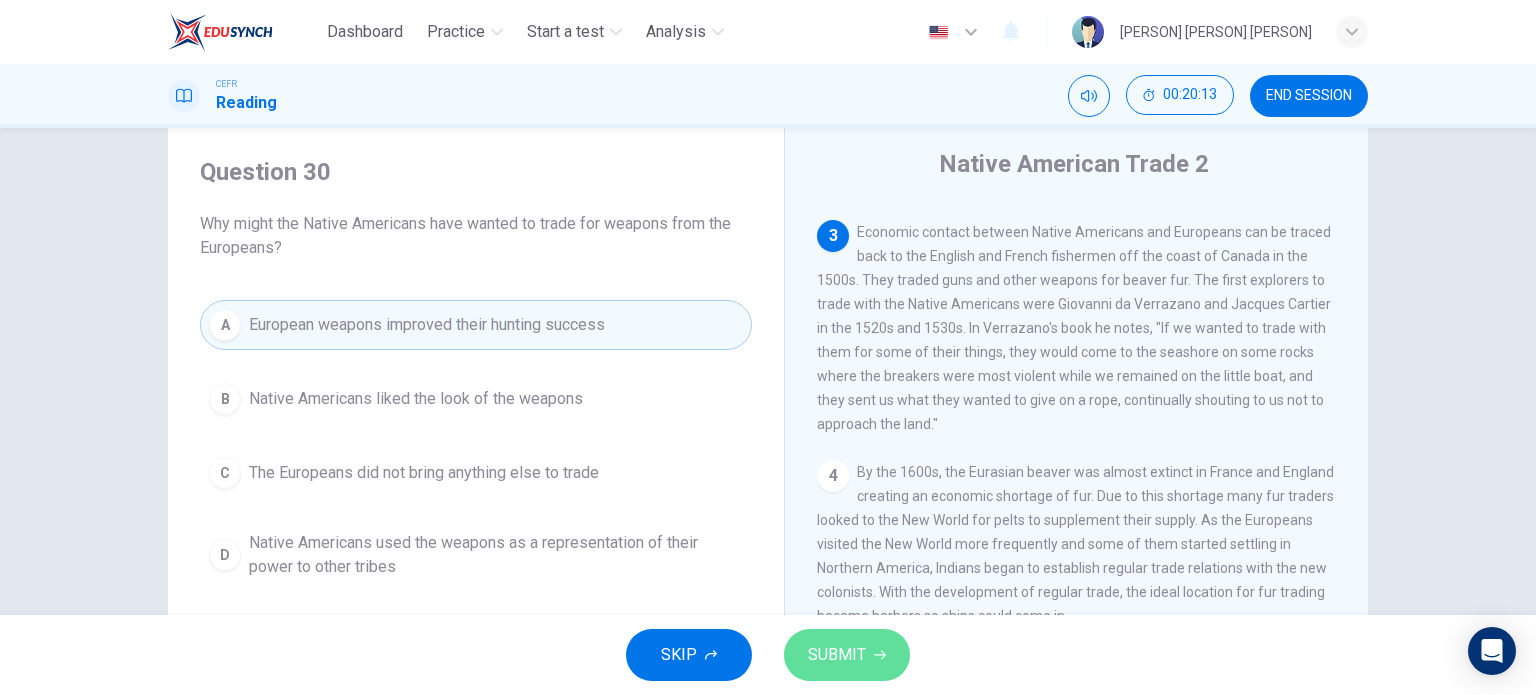 click on "SUBMIT" at bounding box center [847, 655] 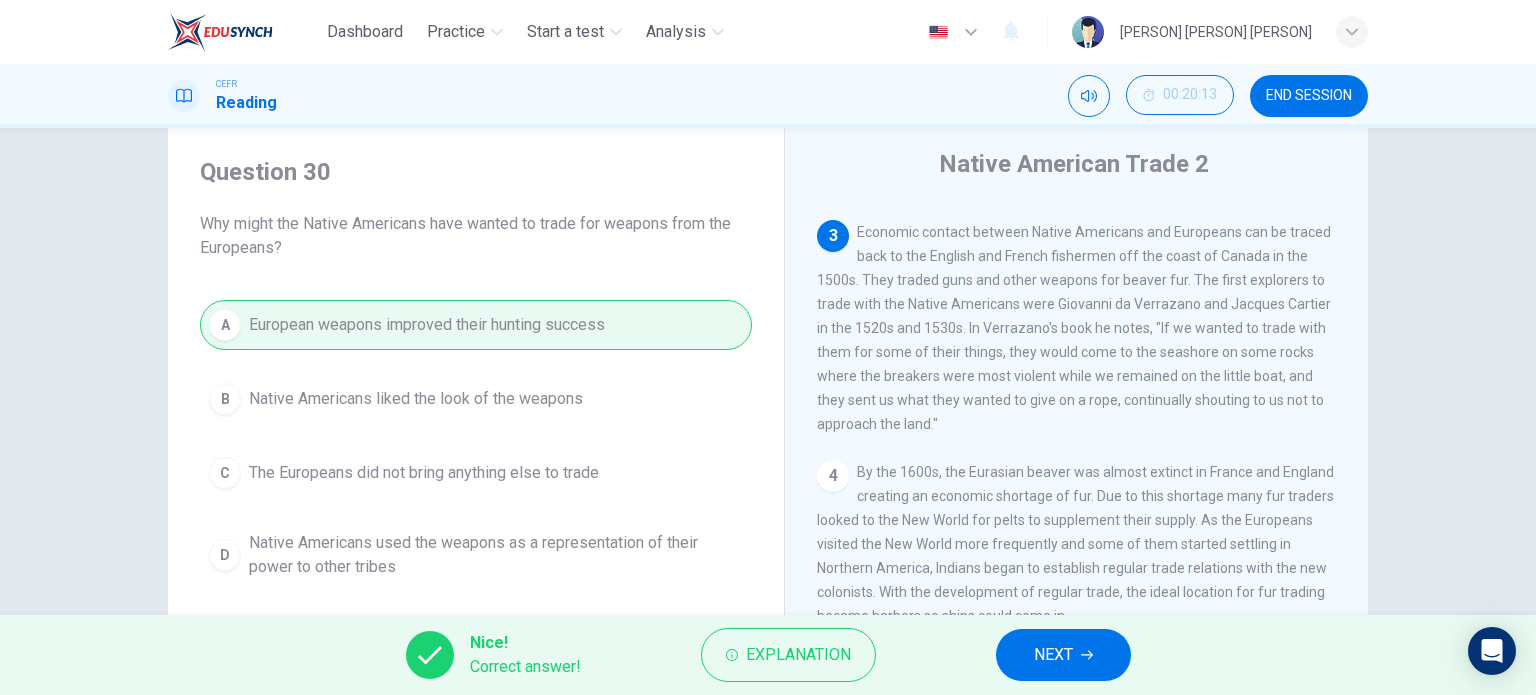 click on "Nice! Correct answer! Explanation NEXT" at bounding box center [768, 655] 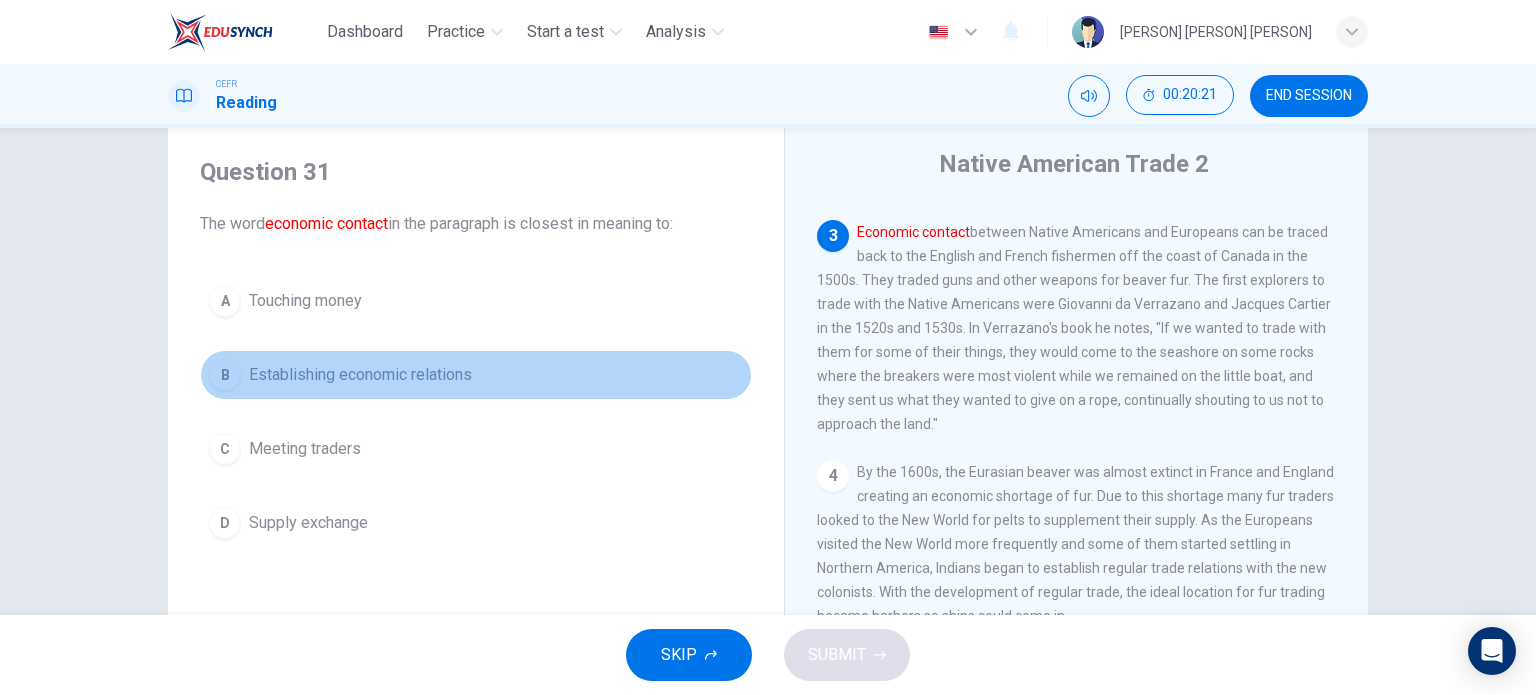 click on "Establishing economic relations" at bounding box center [305, 301] 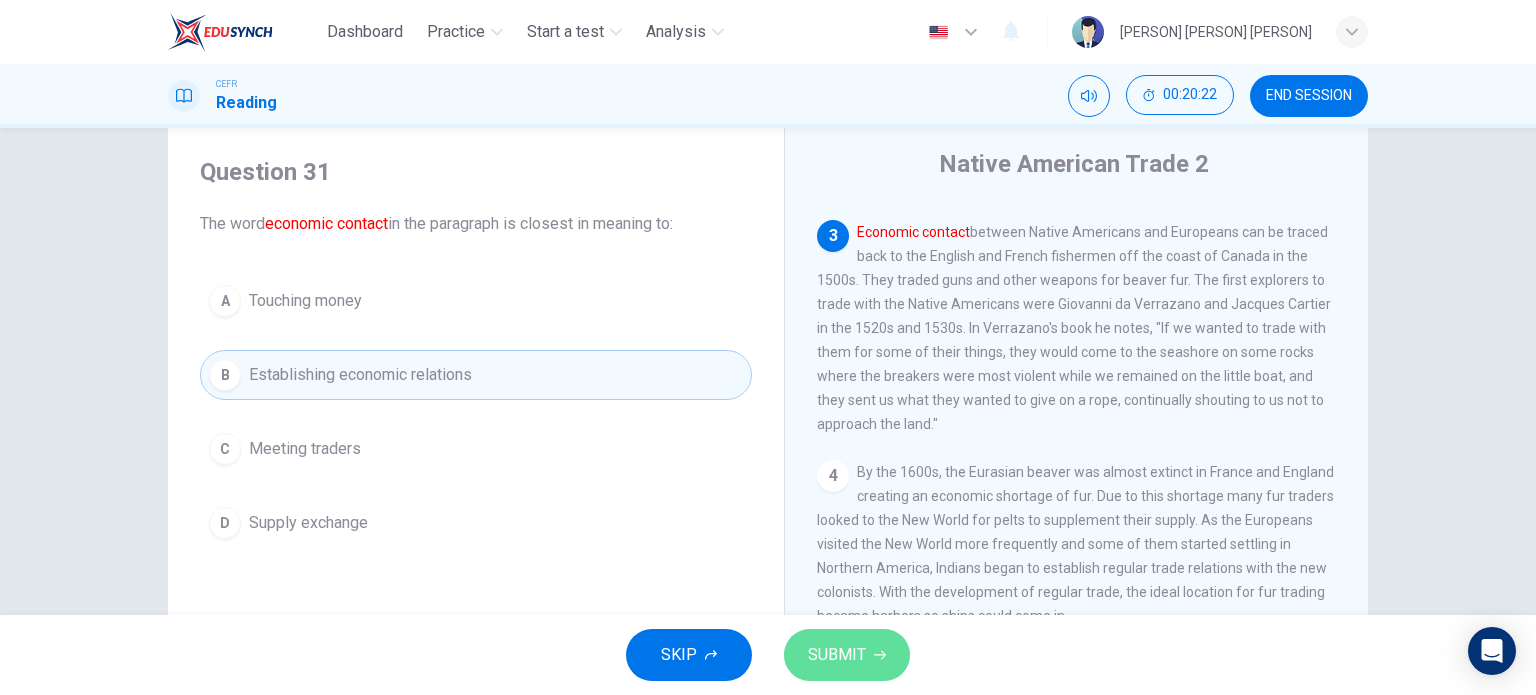 click on "SUBMIT" at bounding box center (837, 655) 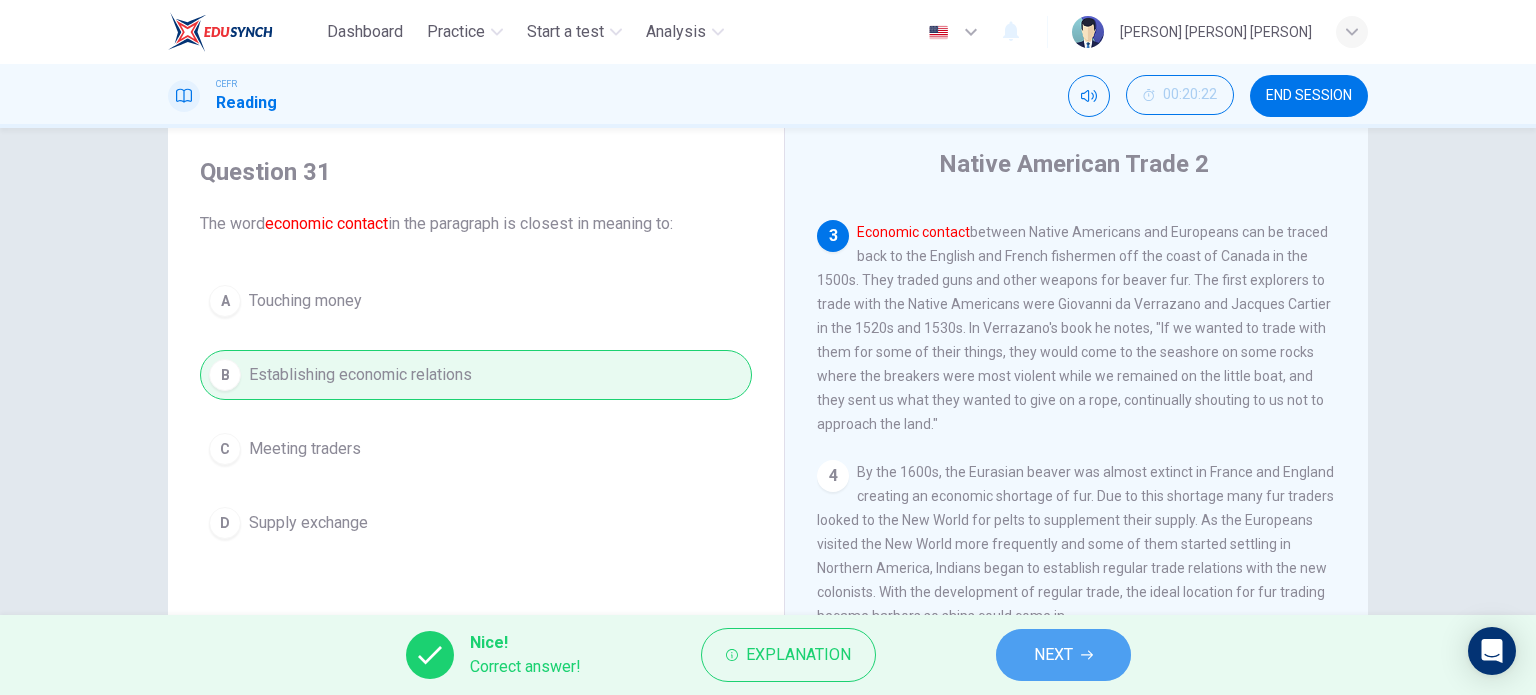 click on "NEXT" at bounding box center (1063, 655) 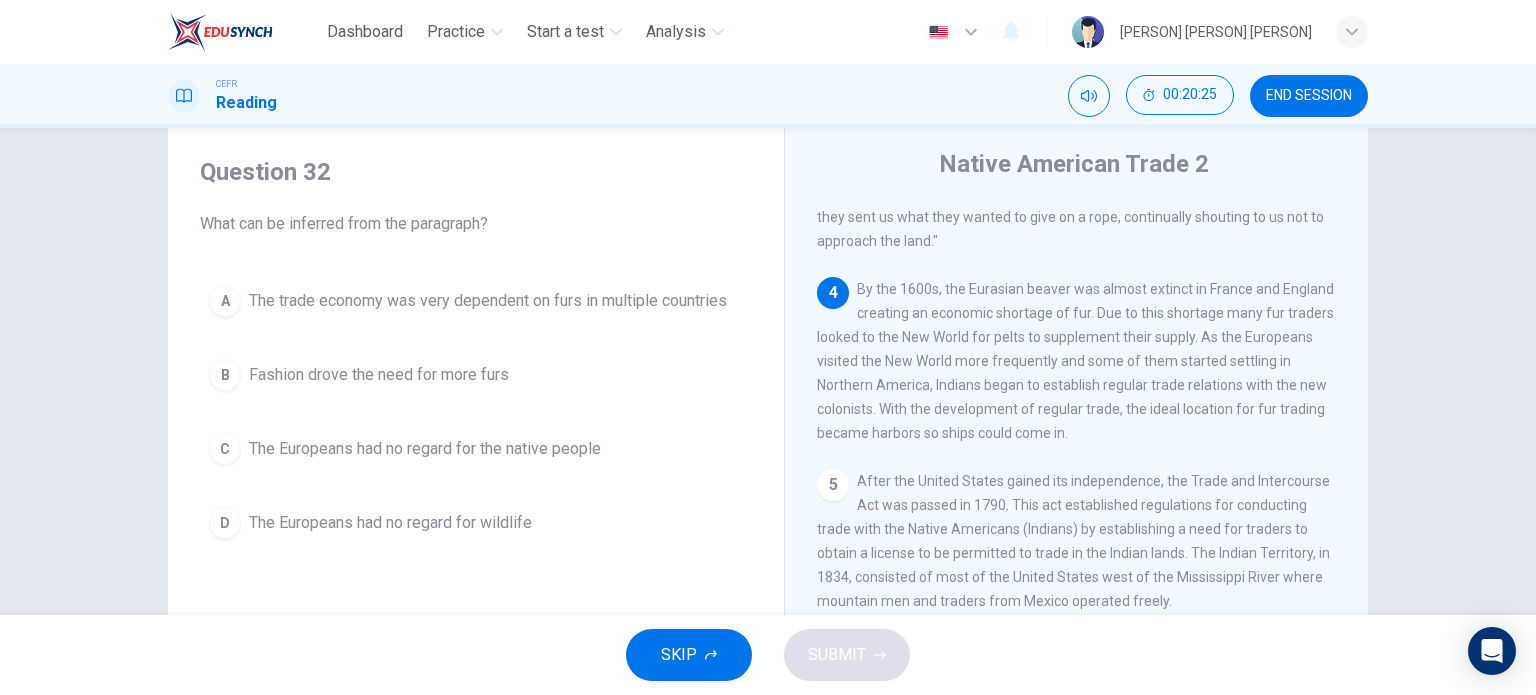 scroll, scrollTop: 576, scrollLeft: 0, axis: vertical 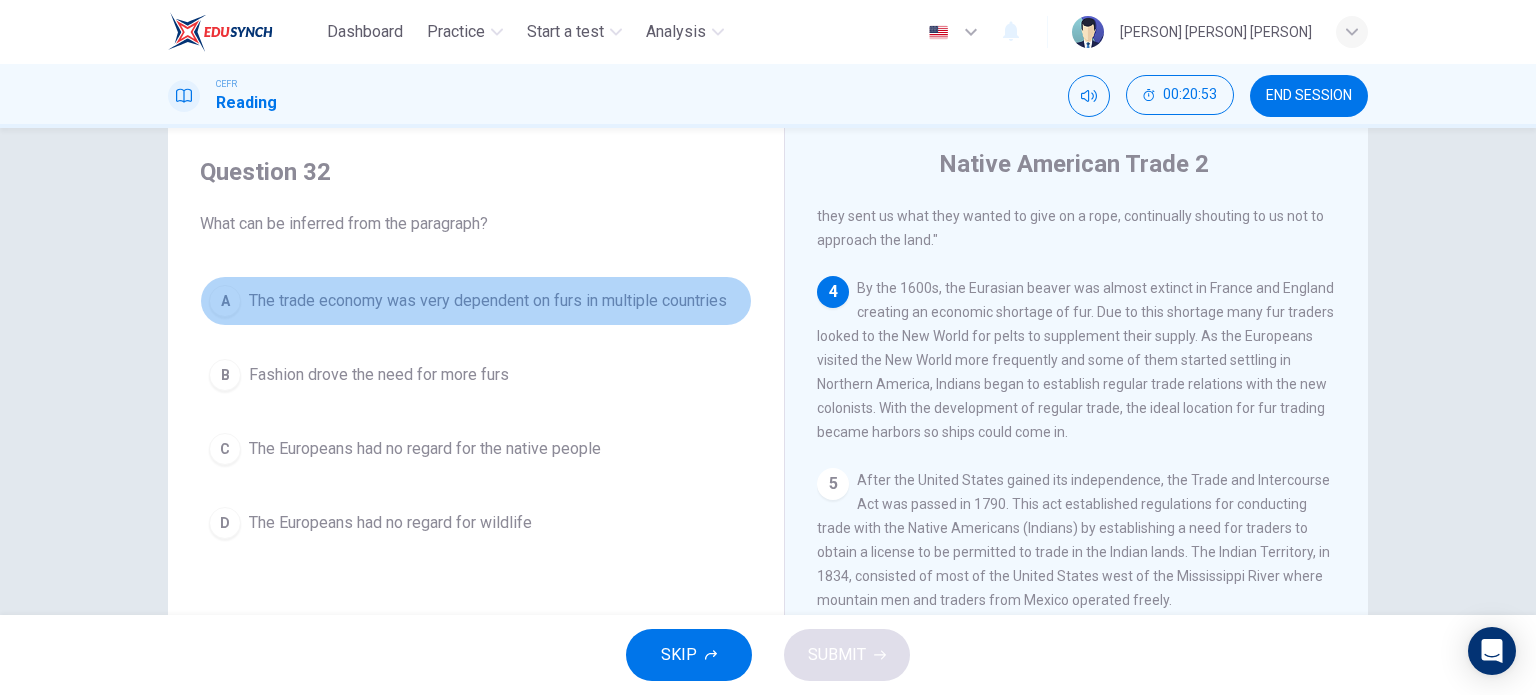 click on "A The trade economy was very dependent on furs in multiple countries" at bounding box center [476, 301] 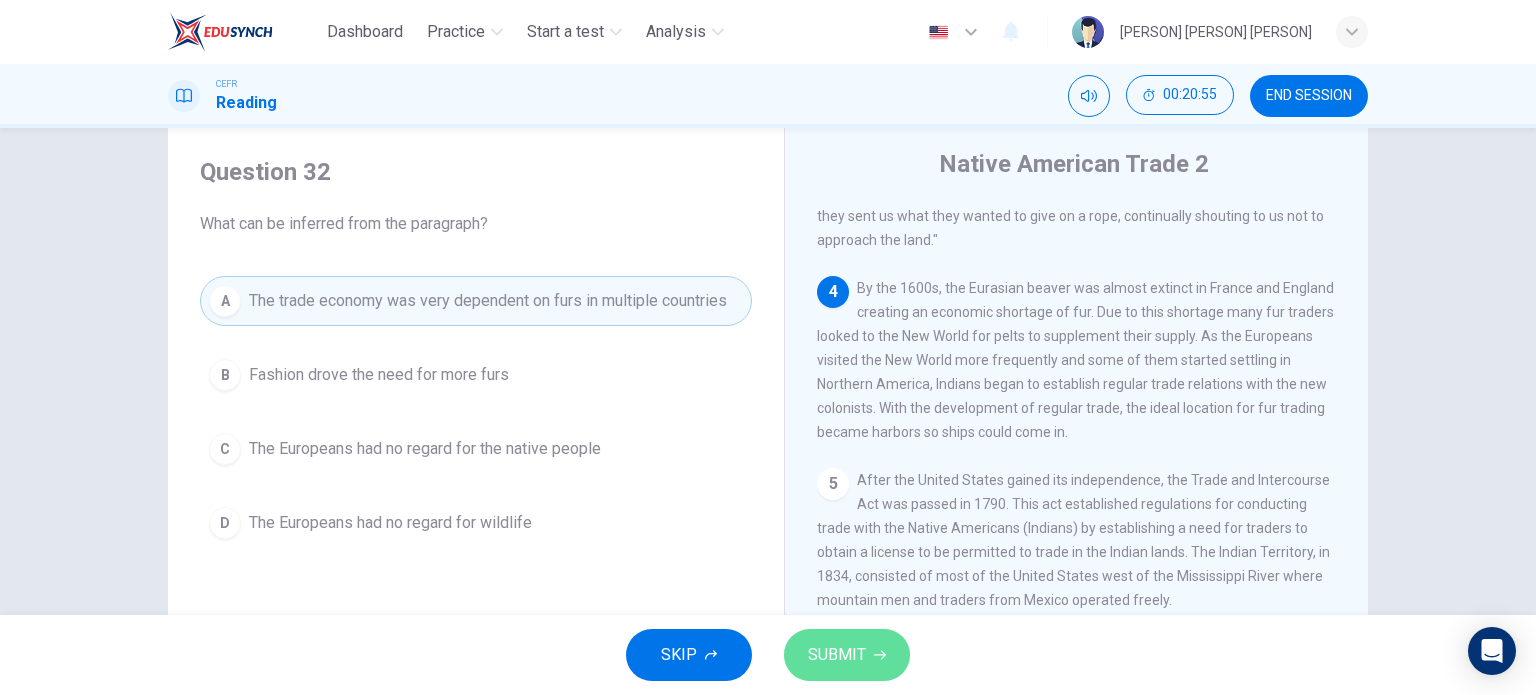 click on "SUBMIT" at bounding box center (837, 655) 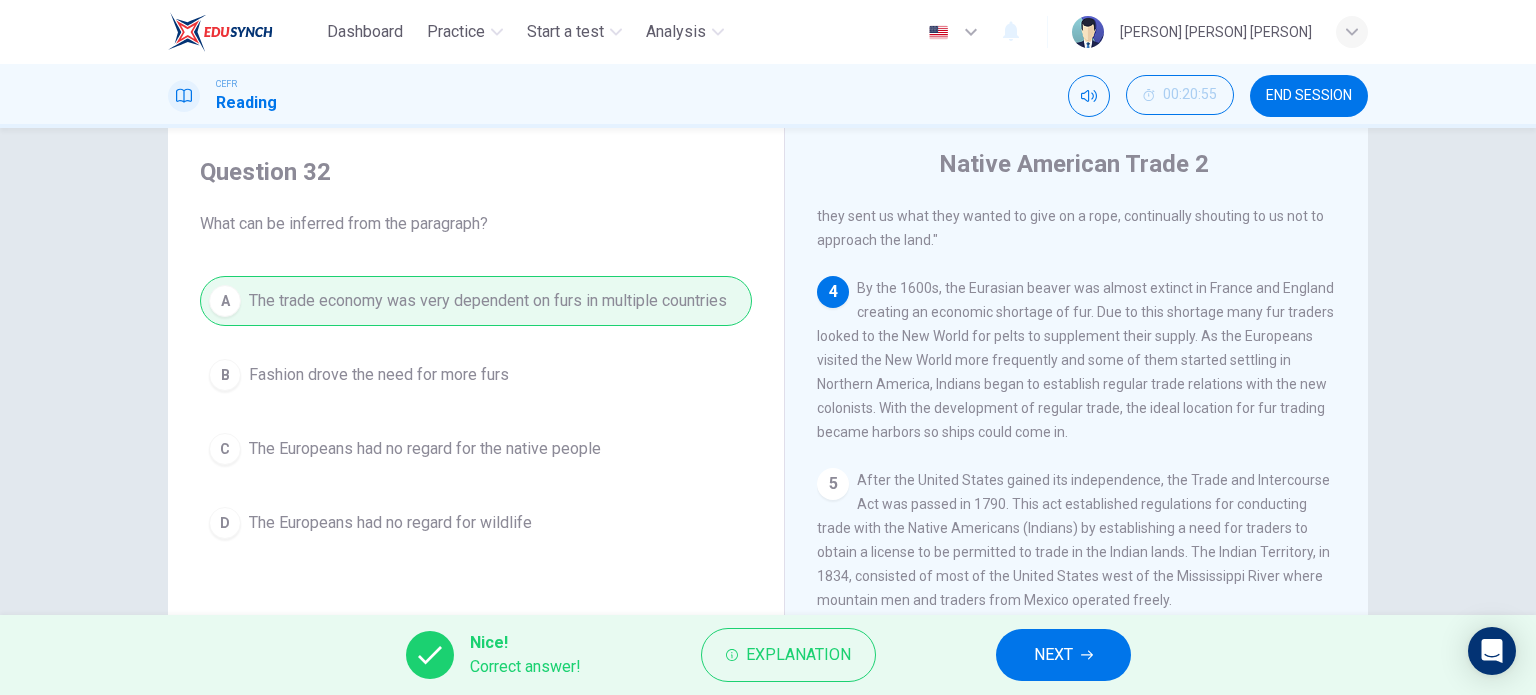 click on "NEXT" at bounding box center [1063, 655] 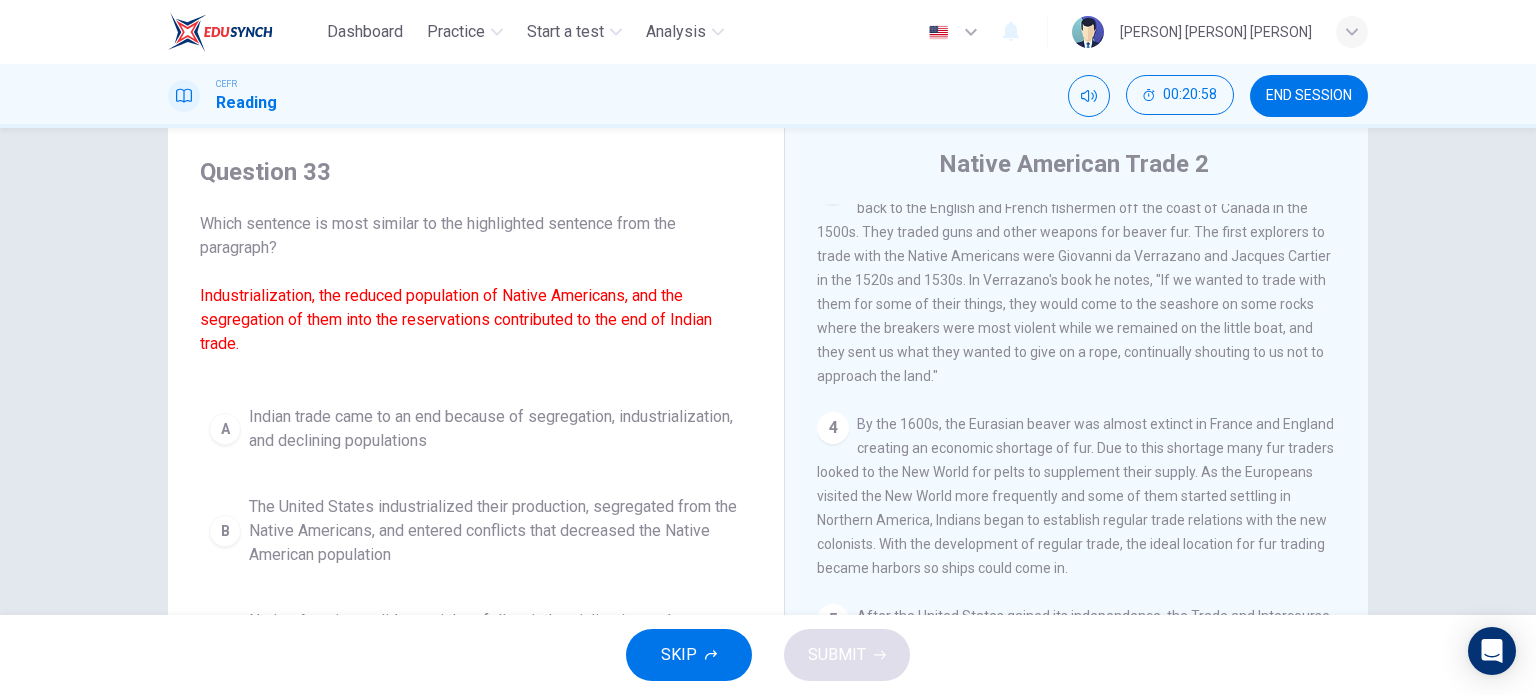 scroll, scrollTop: 727, scrollLeft: 0, axis: vertical 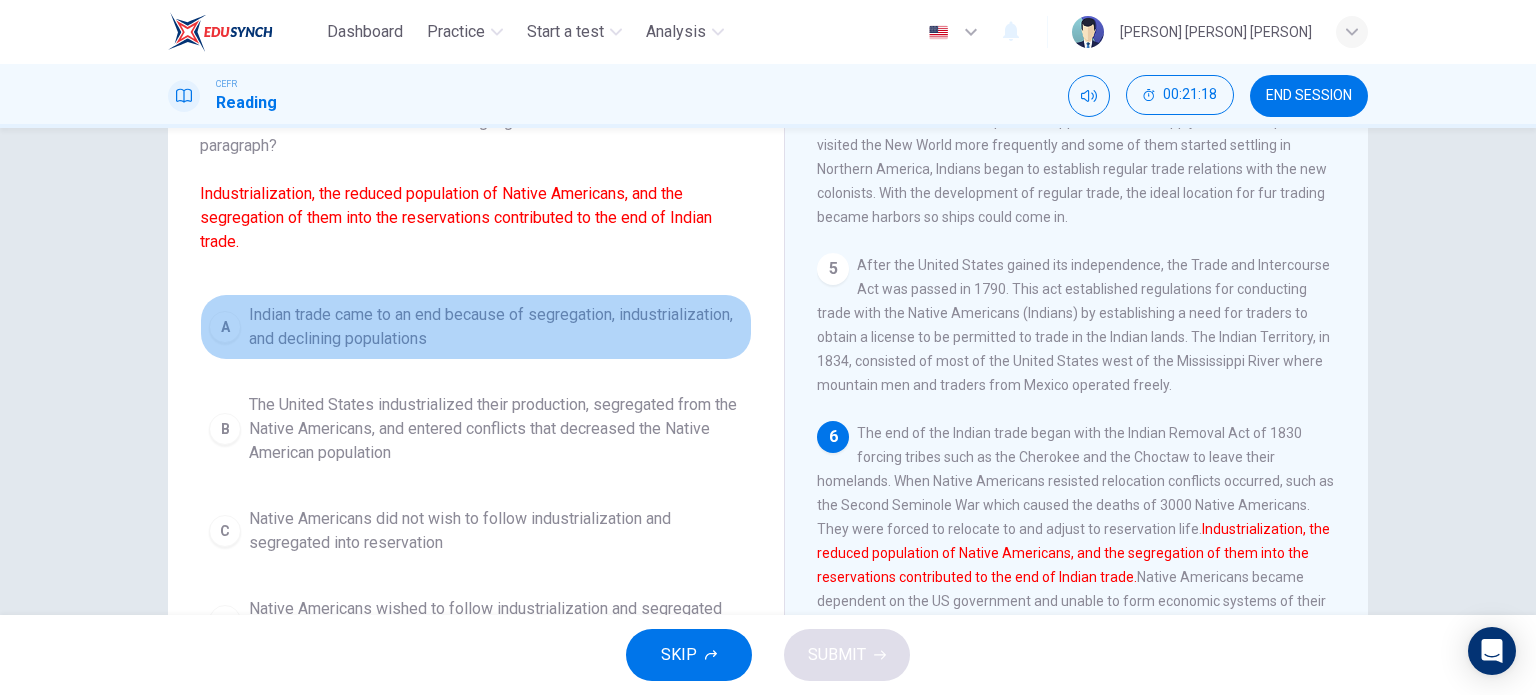click on "Indian trade came to an end because of segregation, industrialization, and declining populations" at bounding box center [496, 327] 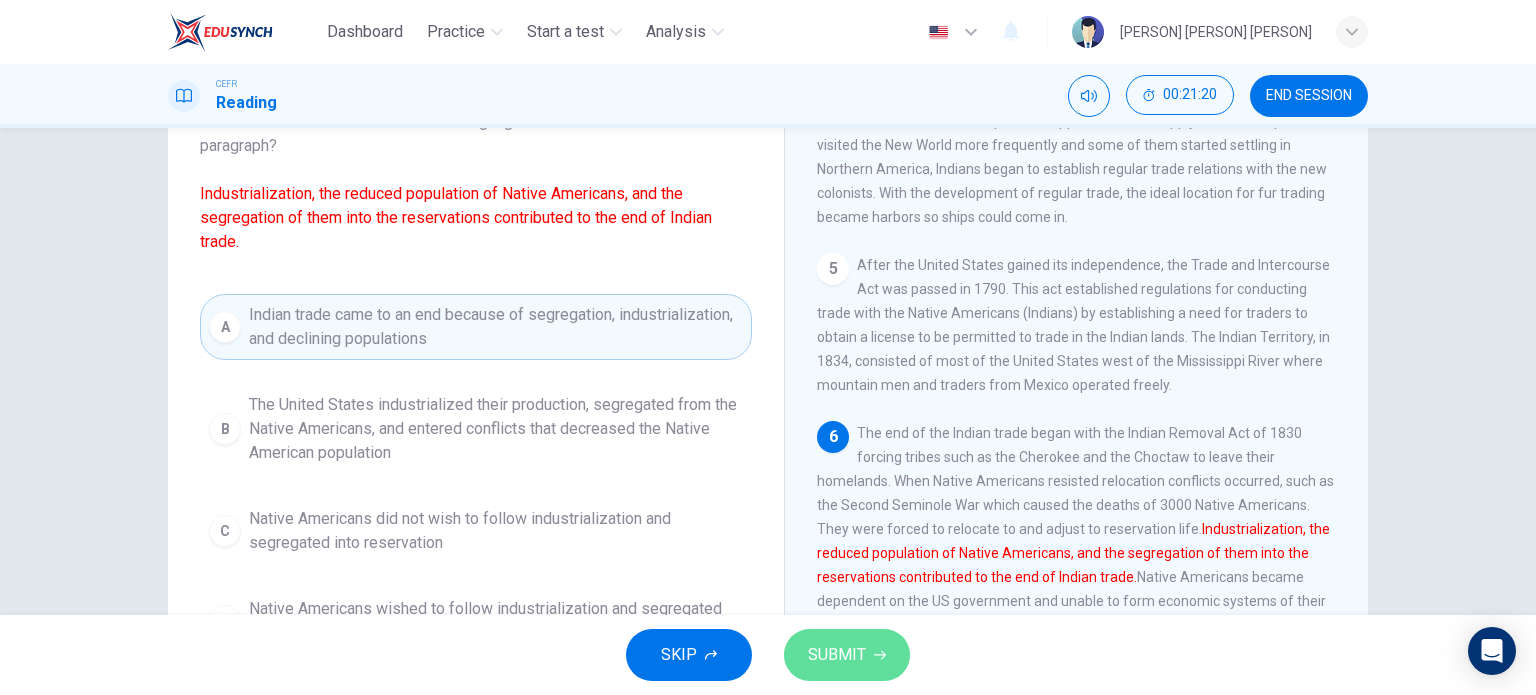 click on "SUBMIT" at bounding box center (837, 655) 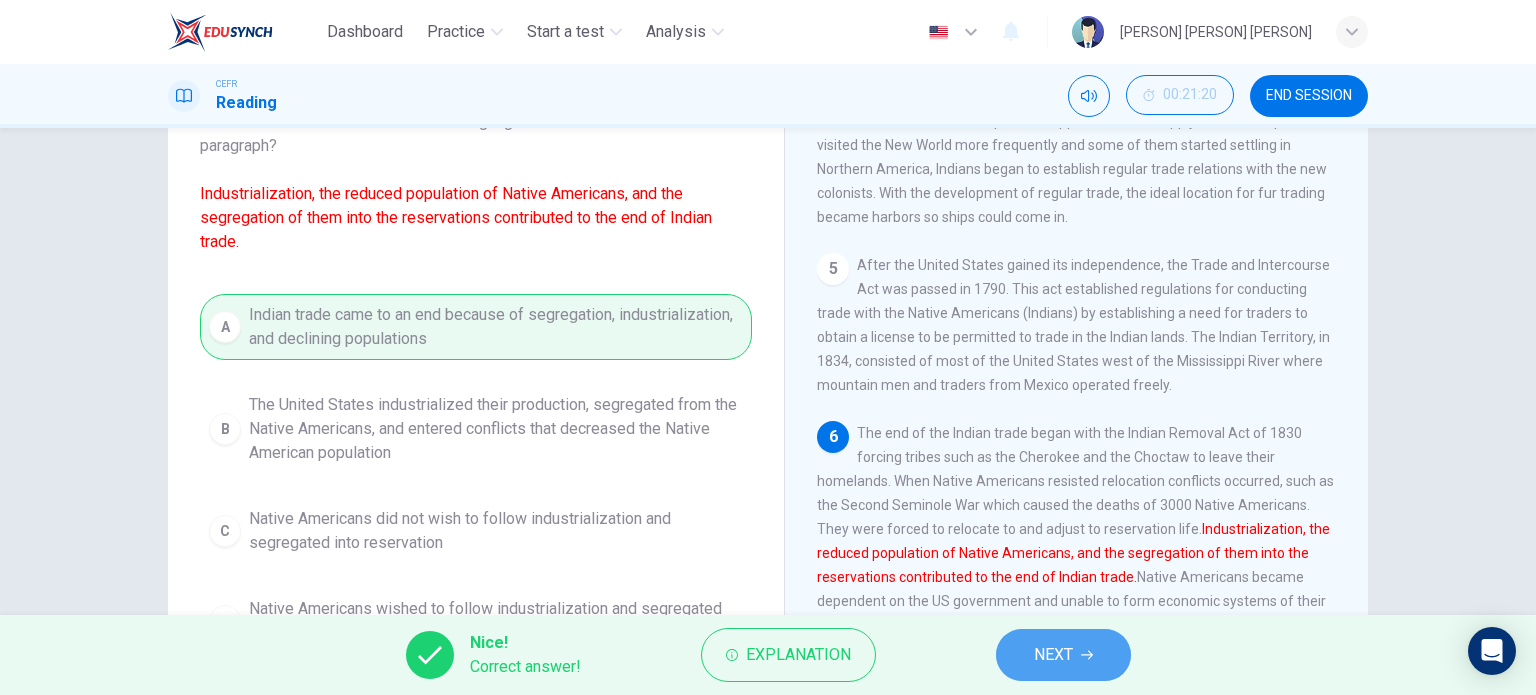 click on "NEXT" at bounding box center (1063, 655) 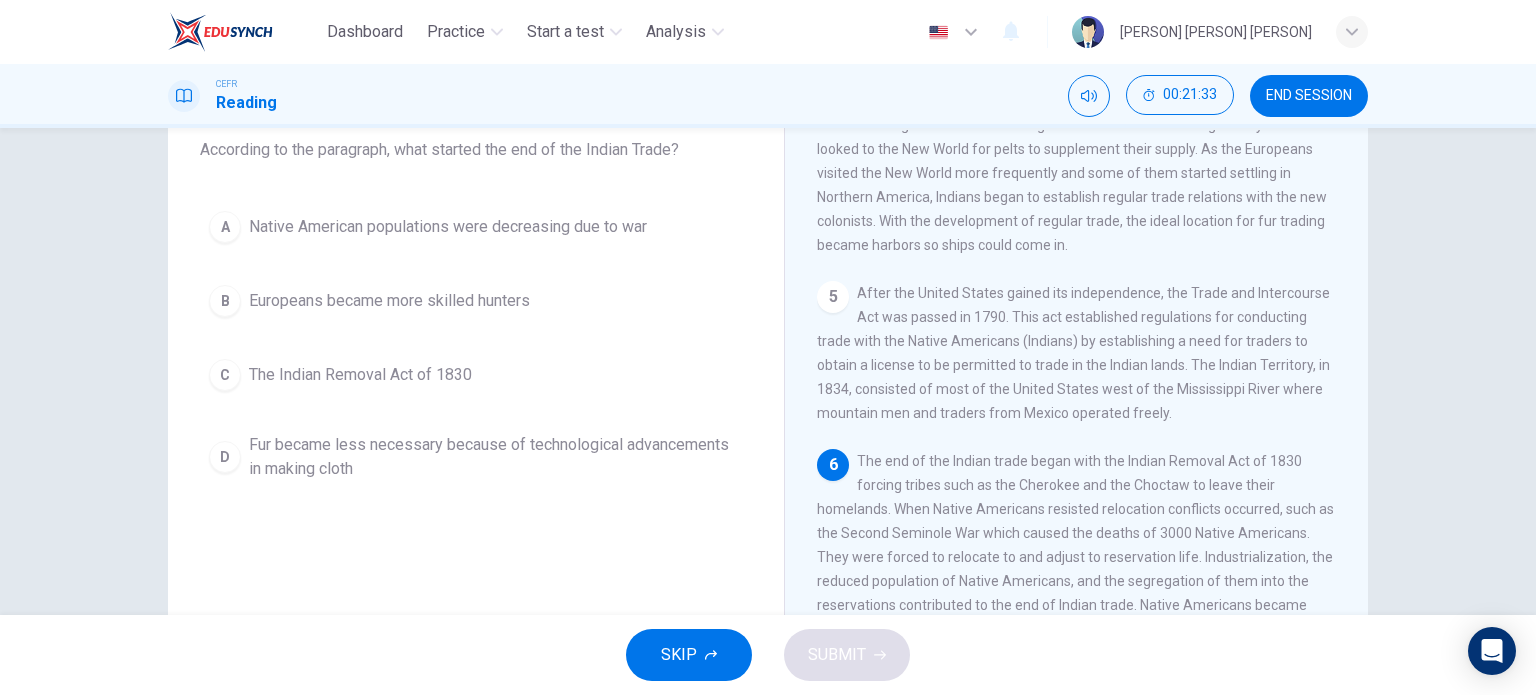 scroll, scrollTop: 124, scrollLeft: 0, axis: vertical 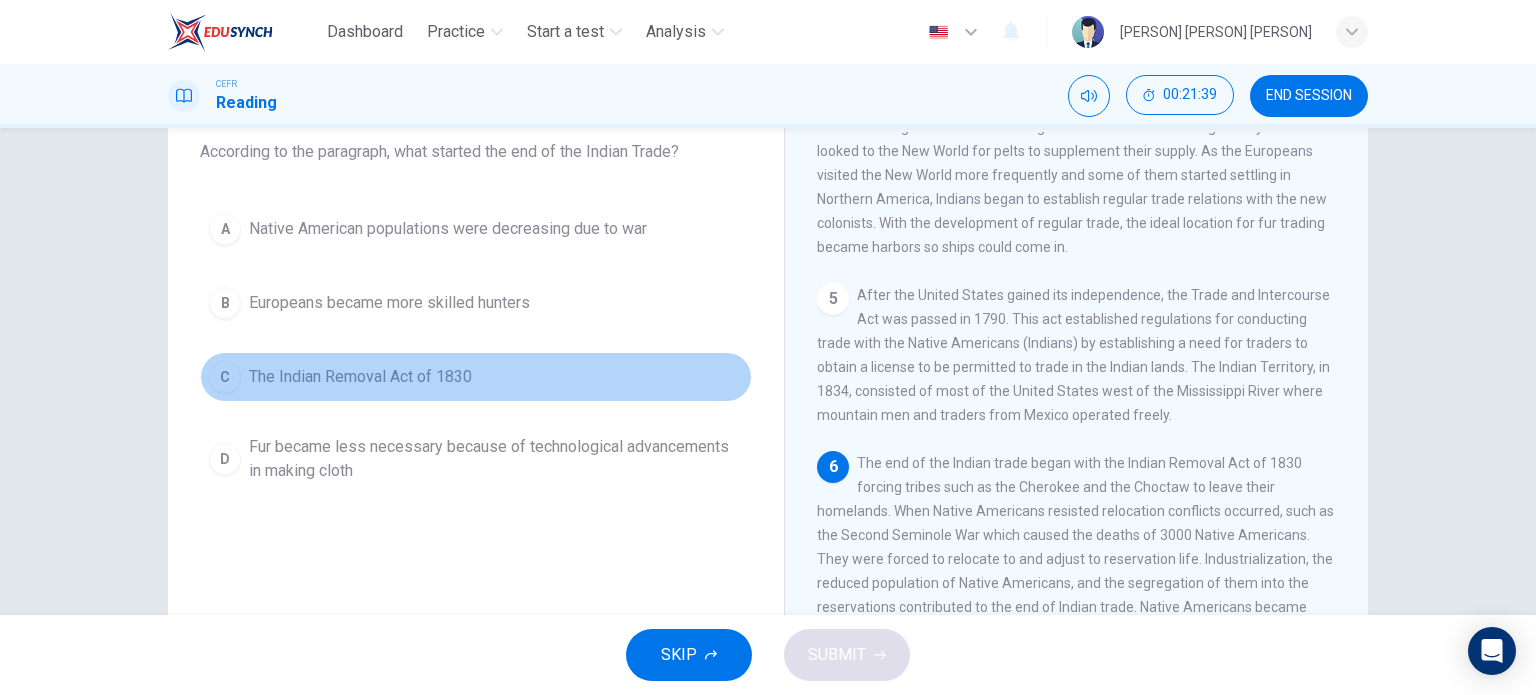 click on "The Indian Removal Act of 1830" at bounding box center [448, 229] 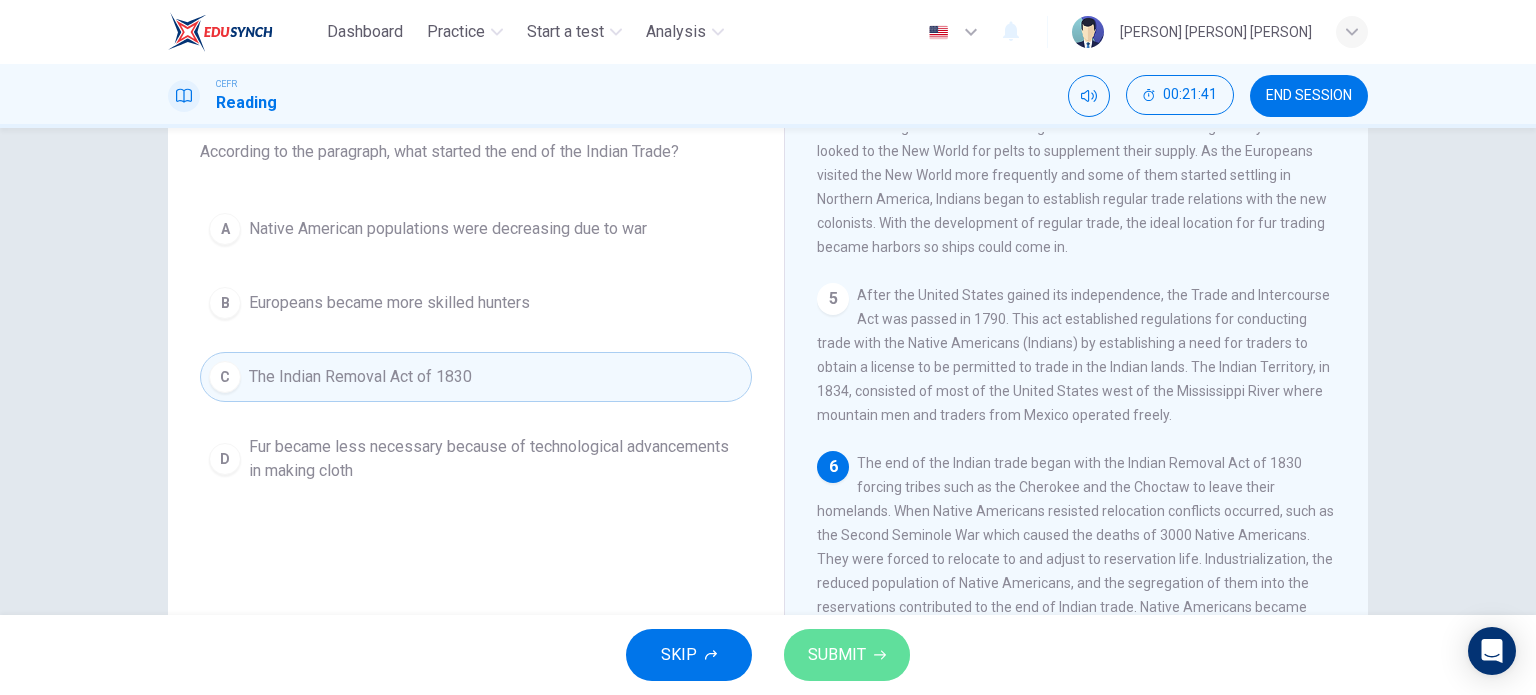 click on "SUBMIT" at bounding box center [837, 655] 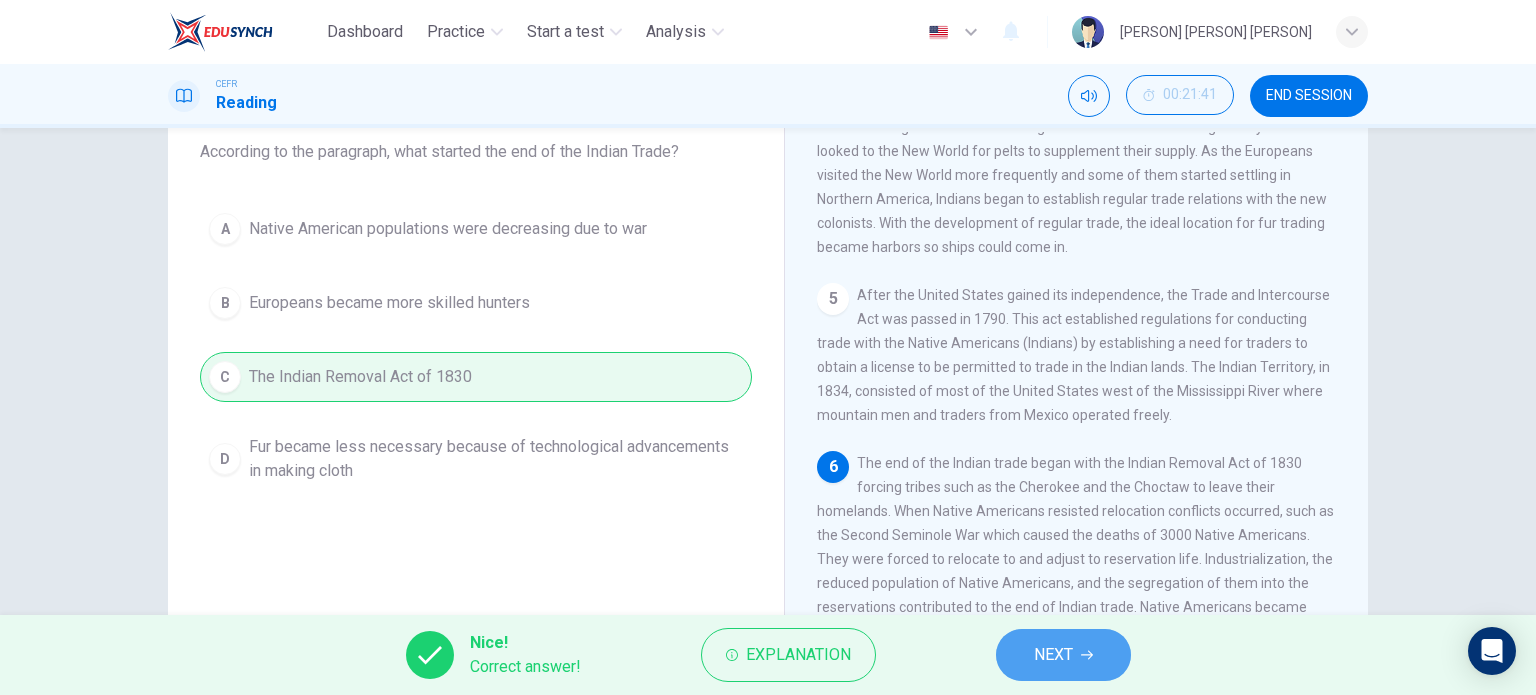 click on "NEXT" at bounding box center (1063, 655) 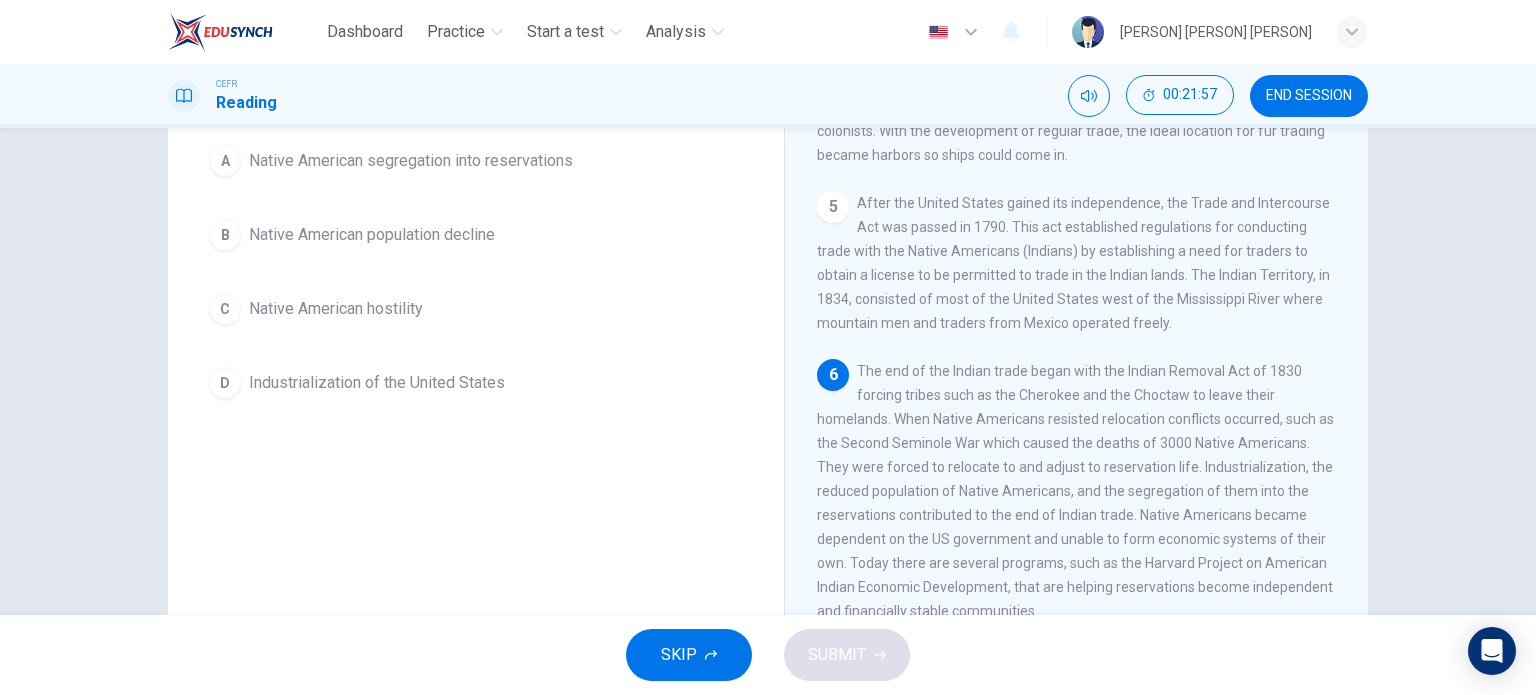 scroll, scrollTop: 215, scrollLeft: 0, axis: vertical 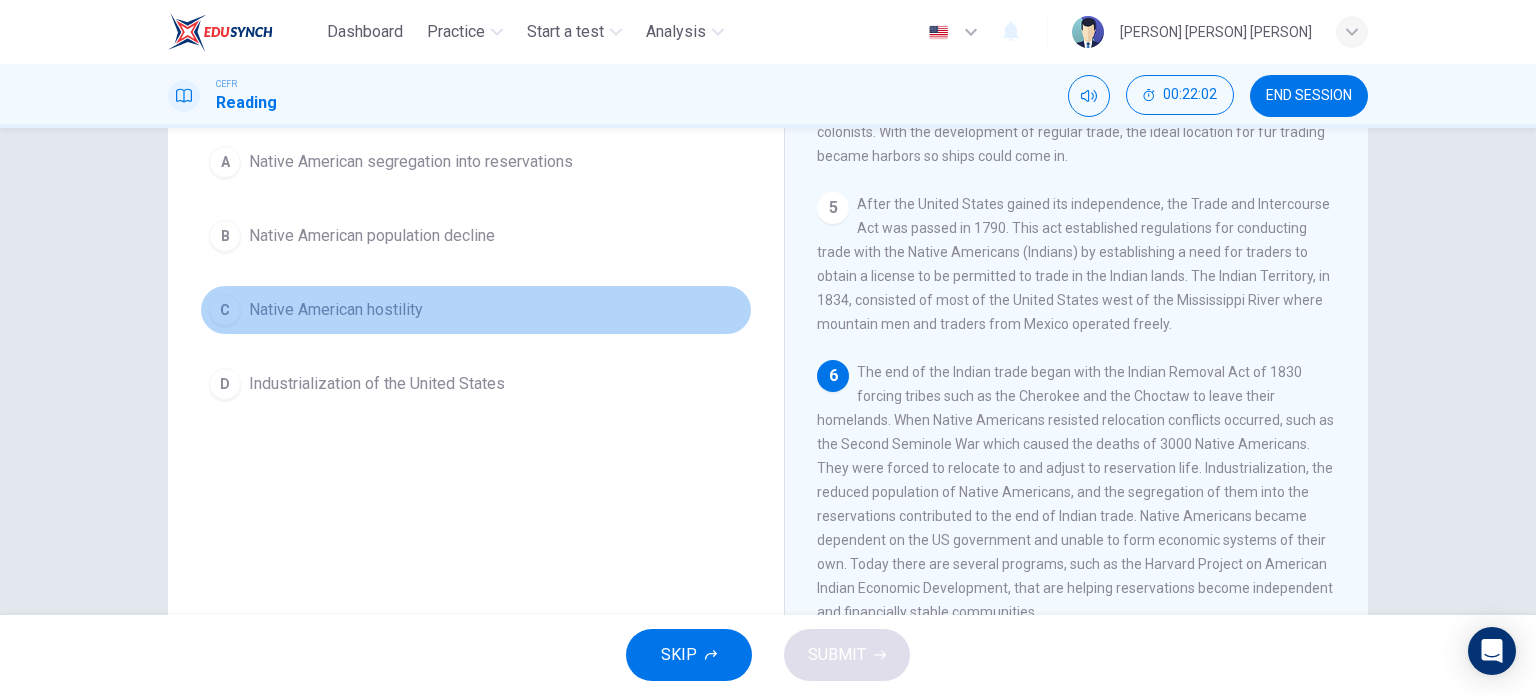 click on "C Native American hostility" at bounding box center (476, 310) 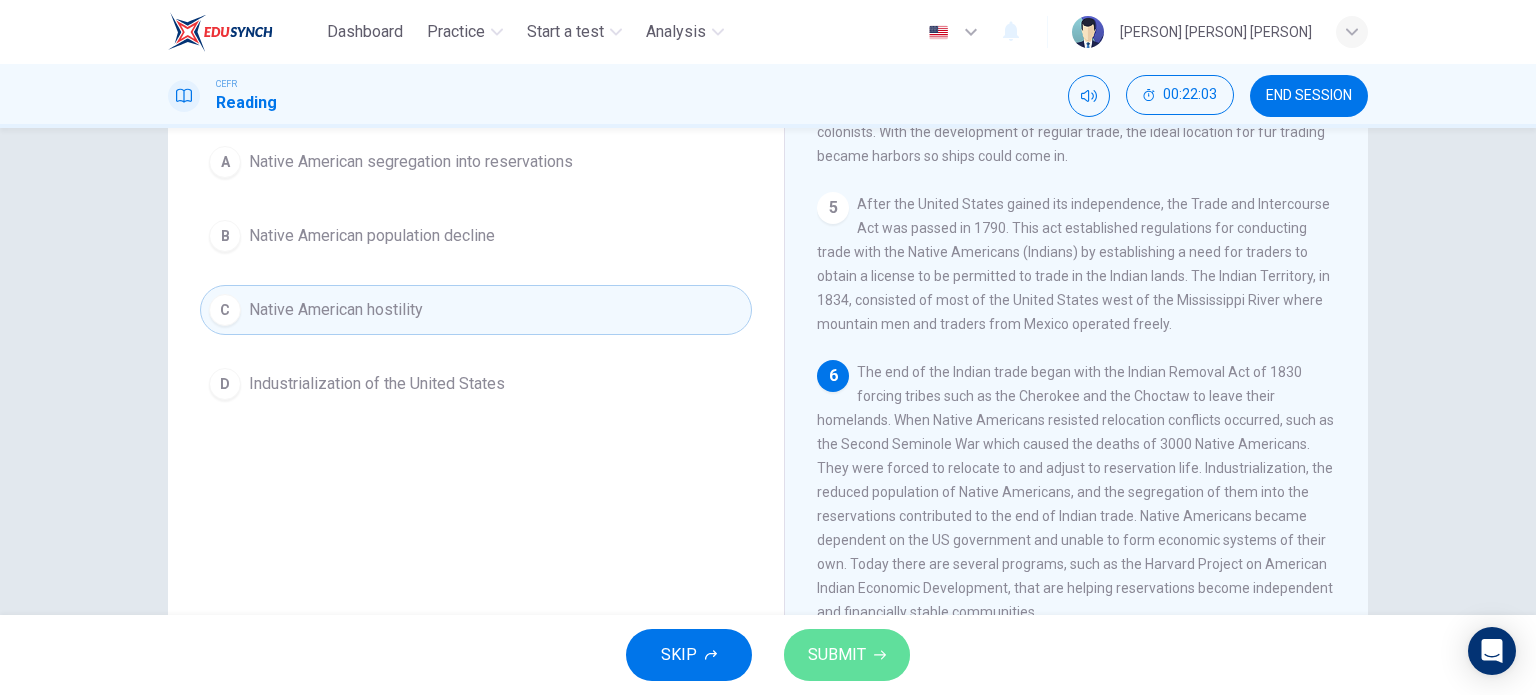 click on "SUBMIT" at bounding box center [847, 655] 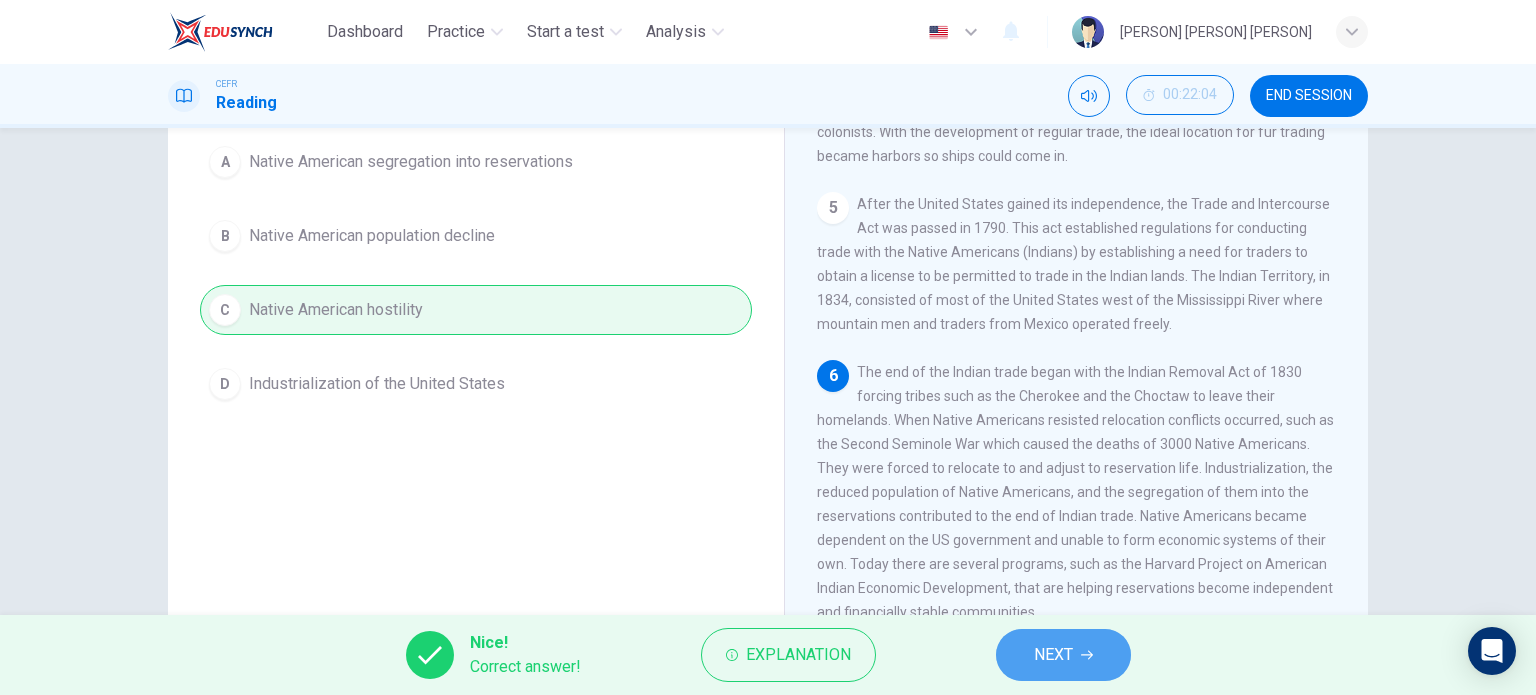 click on "NEXT" at bounding box center (1063, 655) 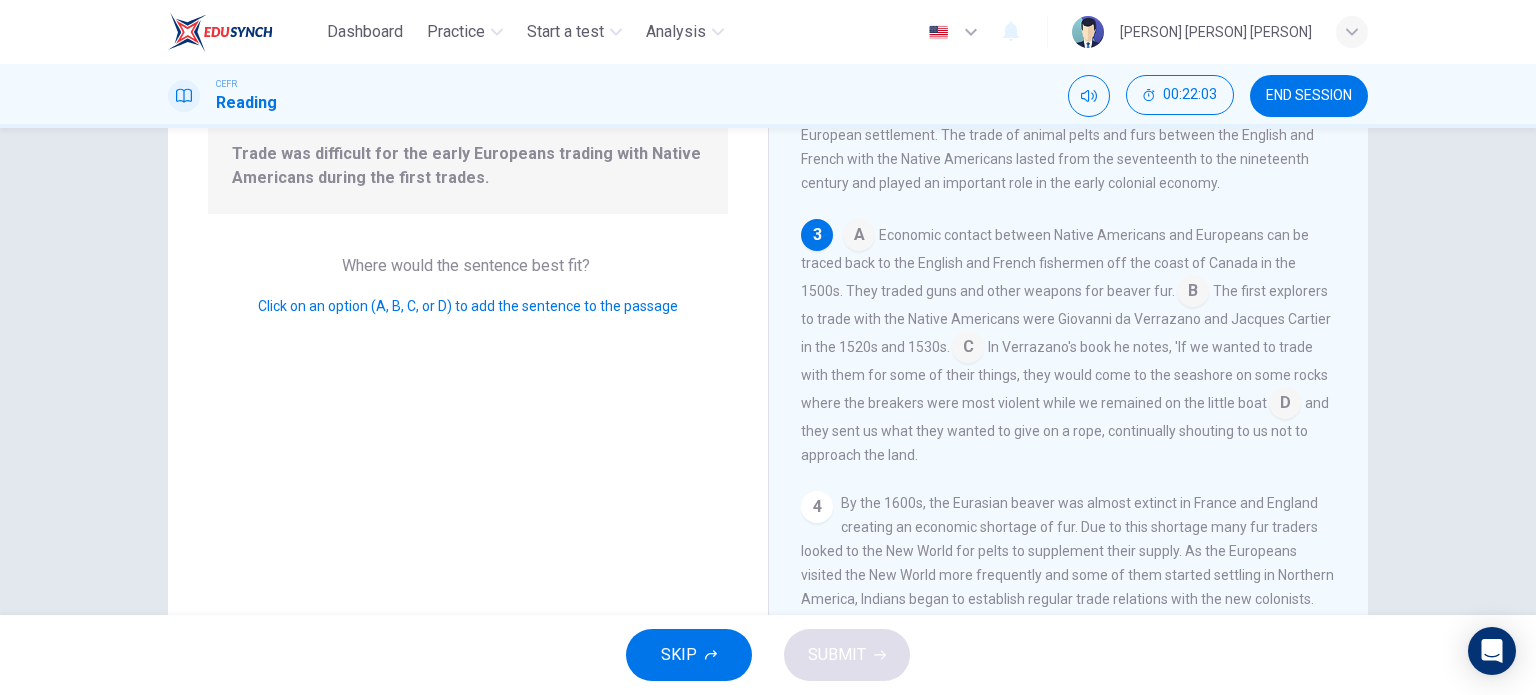 scroll, scrollTop: 292, scrollLeft: 0, axis: vertical 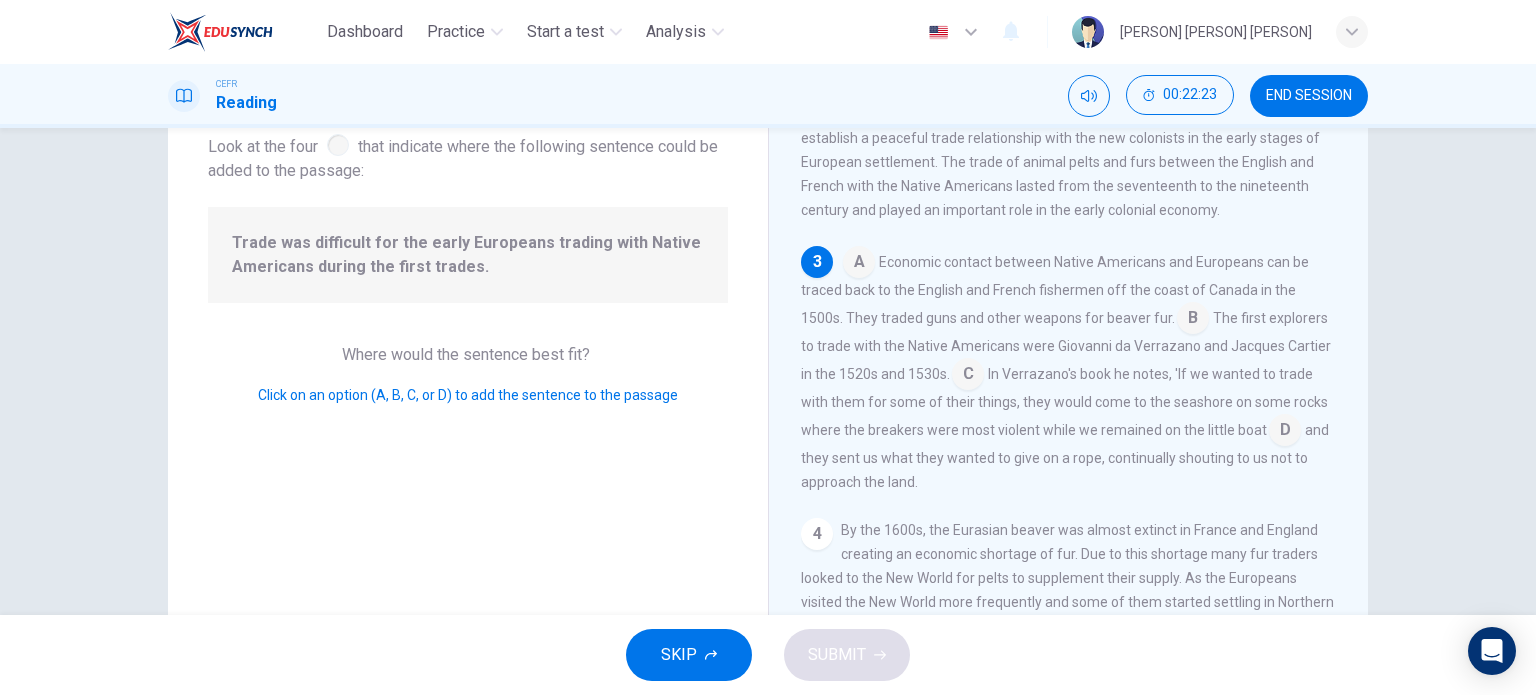click at bounding box center (859, 264) 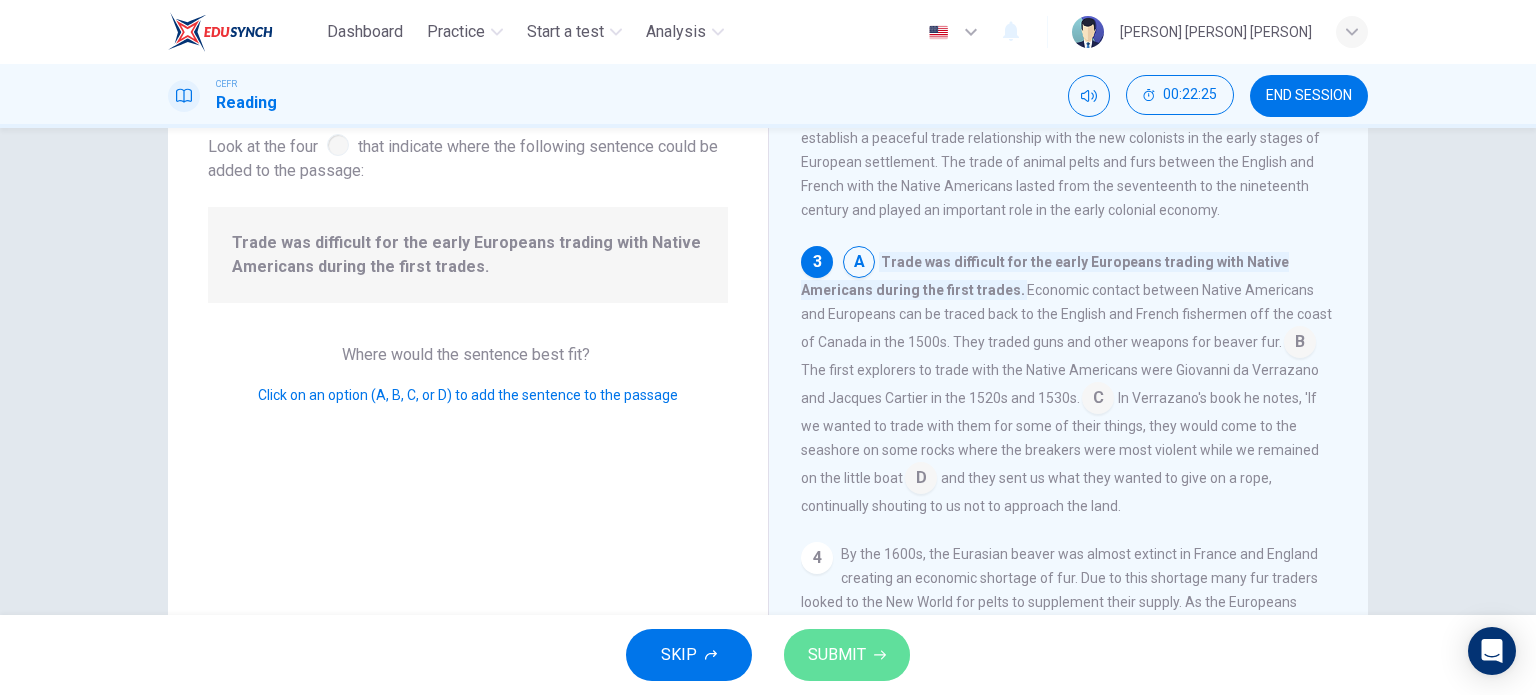 click on "SUBMIT" at bounding box center (847, 655) 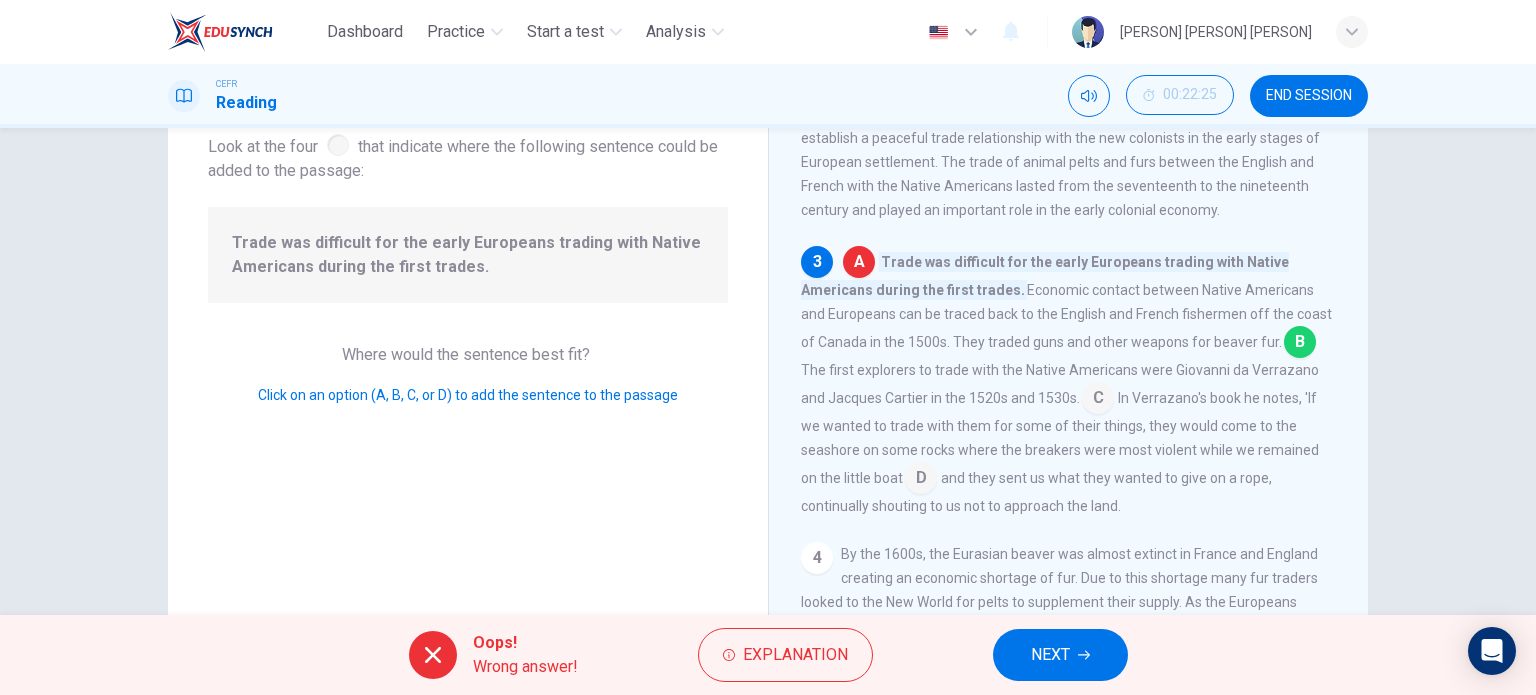 click on "NEXT" at bounding box center (1060, 655) 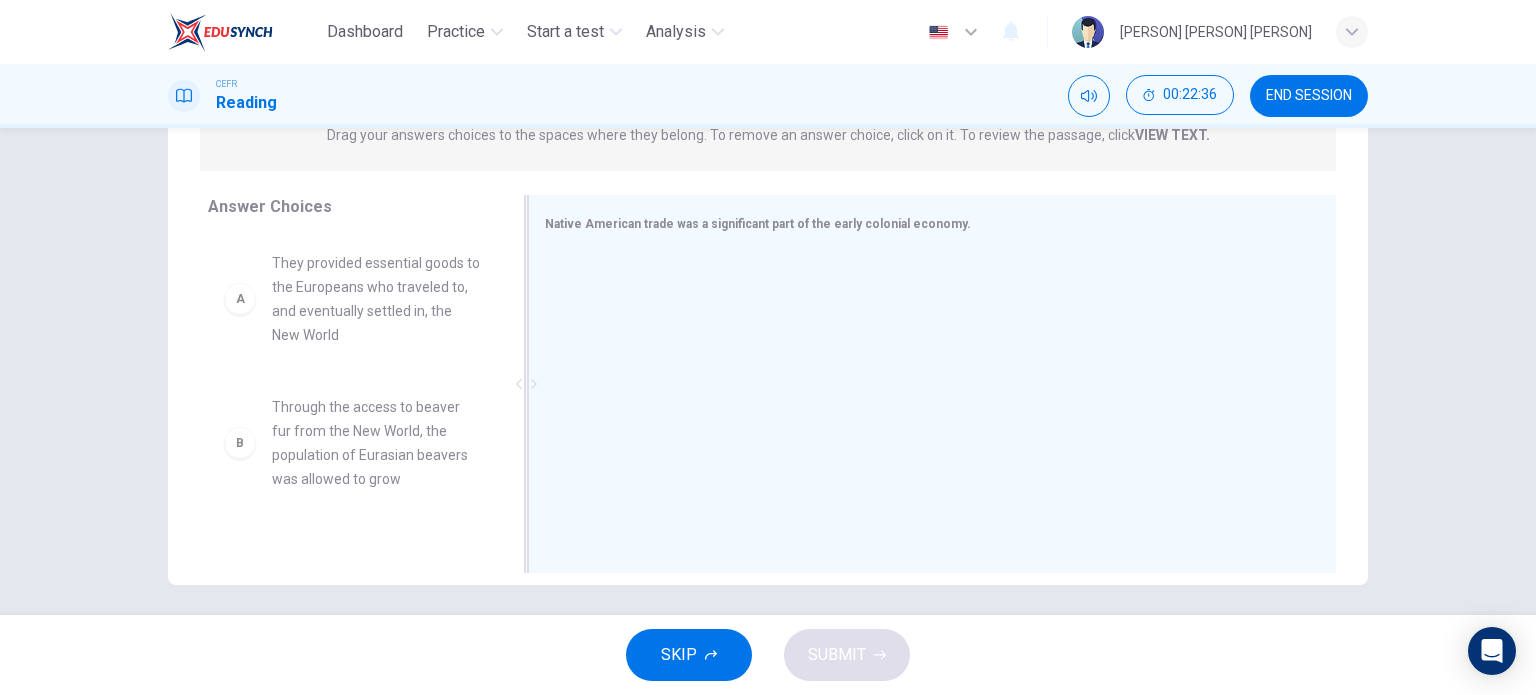 scroll, scrollTop: 276, scrollLeft: 0, axis: vertical 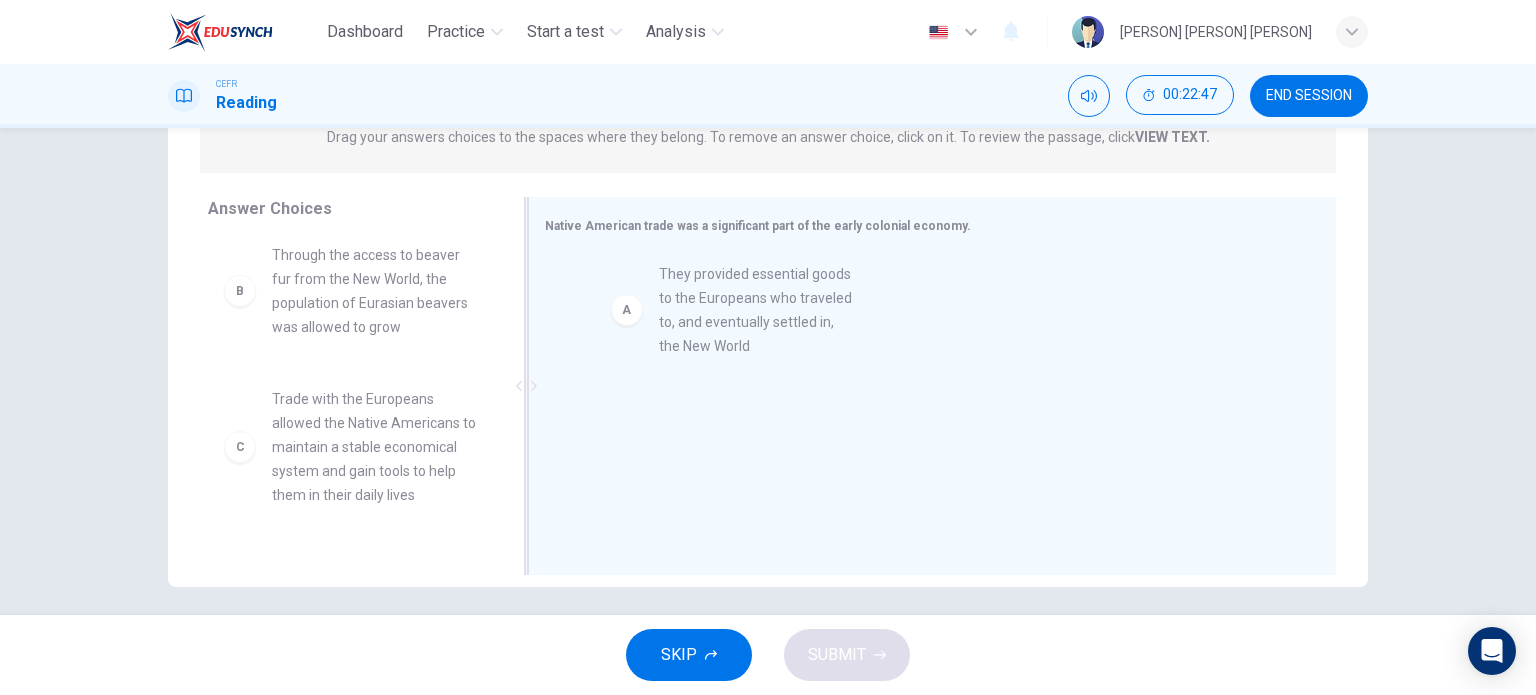 drag, startPoint x: 283, startPoint y: 286, endPoint x: 682, endPoint y: 312, distance: 399.84622 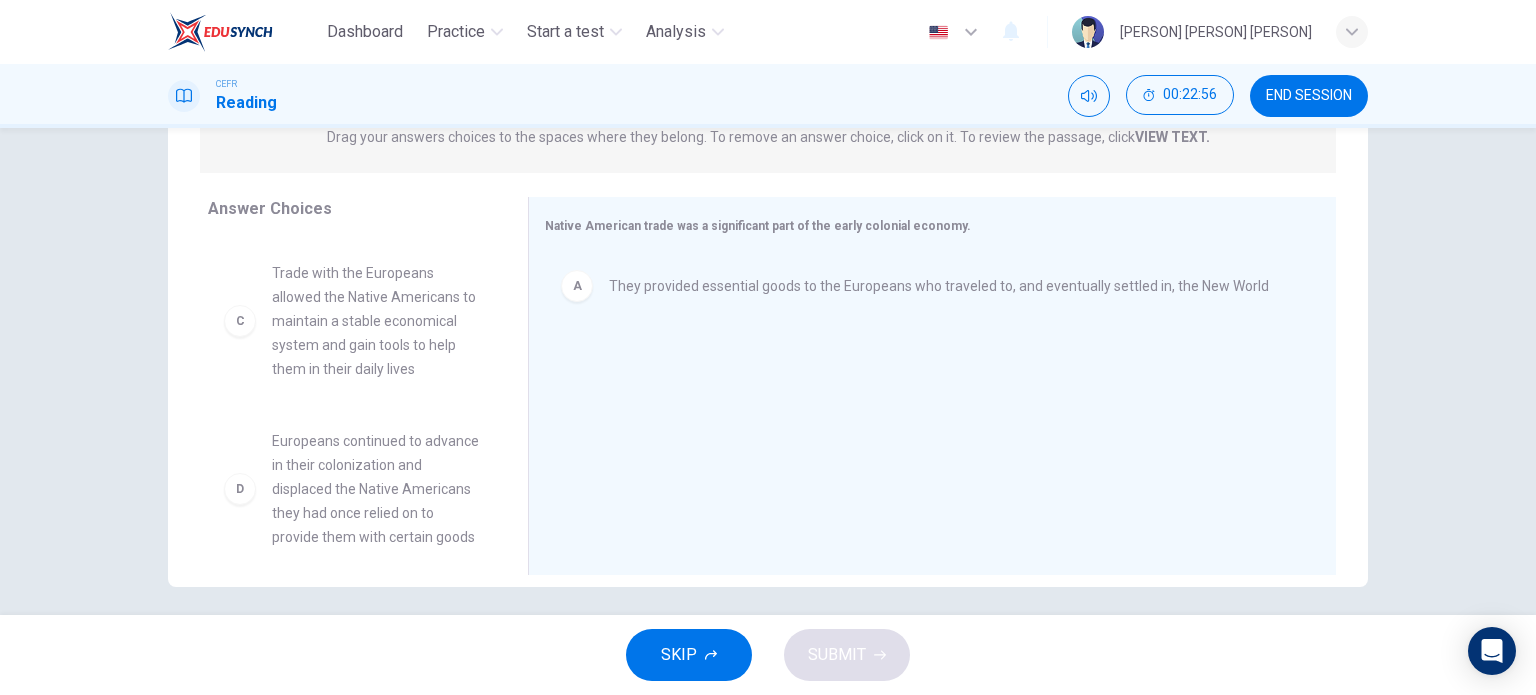 scroll, scrollTop: 140, scrollLeft: 0, axis: vertical 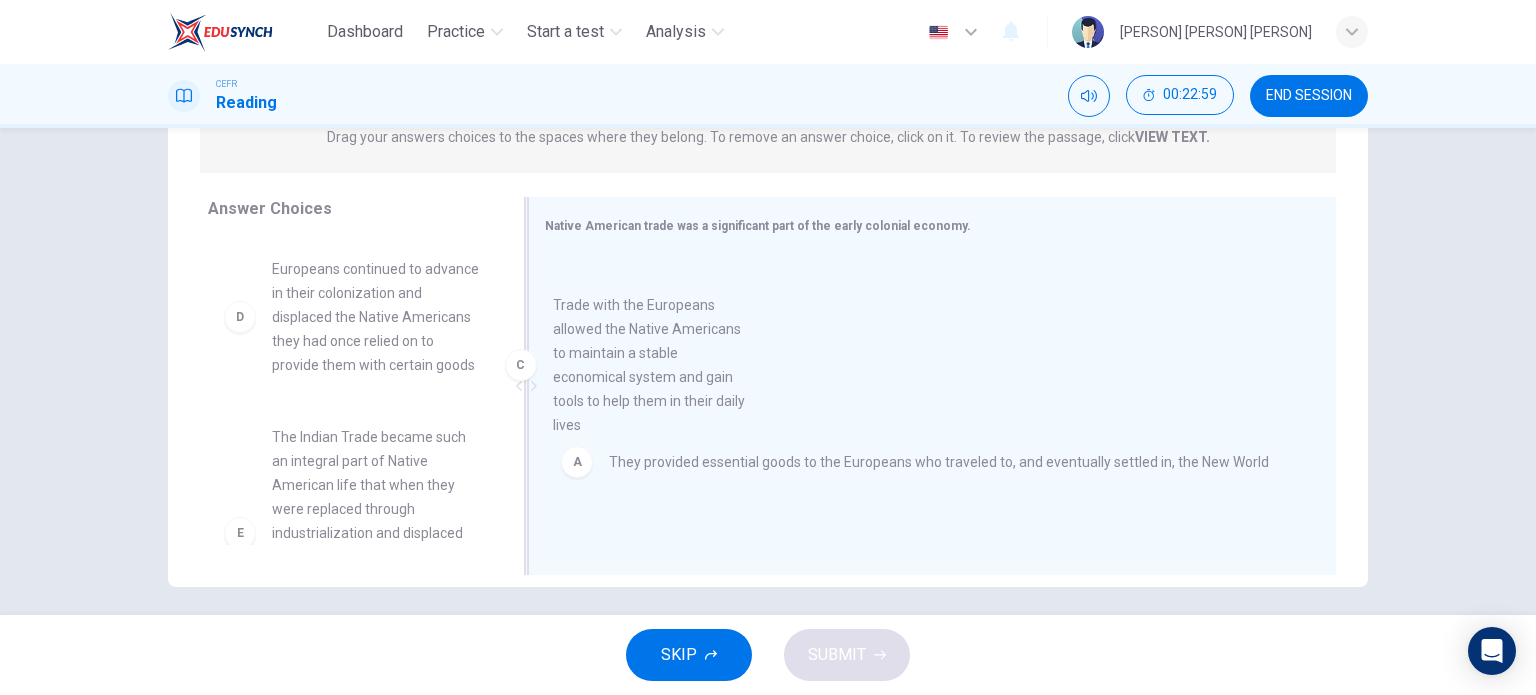 drag, startPoint x: 376, startPoint y: 357, endPoint x: 668, endPoint y: 393, distance: 294.21082 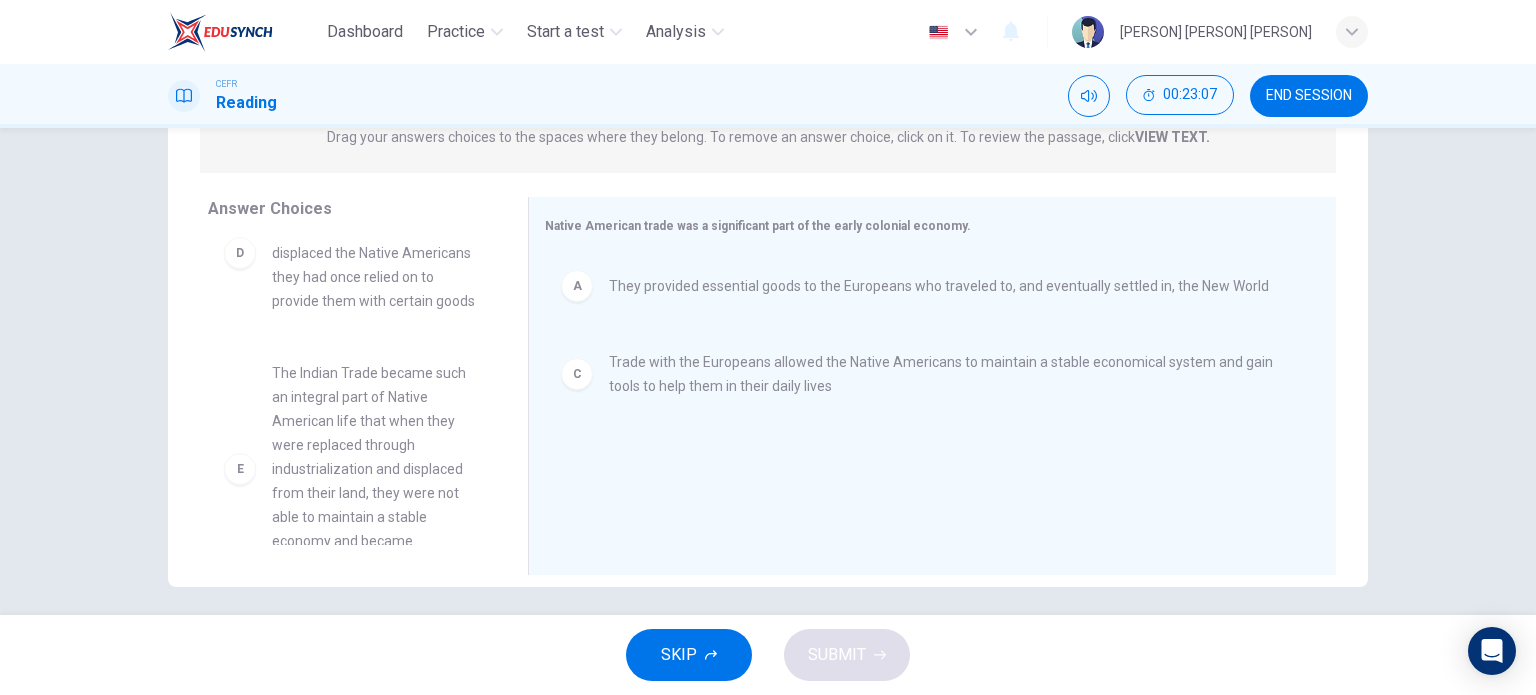 scroll, scrollTop: 148, scrollLeft: 0, axis: vertical 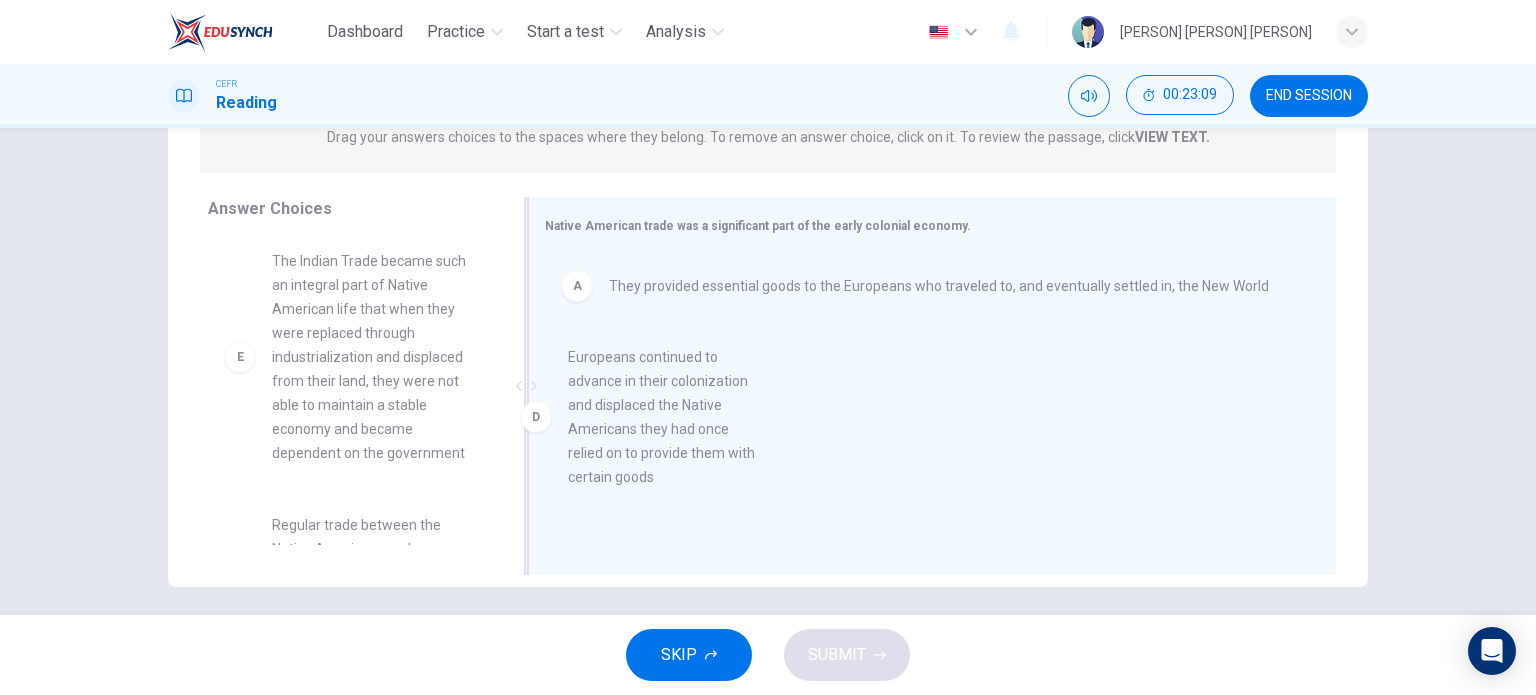 drag, startPoint x: 358, startPoint y: 365, endPoint x: 670, endPoint y: 463, distance: 327.02905 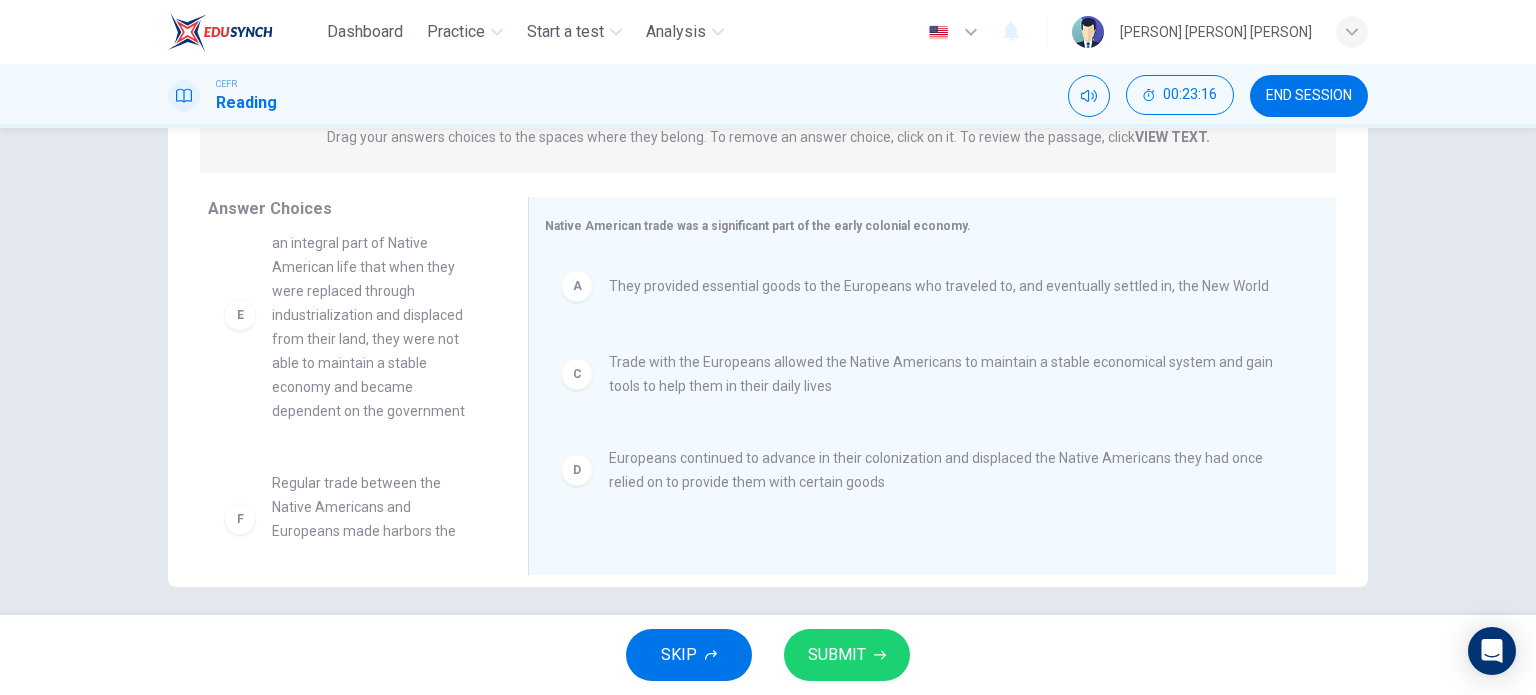 scroll, scrollTop: 228, scrollLeft: 0, axis: vertical 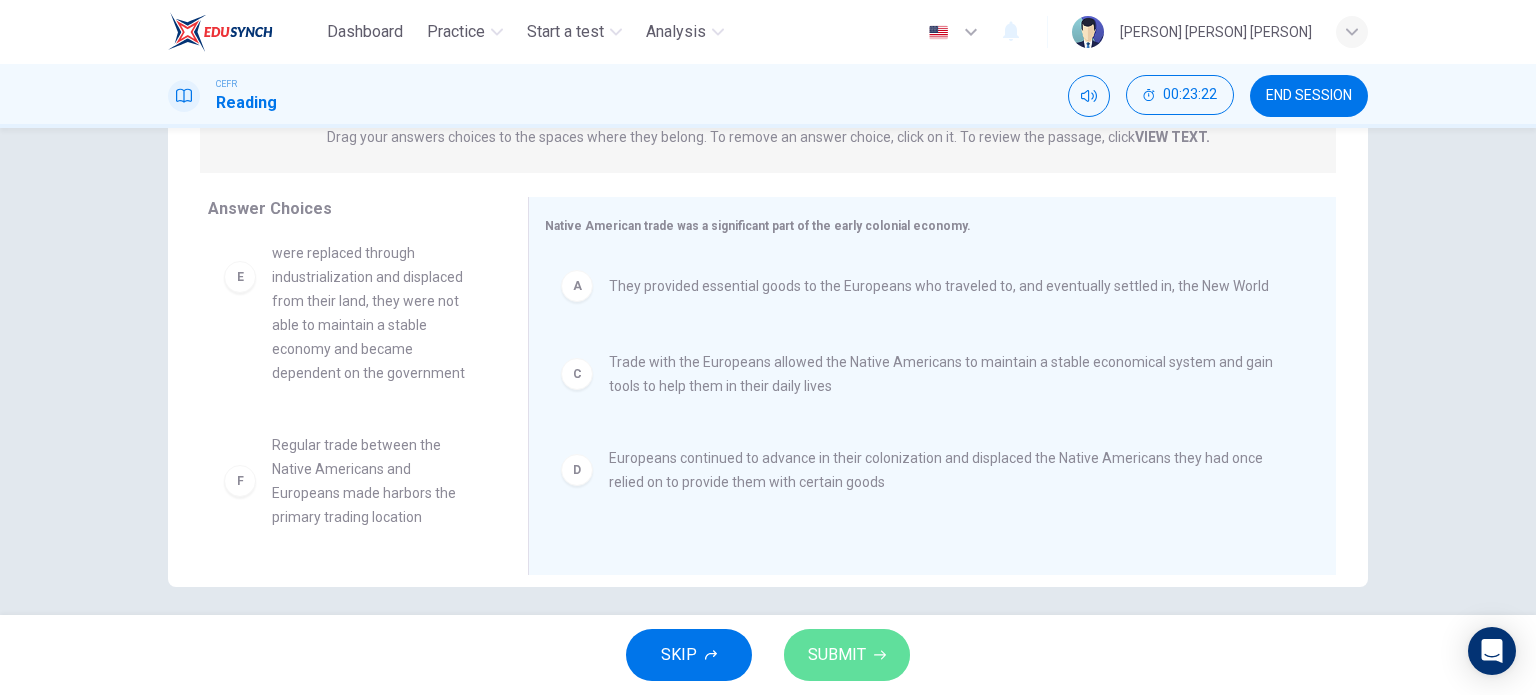 click on "SUBMIT" at bounding box center (847, 655) 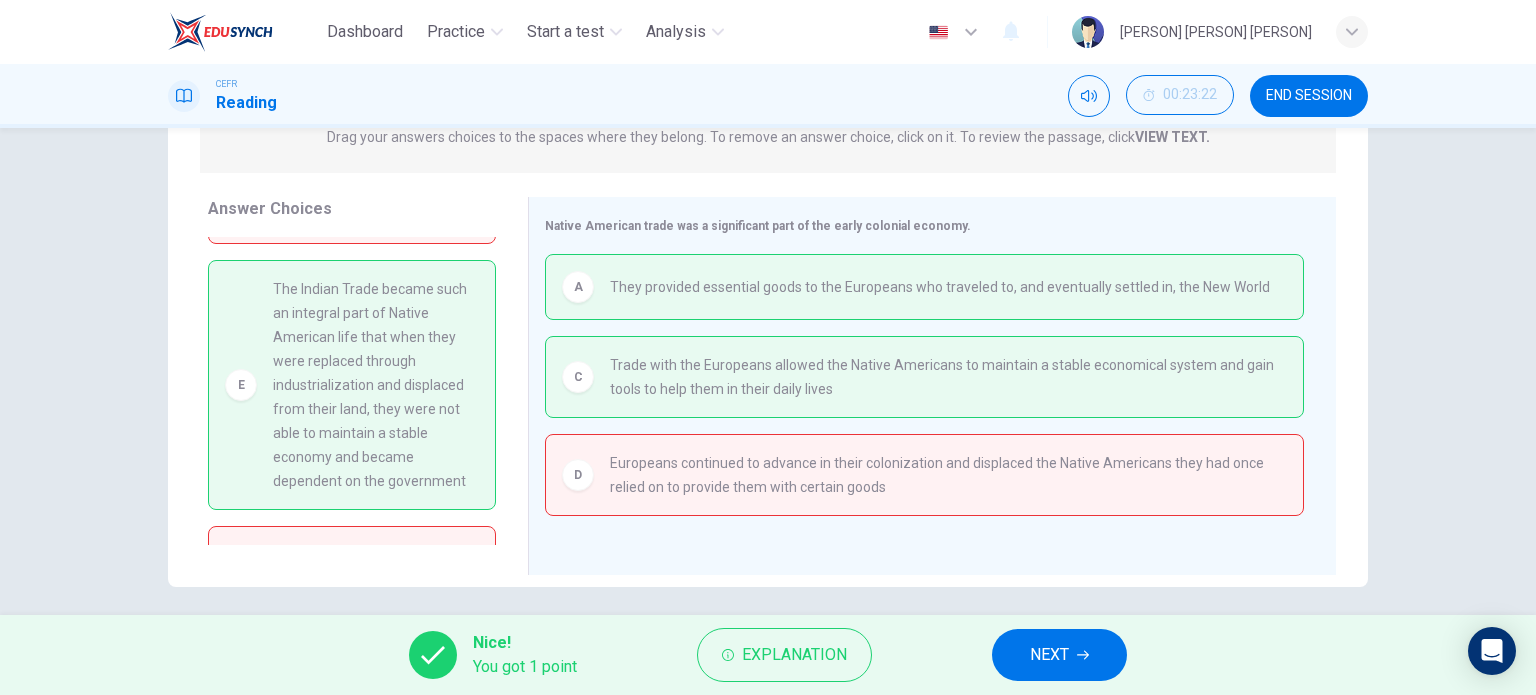 scroll, scrollTop: 86, scrollLeft: 0, axis: vertical 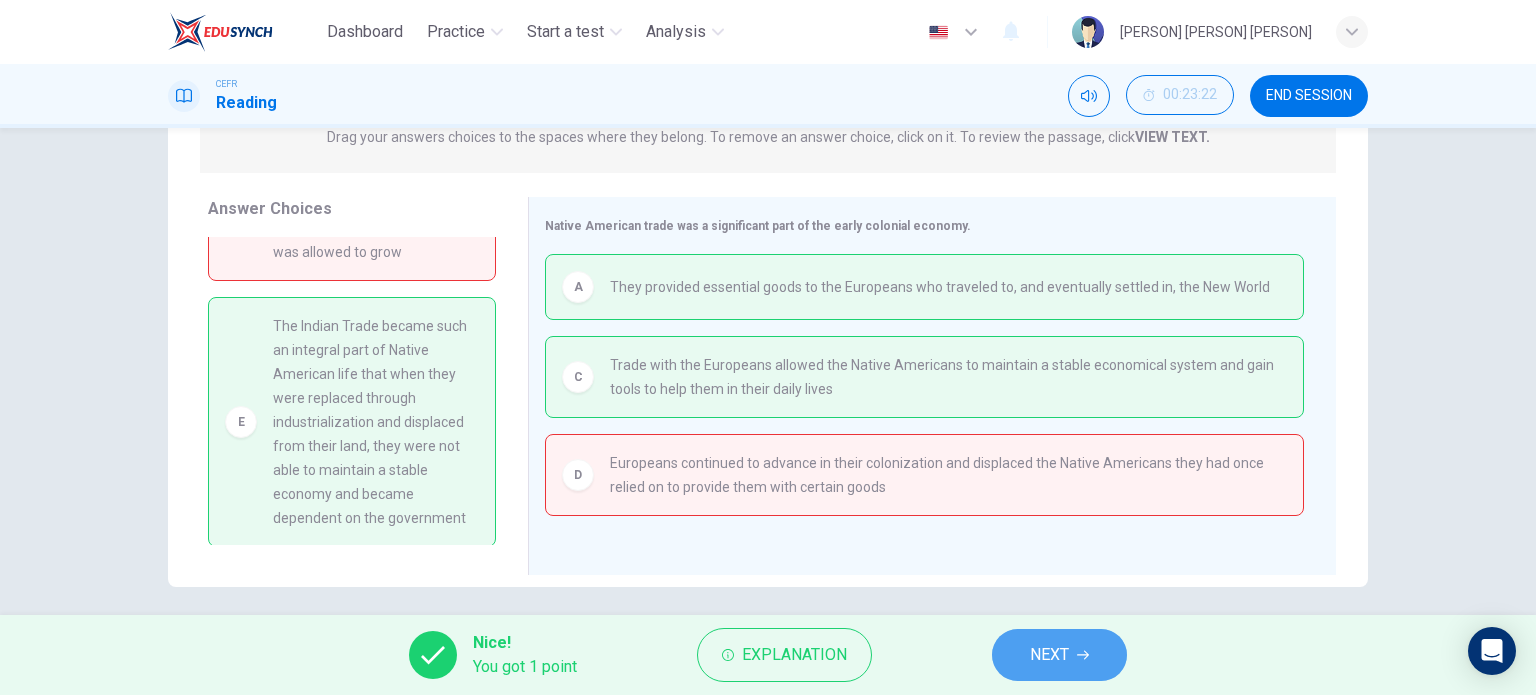 click on "NEXT" at bounding box center [1059, 655] 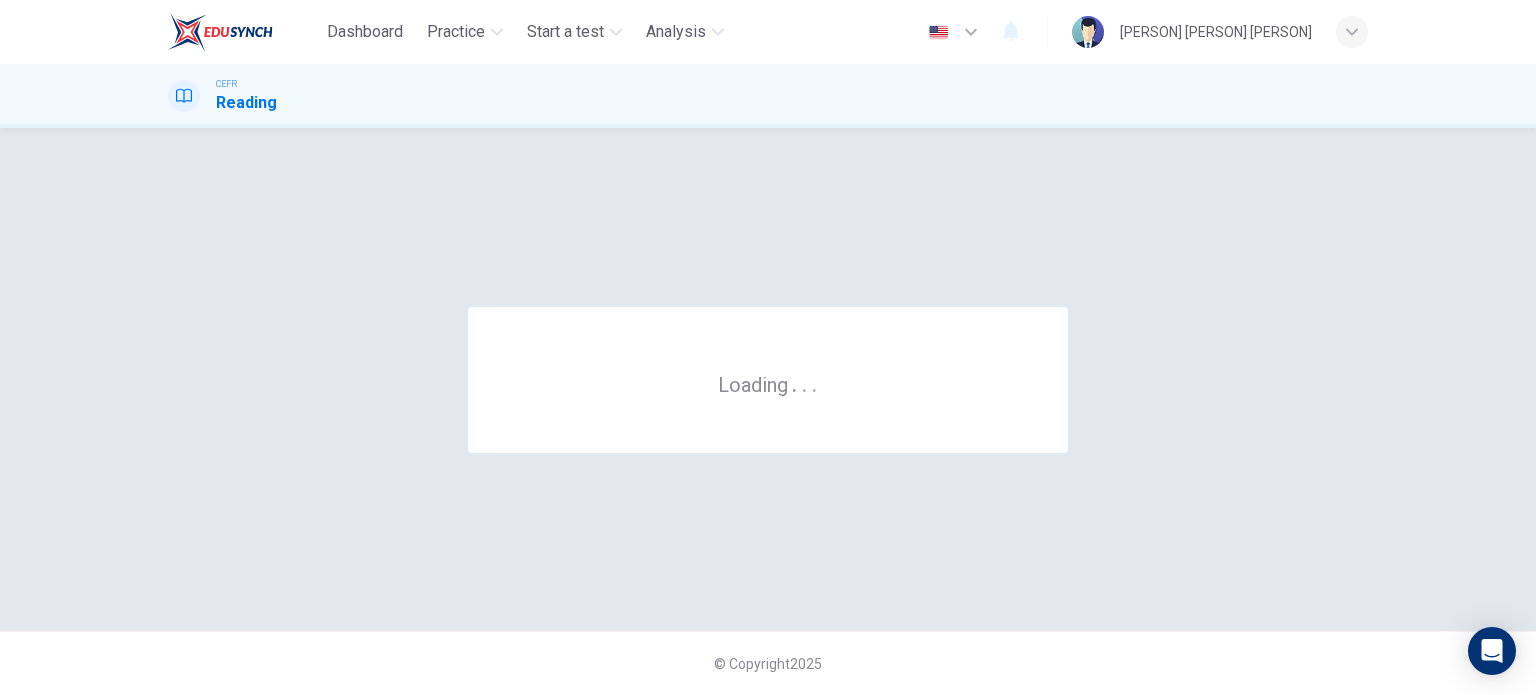 scroll, scrollTop: 0, scrollLeft: 0, axis: both 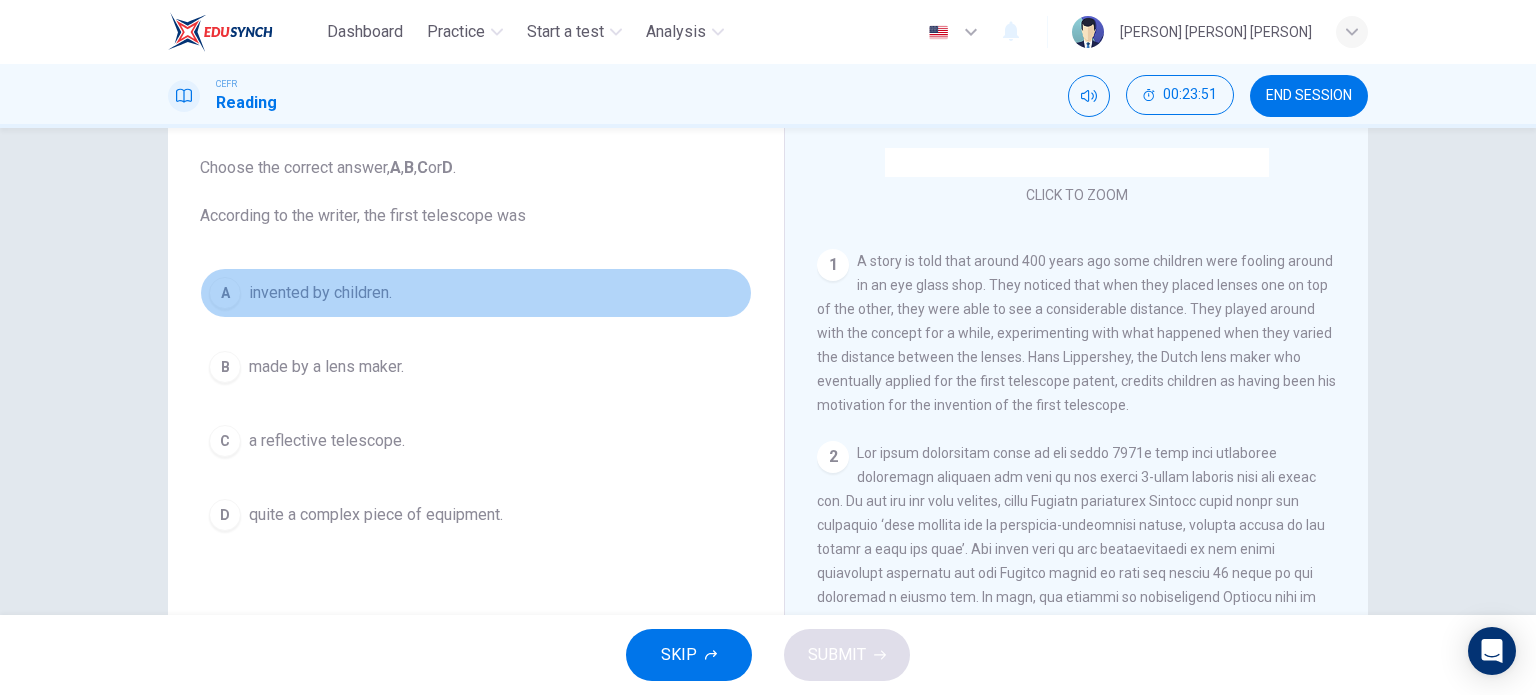 click on "invented by children." at bounding box center (320, 293) 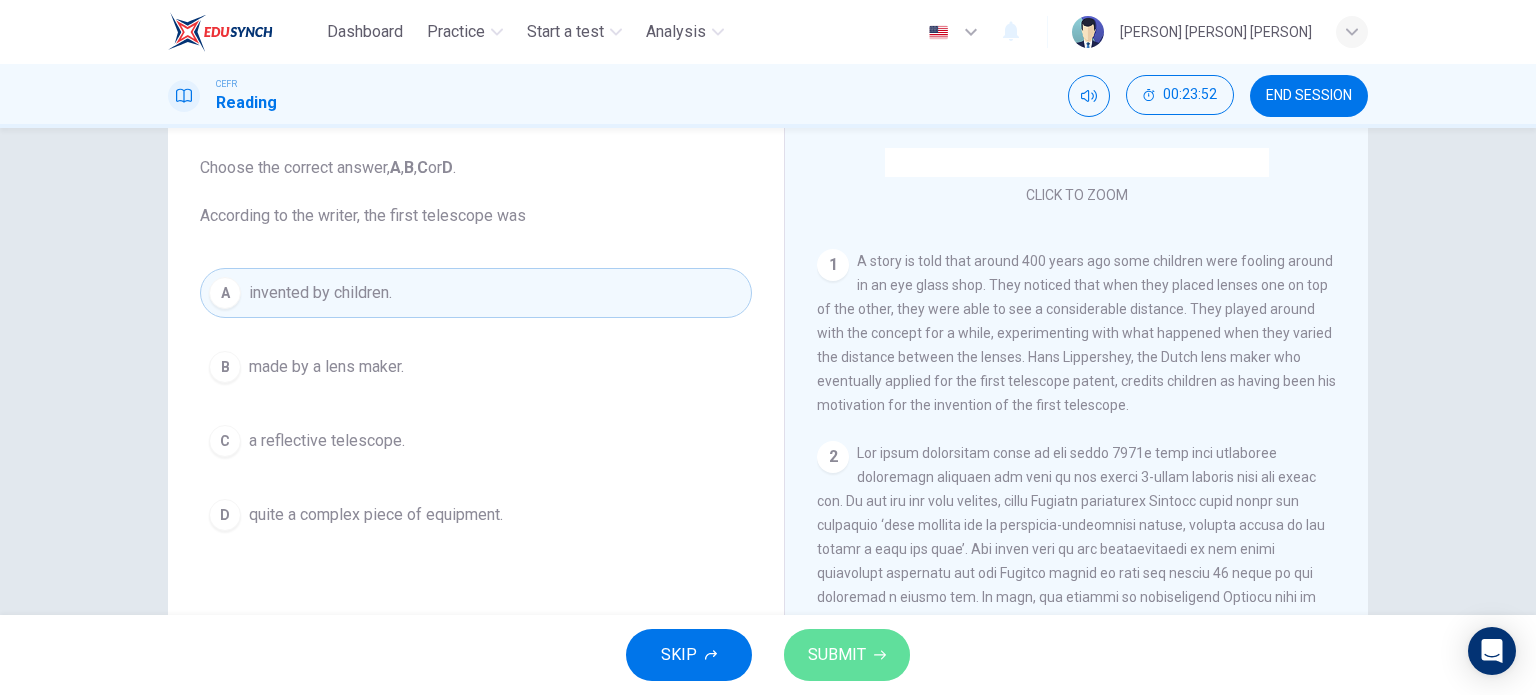 click on "SUBMIT" at bounding box center (847, 655) 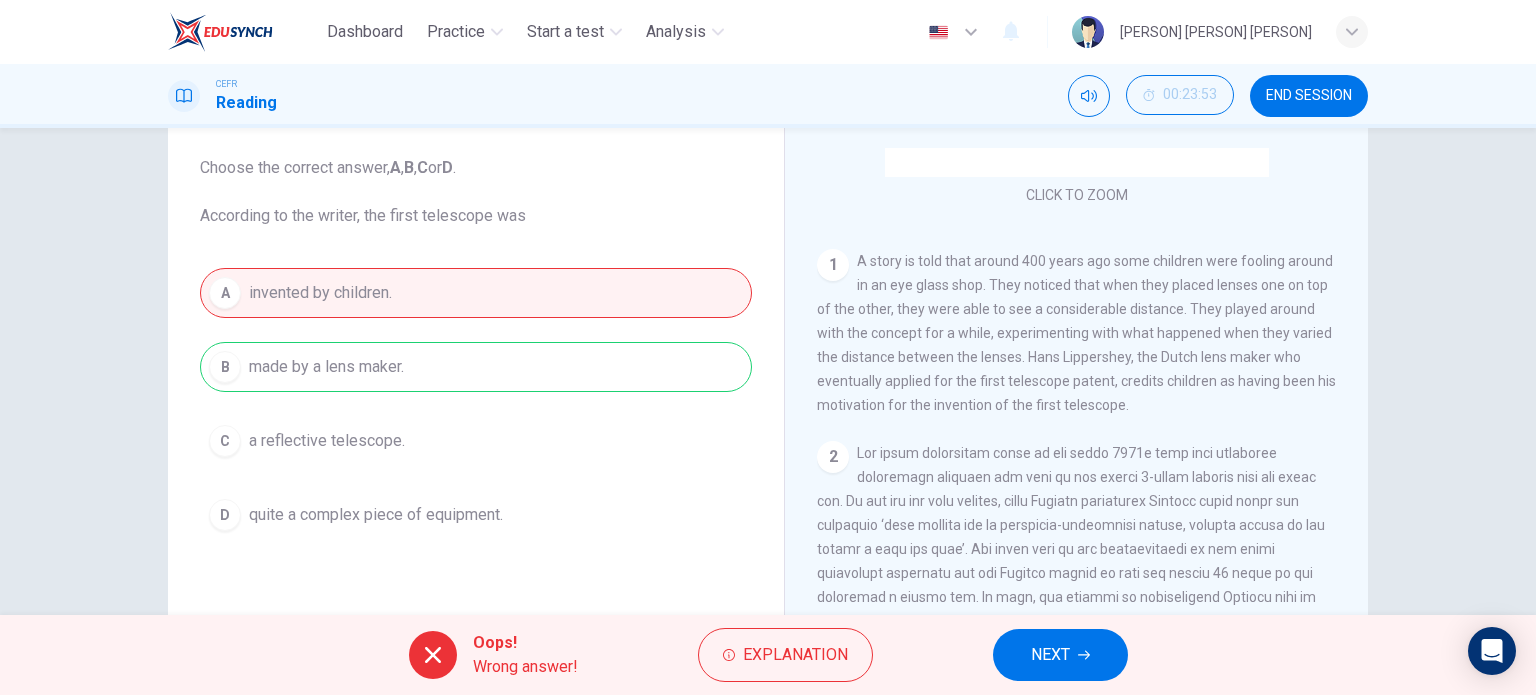 click on "Oops! Wrong answer! Explanation NEXT" at bounding box center (768, 655) 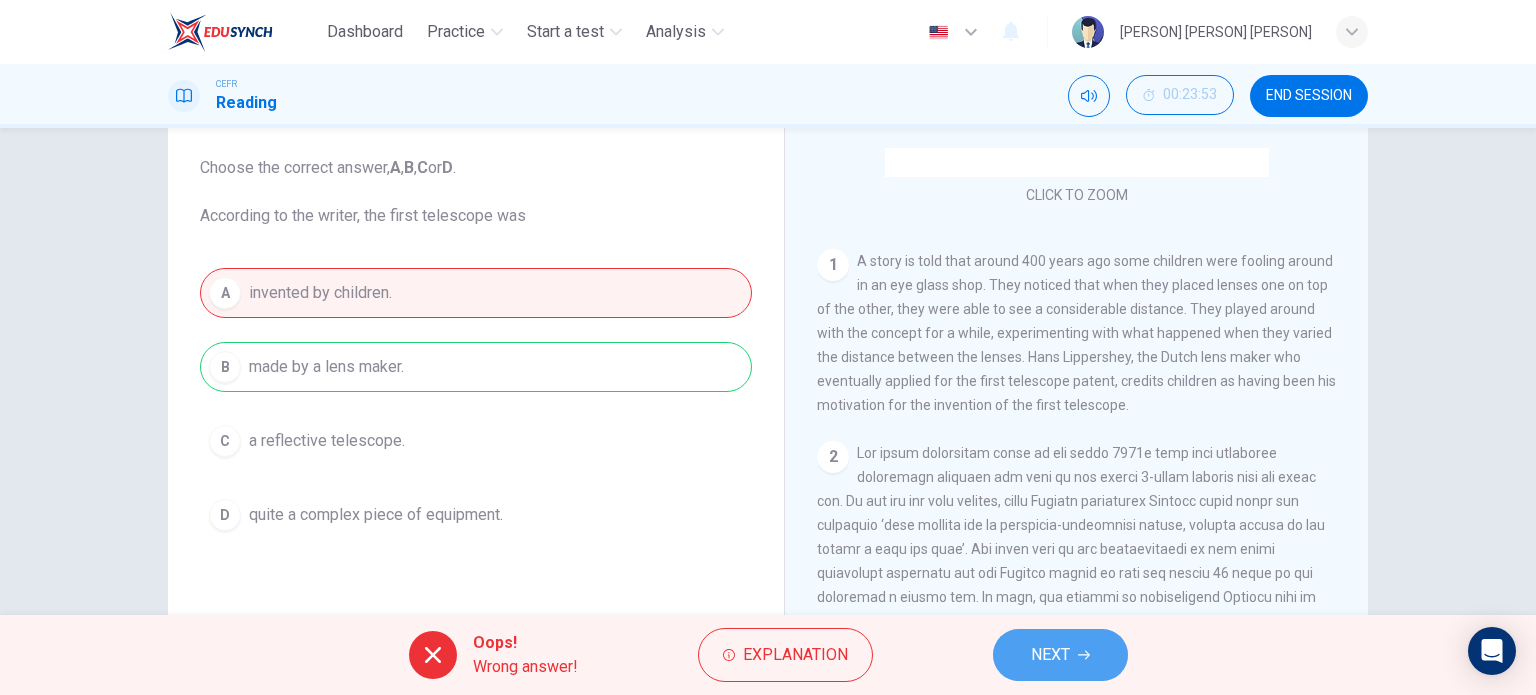 click on "NEXT" at bounding box center (1060, 655) 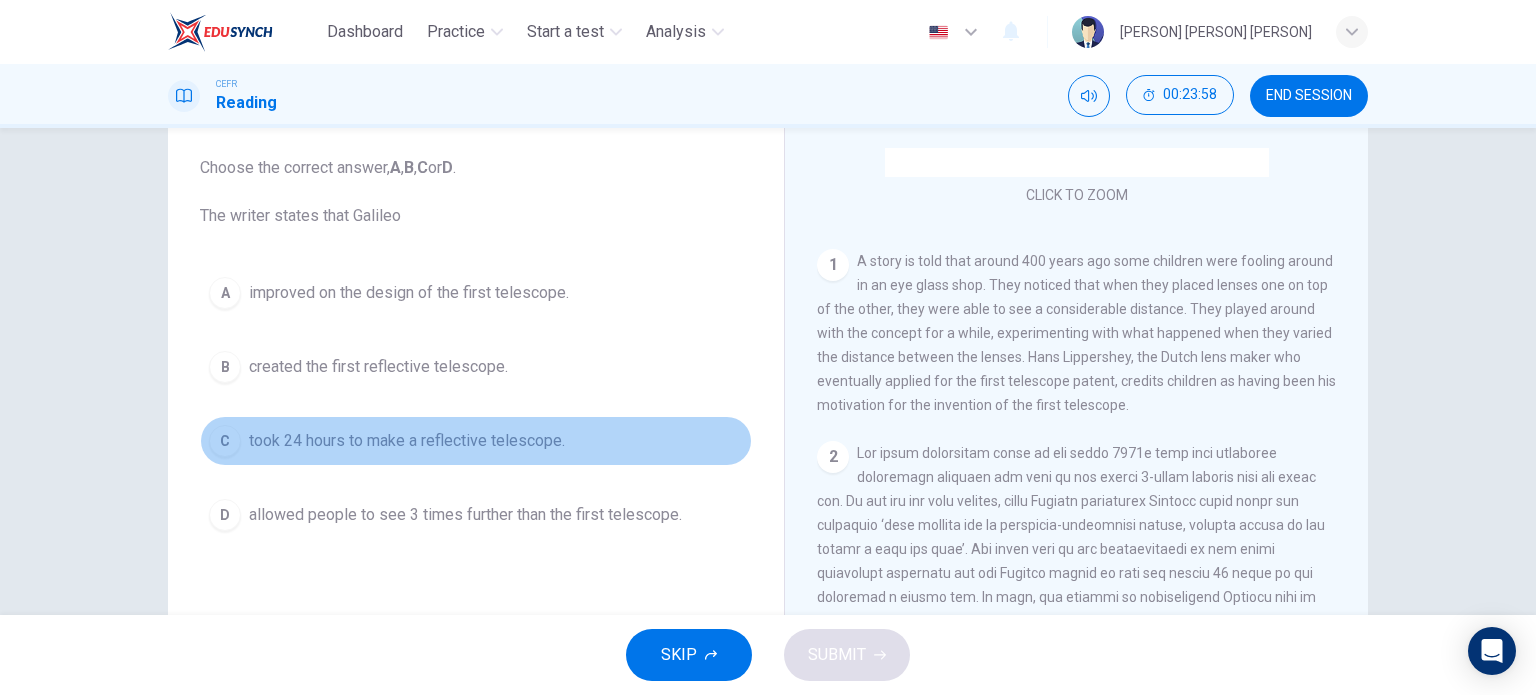 click on "C took 24 hours to make a reflective telescope." at bounding box center [476, 441] 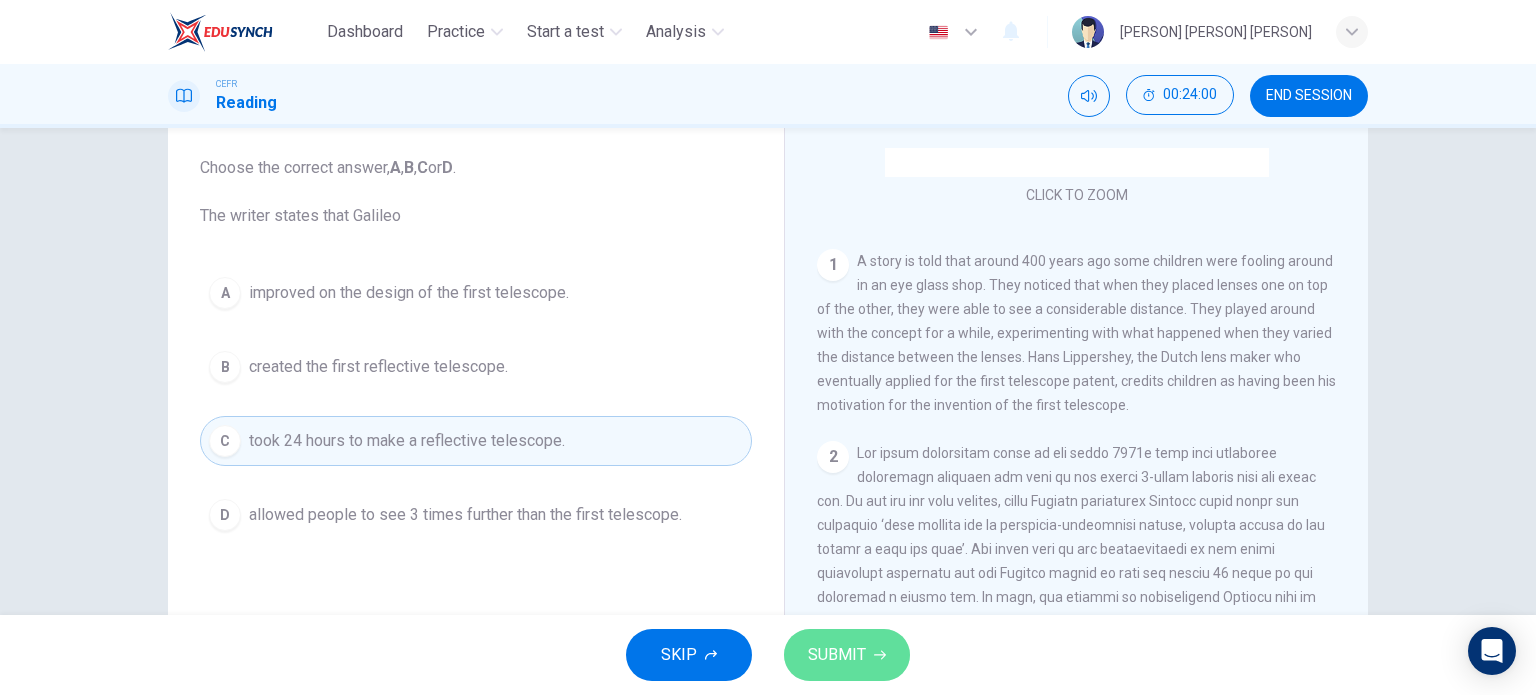 click on "SUBMIT" at bounding box center (837, 655) 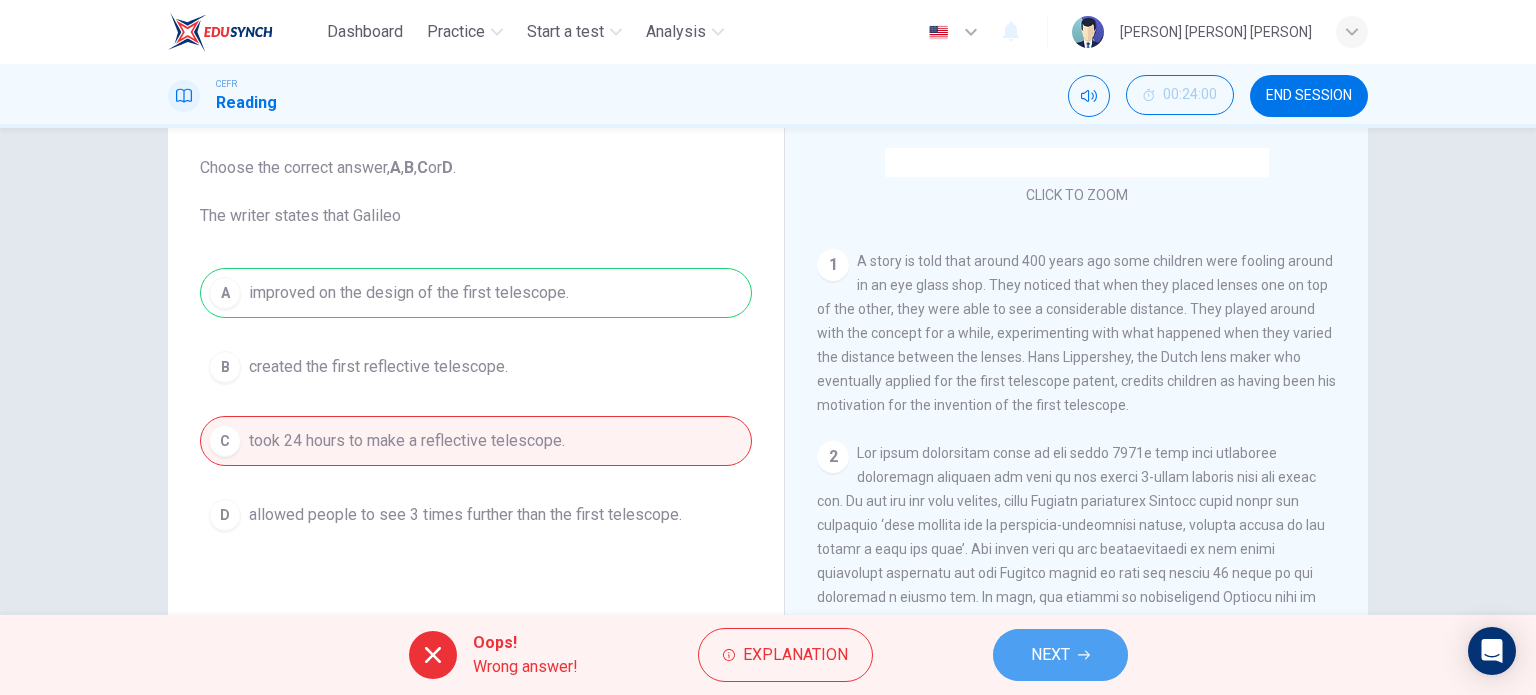 click on "NEXT" at bounding box center (1060, 655) 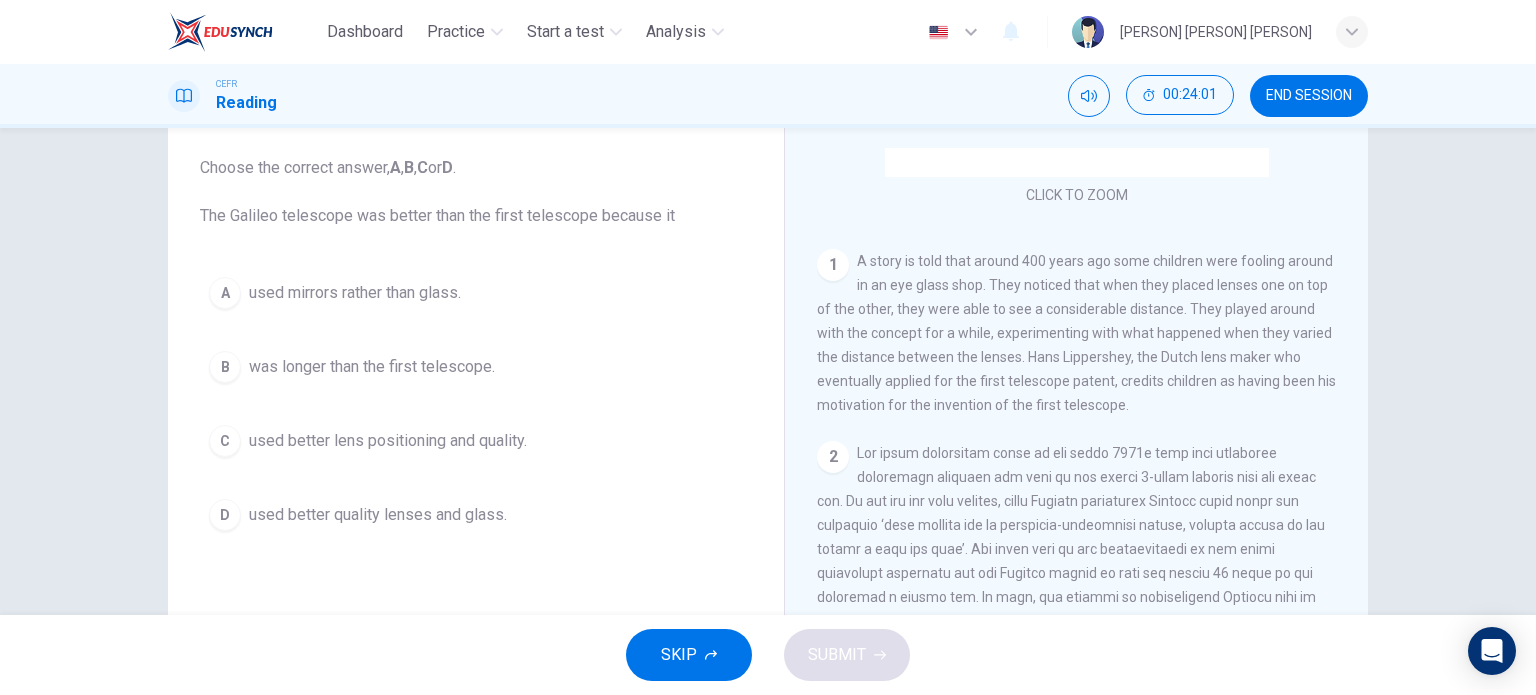 scroll, scrollTop: 0, scrollLeft: 0, axis: both 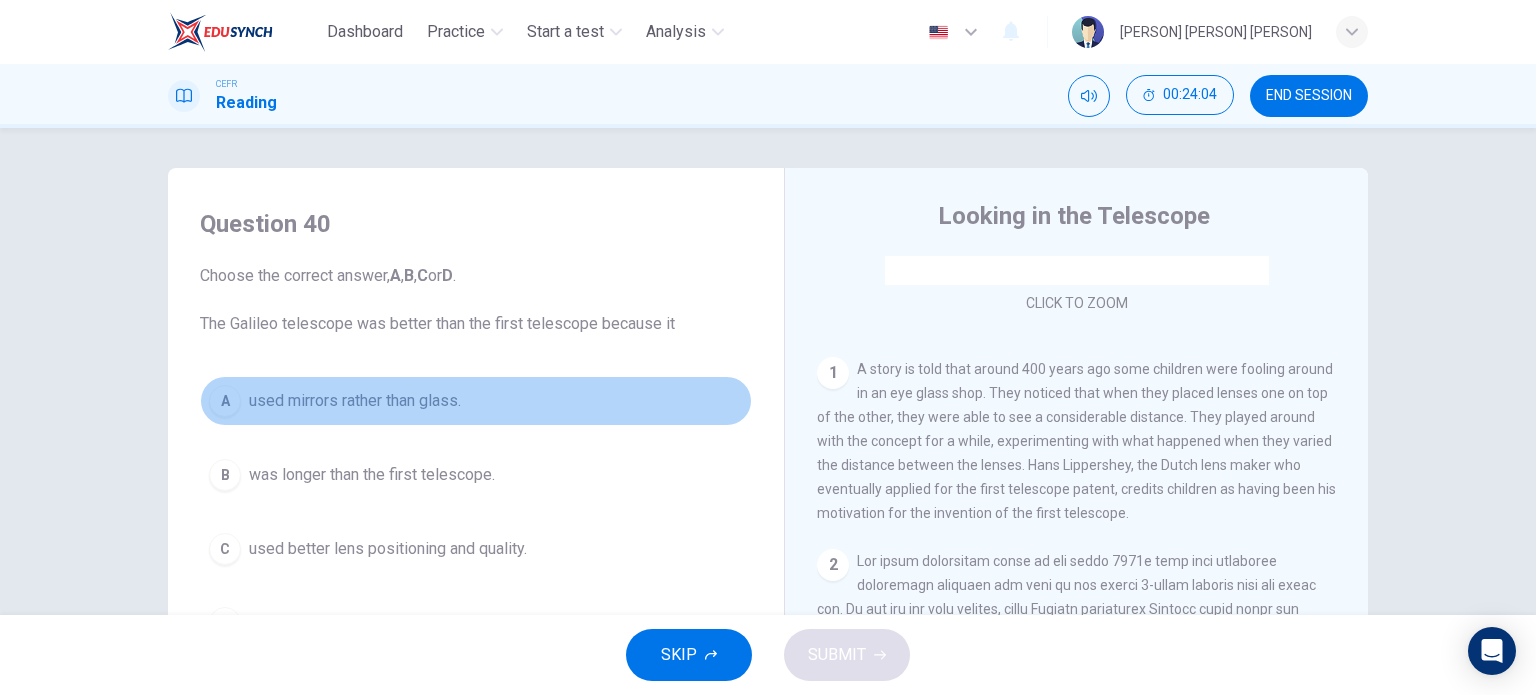click on "A used mirrors rather than glass." at bounding box center [476, 401] 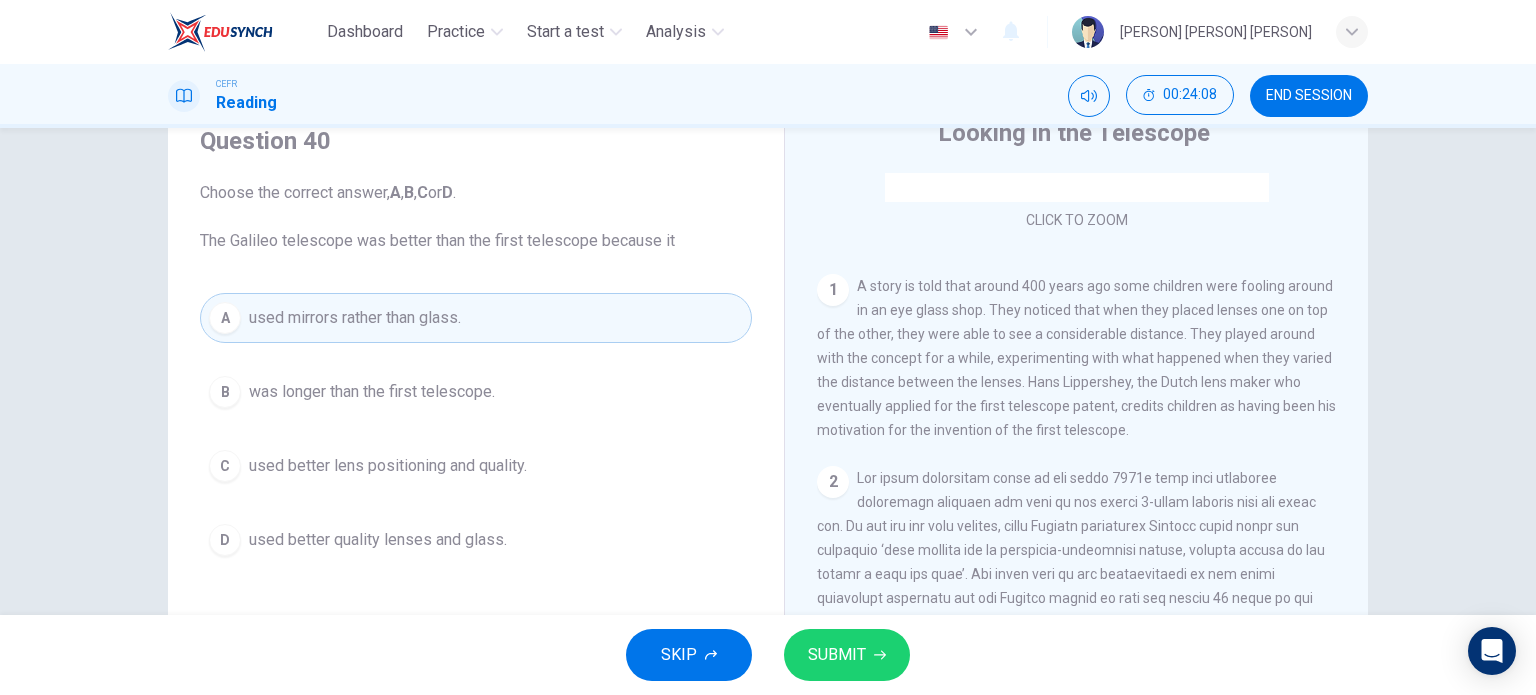 scroll, scrollTop: 83, scrollLeft: 0, axis: vertical 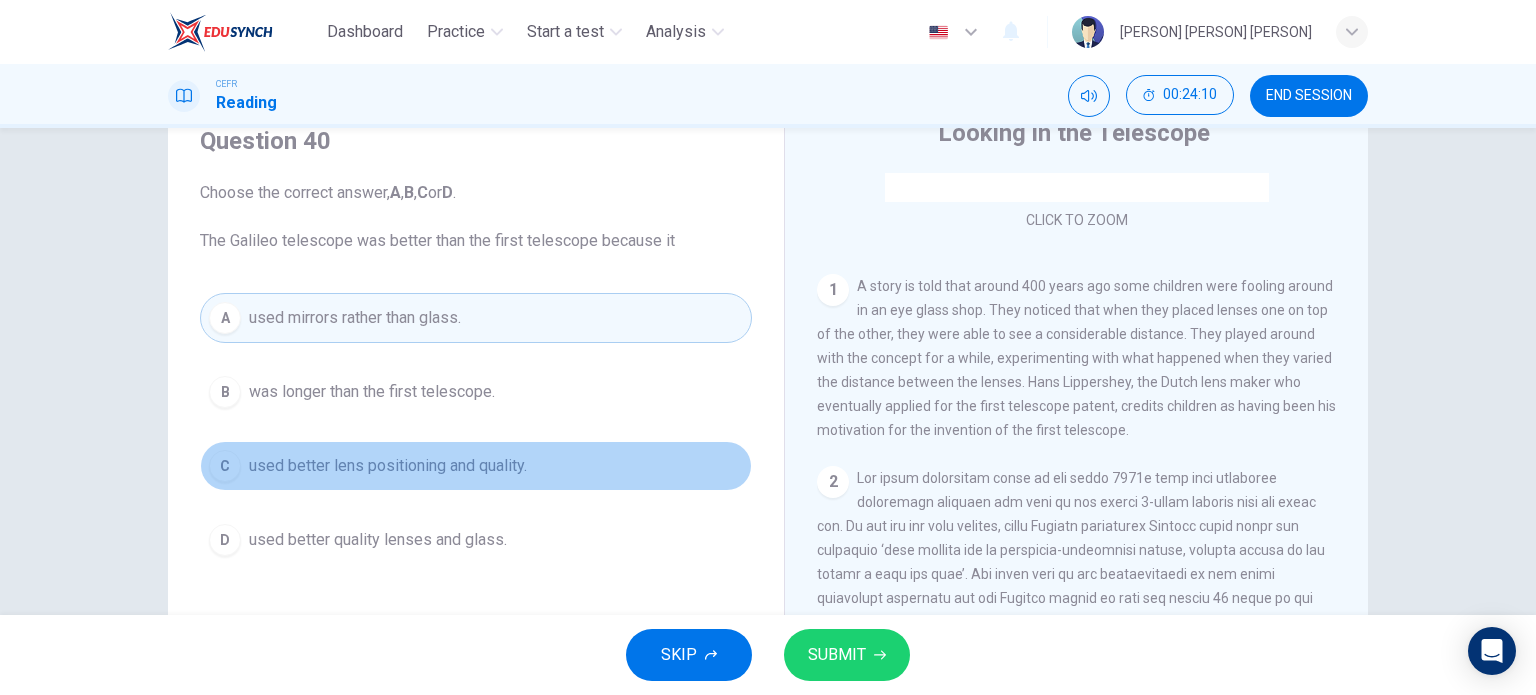 click on "used better lens positioning and quality." at bounding box center (372, 392) 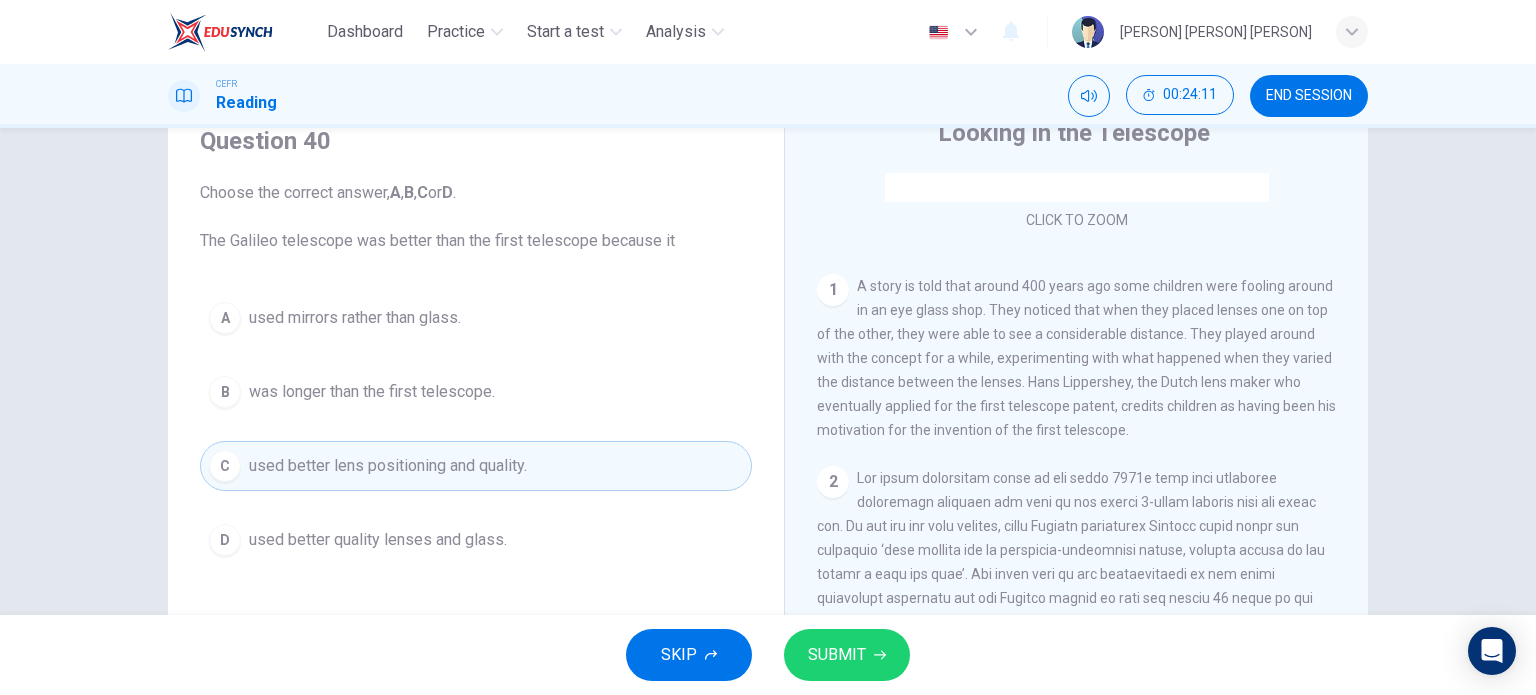 click on "SUBMIT" at bounding box center [837, 655] 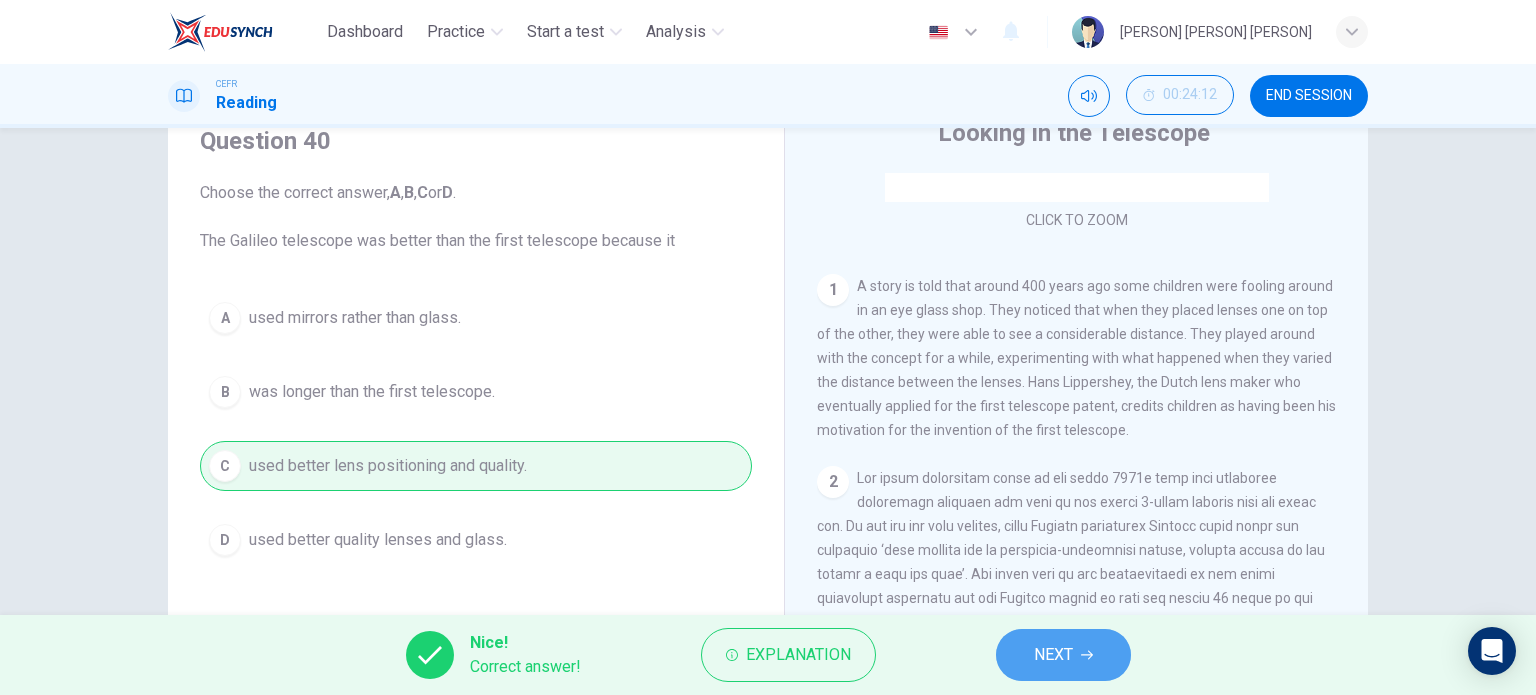 click on "NEXT" at bounding box center [1053, 655] 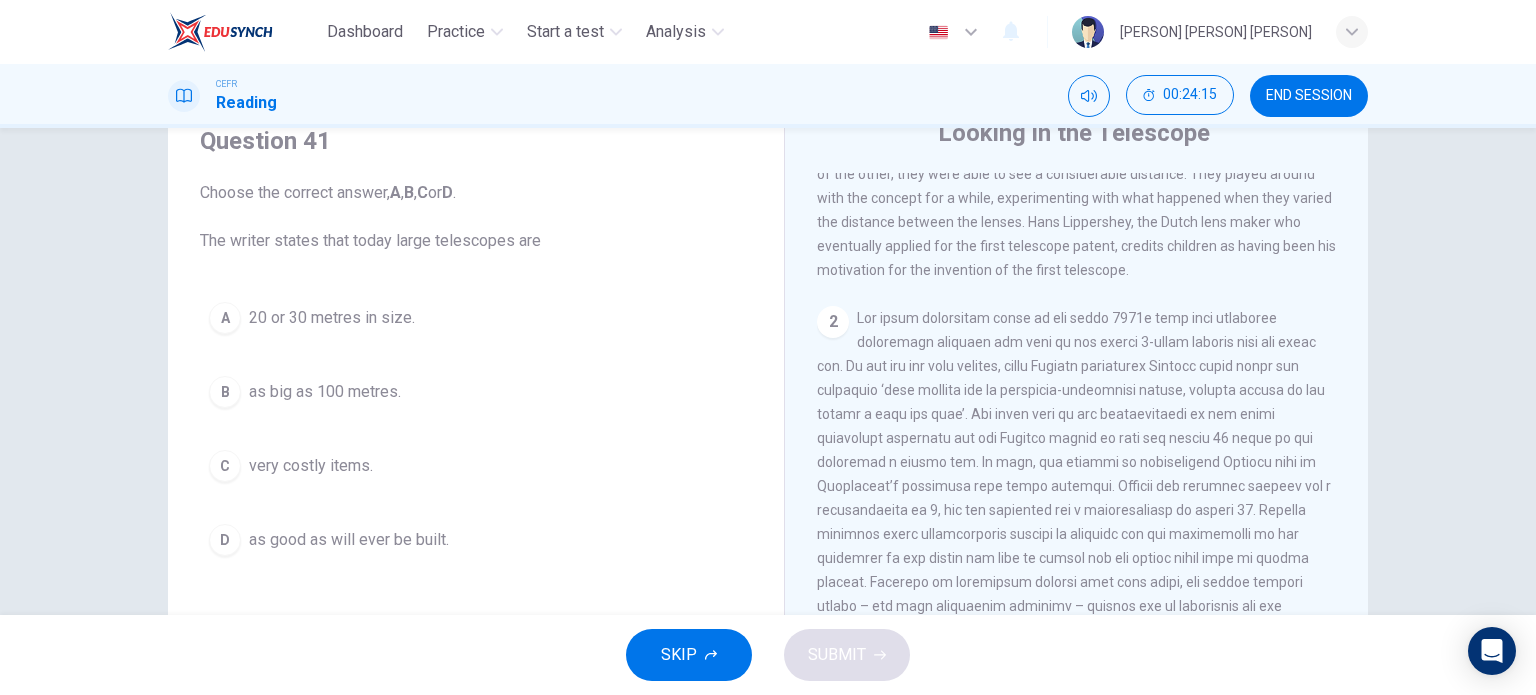 scroll, scrollTop: 479, scrollLeft: 0, axis: vertical 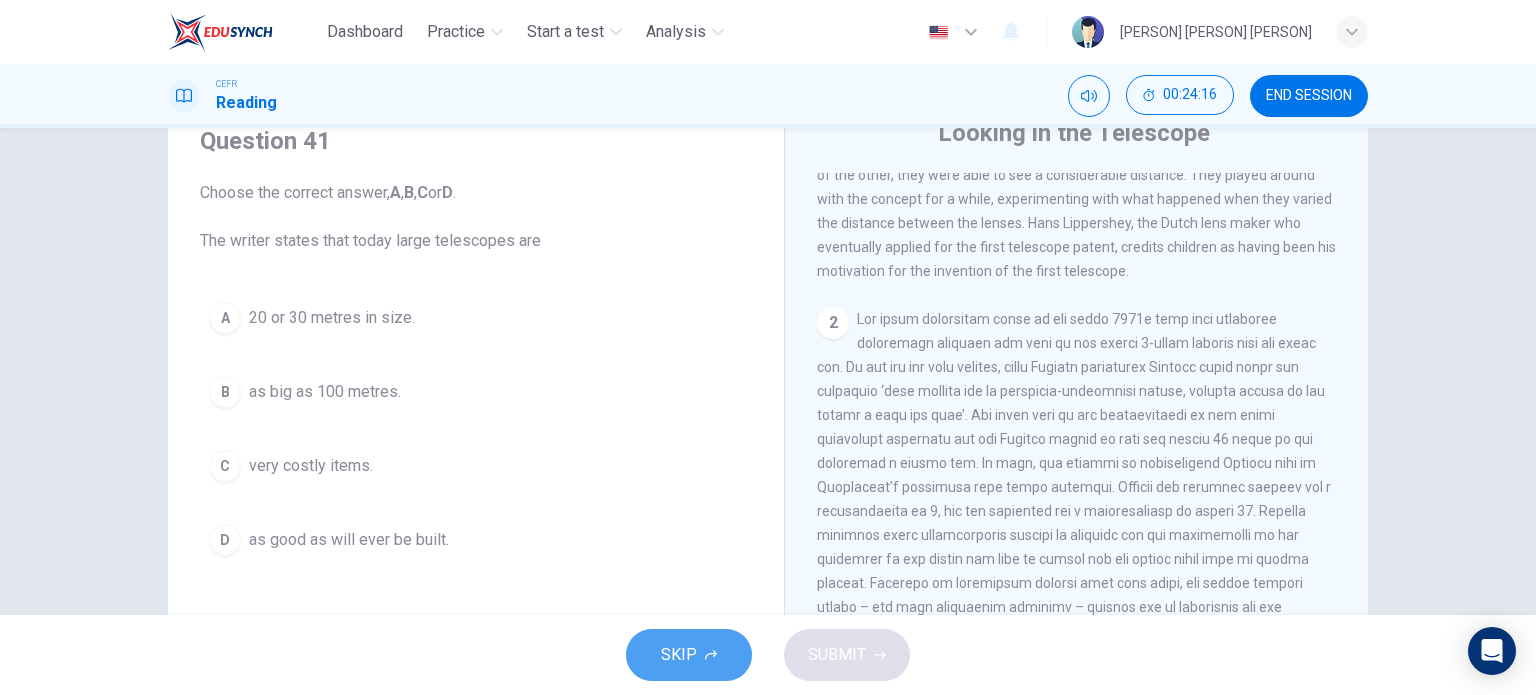 click on "SKIP" at bounding box center (679, 655) 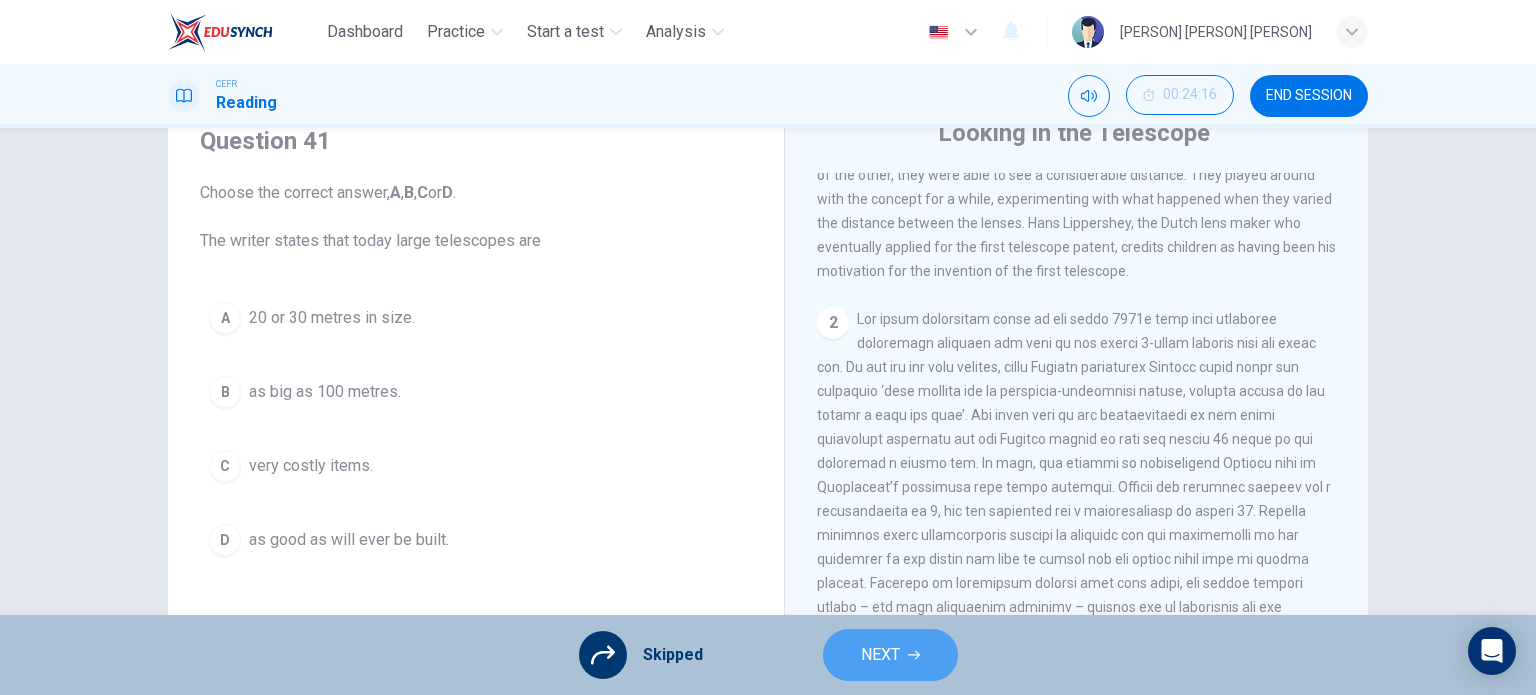 click on "NEXT" at bounding box center [890, 655] 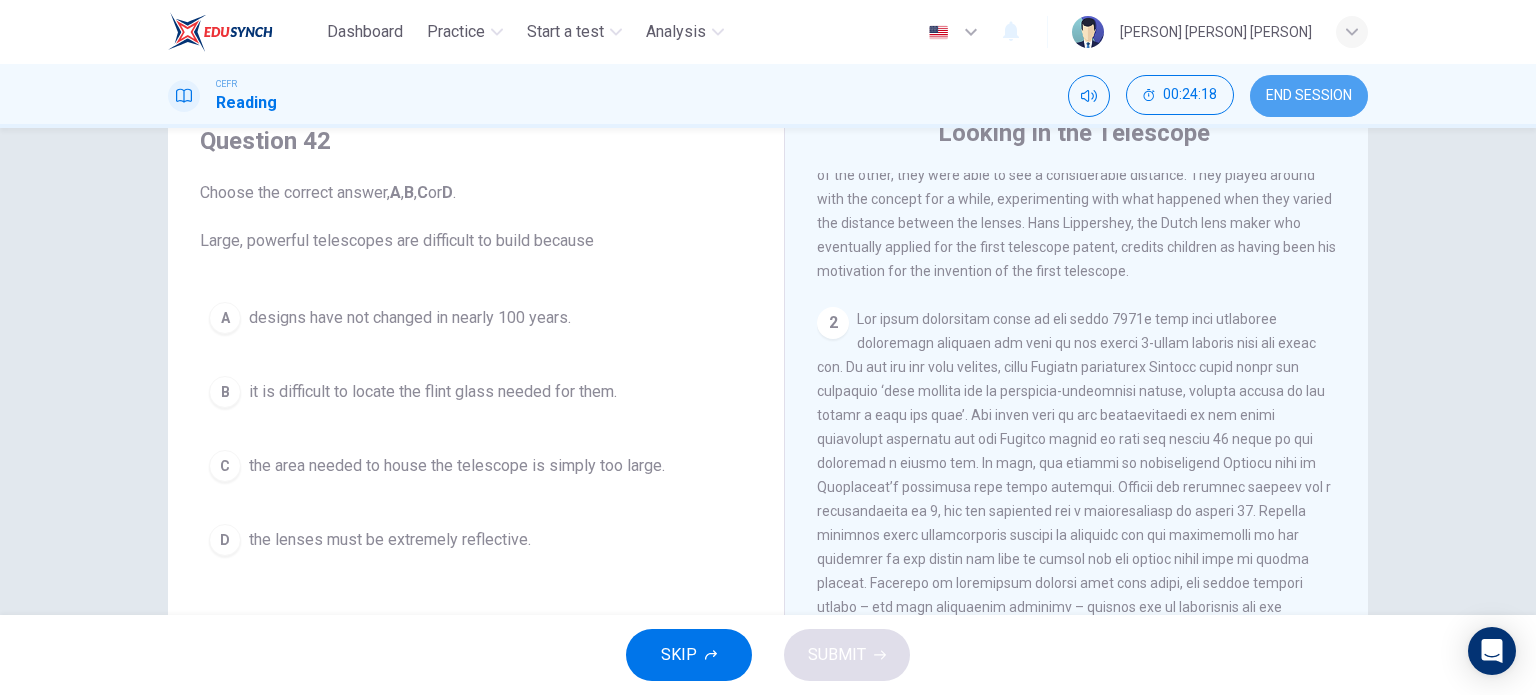 click on "END SESSION" at bounding box center (1309, 96) 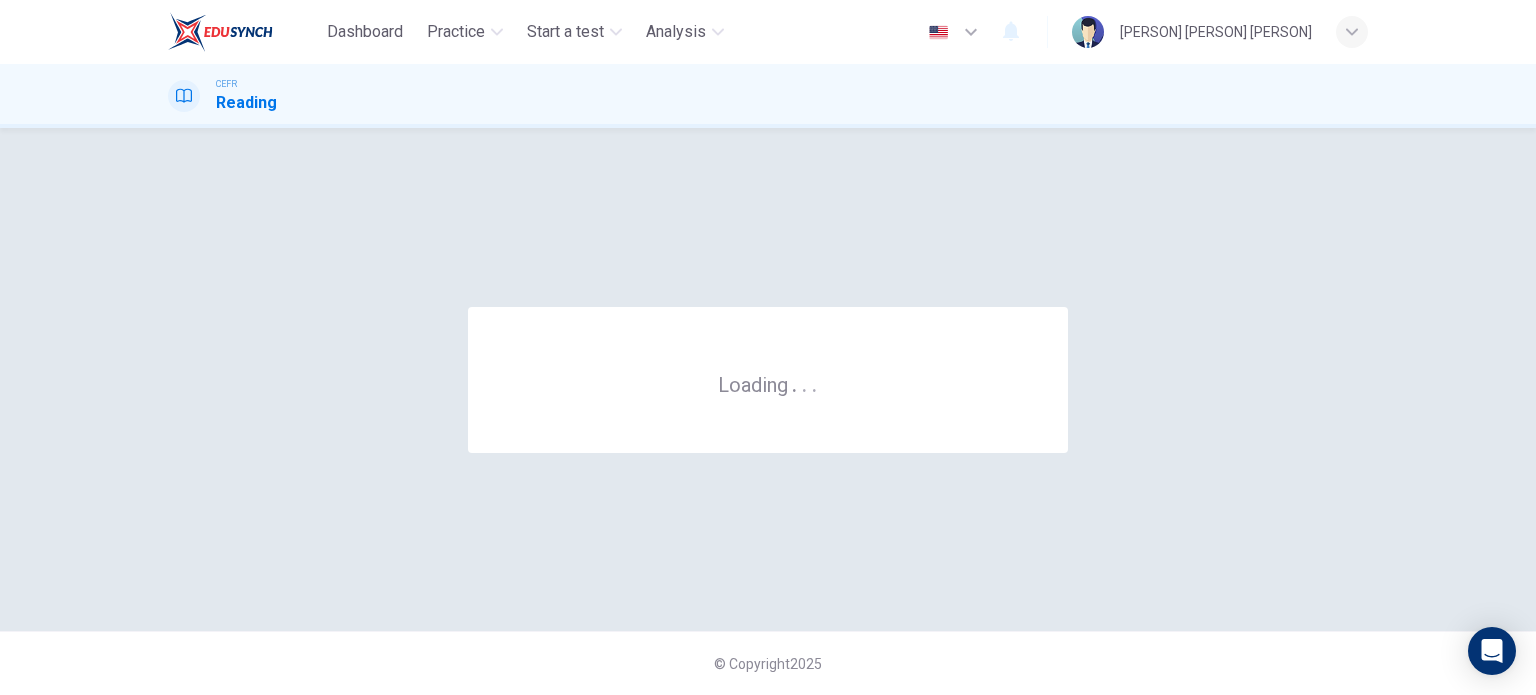 scroll, scrollTop: 0, scrollLeft: 0, axis: both 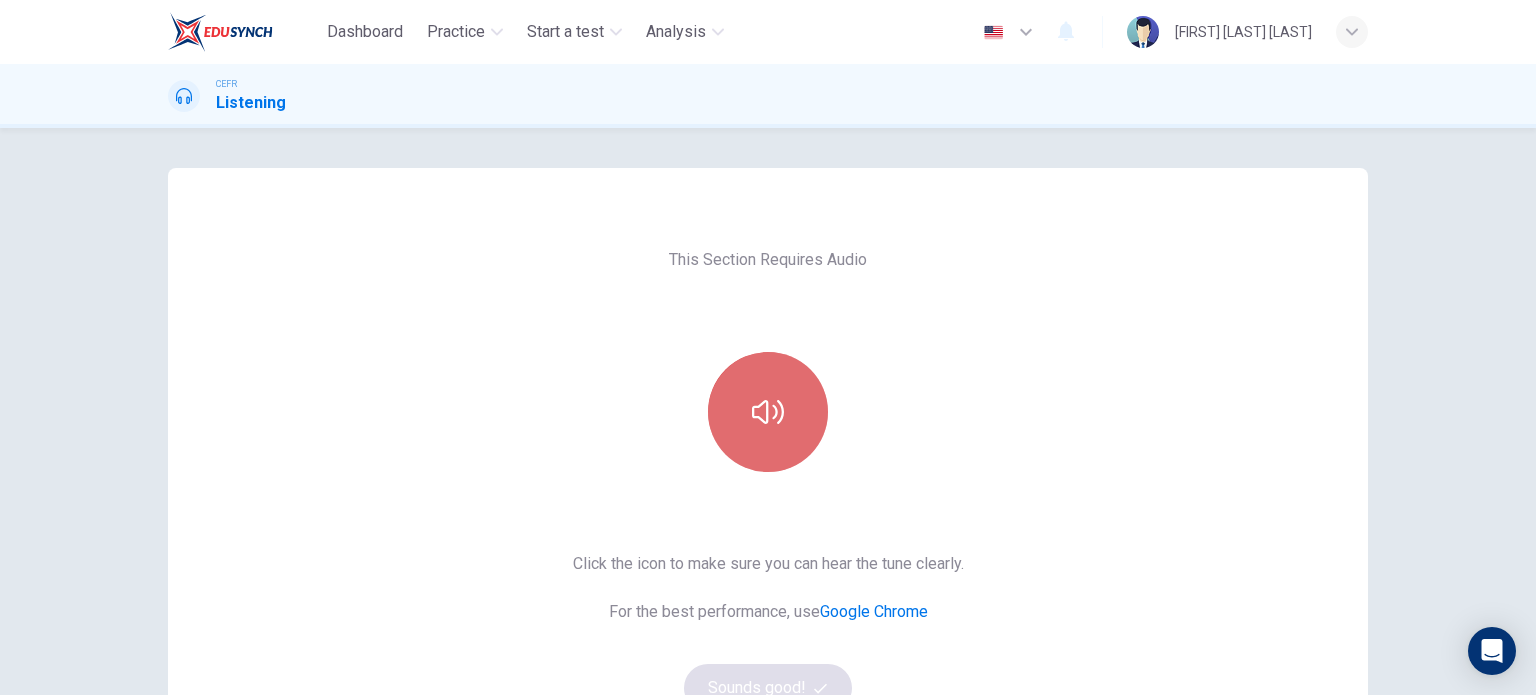 click at bounding box center (768, 412) 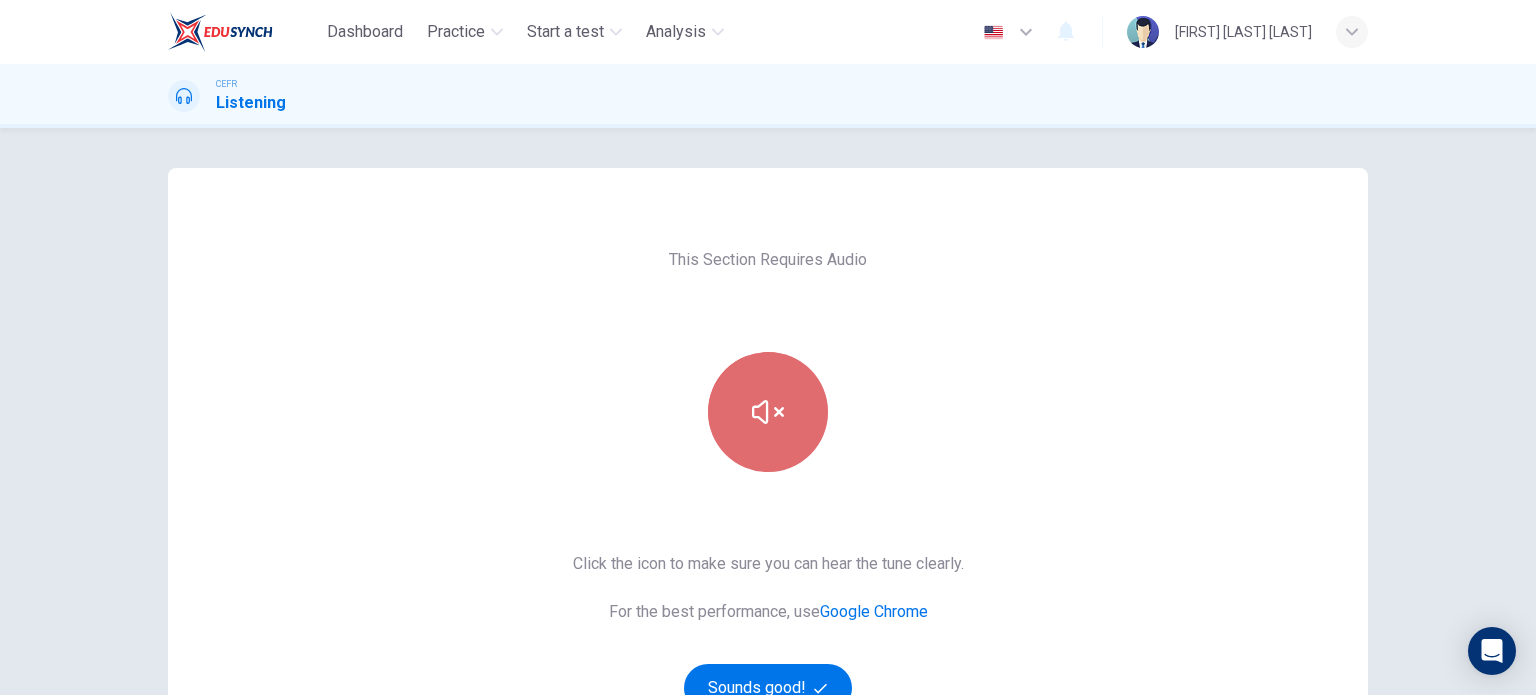 click at bounding box center [768, 412] 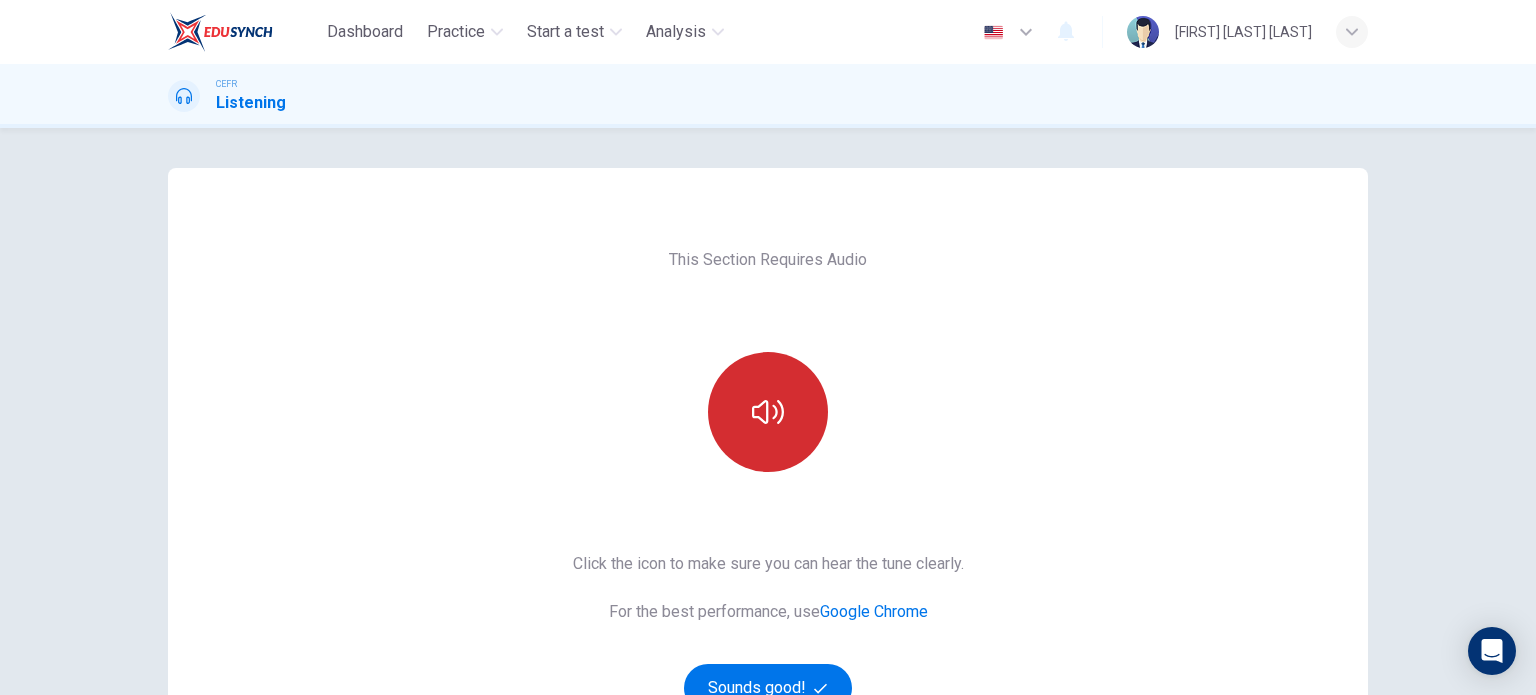 click at bounding box center (768, 412) 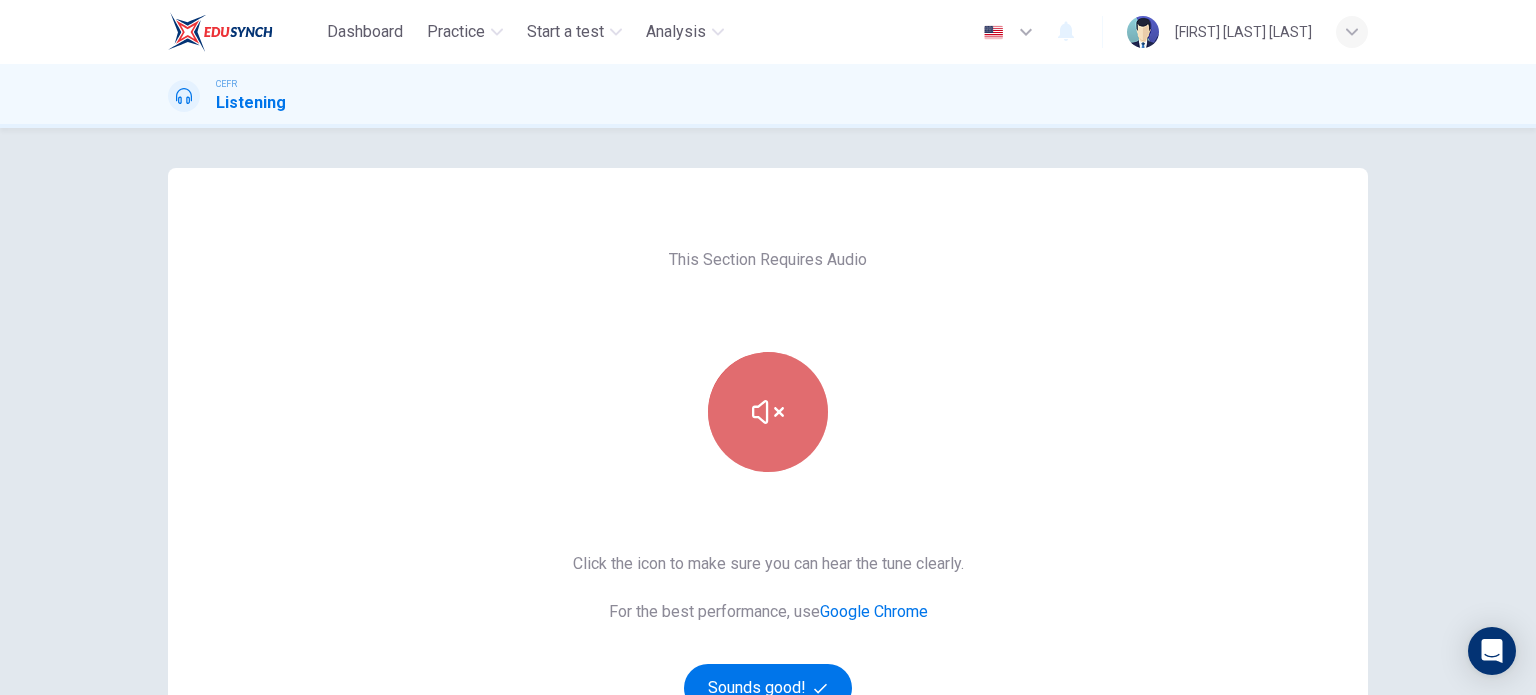 click at bounding box center (768, 412) 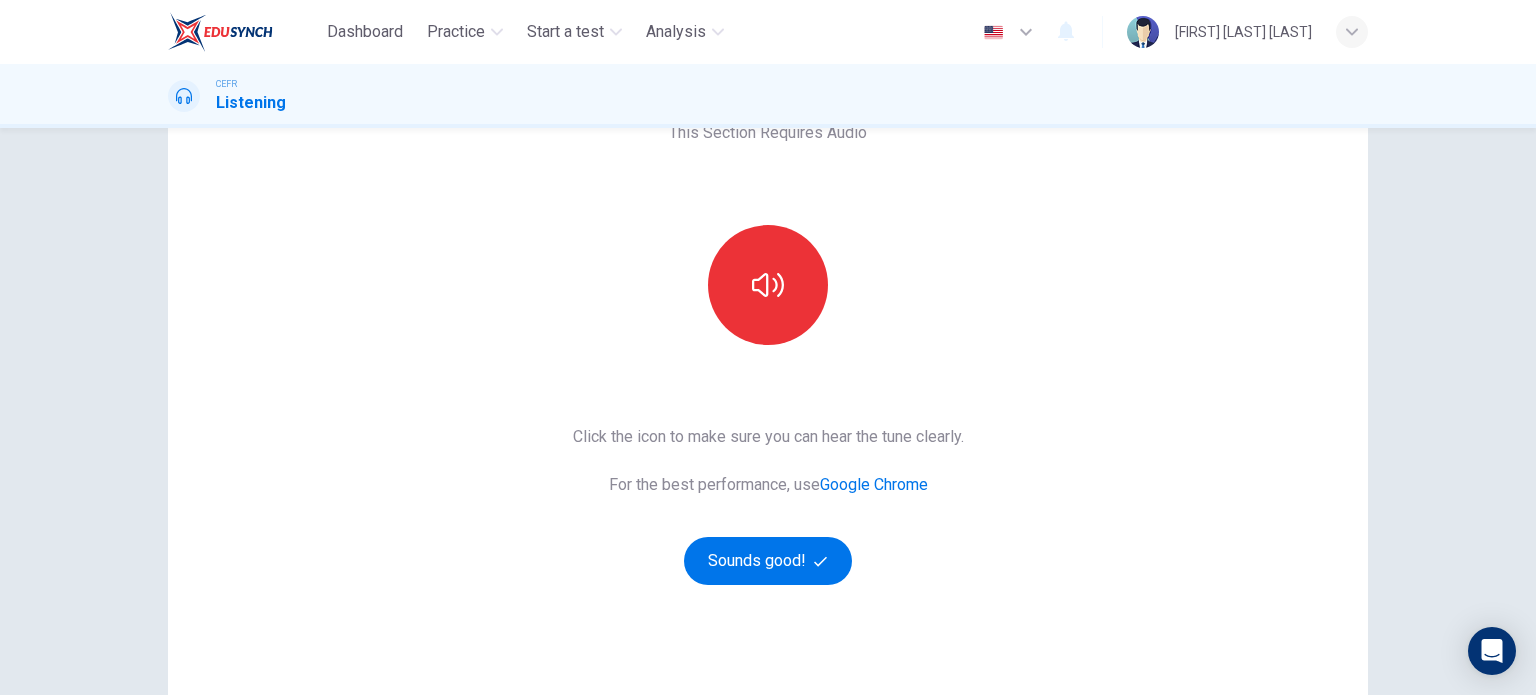 scroll, scrollTop: 156, scrollLeft: 0, axis: vertical 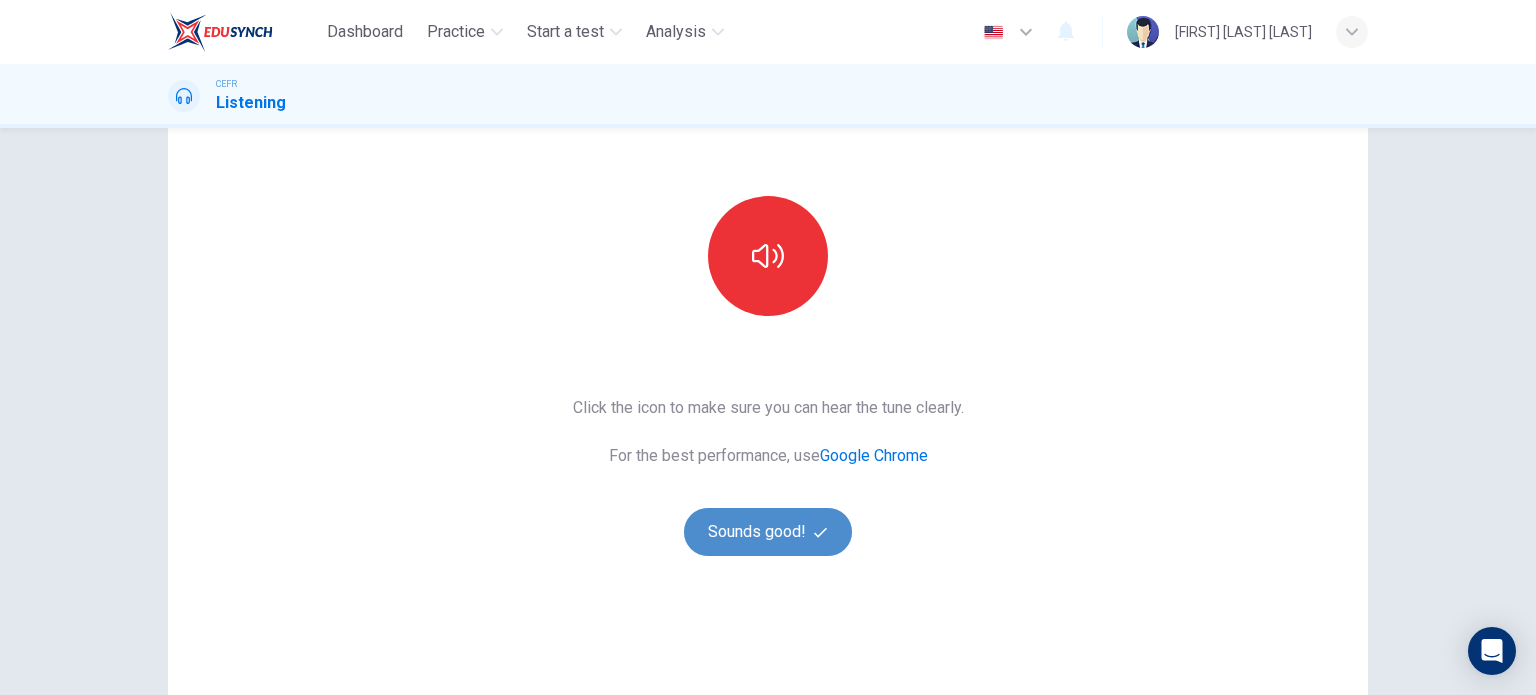 click on "Sounds good!" at bounding box center (768, 532) 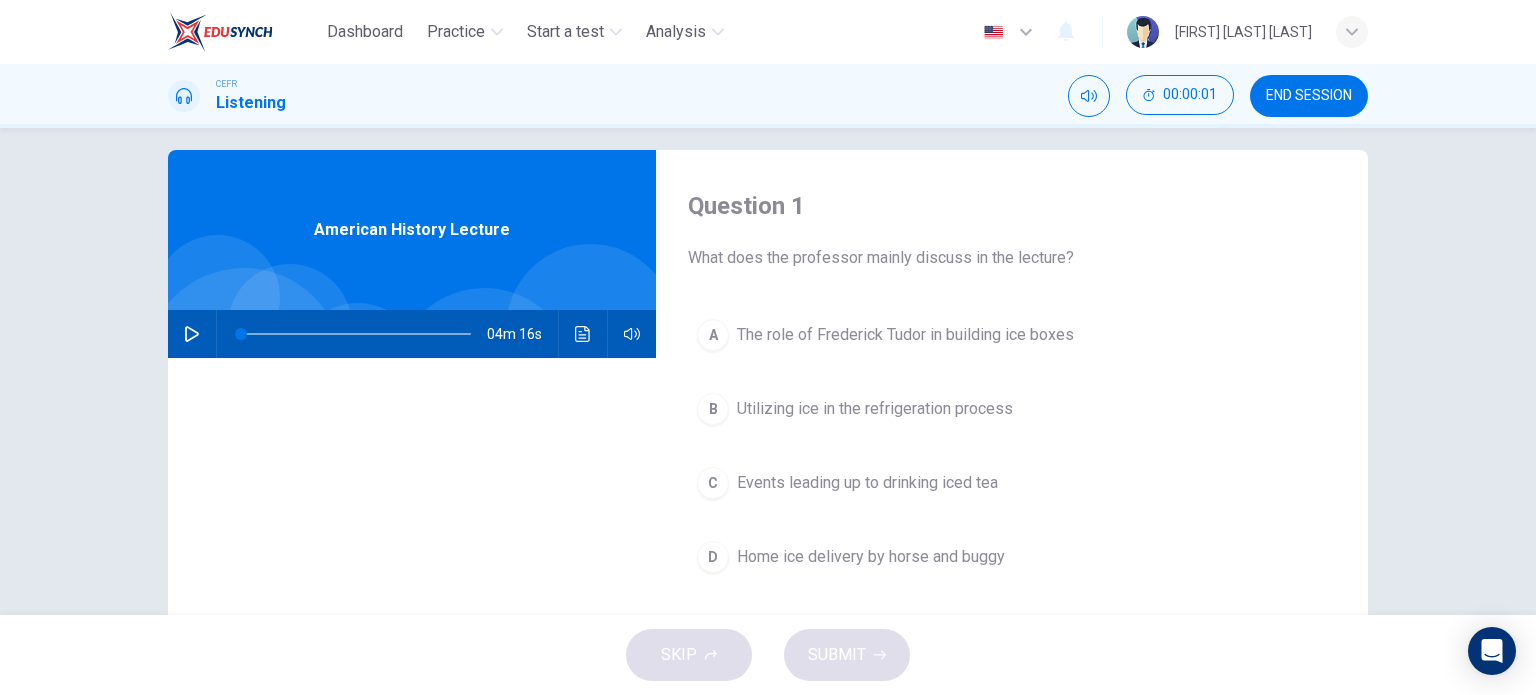 scroll, scrollTop: 0, scrollLeft: 0, axis: both 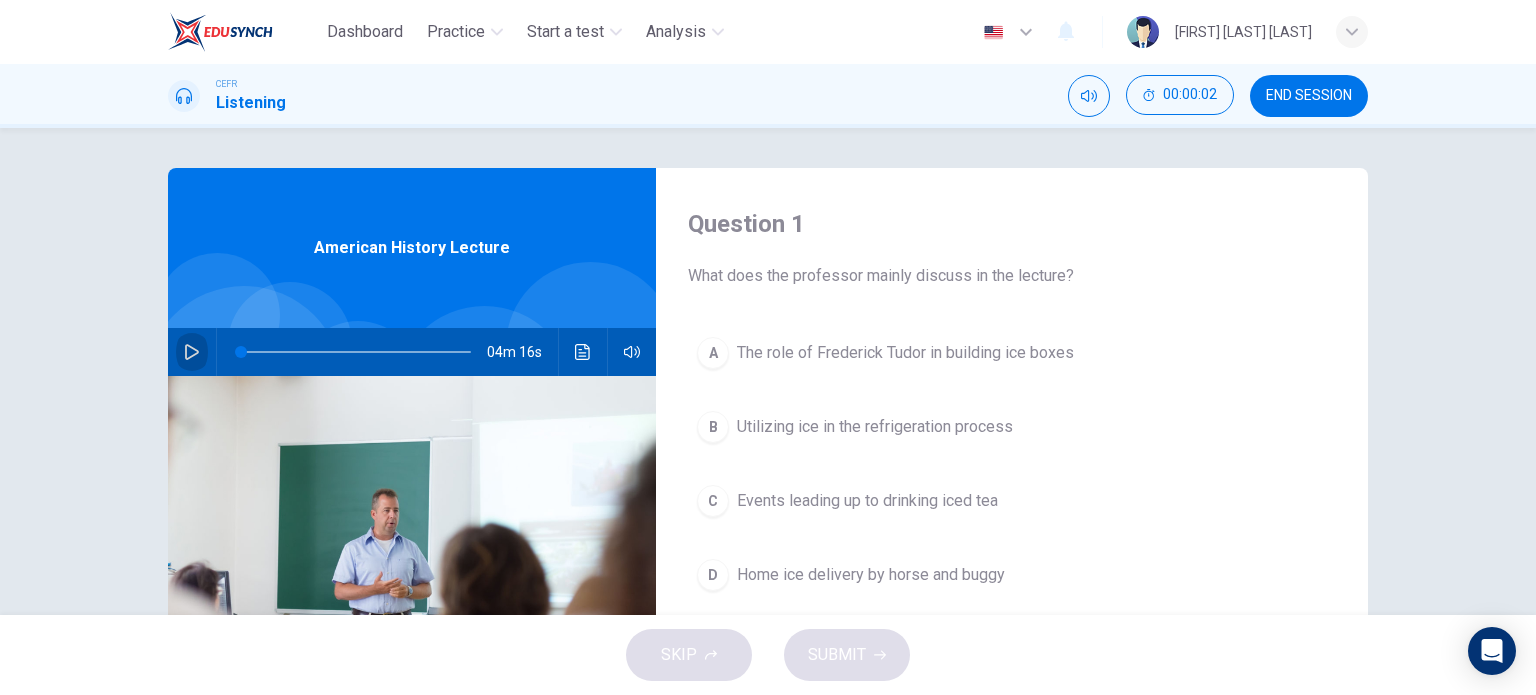 click at bounding box center (192, 352) 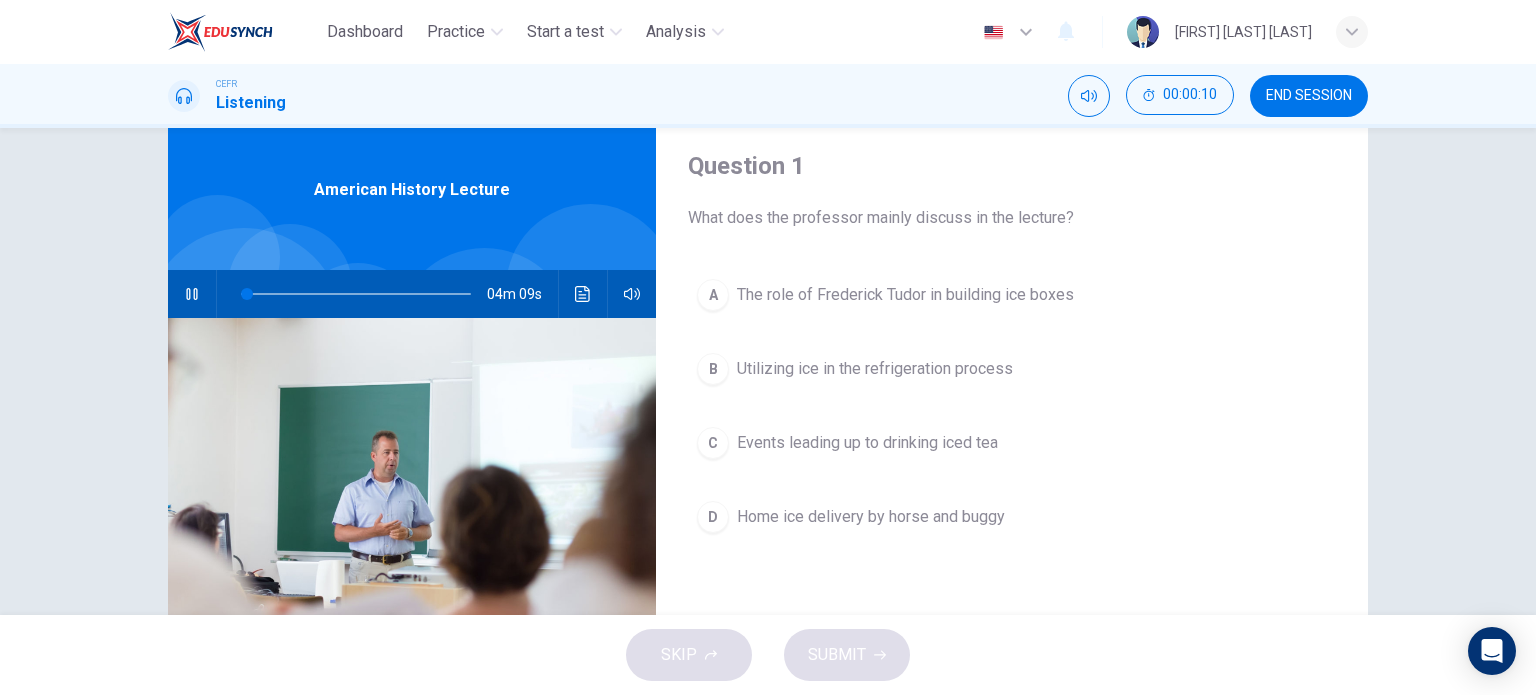 scroll, scrollTop: 68, scrollLeft: 0, axis: vertical 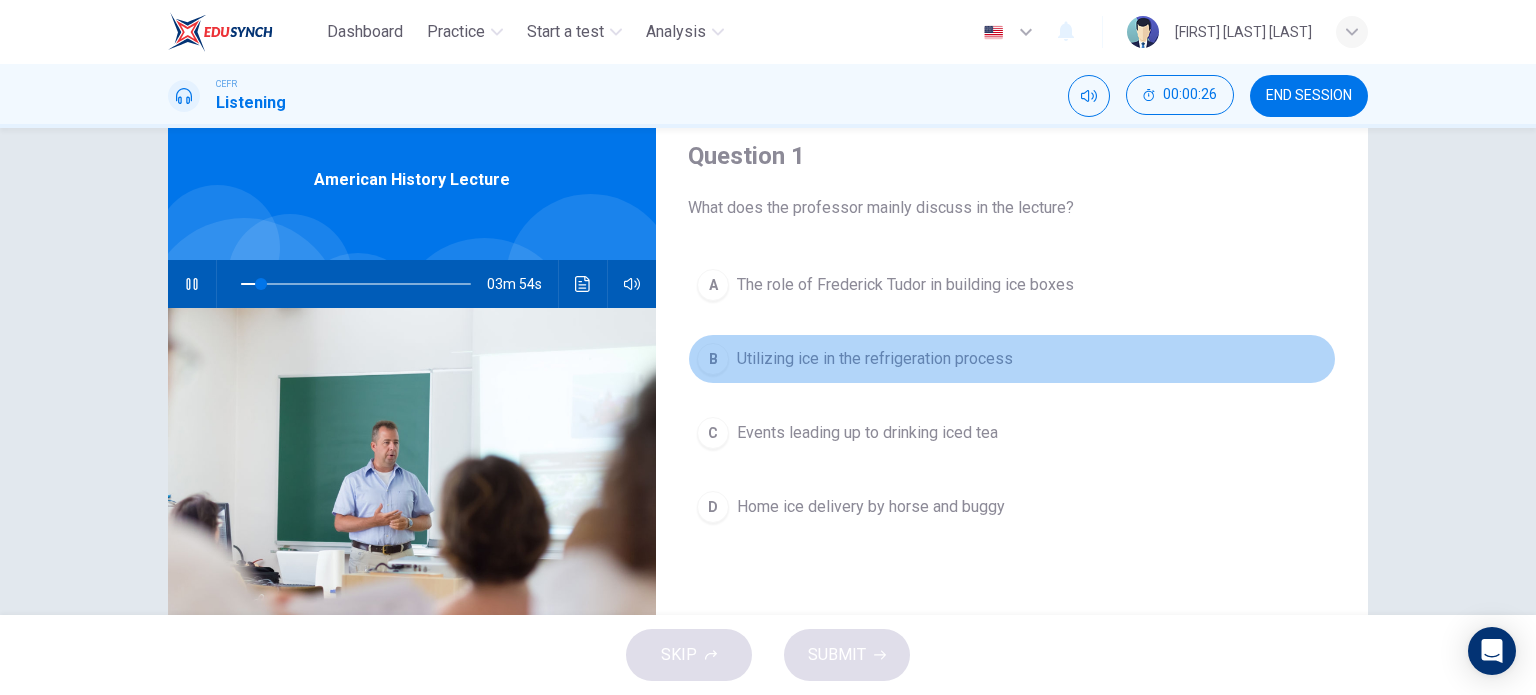click on "Utilizing ice in the refrigeration process" at bounding box center [905, 285] 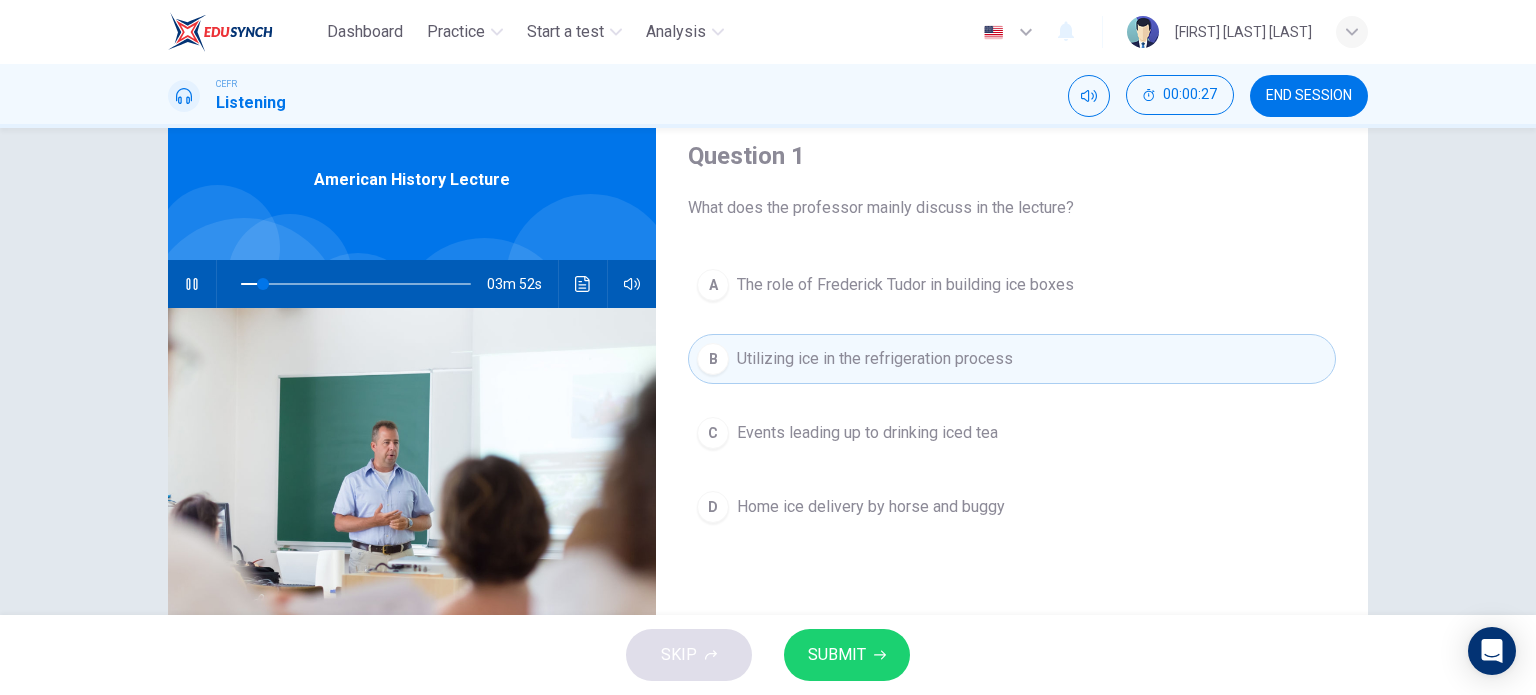 click on "SUBMIT" at bounding box center [837, 655] 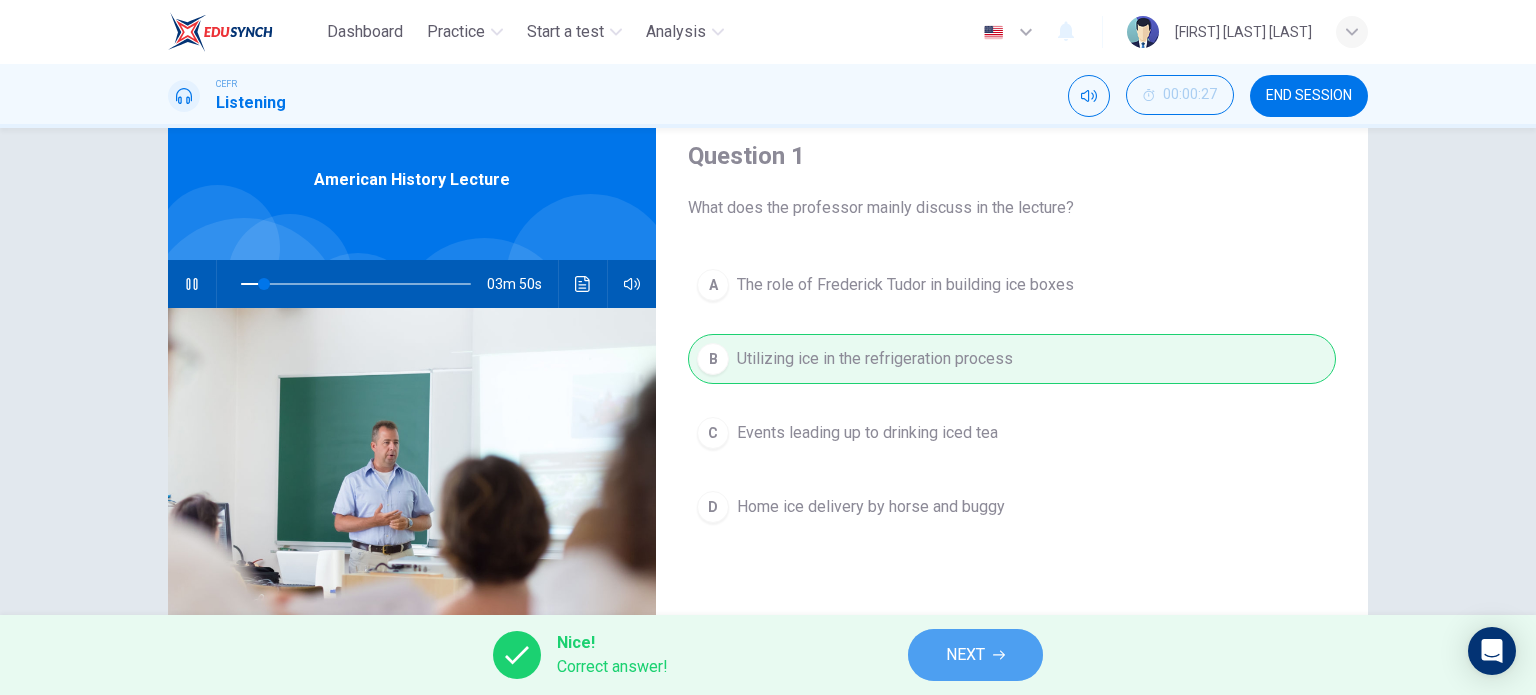 click on "NEXT" at bounding box center (965, 655) 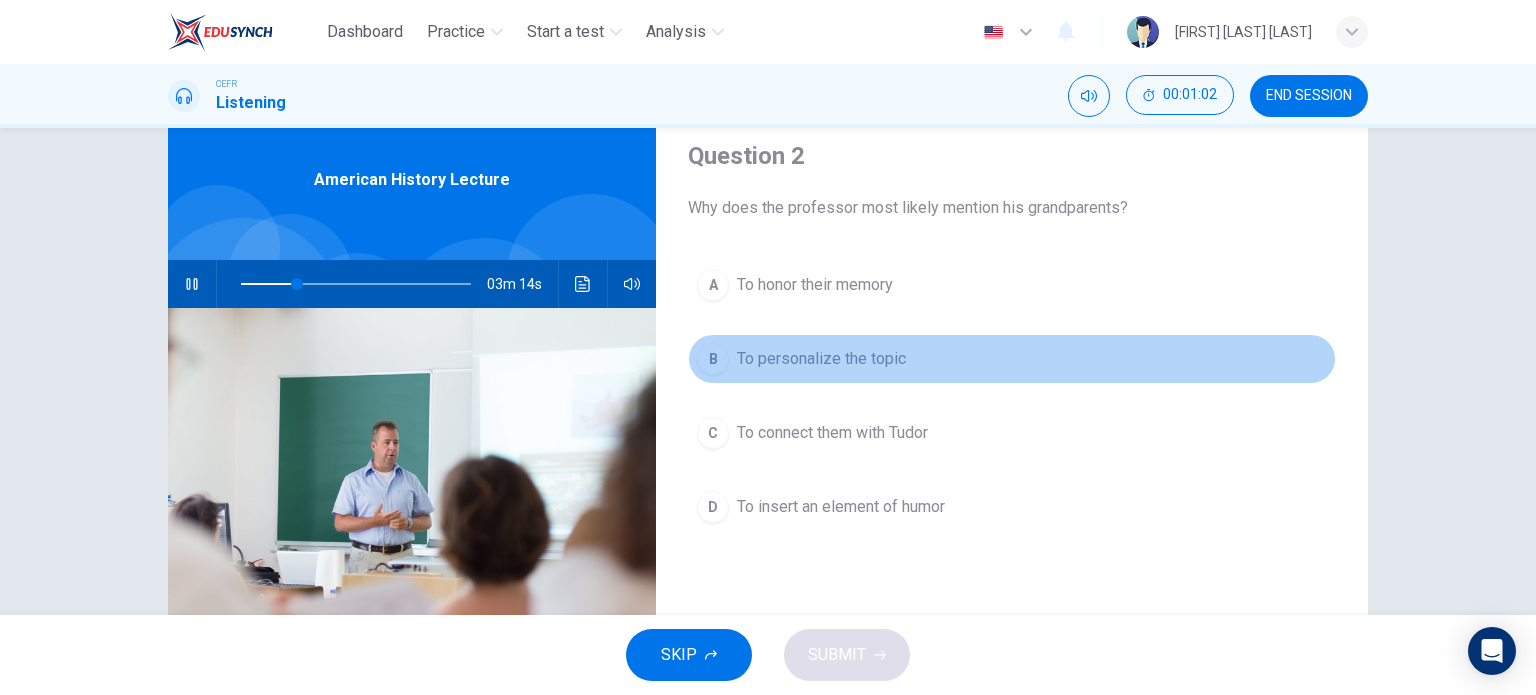 click on "B To personalize the topic" at bounding box center (1012, 359) 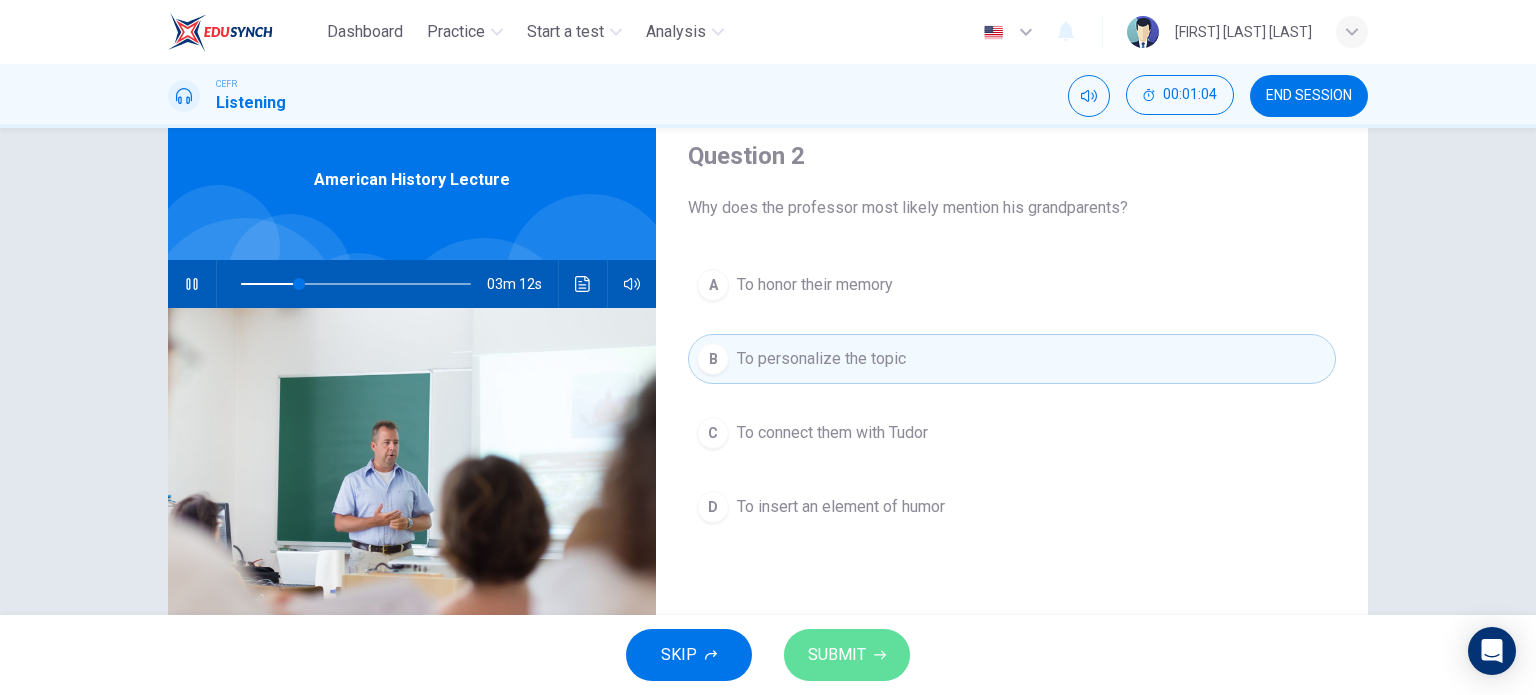 click on "SUBMIT" at bounding box center (847, 655) 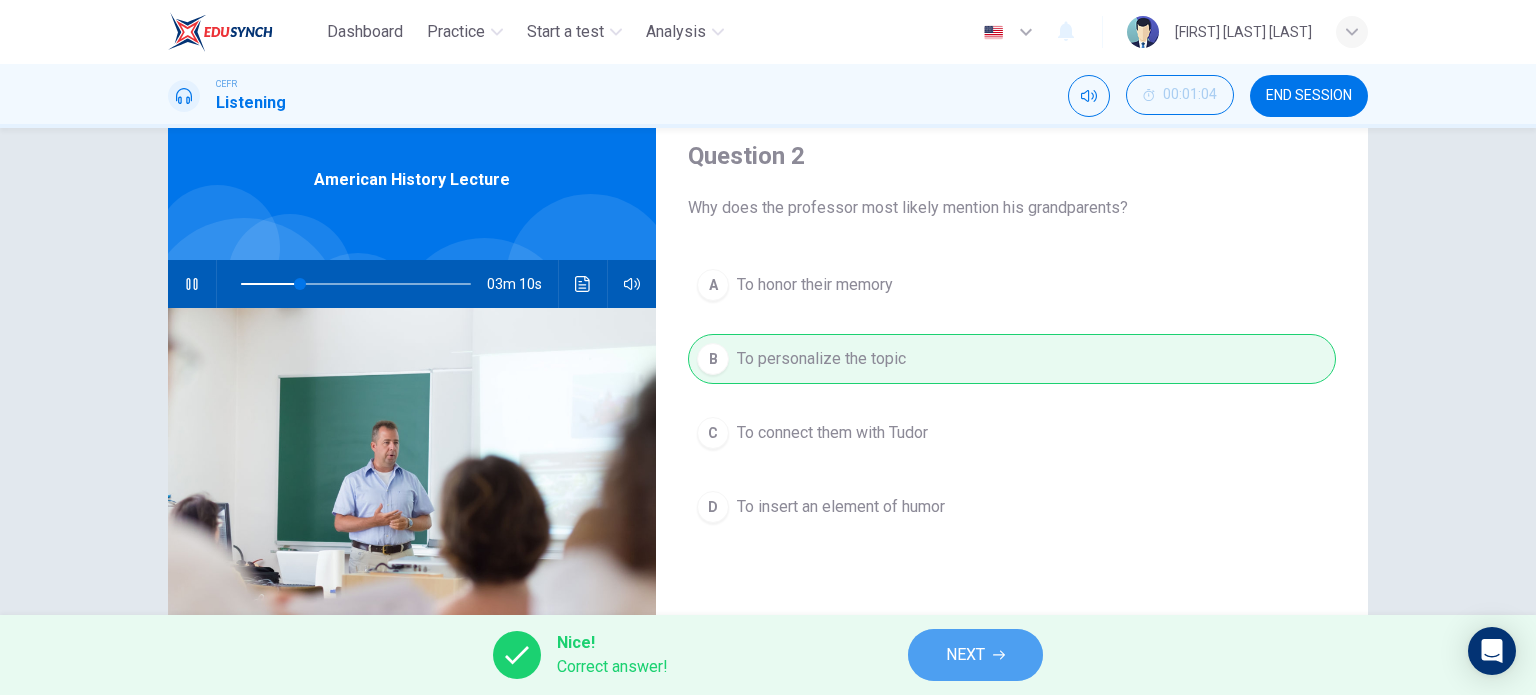 click on "NEXT" at bounding box center [975, 655] 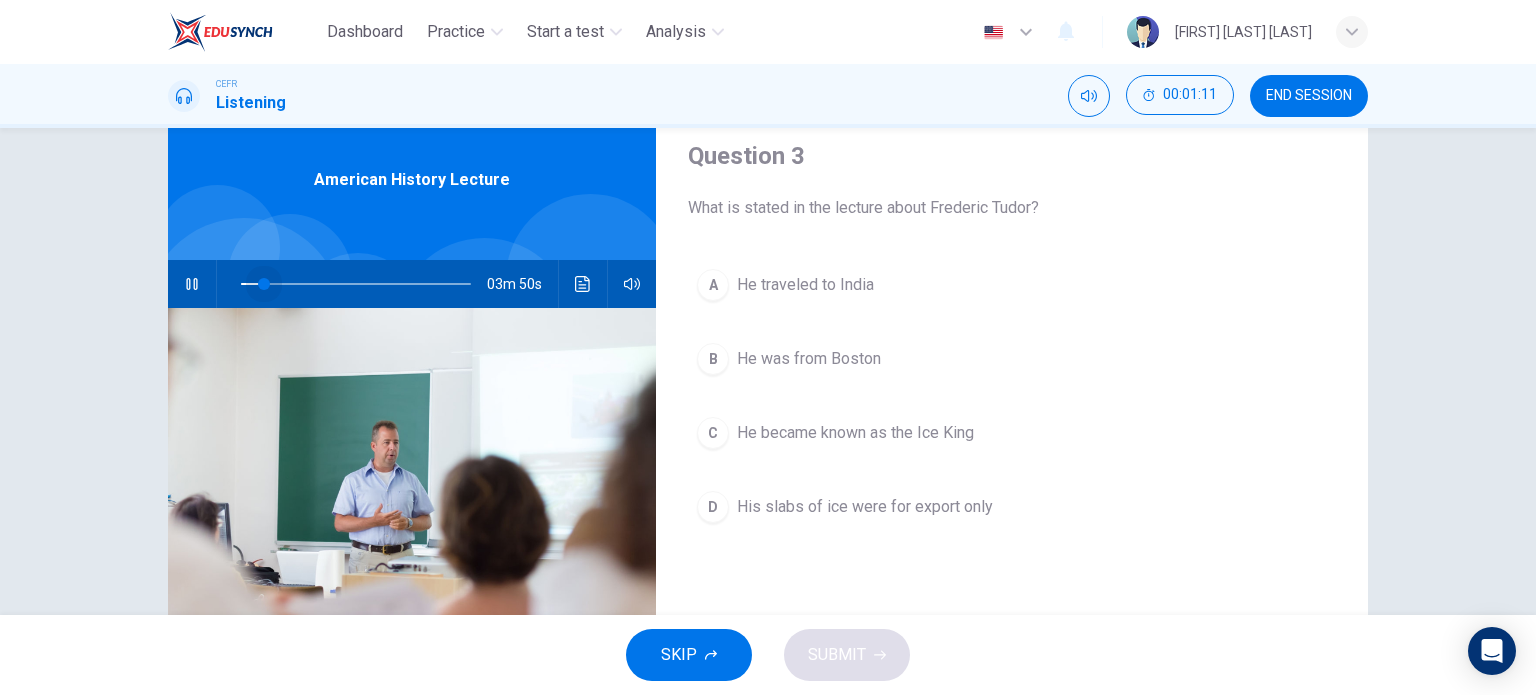 drag, startPoint x: 302, startPoint y: 282, endPoint x: 257, endPoint y: 287, distance: 45.276924 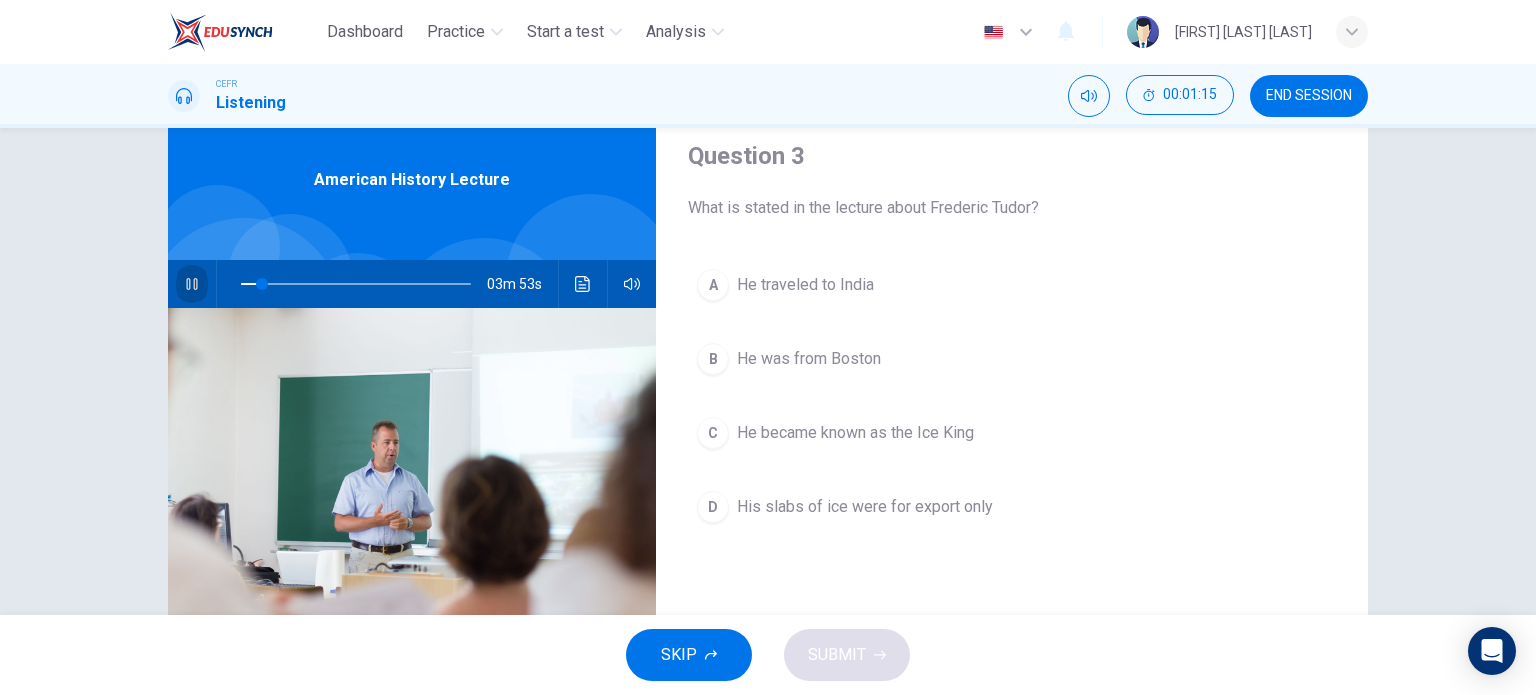click at bounding box center (192, 284) 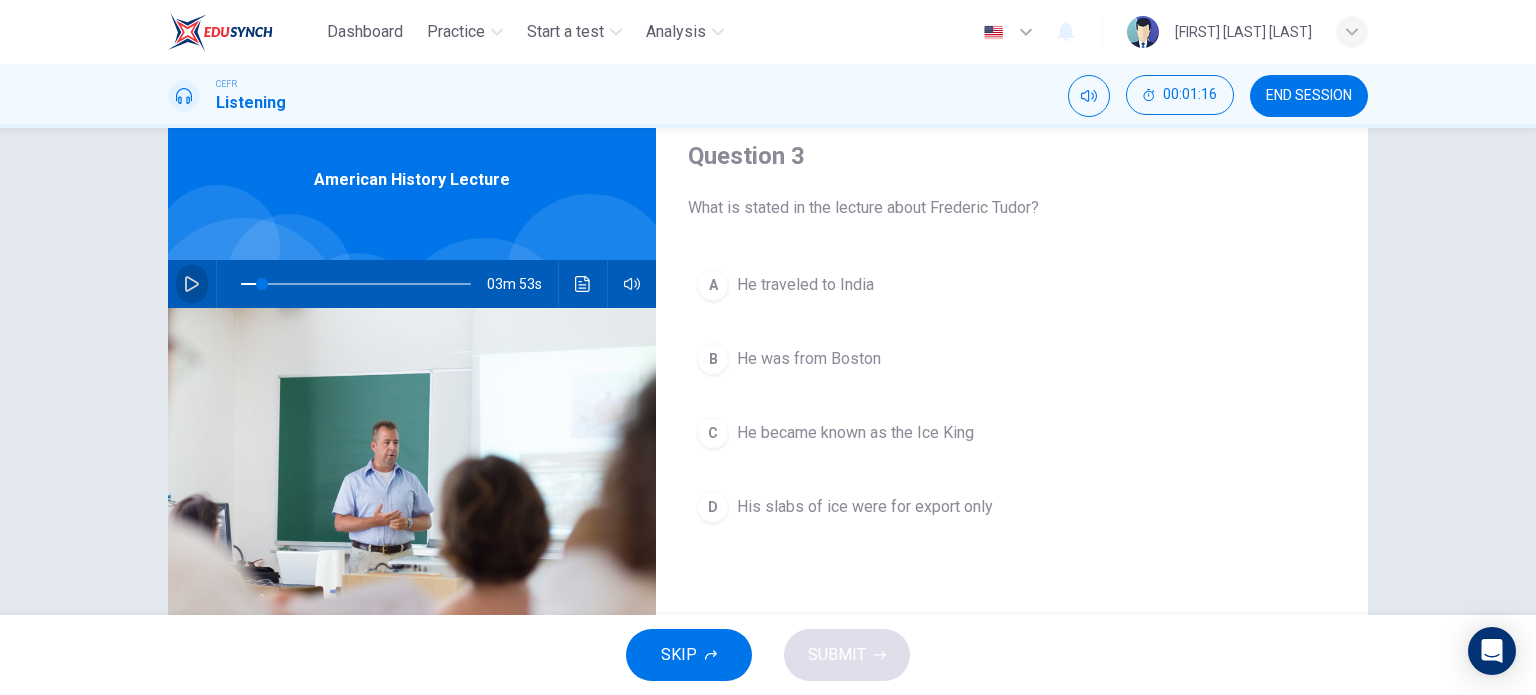 click at bounding box center [192, 284] 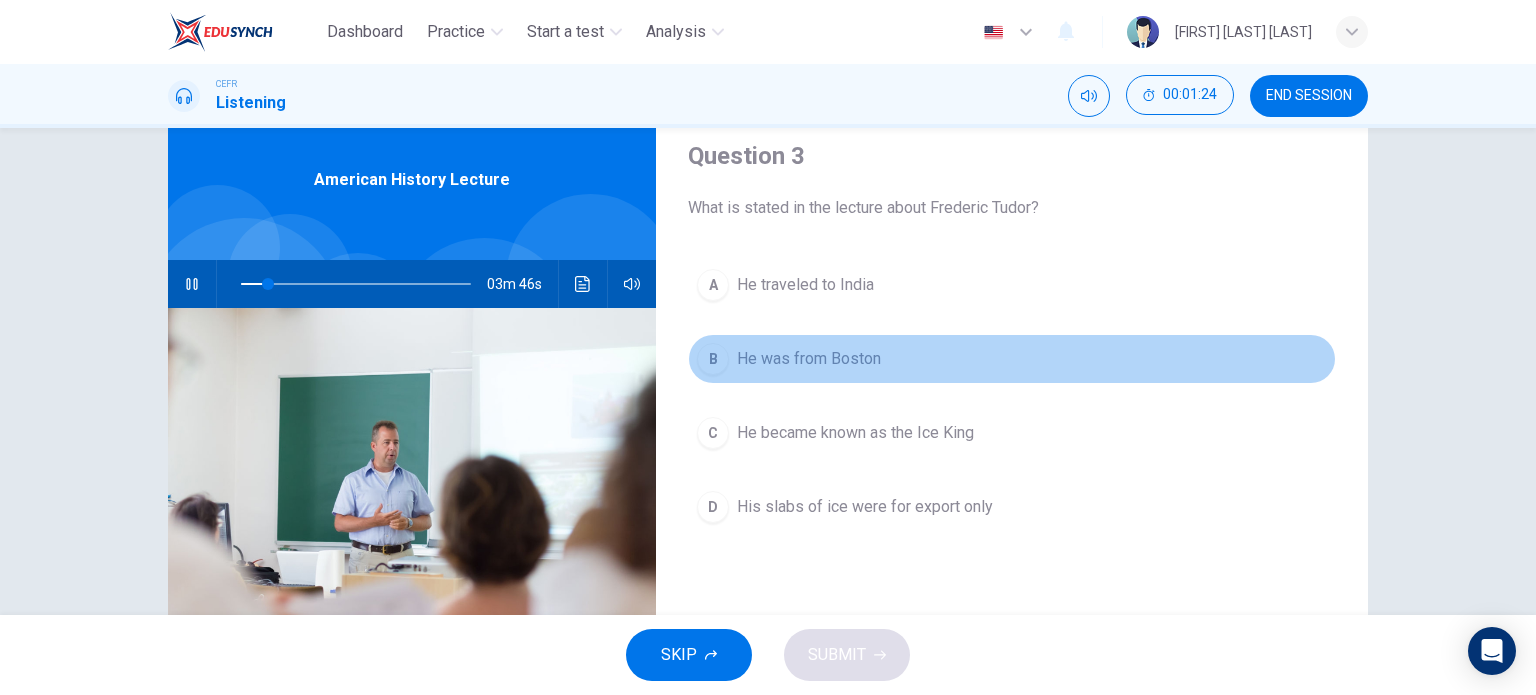 click on "He was from Boston" at bounding box center [805, 285] 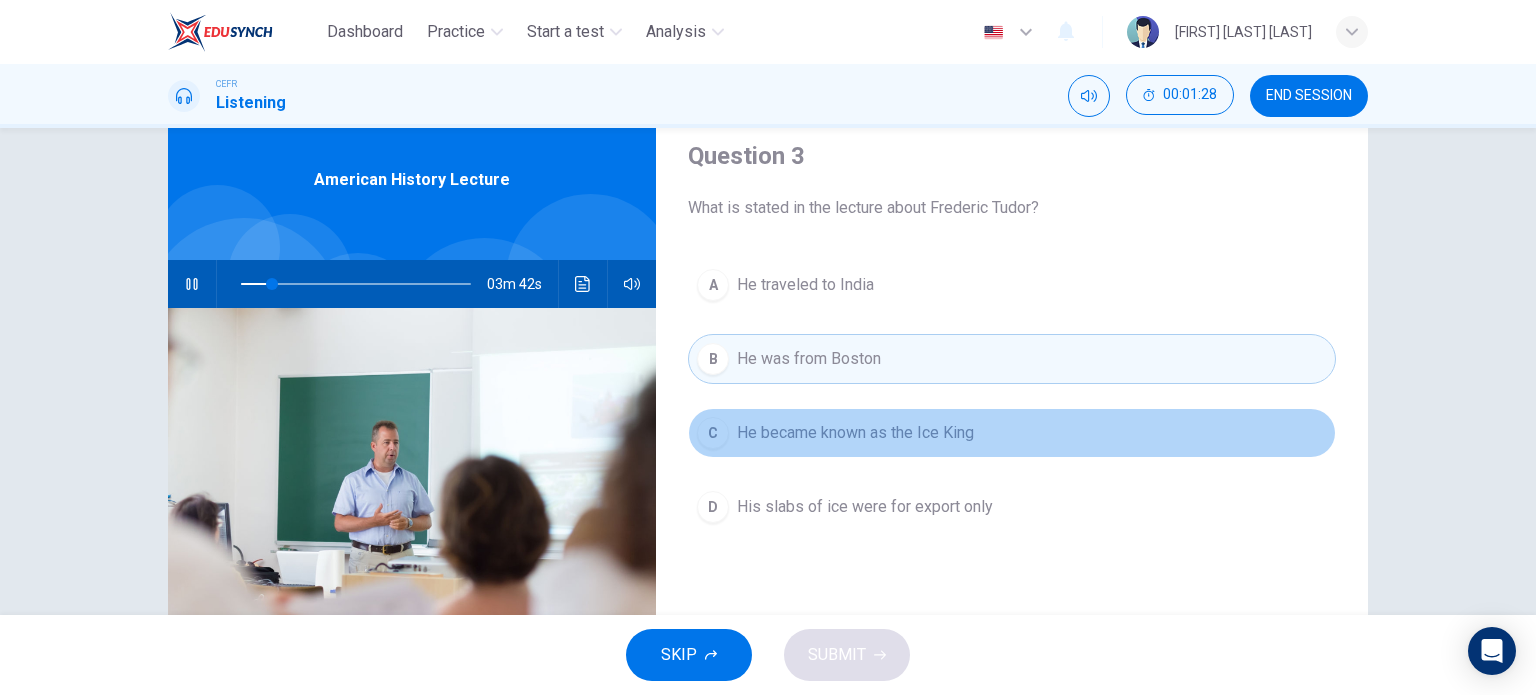 click on "He became known as the Ice King" at bounding box center (805, 285) 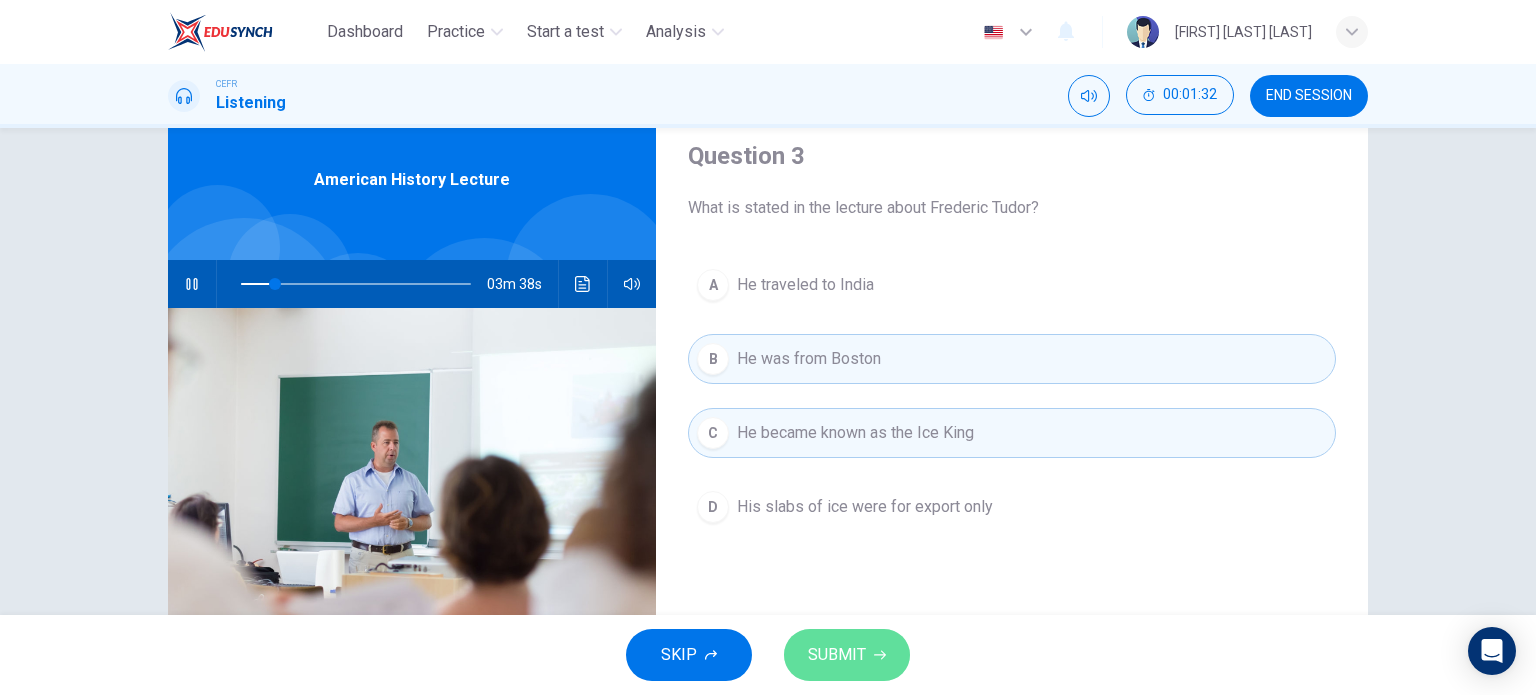 click on "SUBMIT" at bounding box center (847, 655) 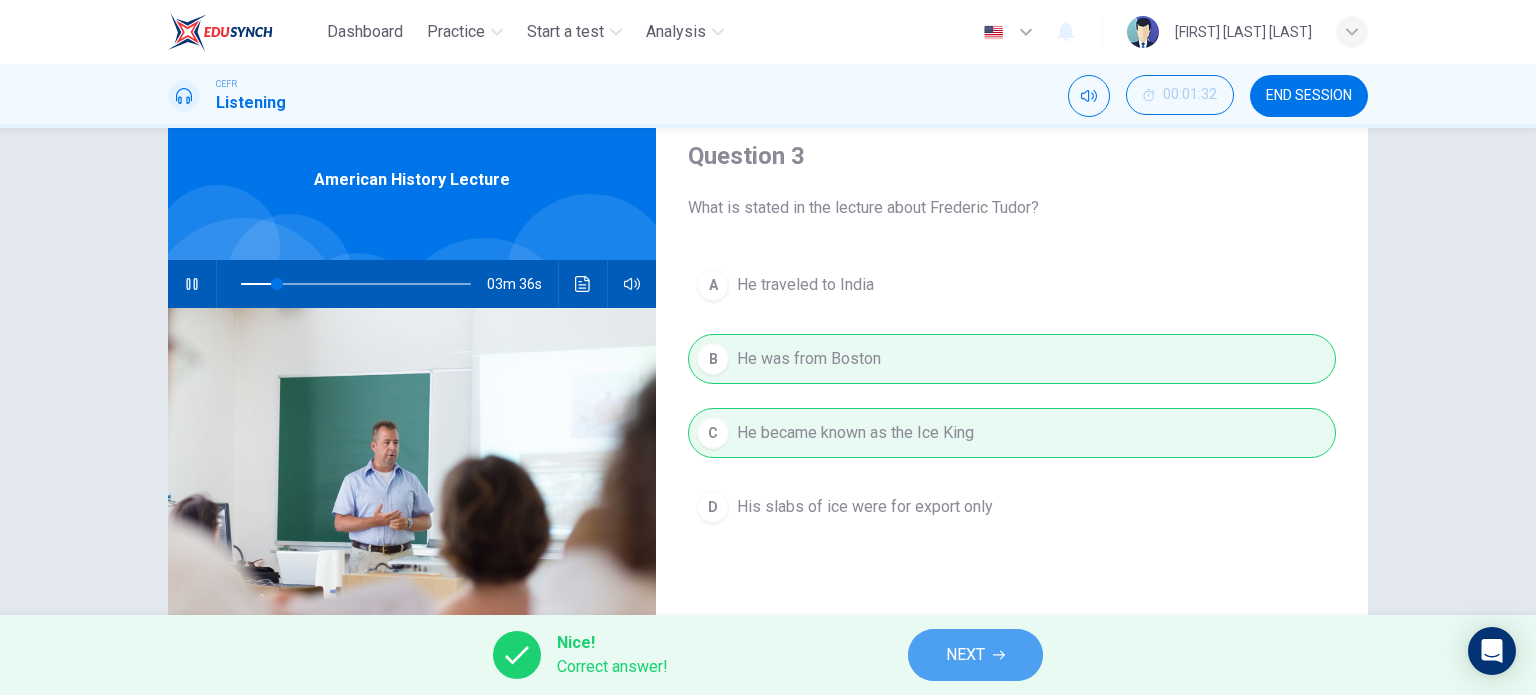click on "NEXT" at bounding box center [975, 655] 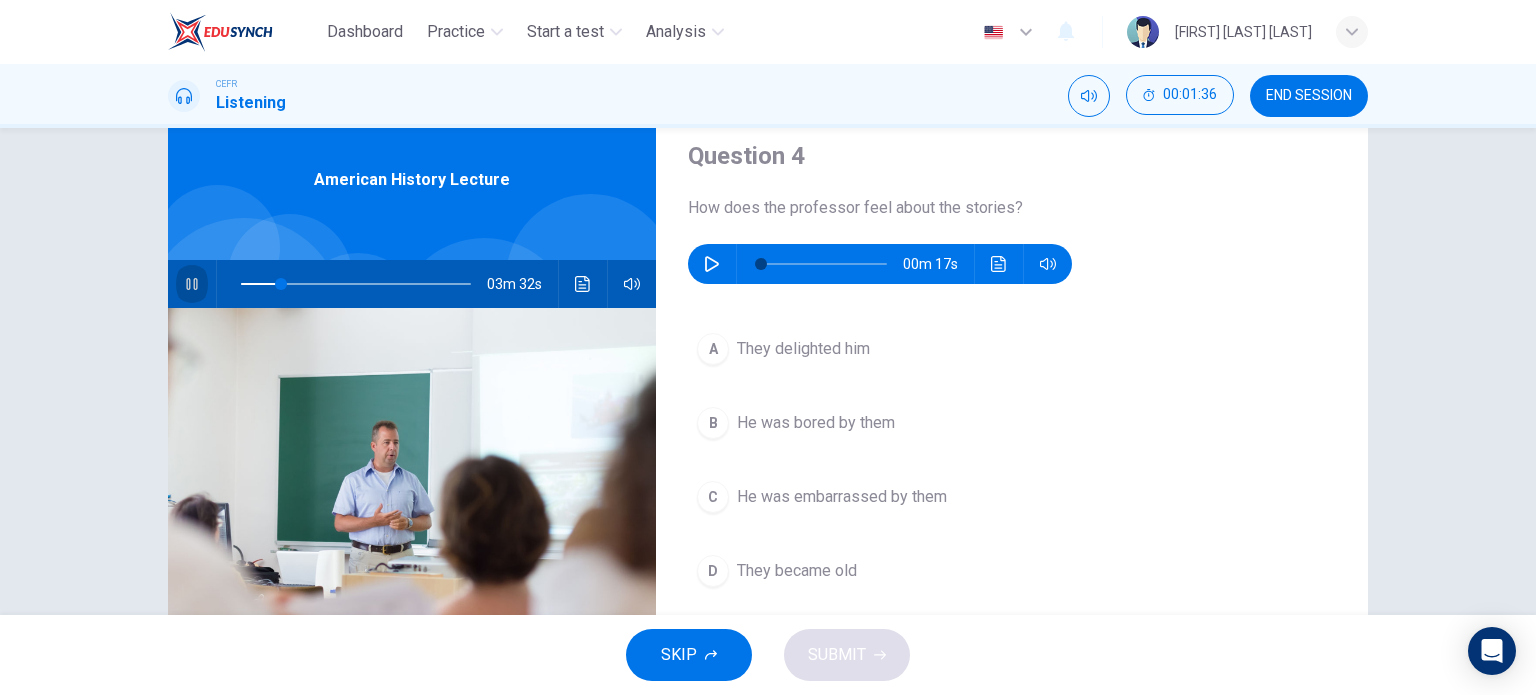 click at bounding box center (192, 284) 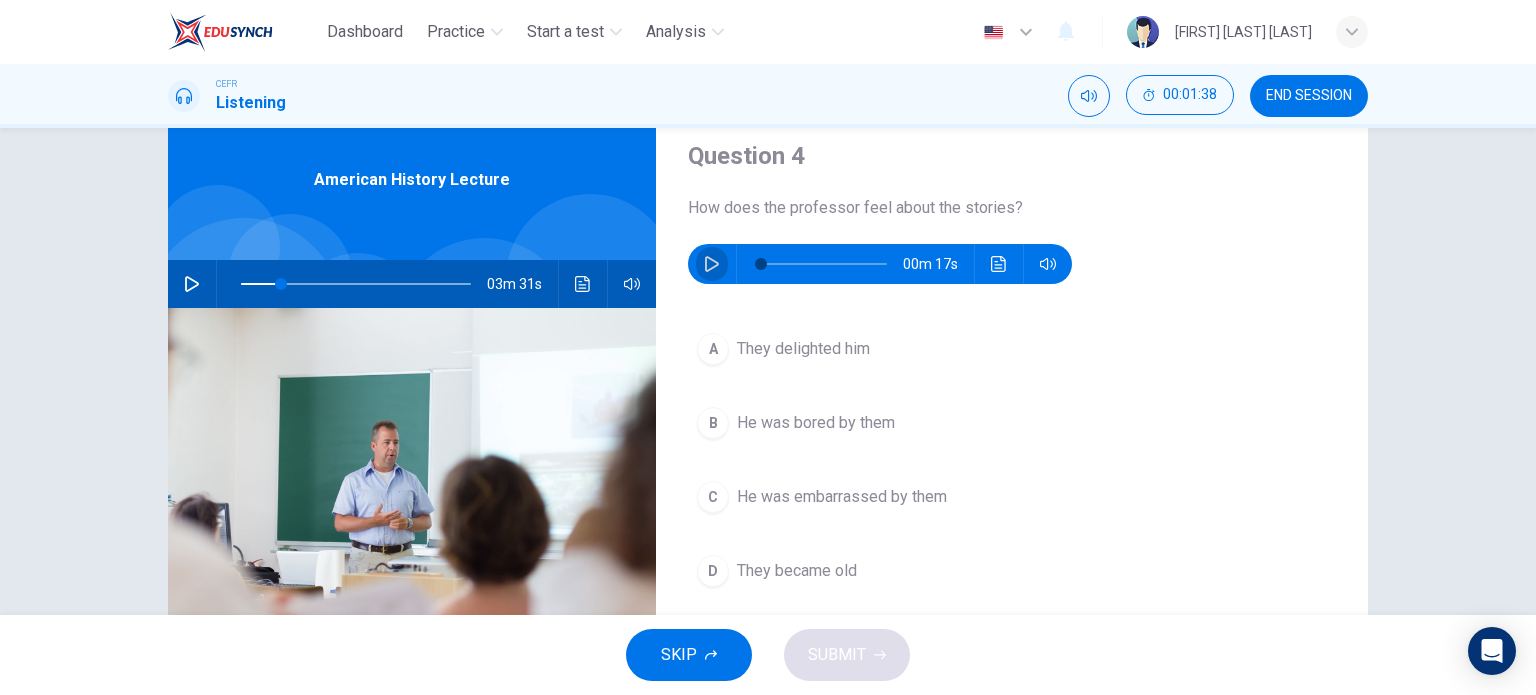 click at bounding box center (712, 264) 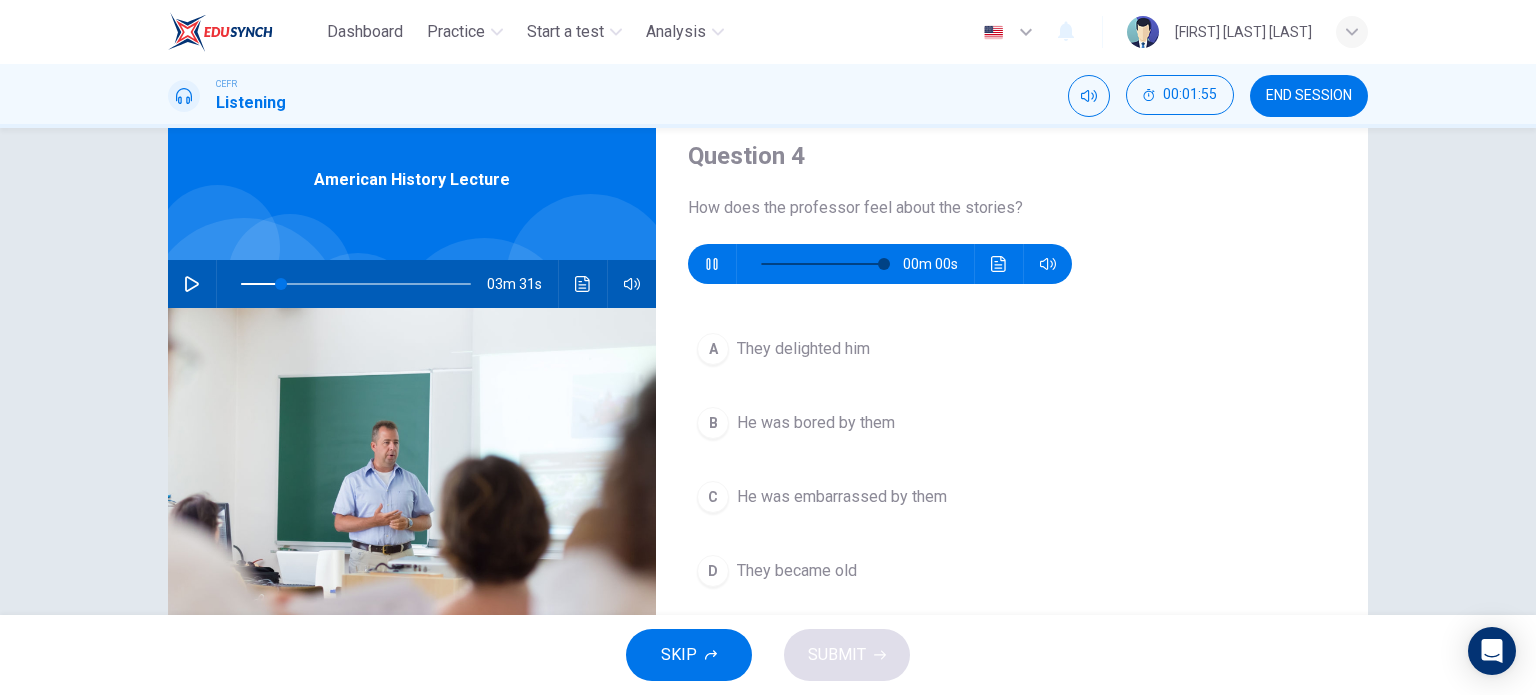click on "They delighted him" at bounding box center [803, 349] 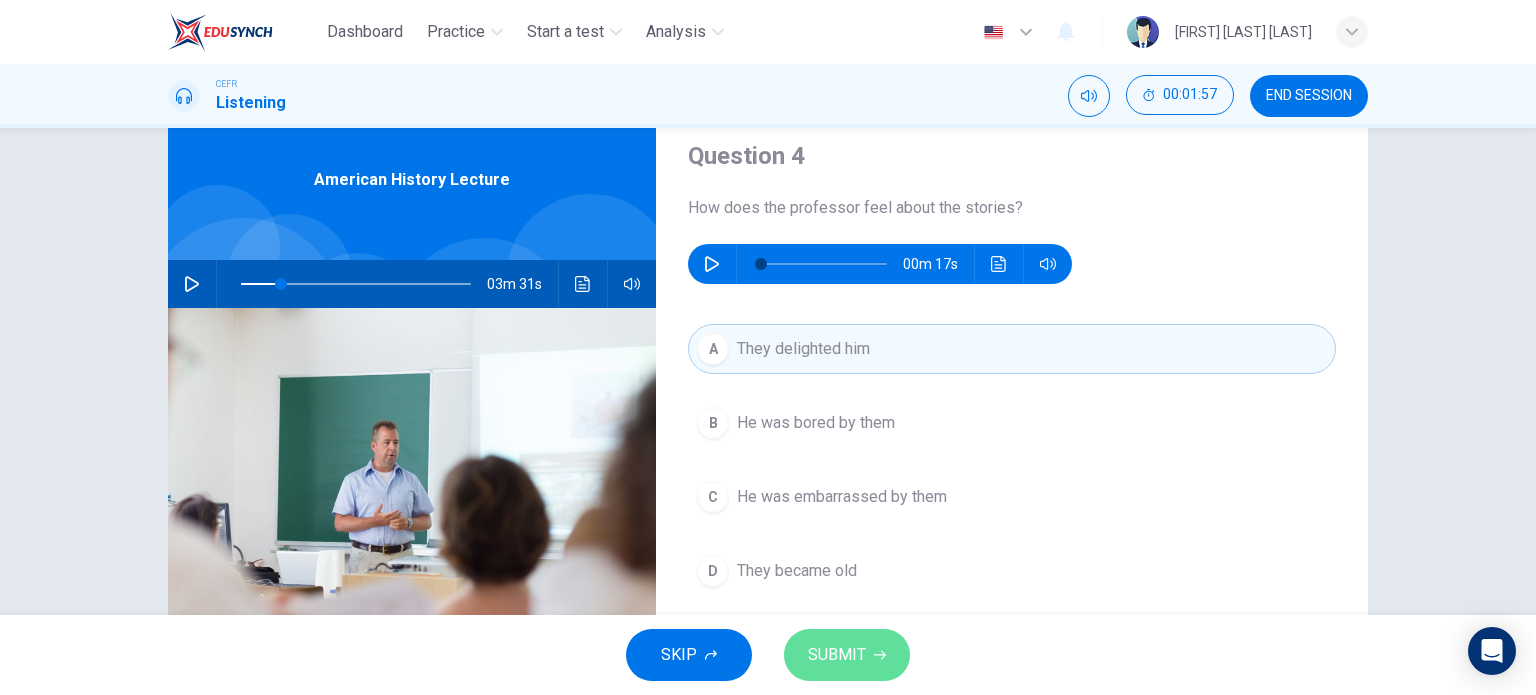 click on "SUBMIT" at bounding box center (837, 655) 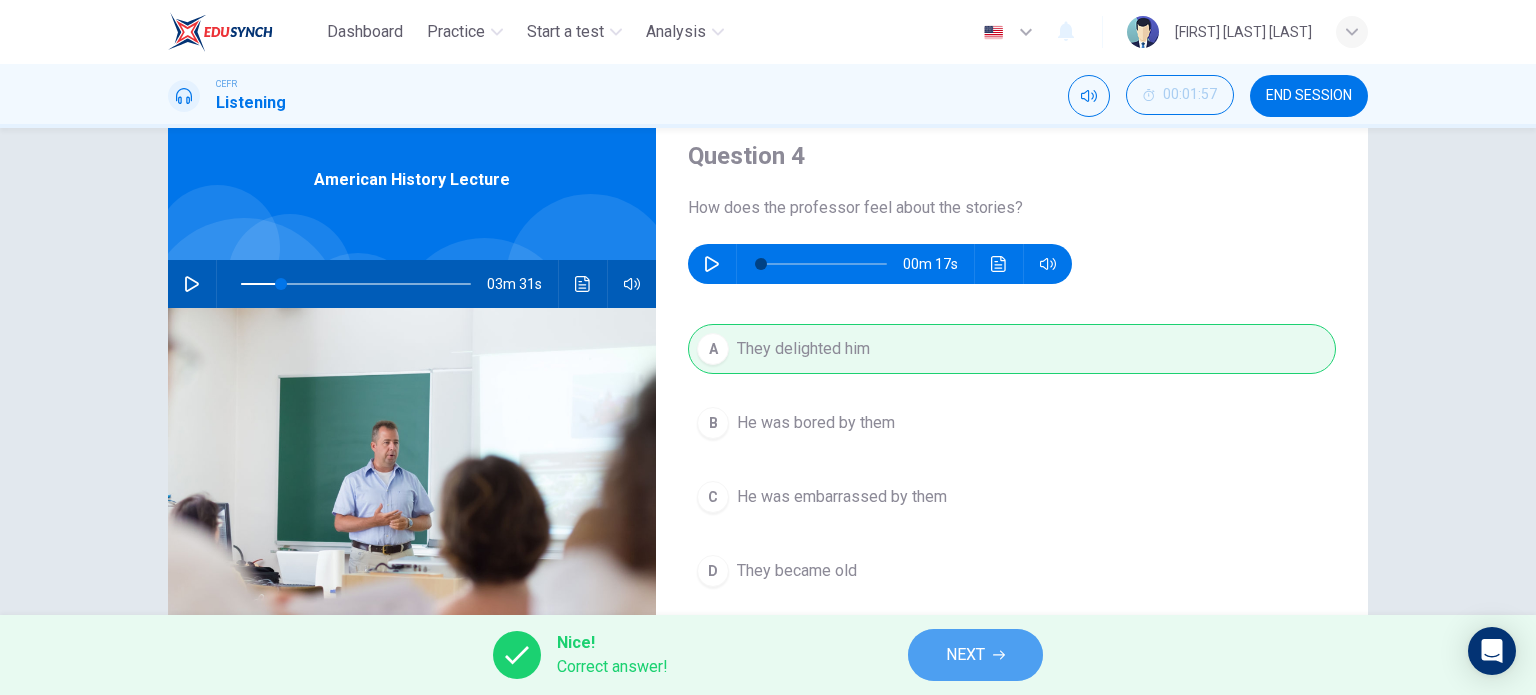 click on "NEXT" at bounding box center [965, 655] 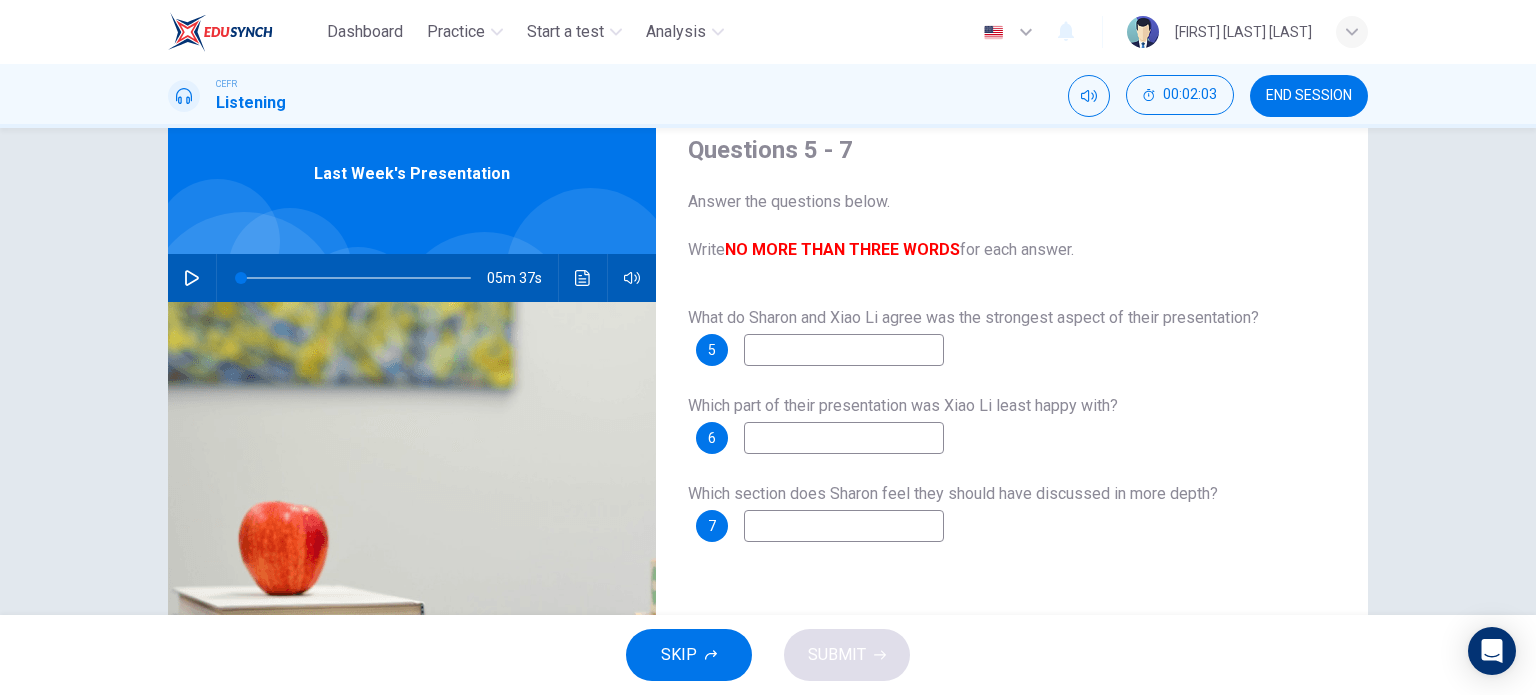 scroll, scrollTop: 75, scrollLeft: 0, axis: vertical 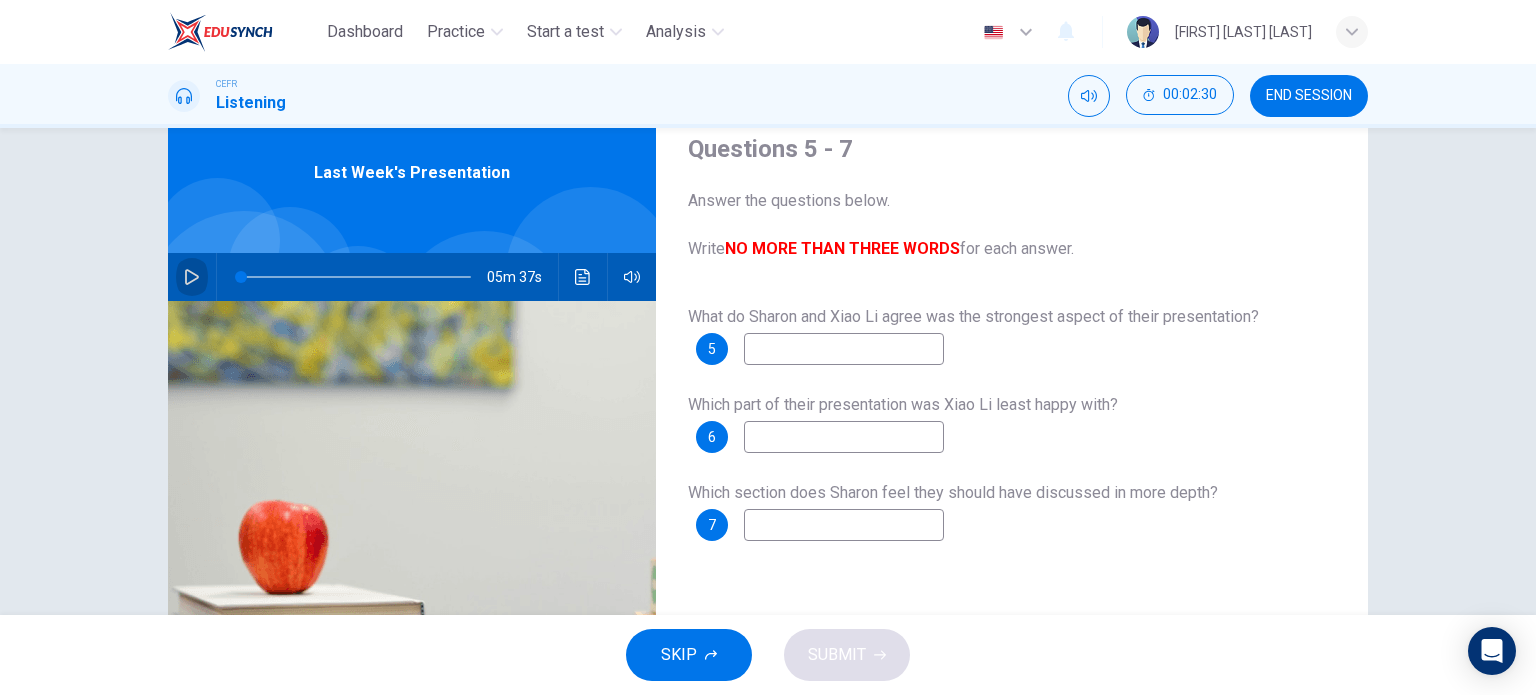 click at bounding box center [192, 277] 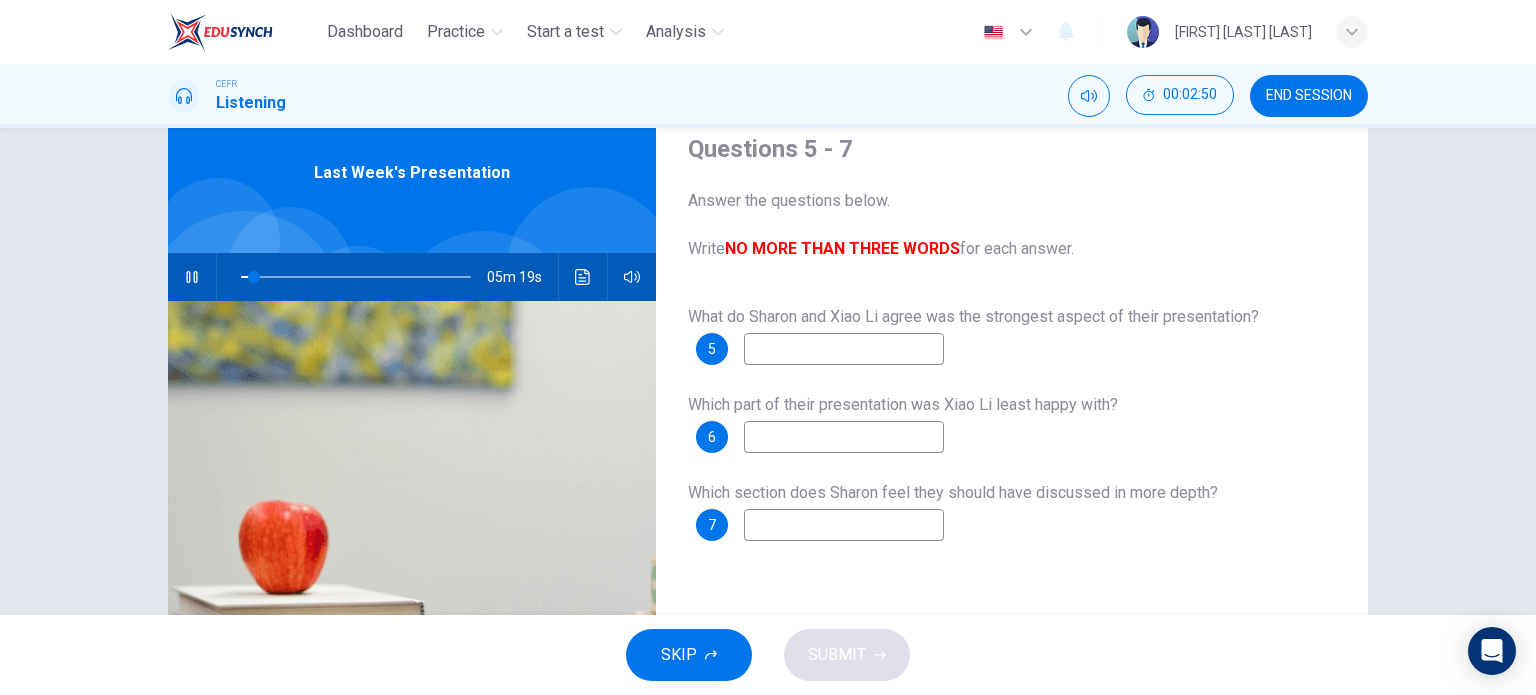 click at bounding box center [844, 349] 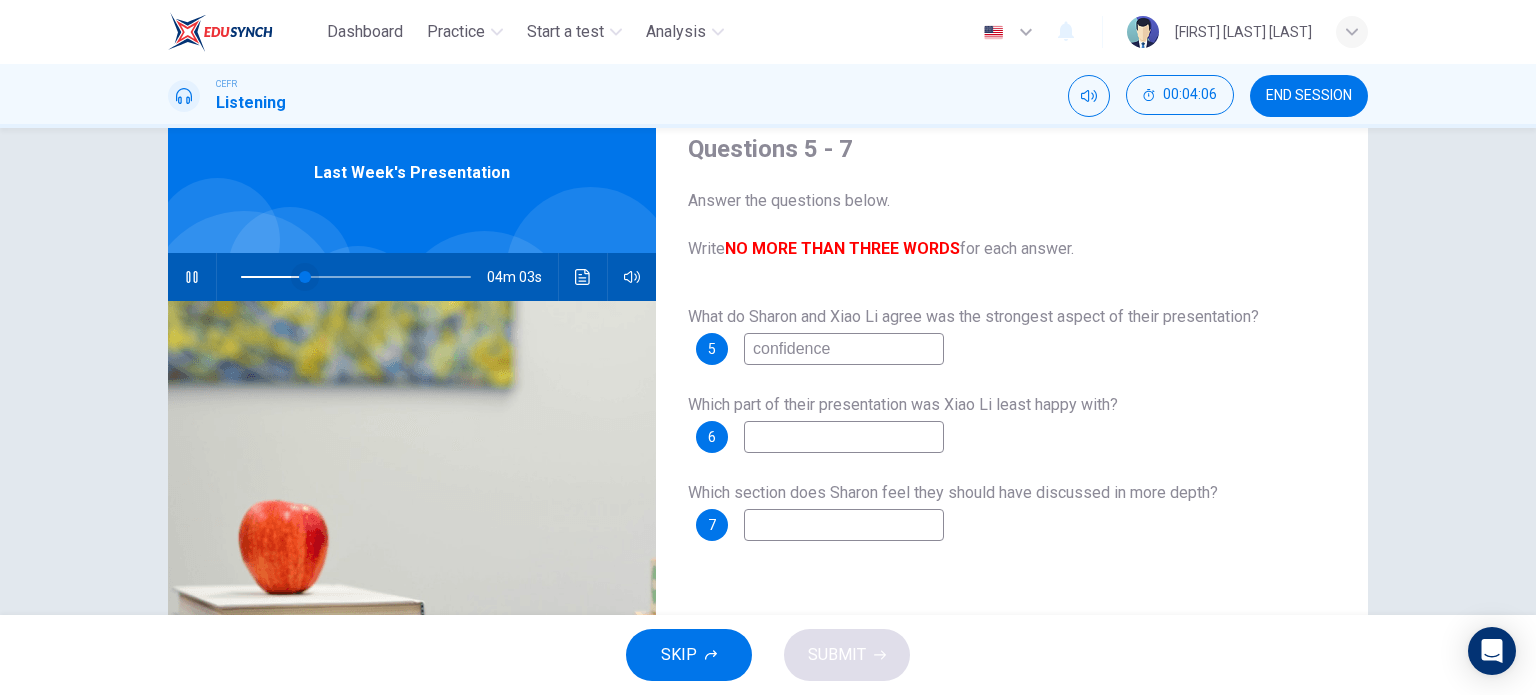 type on "confidence" 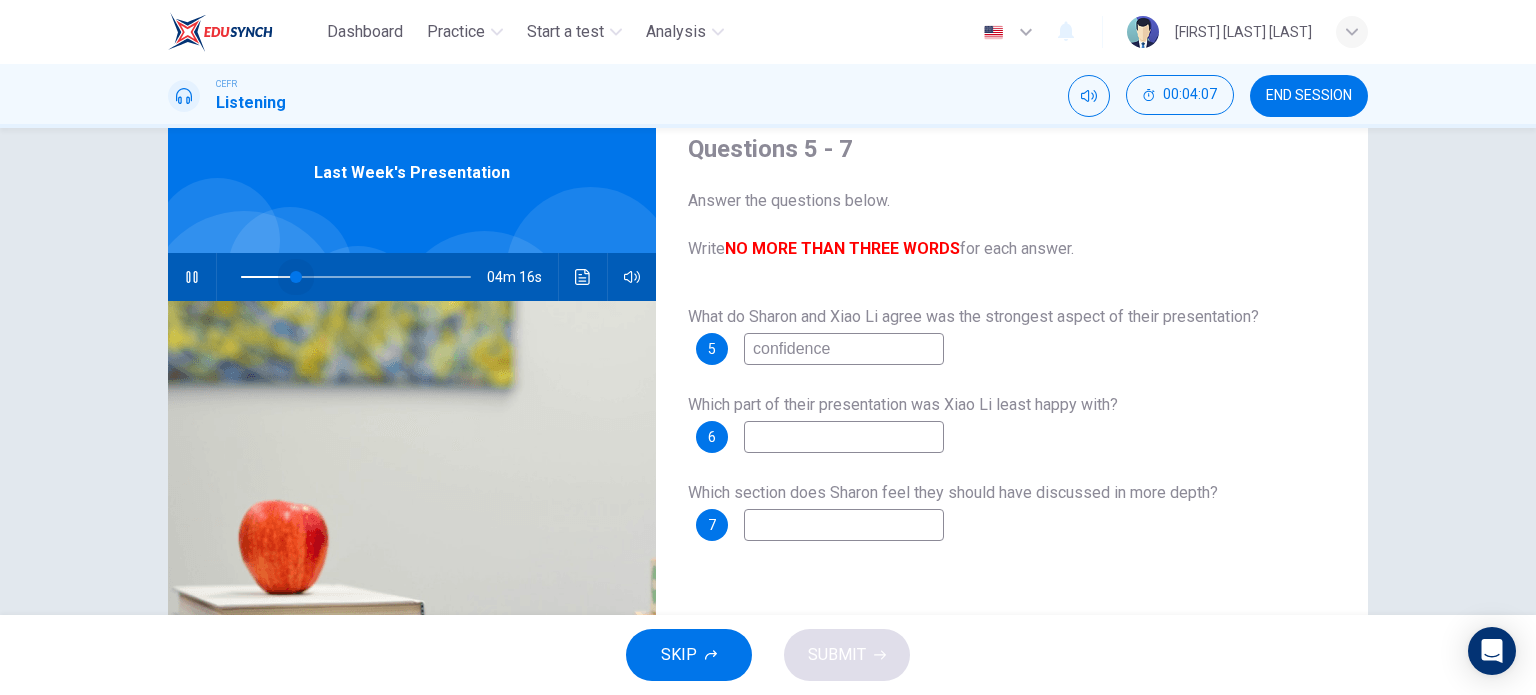 click at bounding box center (296, 277) 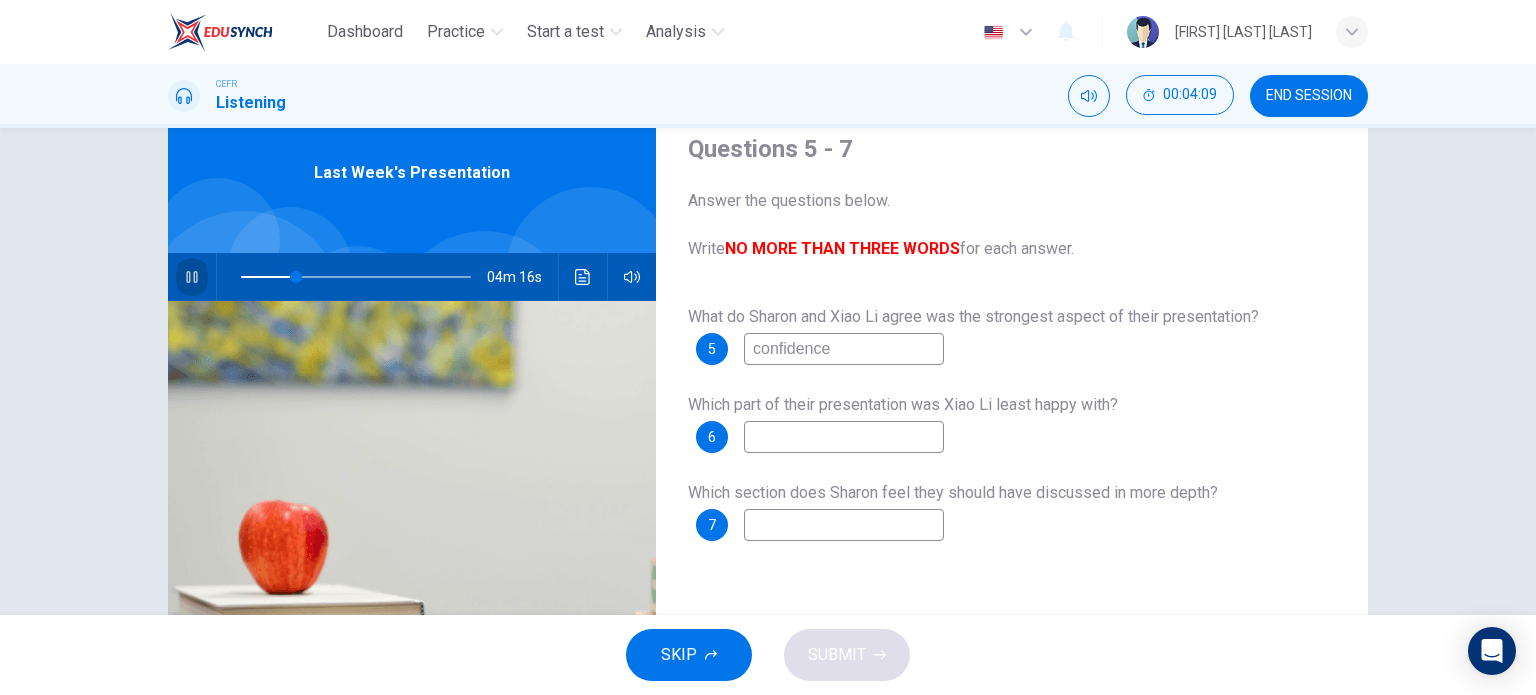 click at bounding box center [192, 277] 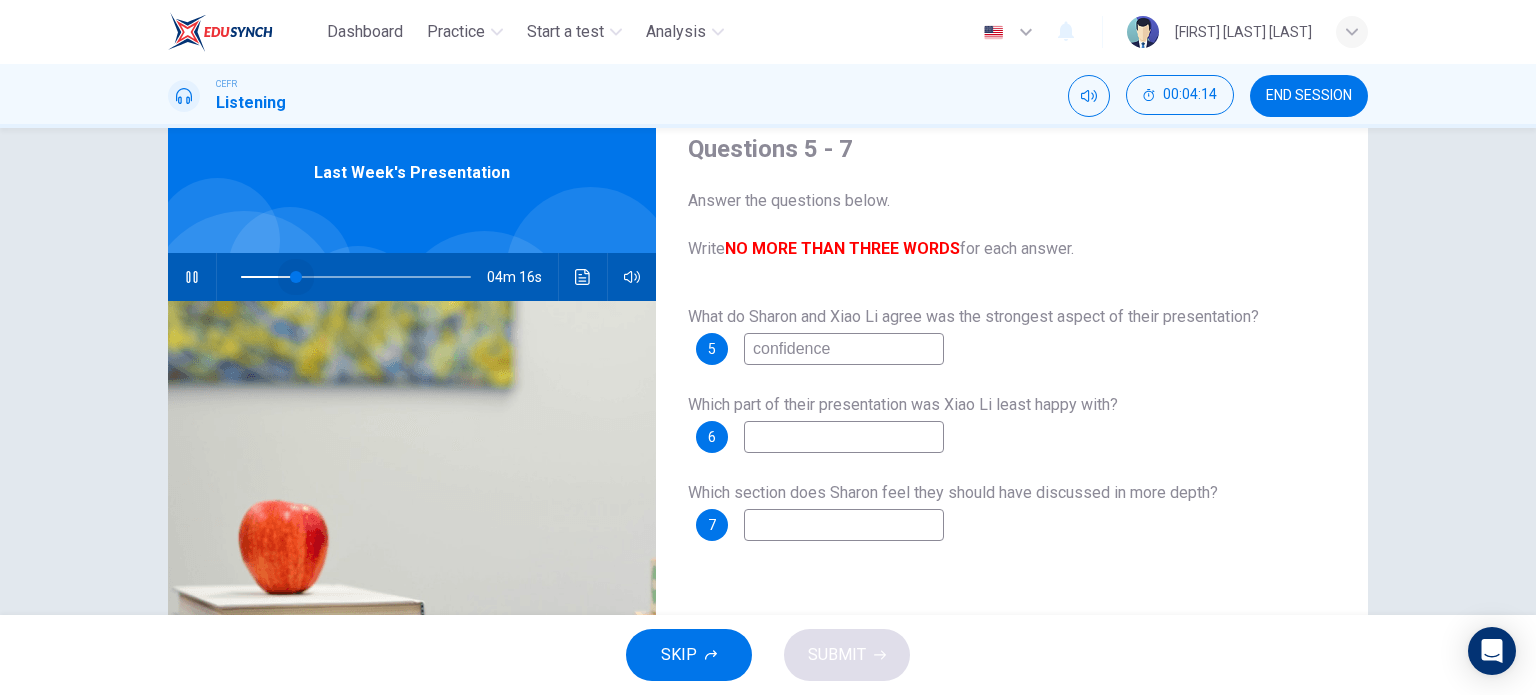 click at bounding box center [296, 277] 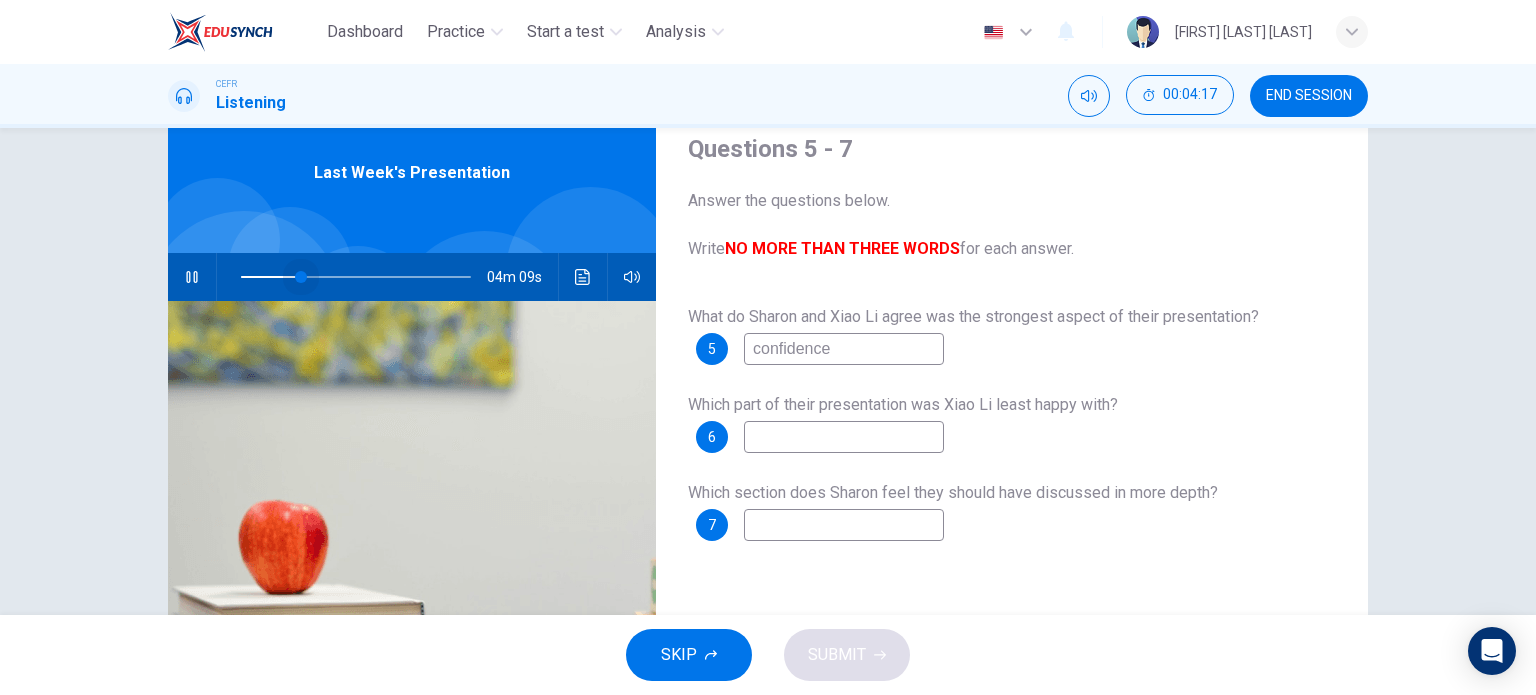 click at bounding box center (301, 277) 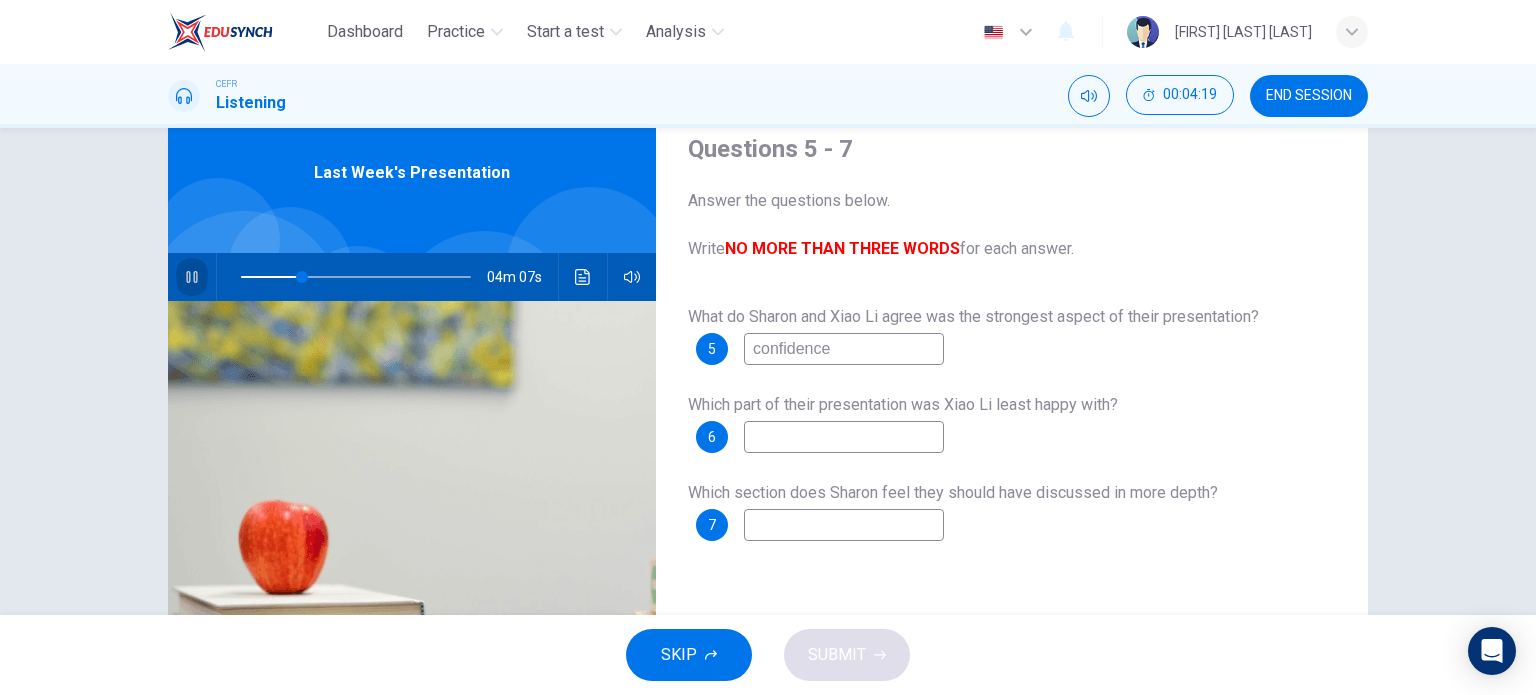 click at bounding box center [192, 277] 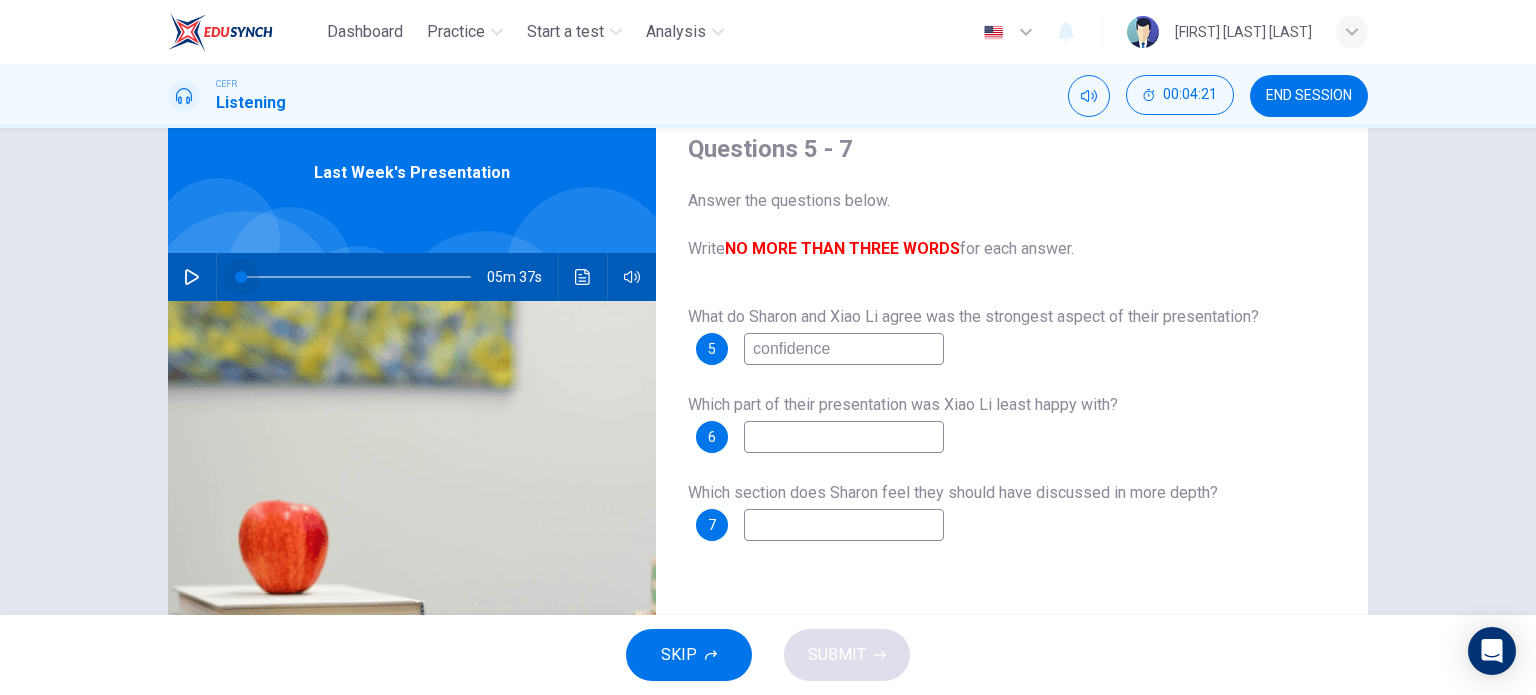 drag, startPoint x: 296, startPoint y: 285, endPoint x: 198, endPoint y: 289, distance: 98.0816 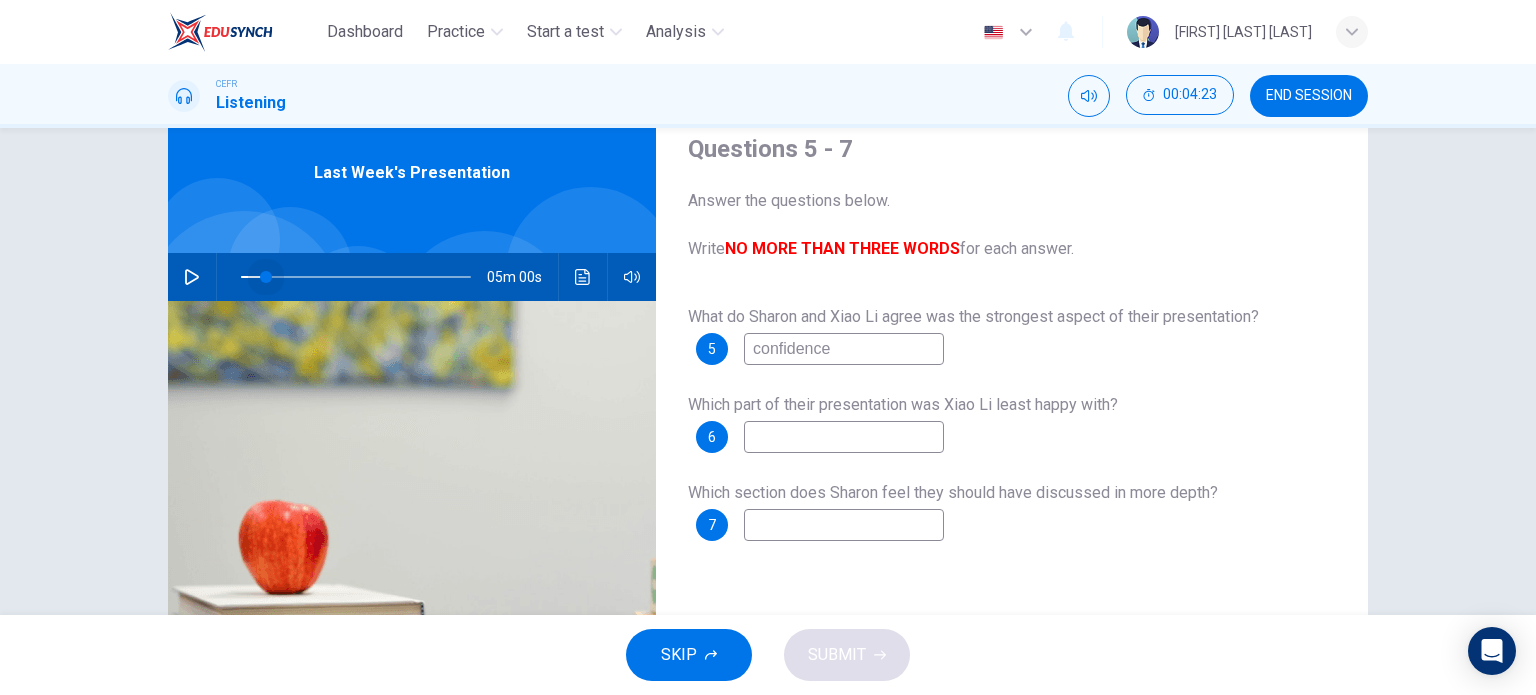 drag, startPoint x: 230, startPoint y: 279, endPoint x: 263, endPoint y: 280, distance: 33.01515 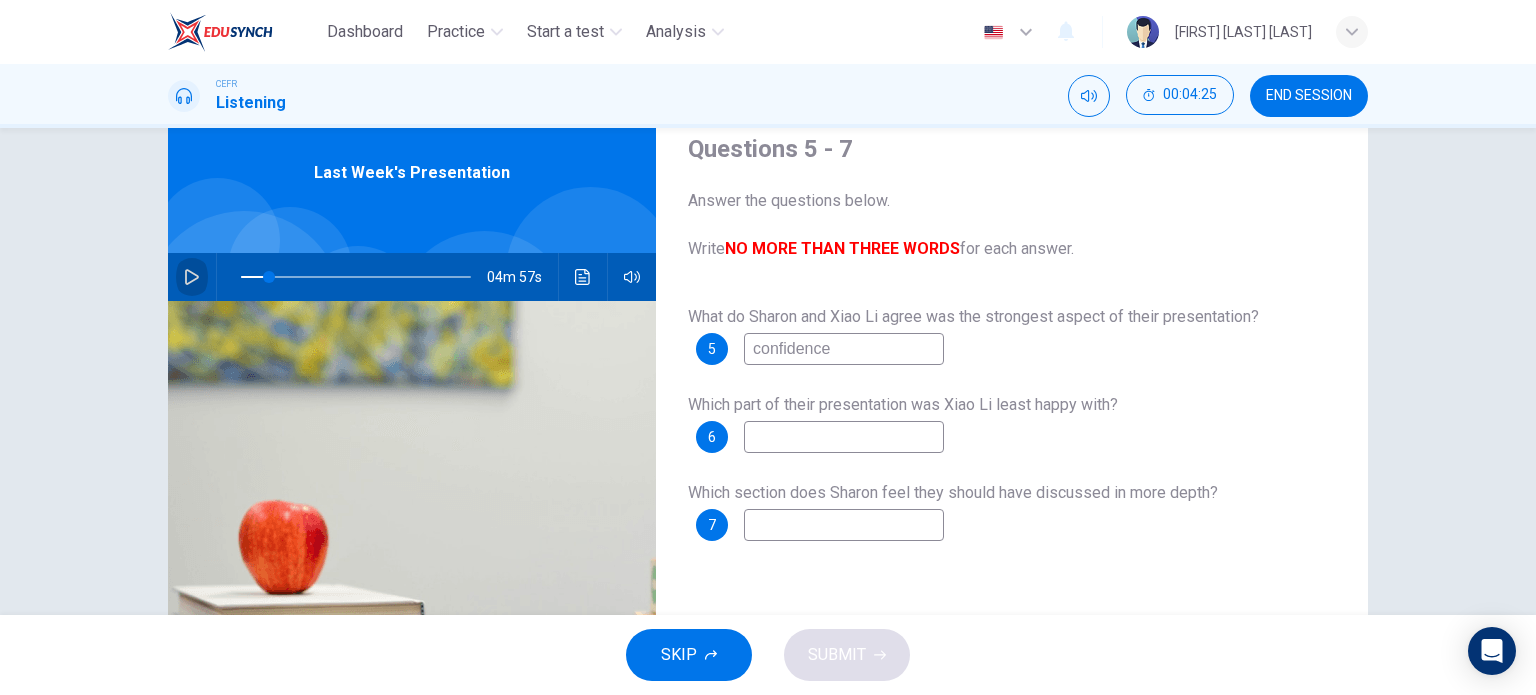 click at bounding box center [192, 277] 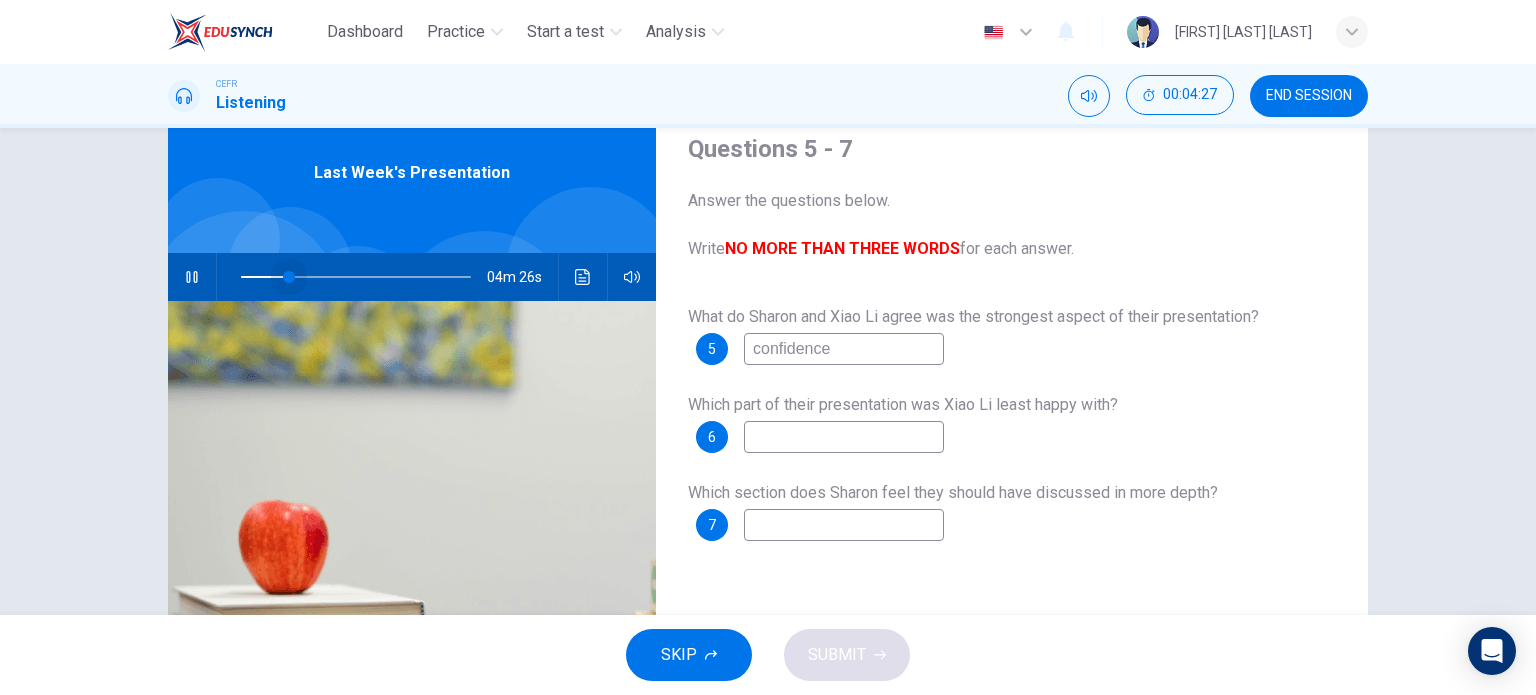 drag, startPoint x: 262, startPoint y: 280, endPoint x: 284, endPoint y: 280, distance: 22 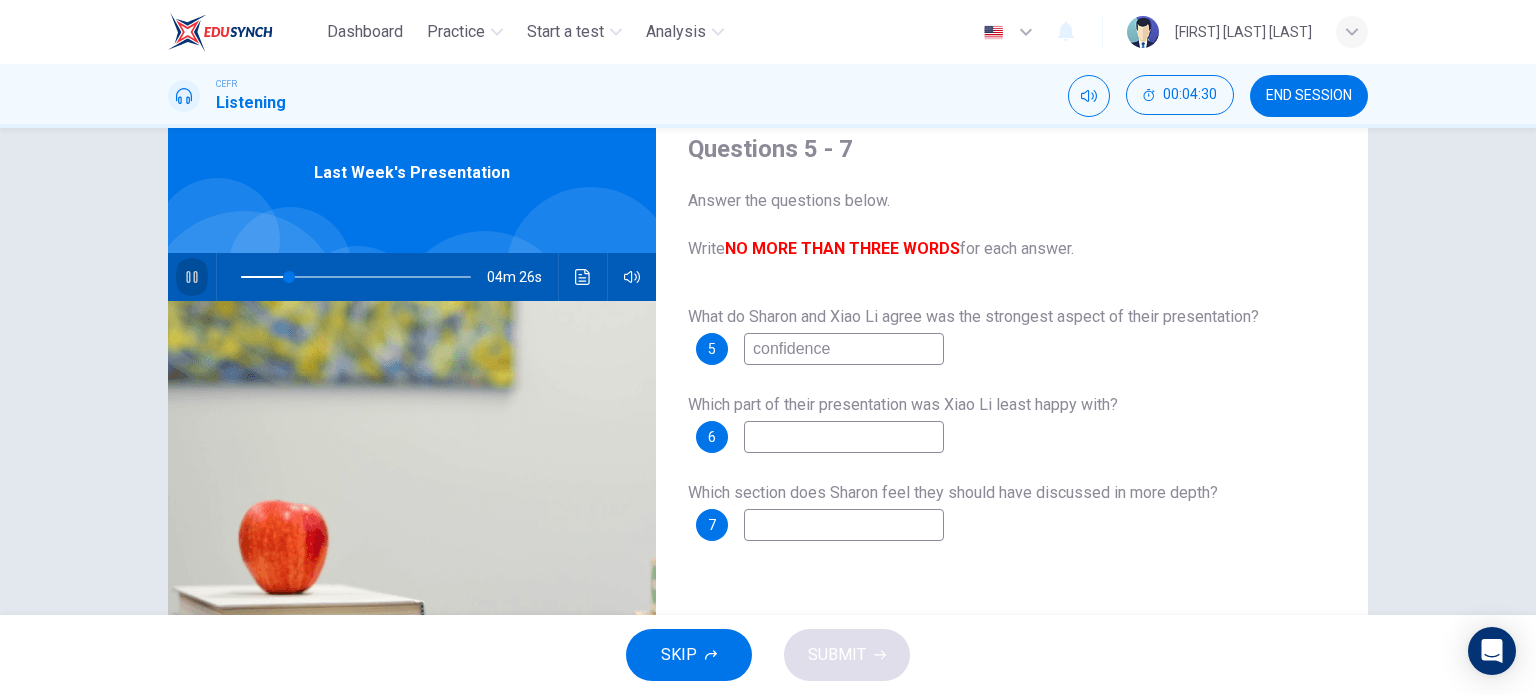 click at bounding box center [192, 277] 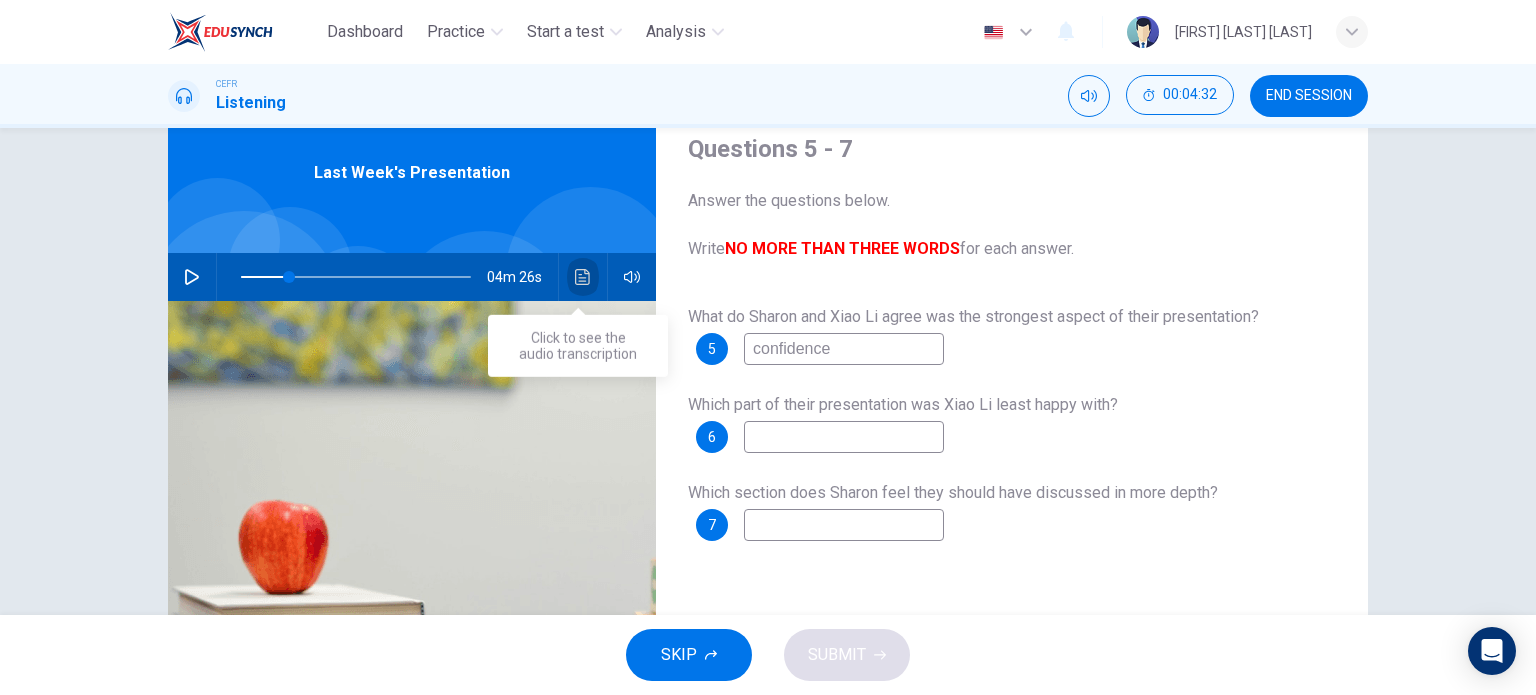 click at bounding box center (583, 277) 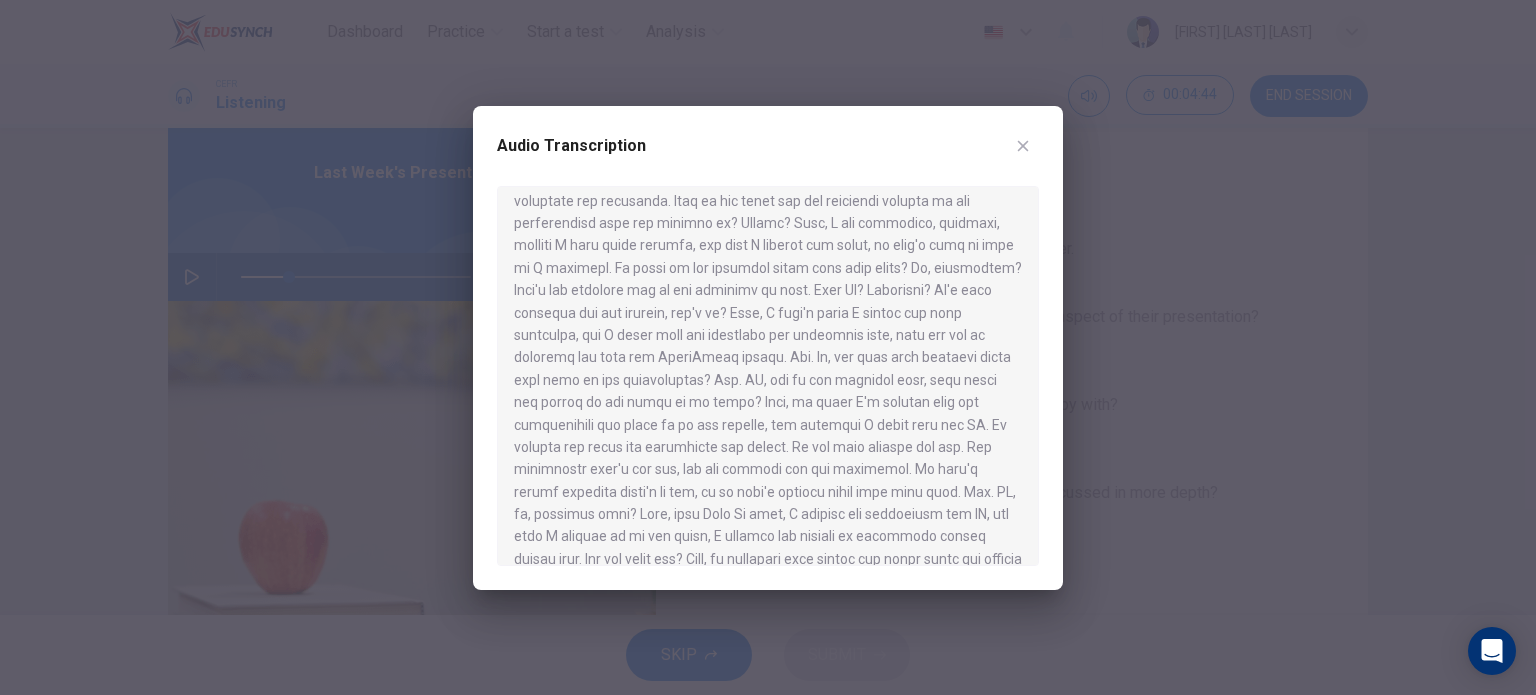 scroll, scrollTop: 190, scrollLeft: 0, axis: vertical 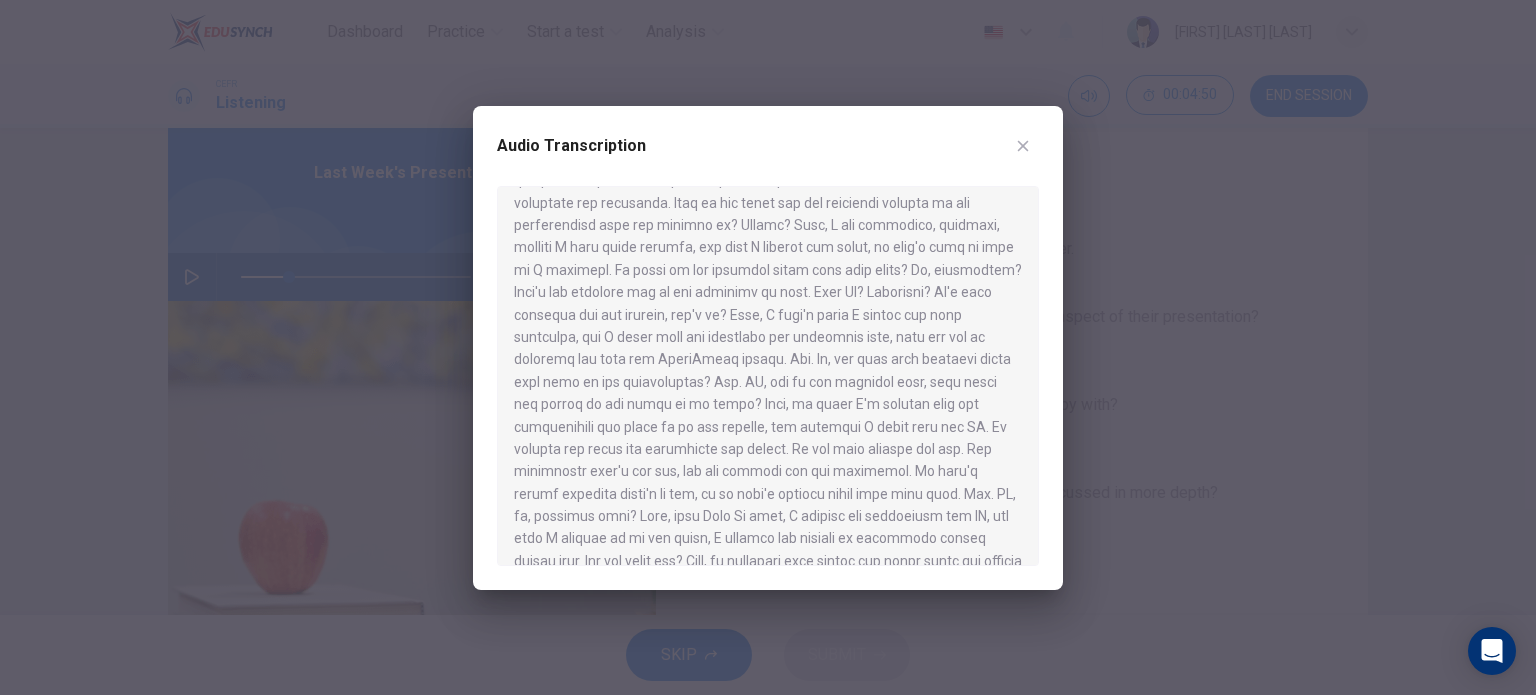 click at bounding box center (768, 347) 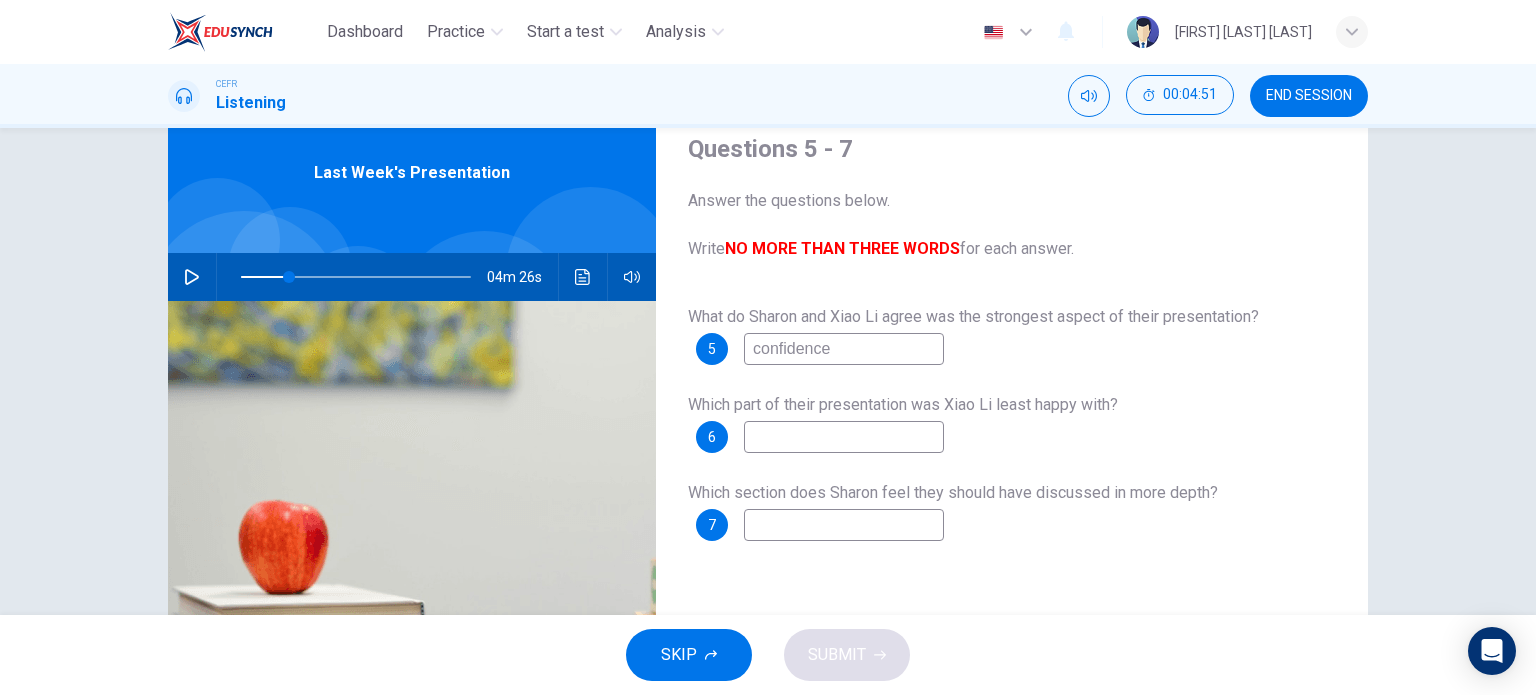 click on "confidence" at bounding box center (844, 349) 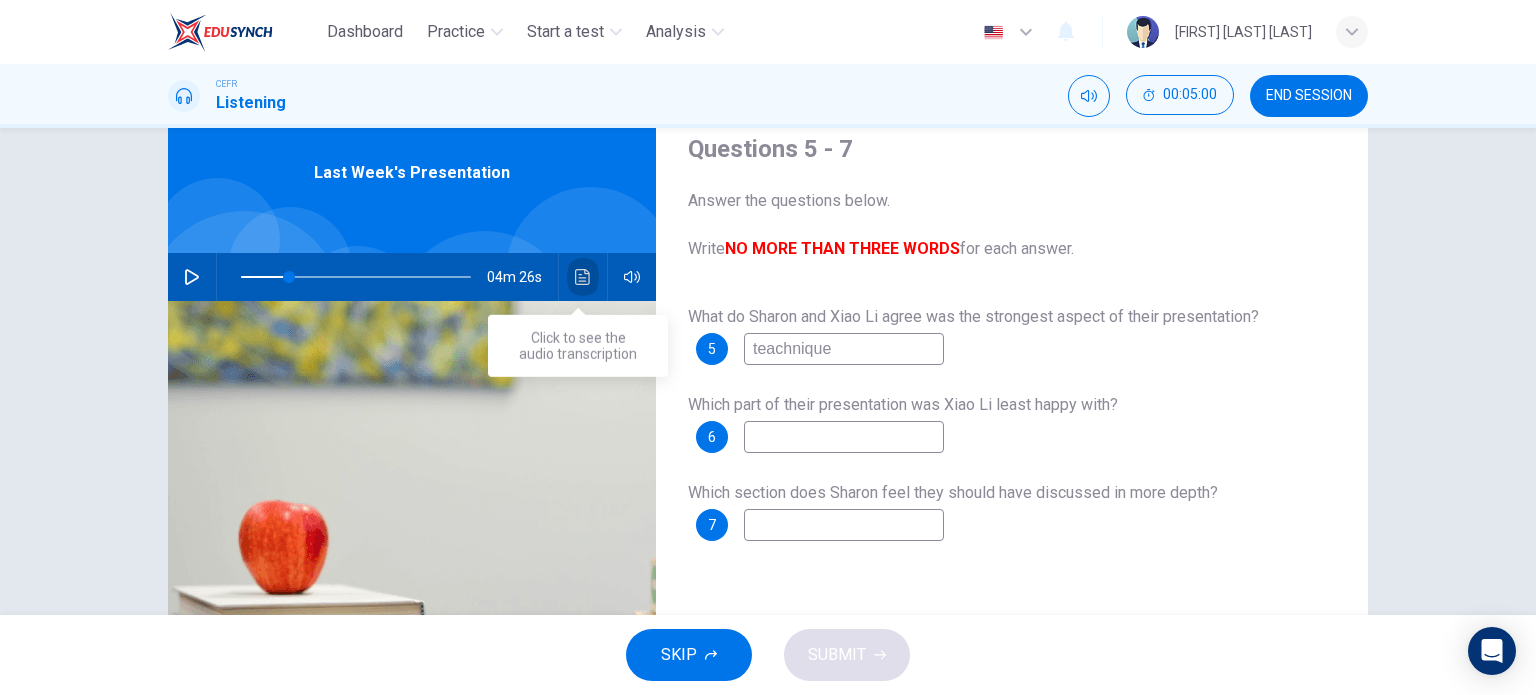 click at bounding box center [583, 277] 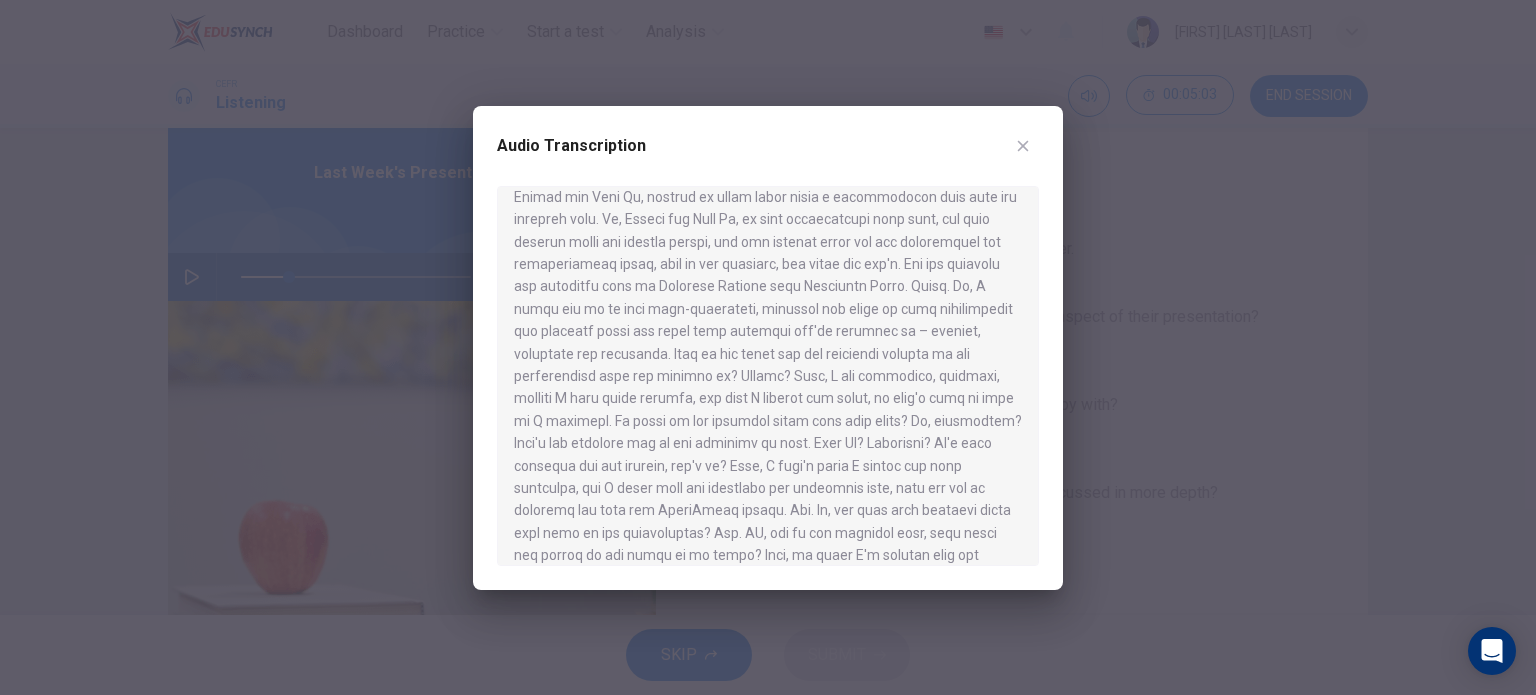 scroll, scrollTop: 40, scrollLeft: 0, axis: vertical 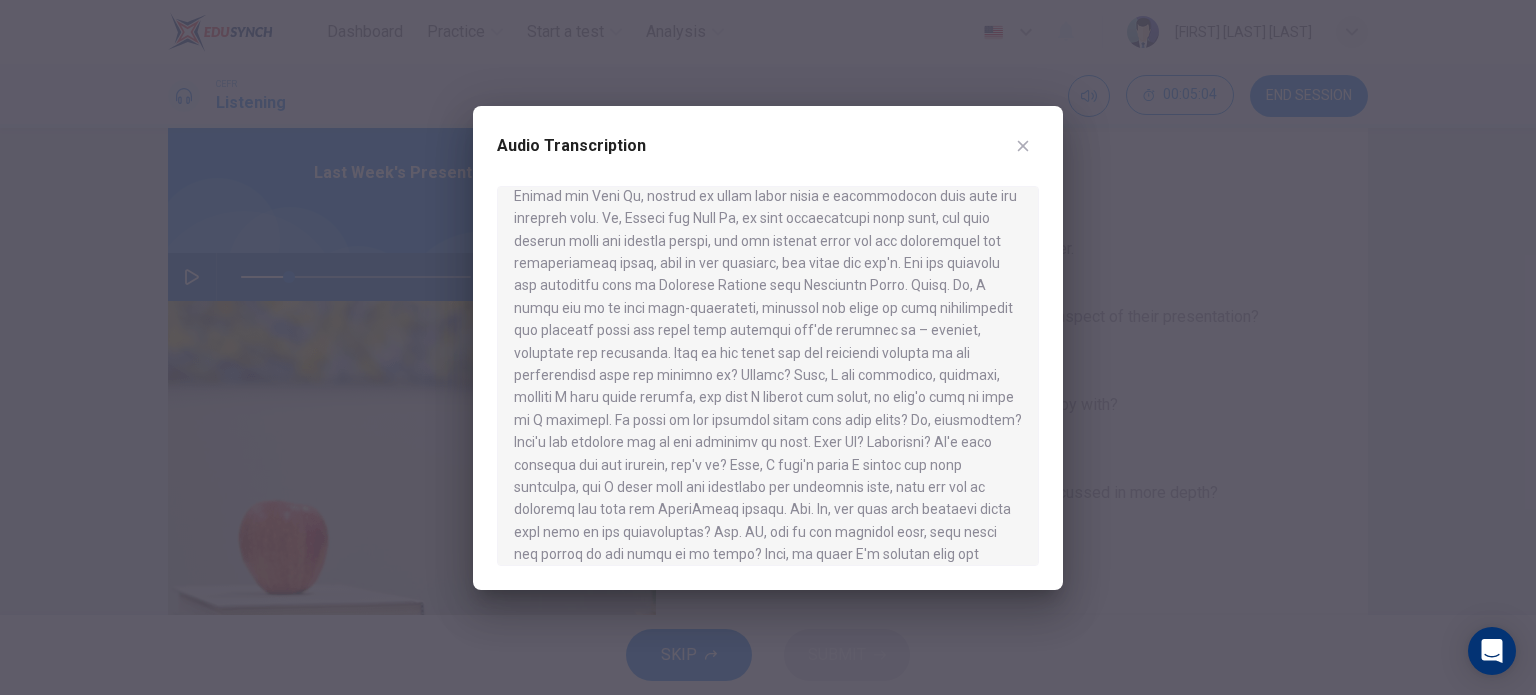 click at bounding box center (768, 347) 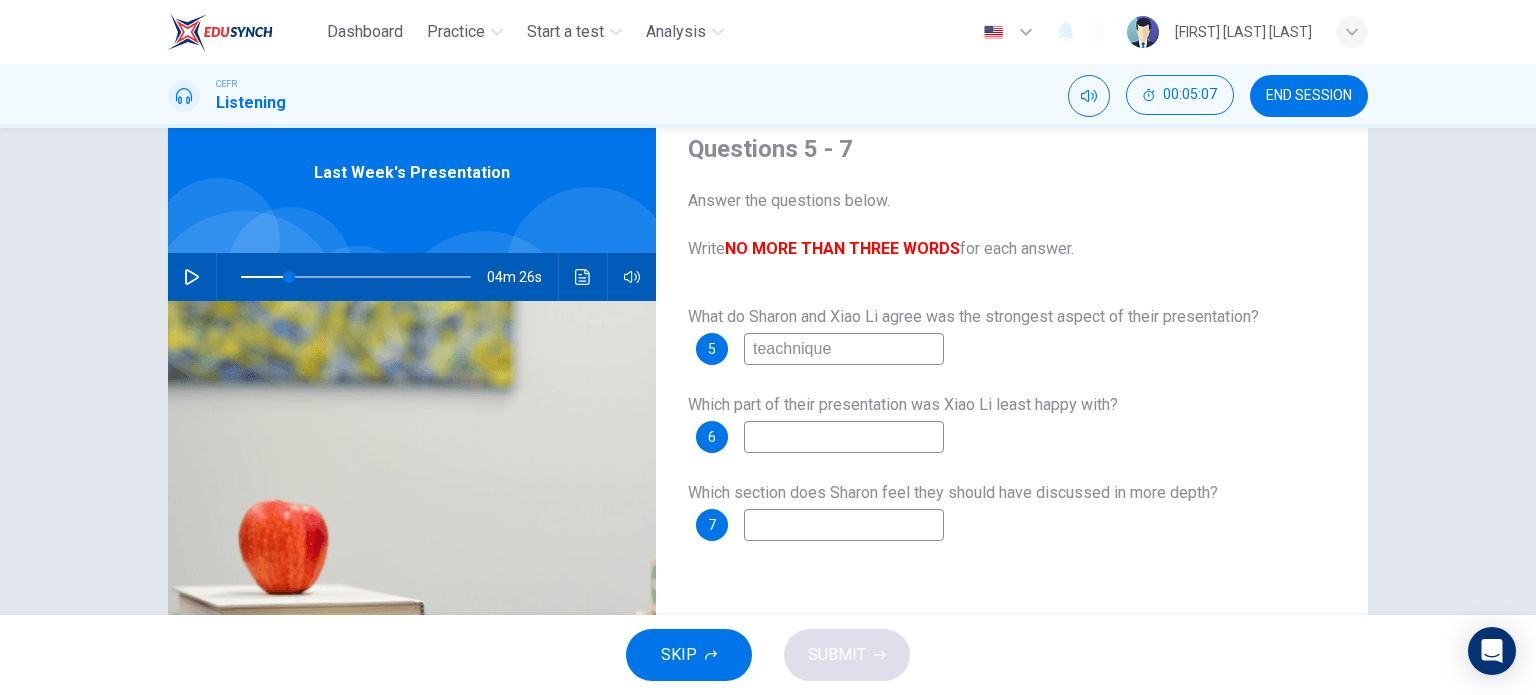 click on "teachnique" at bounding box center (844, 349) 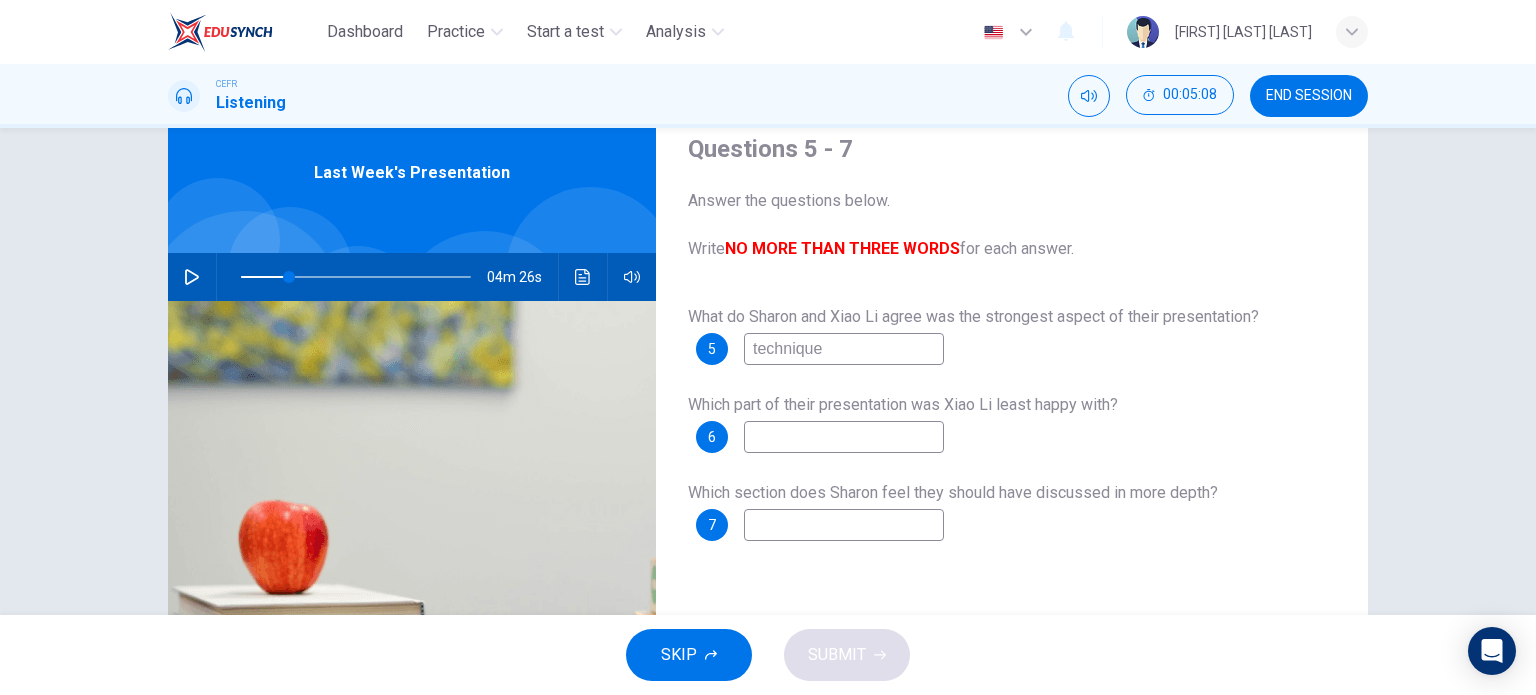 type on "technique" 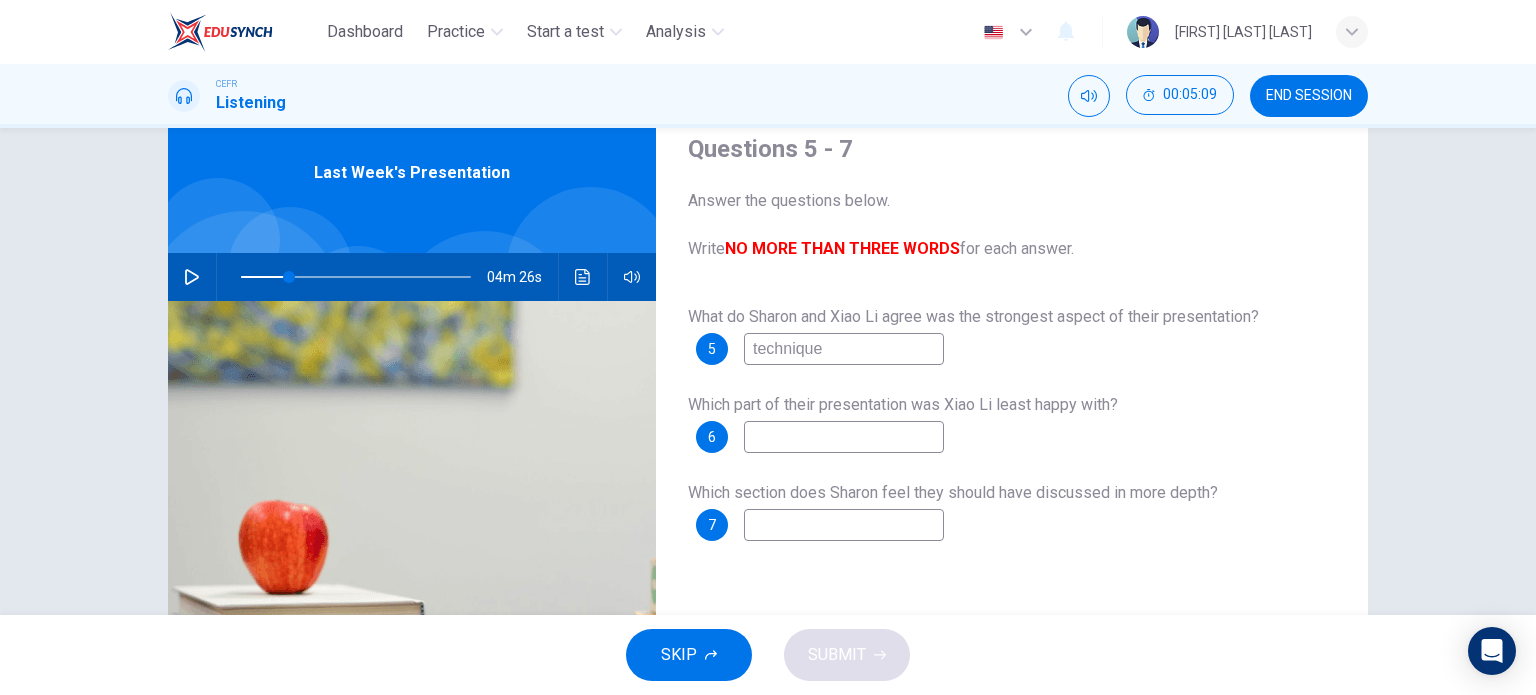 click at bounding box center (844, 349) 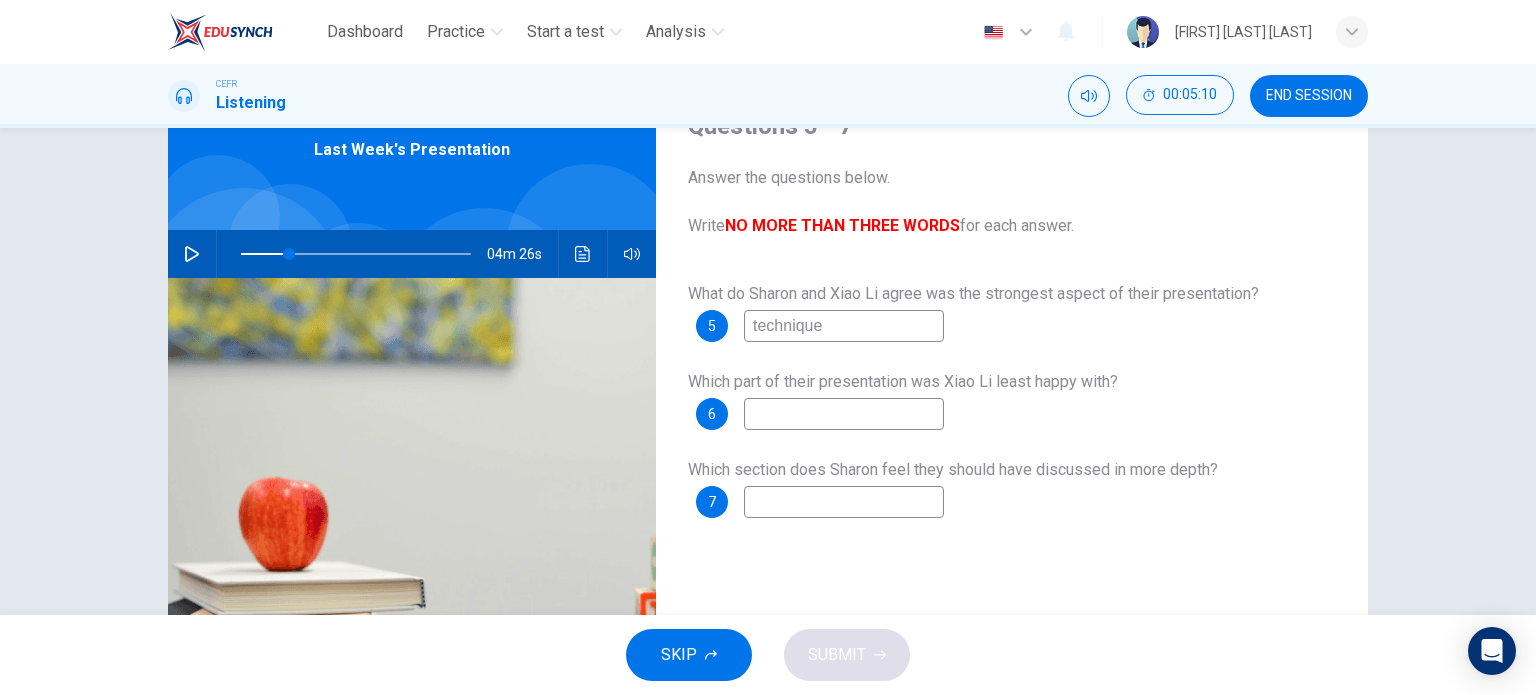 scroll, scrollTop: 80, scrollLeft: 0, axis: vertical 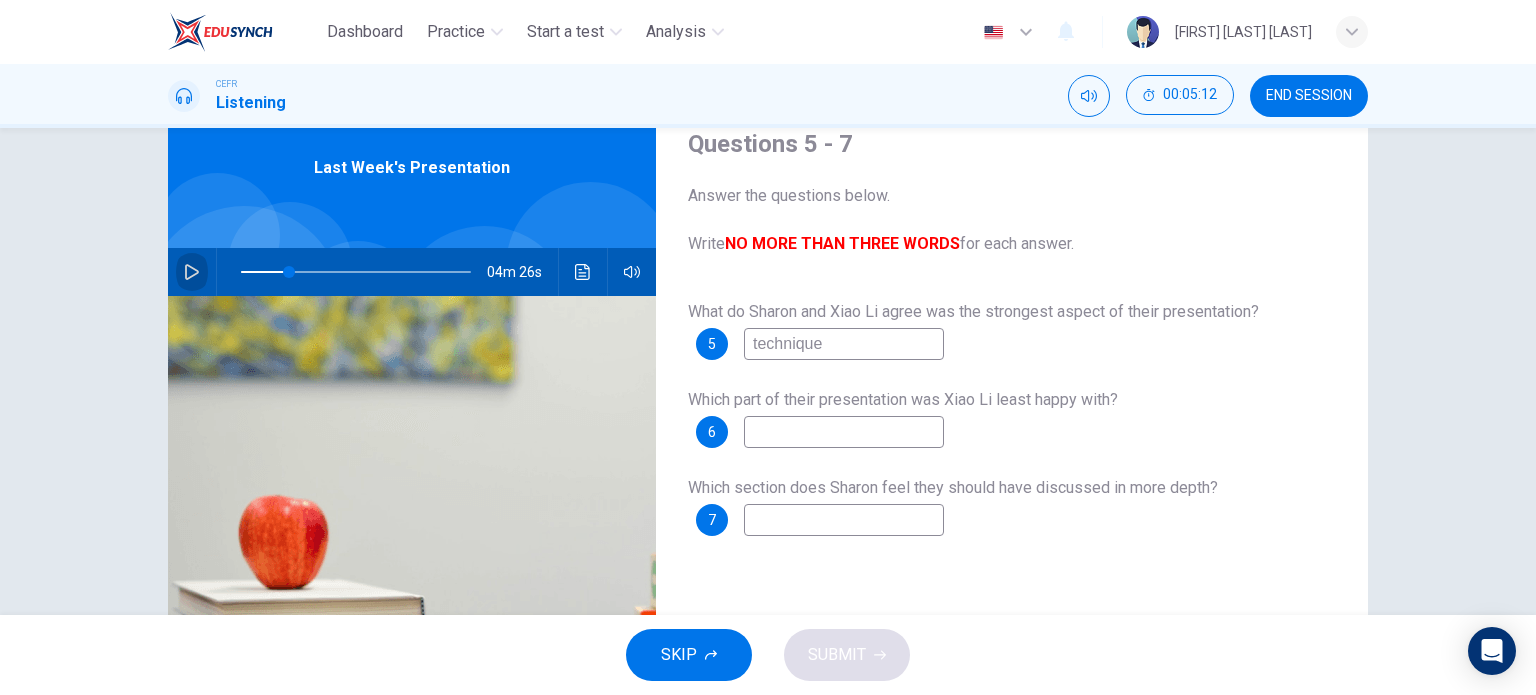 click at bounding box center [192, 272] 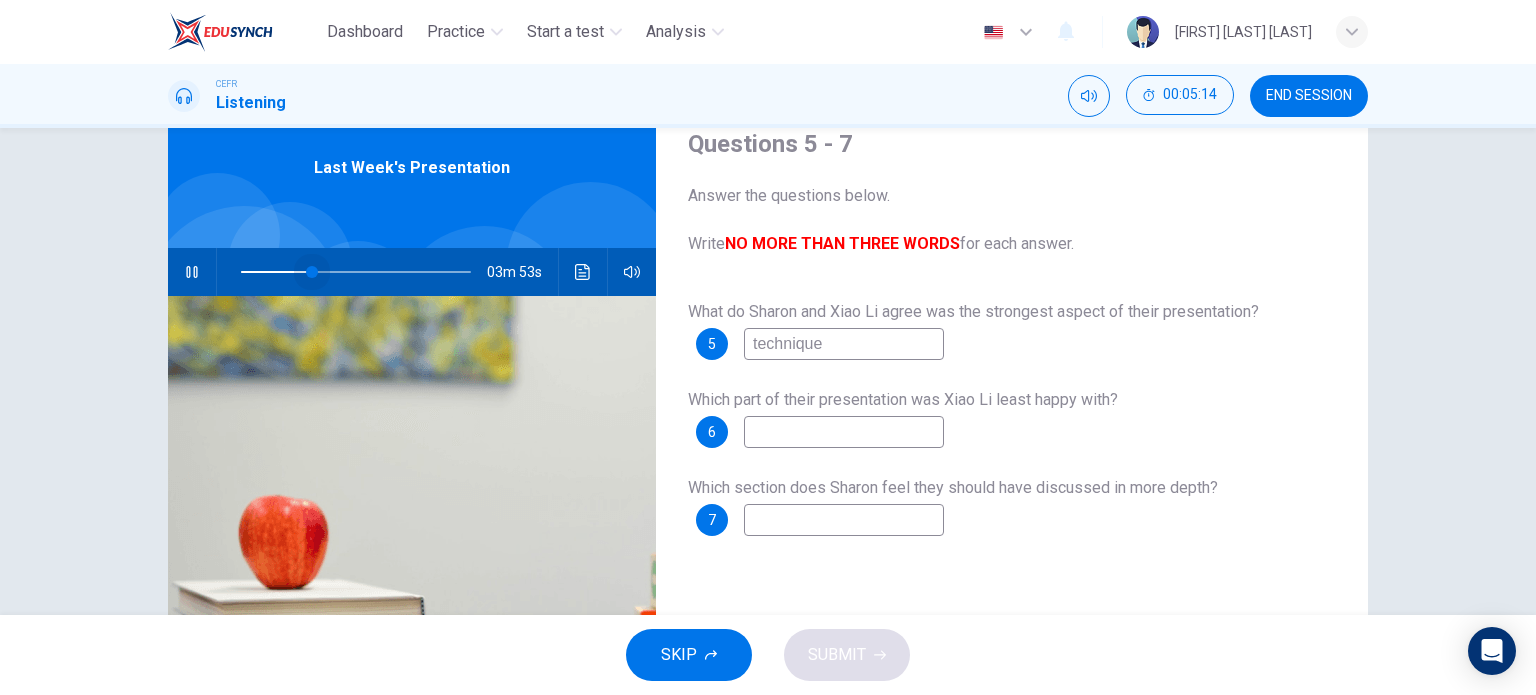 click at bounding box center [356, 272] 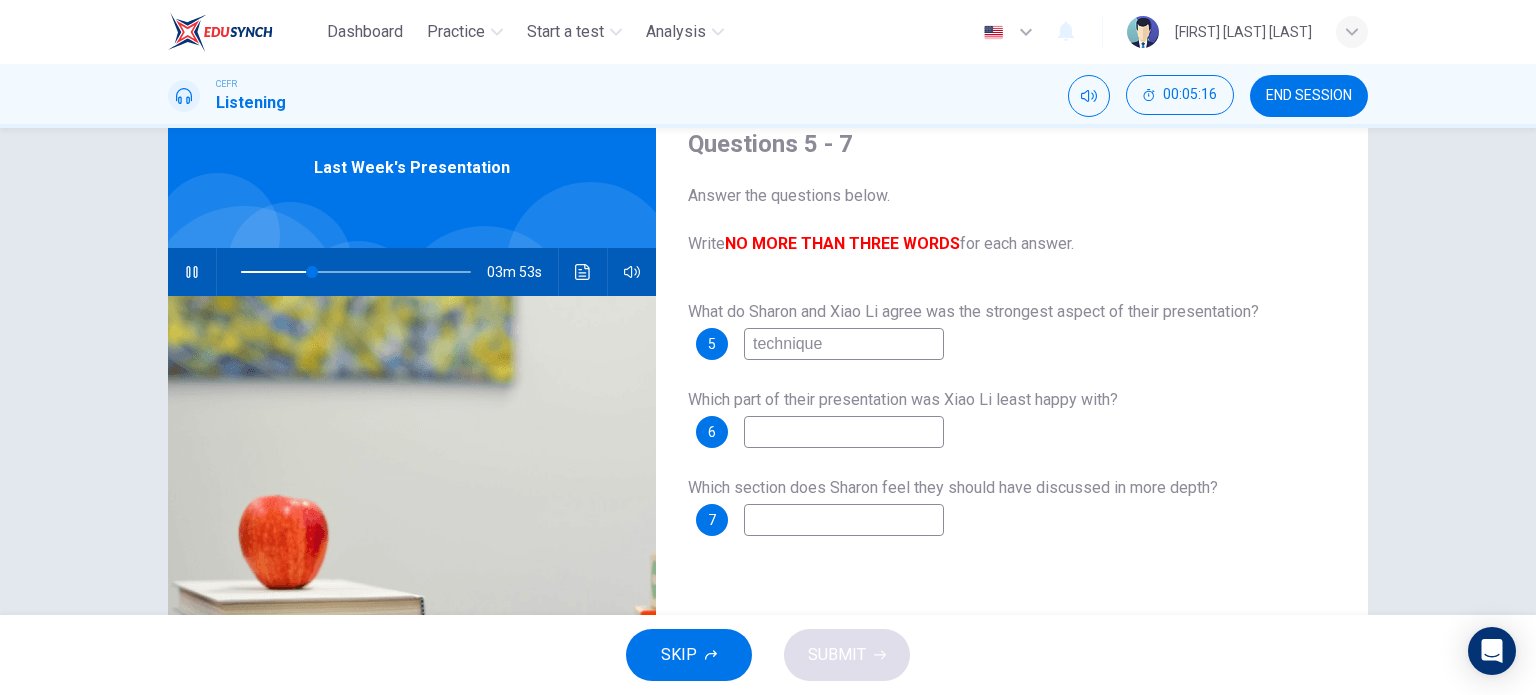 scroll, scrollTop: 0, scrollLeft: 0, axis: both 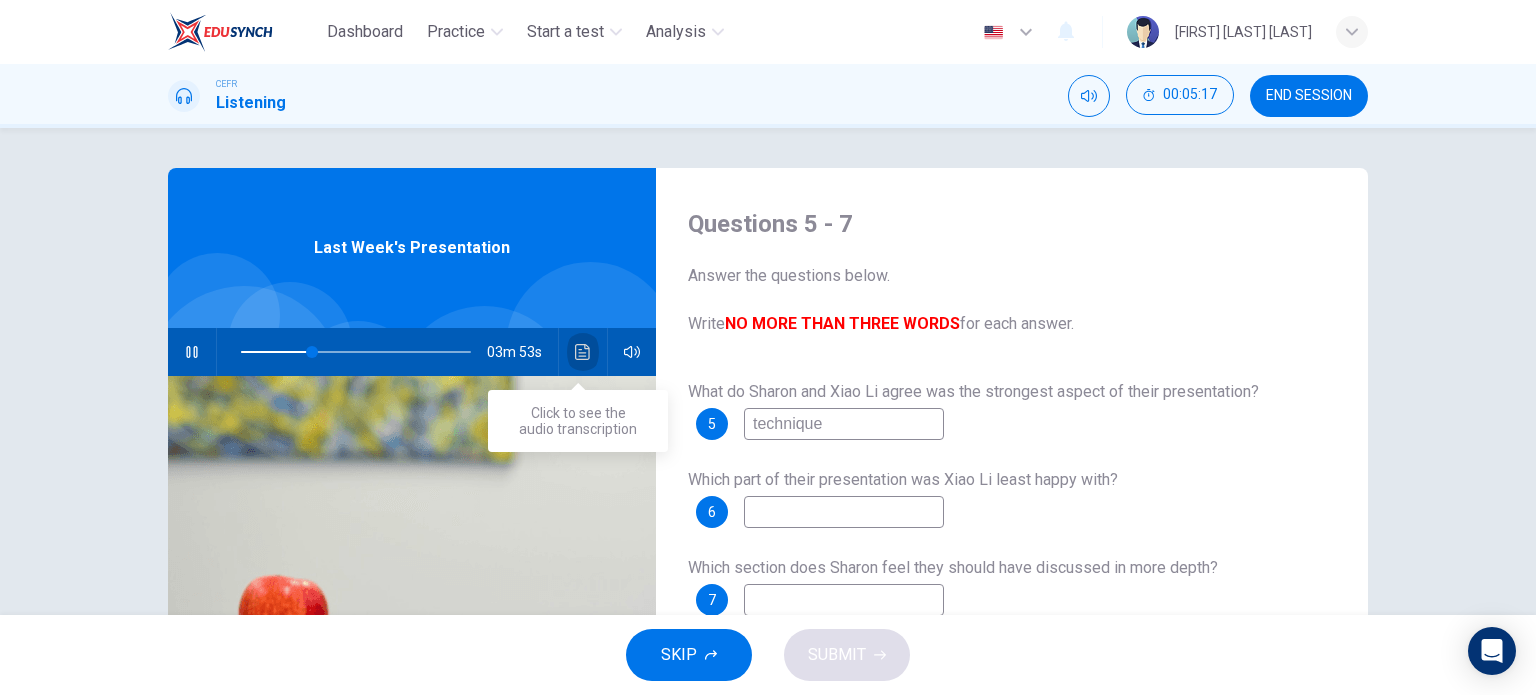 click at bounding box center (582, 352) 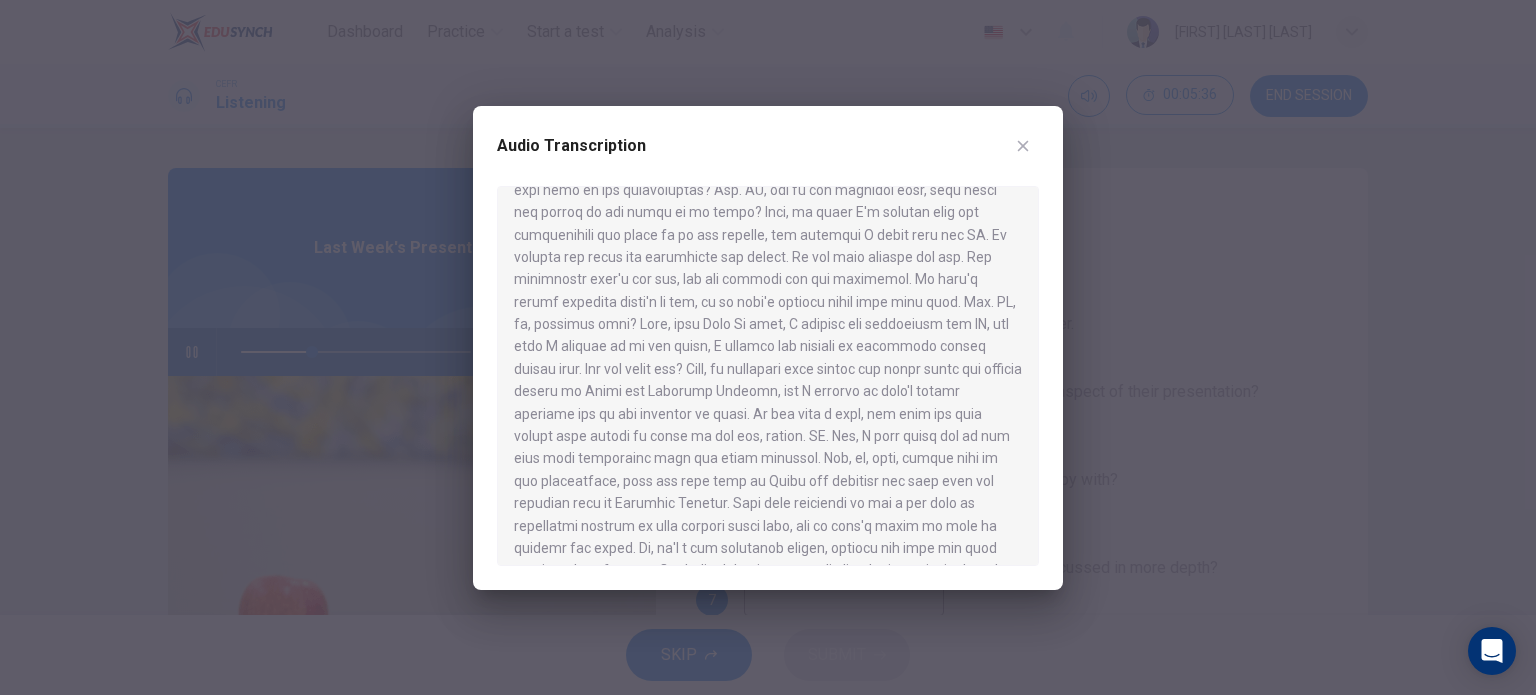 scroll, scrollTop: 383, scrollLeft: 0, axis: vertical 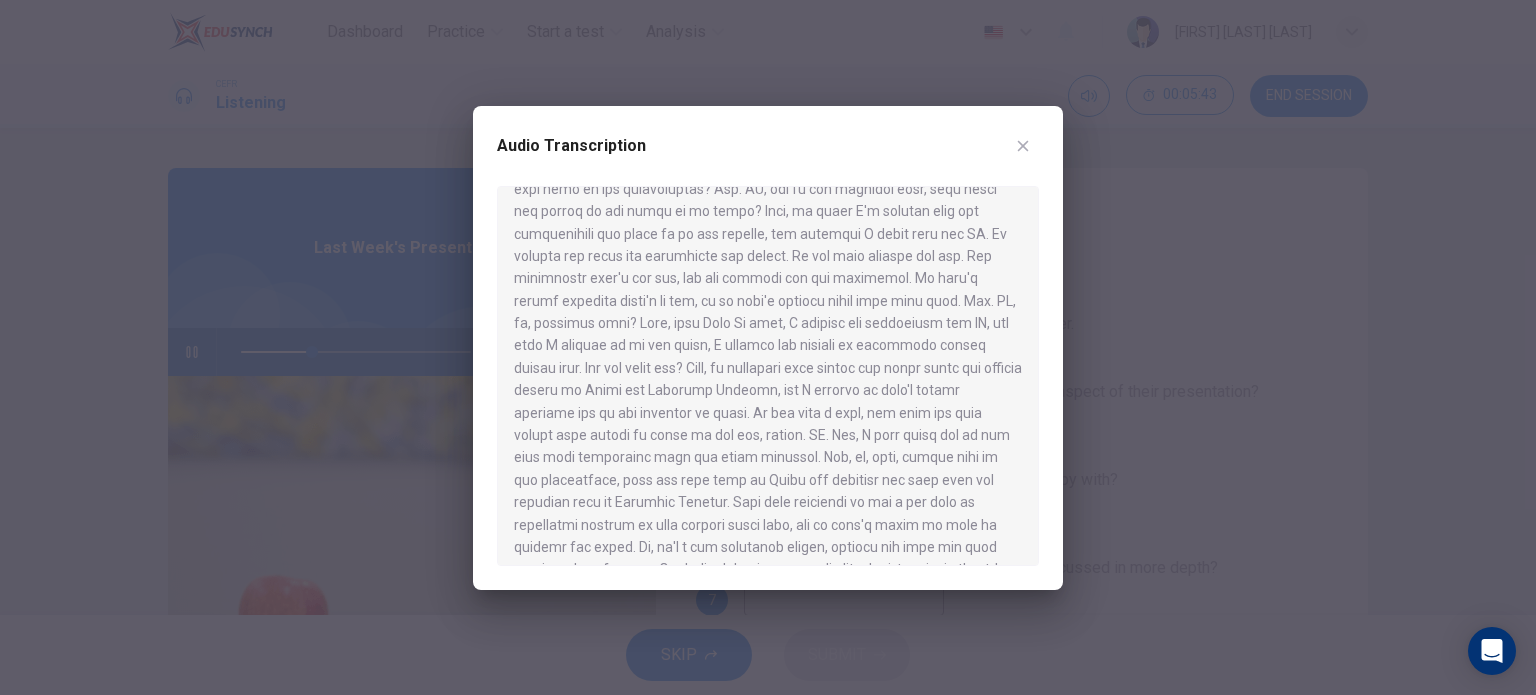 click at bounding box center (768, 347) 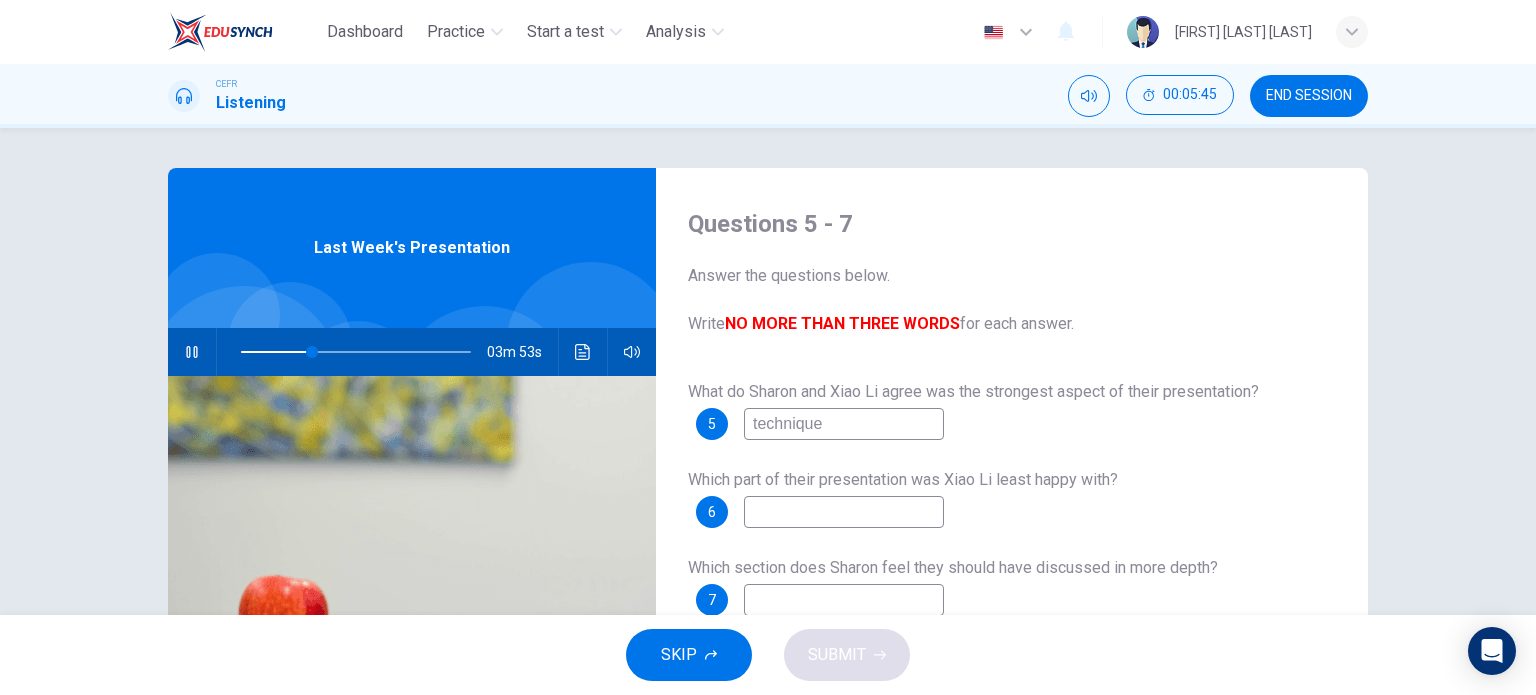 click at bounding box center [844, 424] 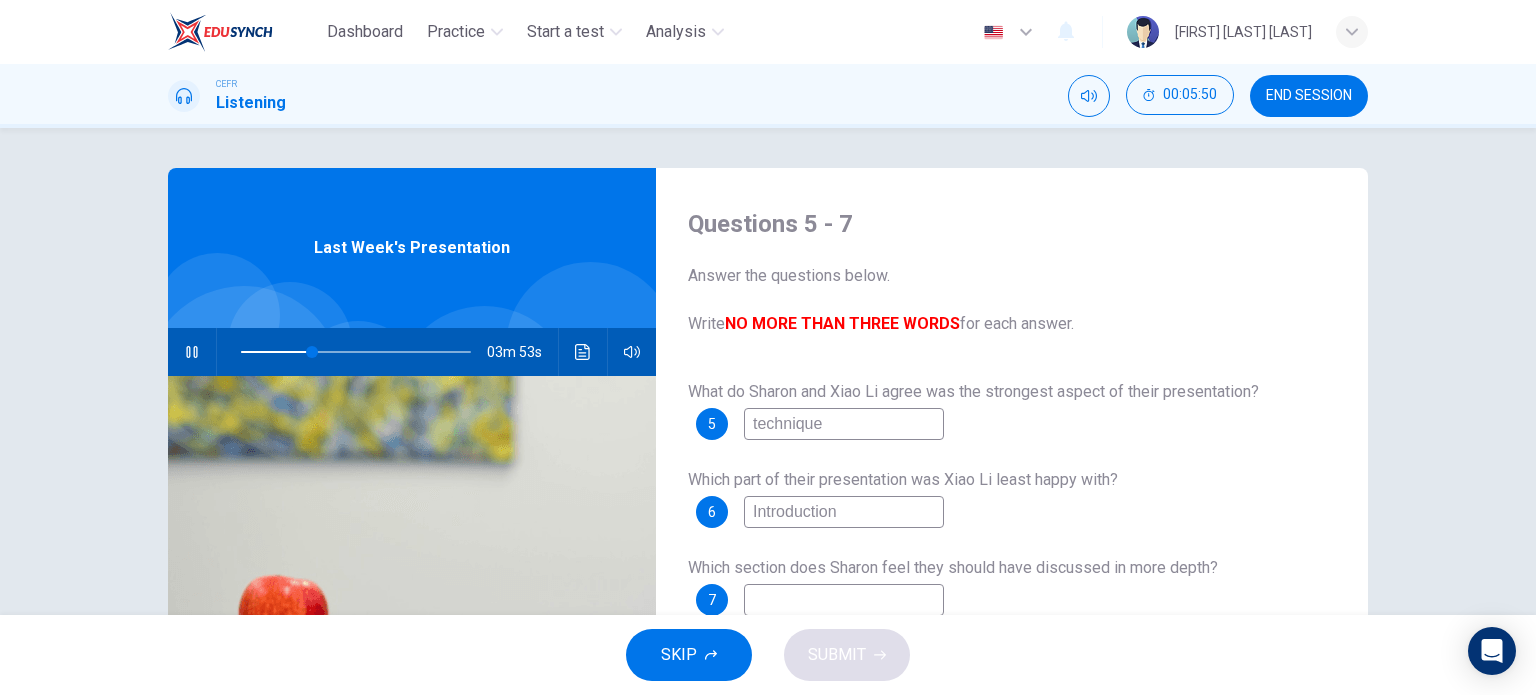 scroll, scrollTop: 48, scrollLeft: 0, axis: vertical 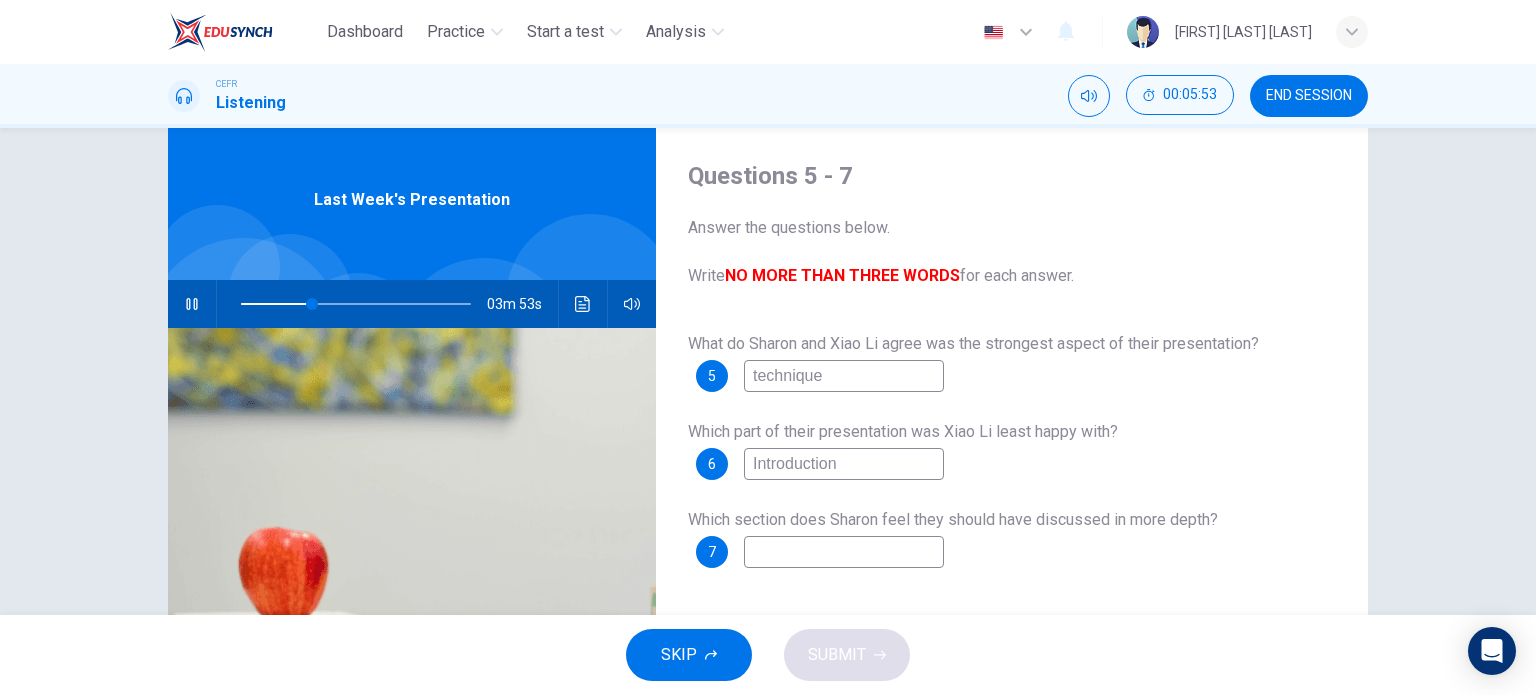 type on "Introduction" 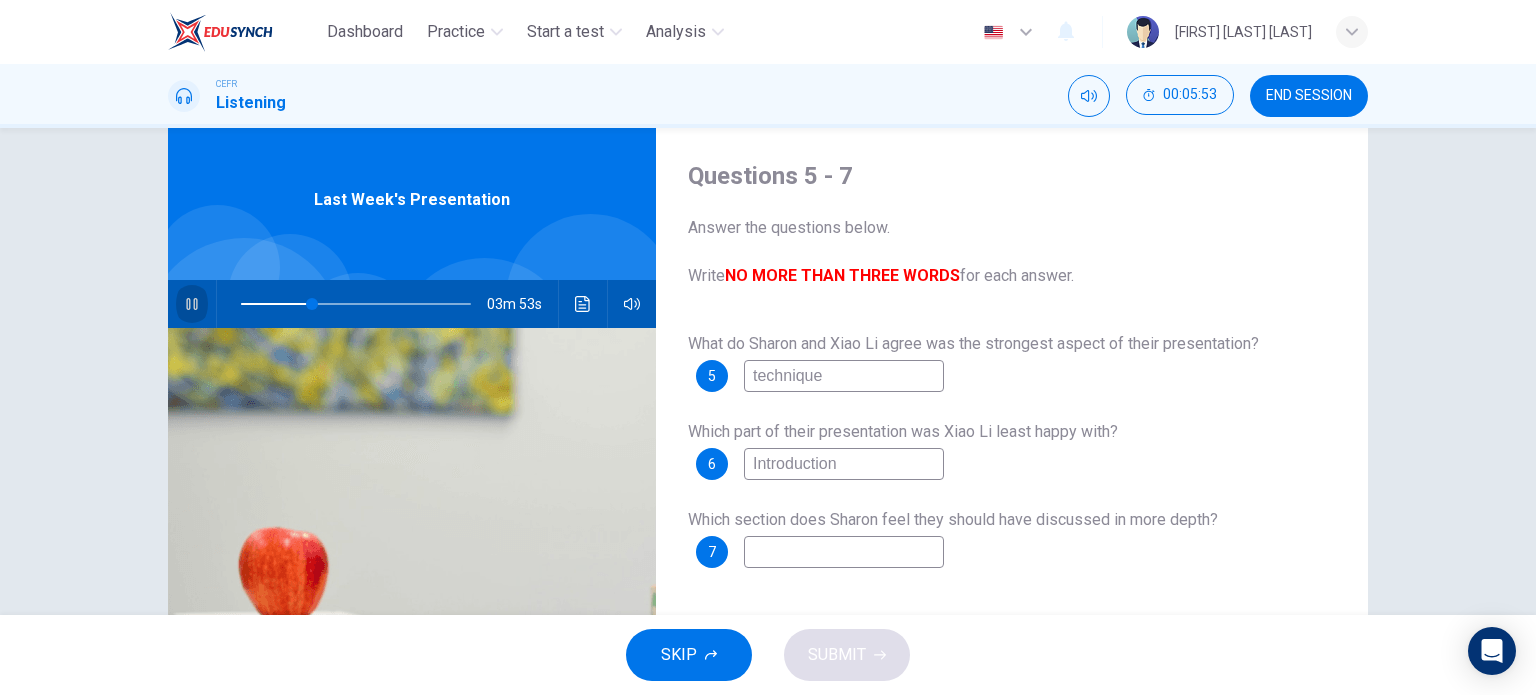 click at bounding box center (191, 304) 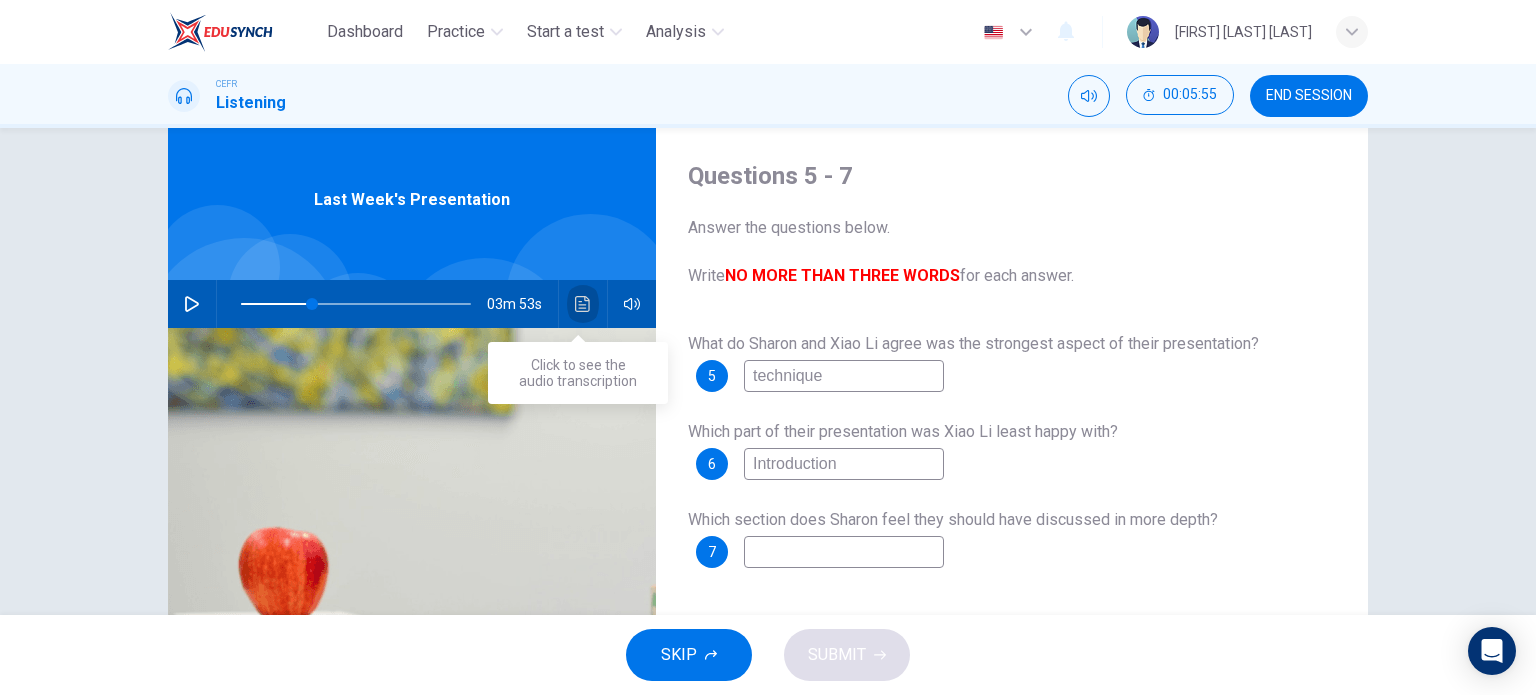 click at bounding box center [583, 304] 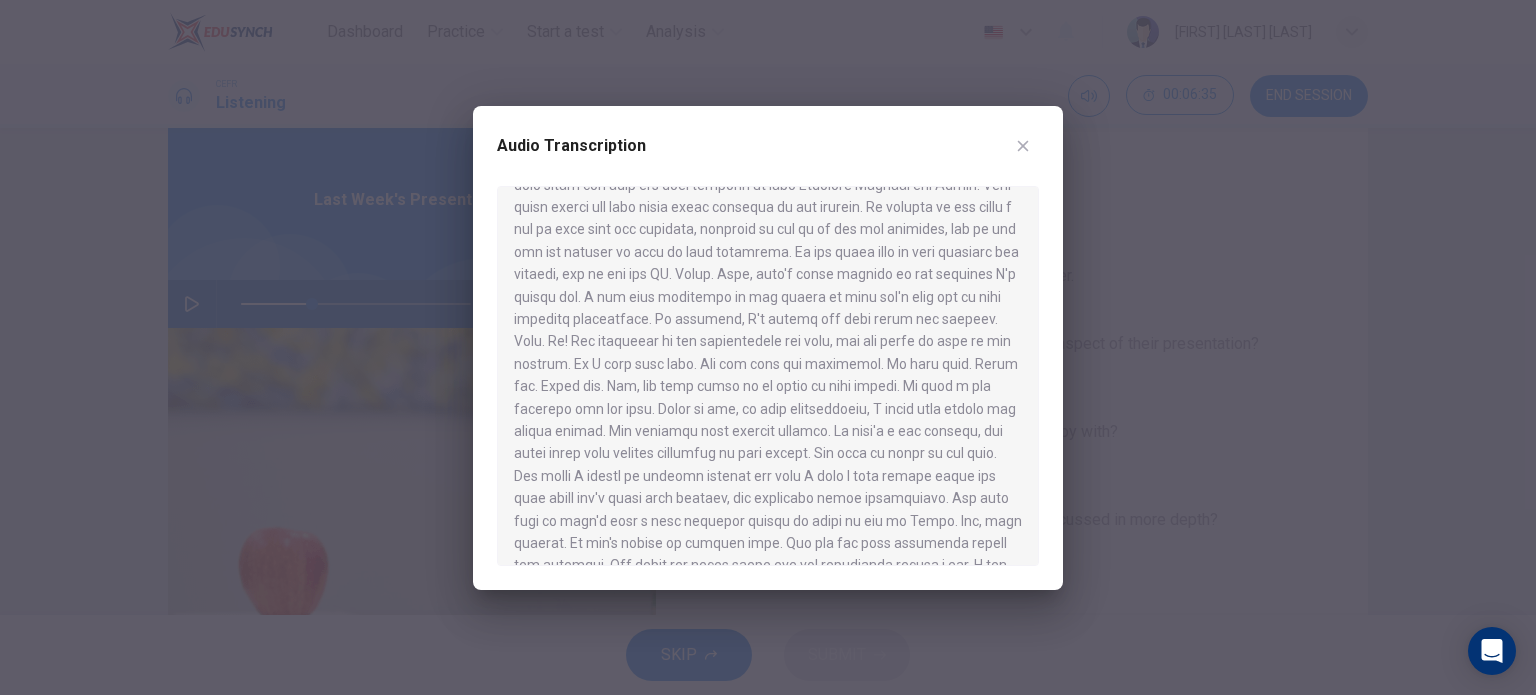 scroll, scrollTop: 1013, scrollLeft: 0, axis: vertical 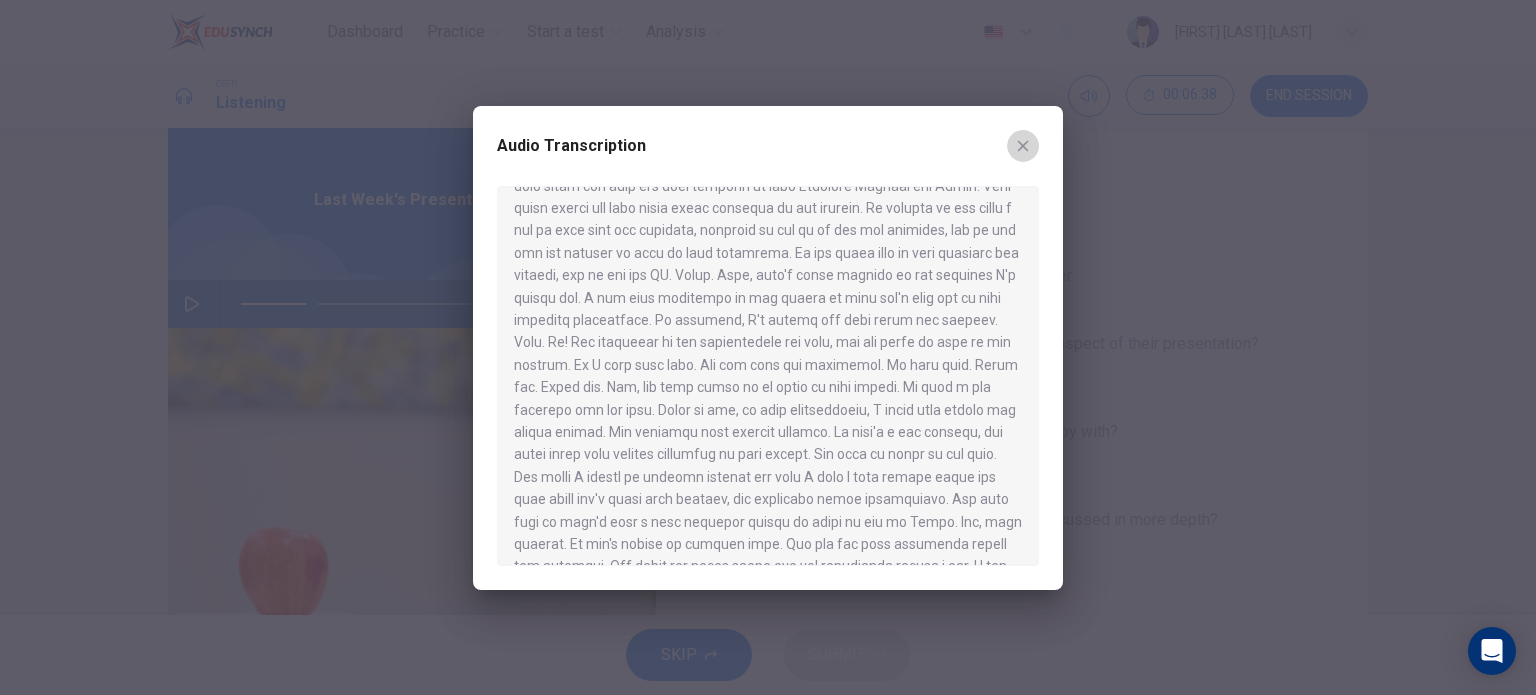 click at bounding box center [1023, 146] 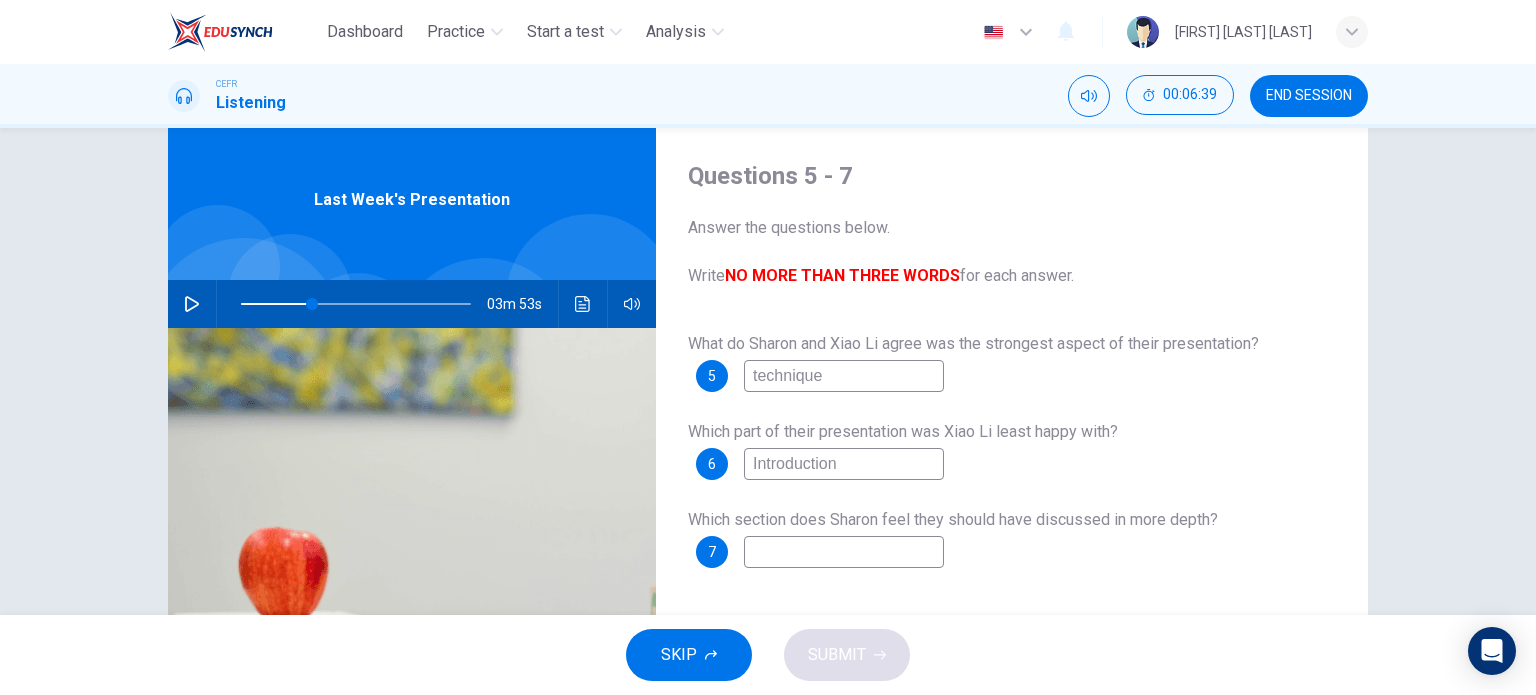 click at bounding box center [844, 376] 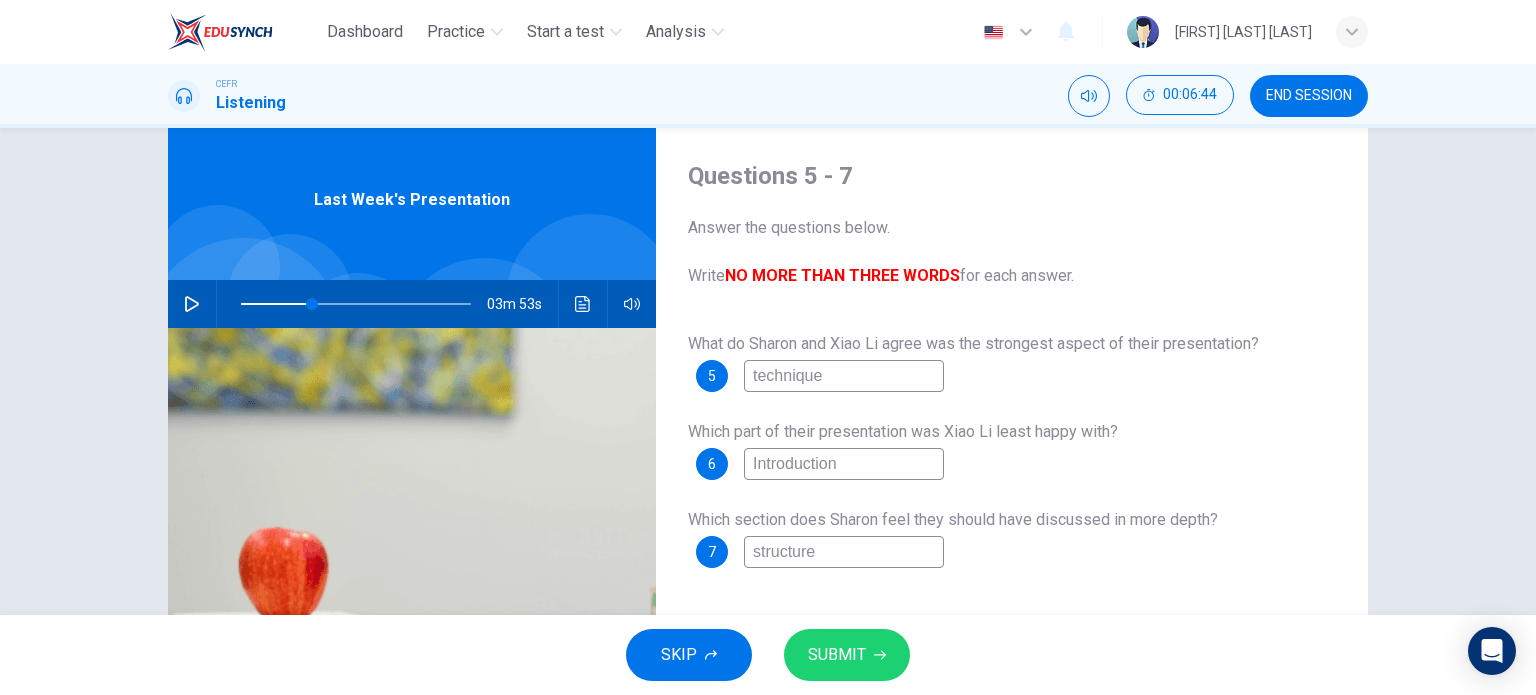 type on "structure" 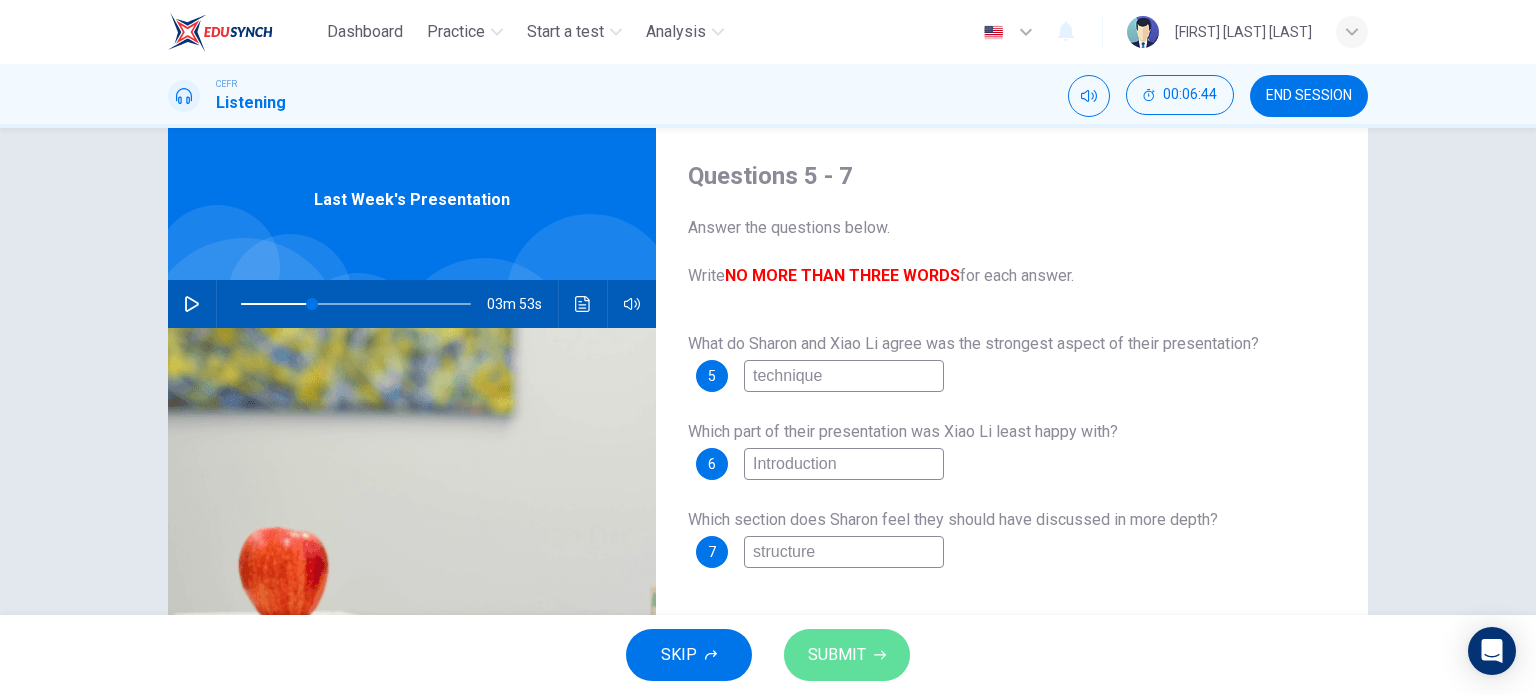 click on "SUBMIT" at bounding box center [837, 655] 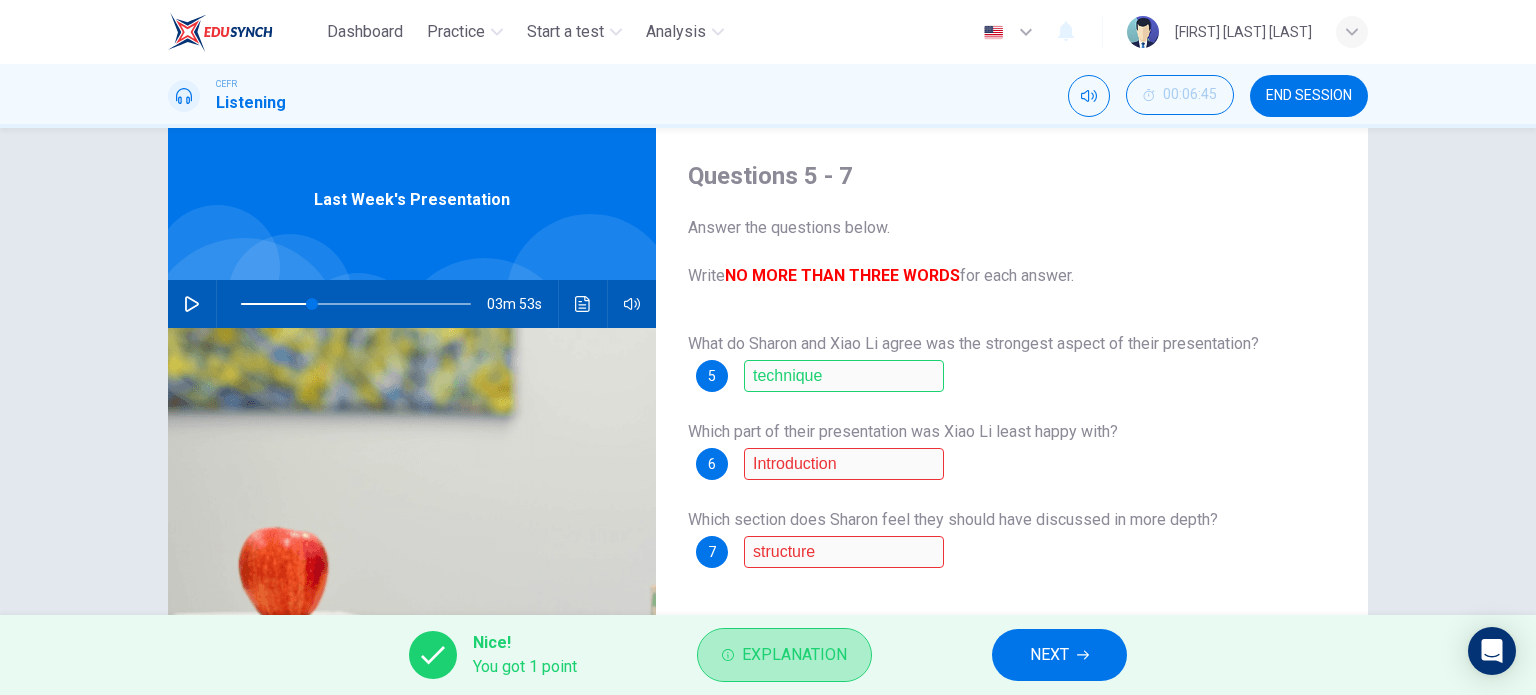 click on "Explanation" at bounding box center [784, 655] 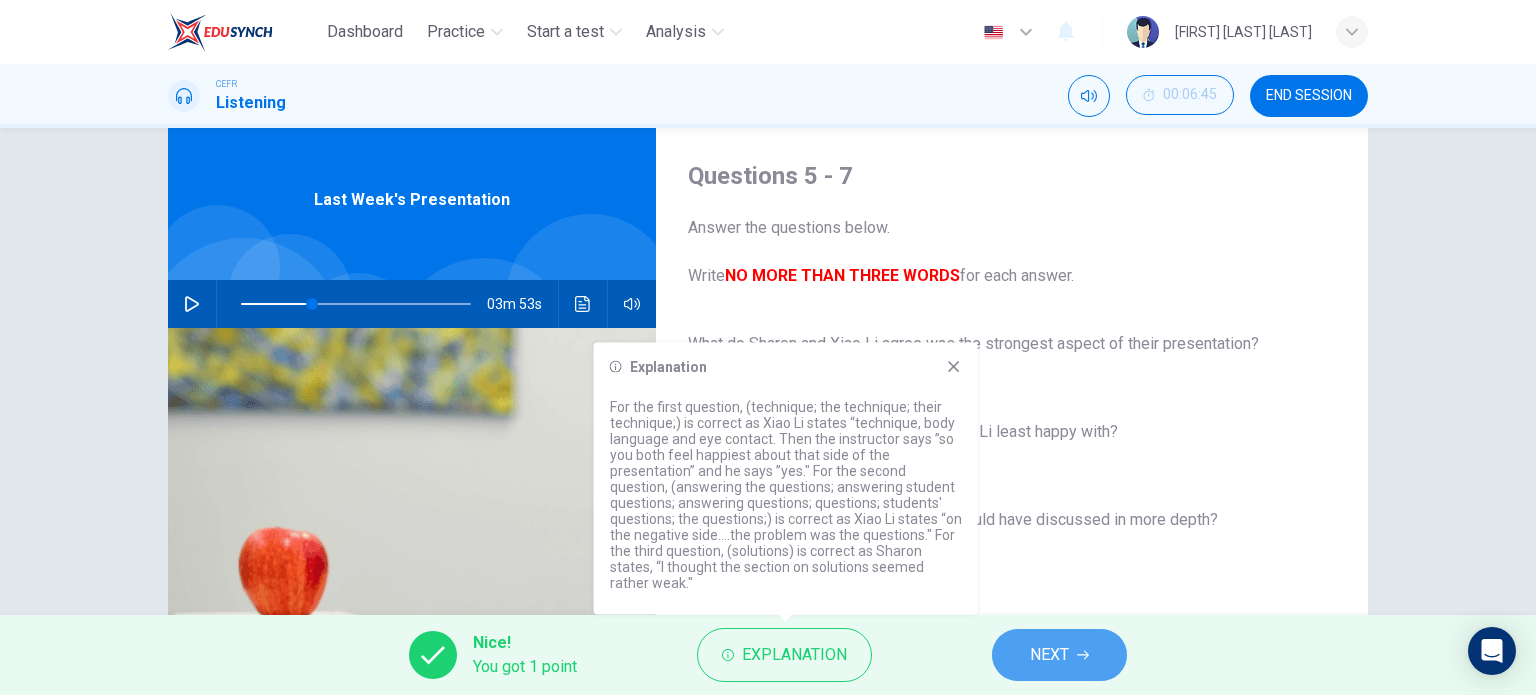 click on "NEXT" at bounding box center (1049, 655) 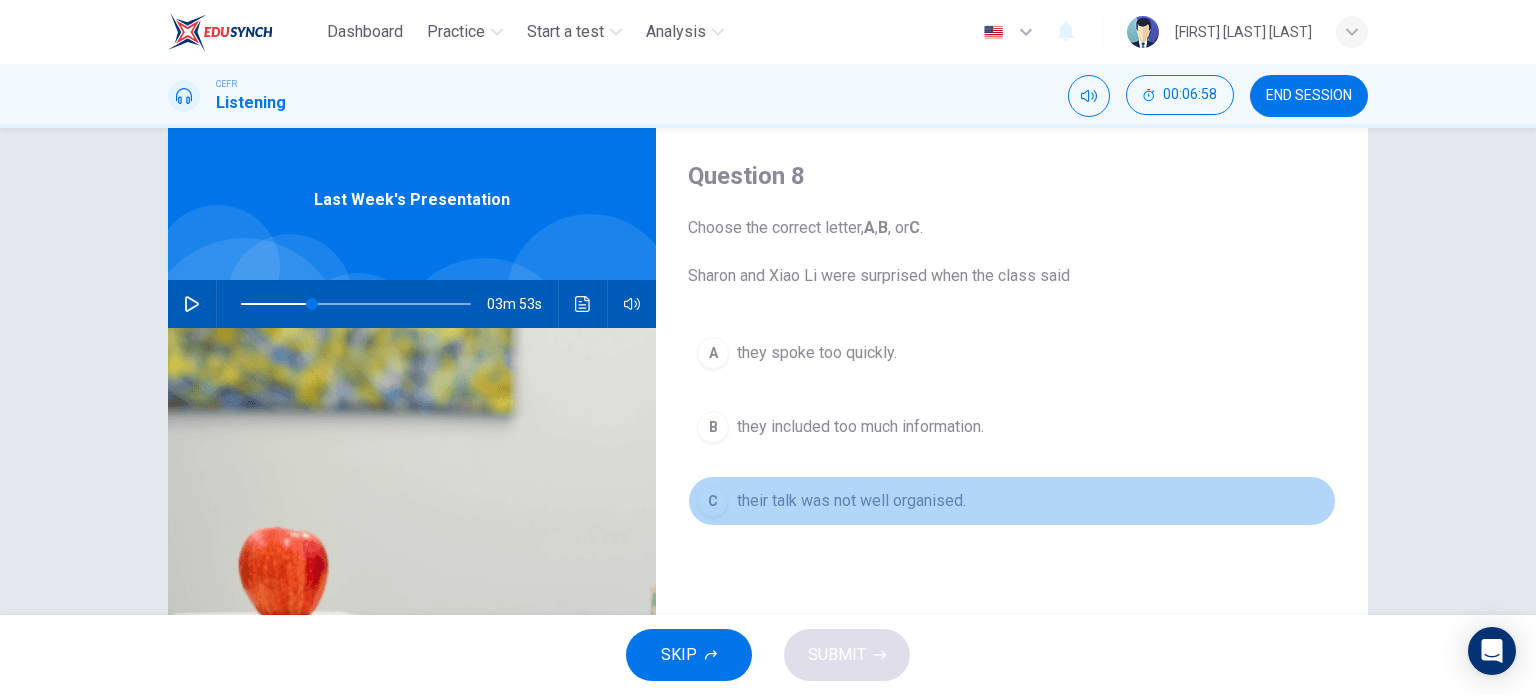 click on "C" at bounding box center [713, 353] 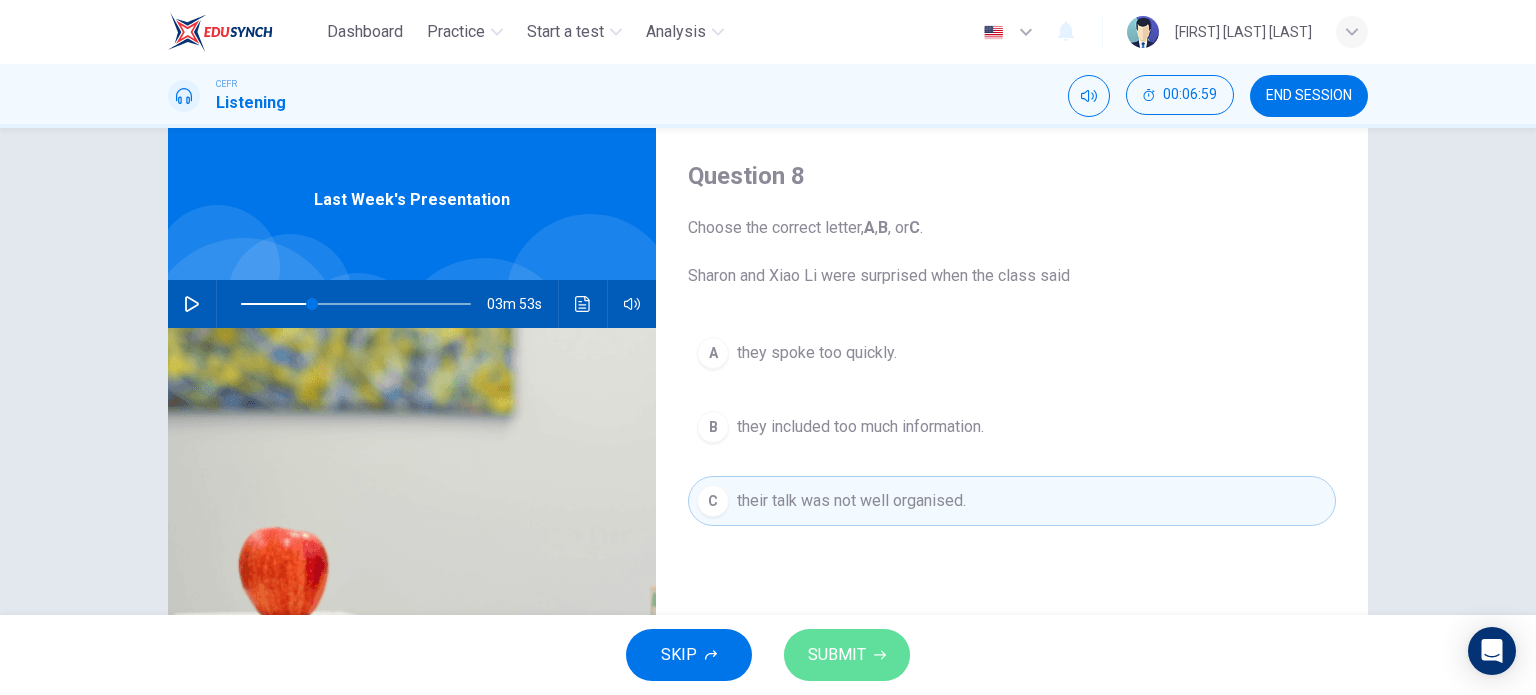 click on "SUBMIT" at bounding box center [837, 655] 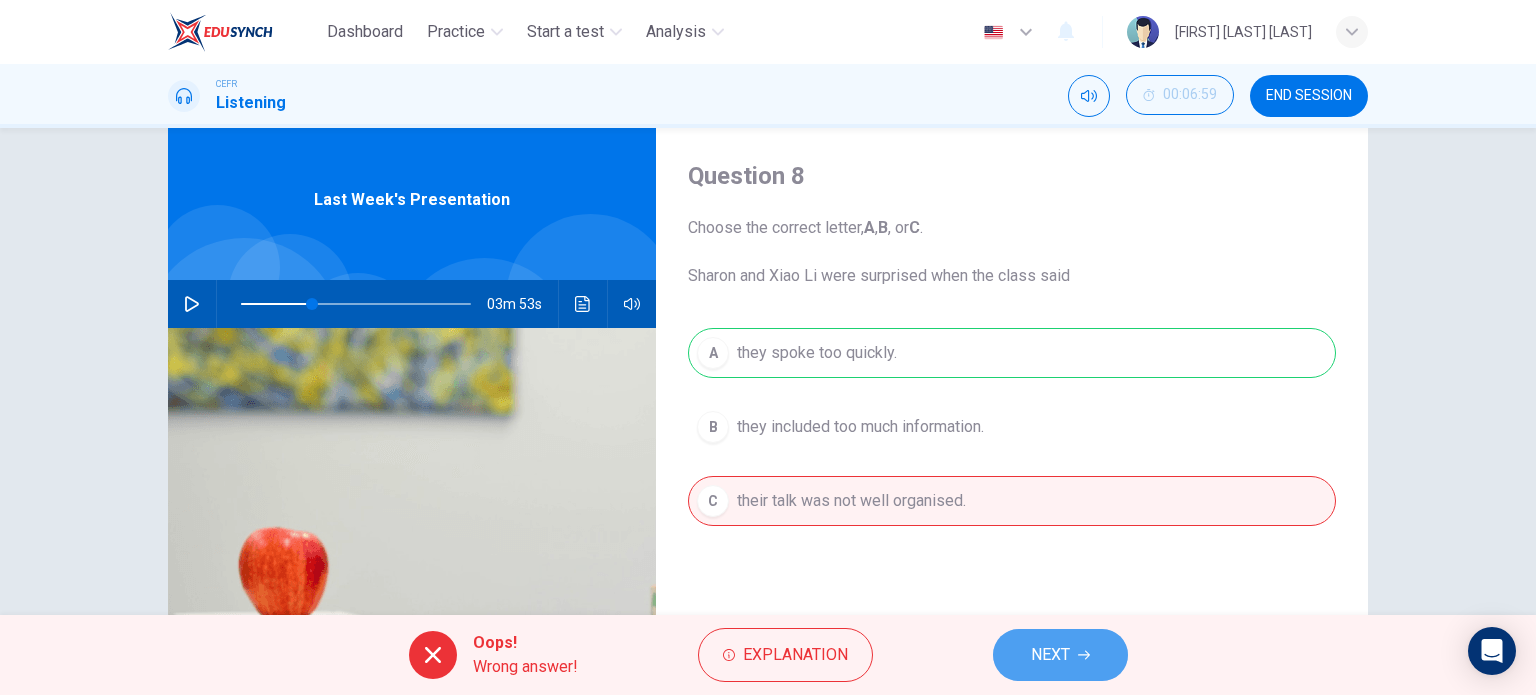 click on "NEXT" at bounding box center [1060, 655] 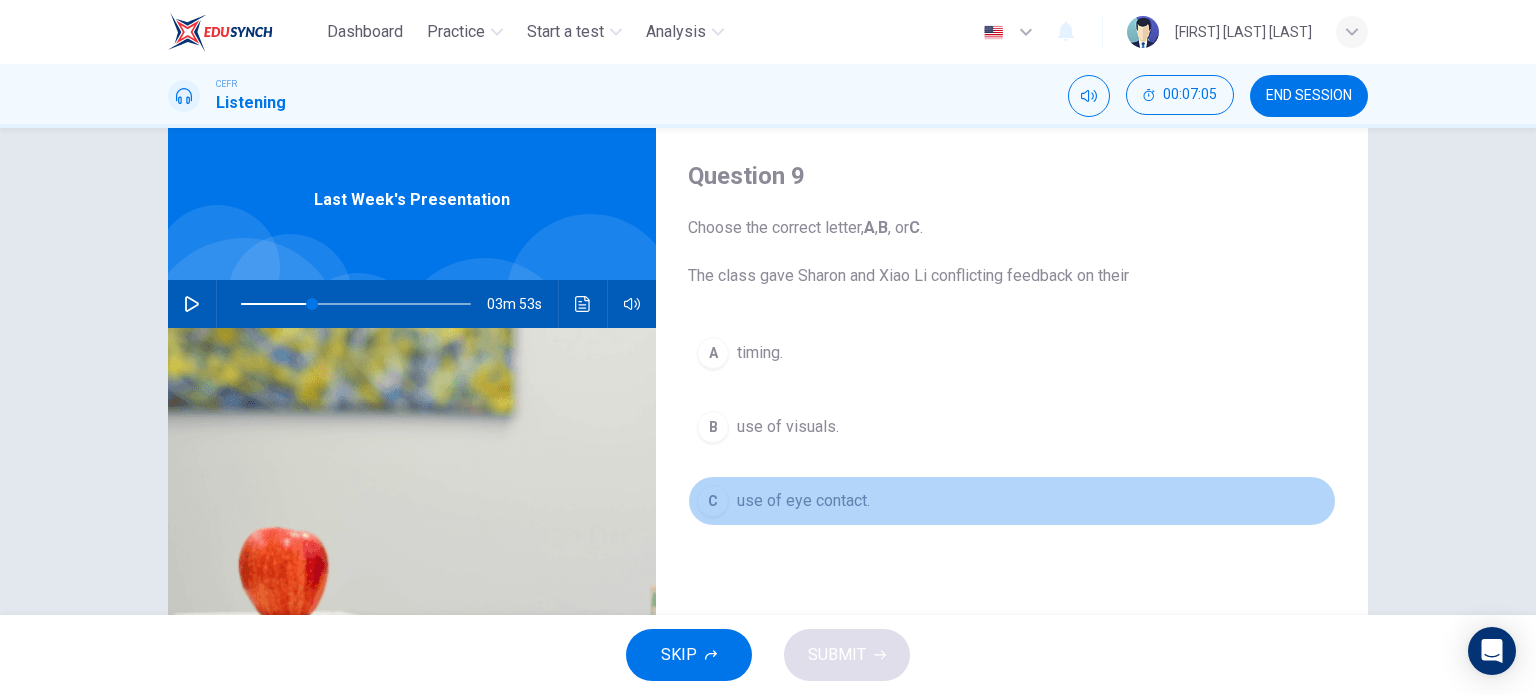 click on "C use of eye contact." at bounding box center [1012, 501] 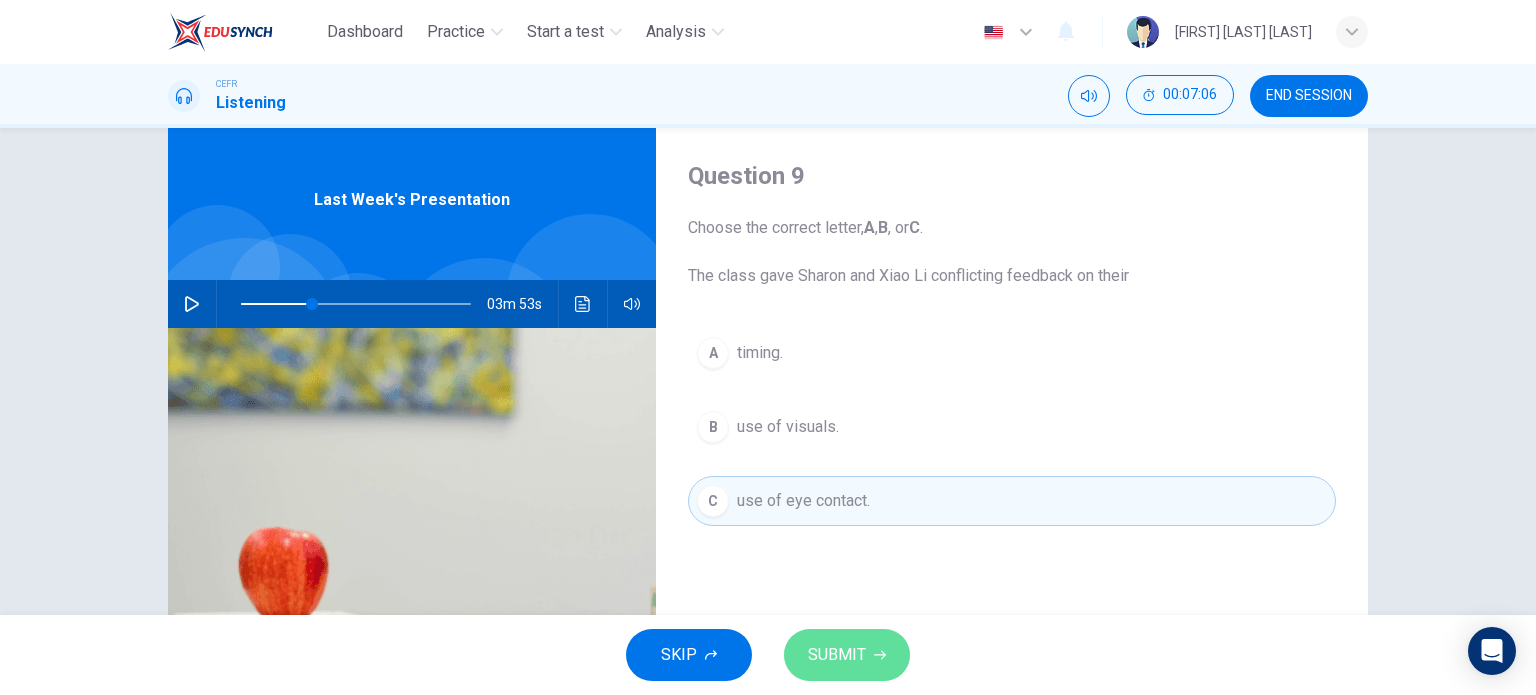 click on "SUBMIT" at bounding box center [837, 655] 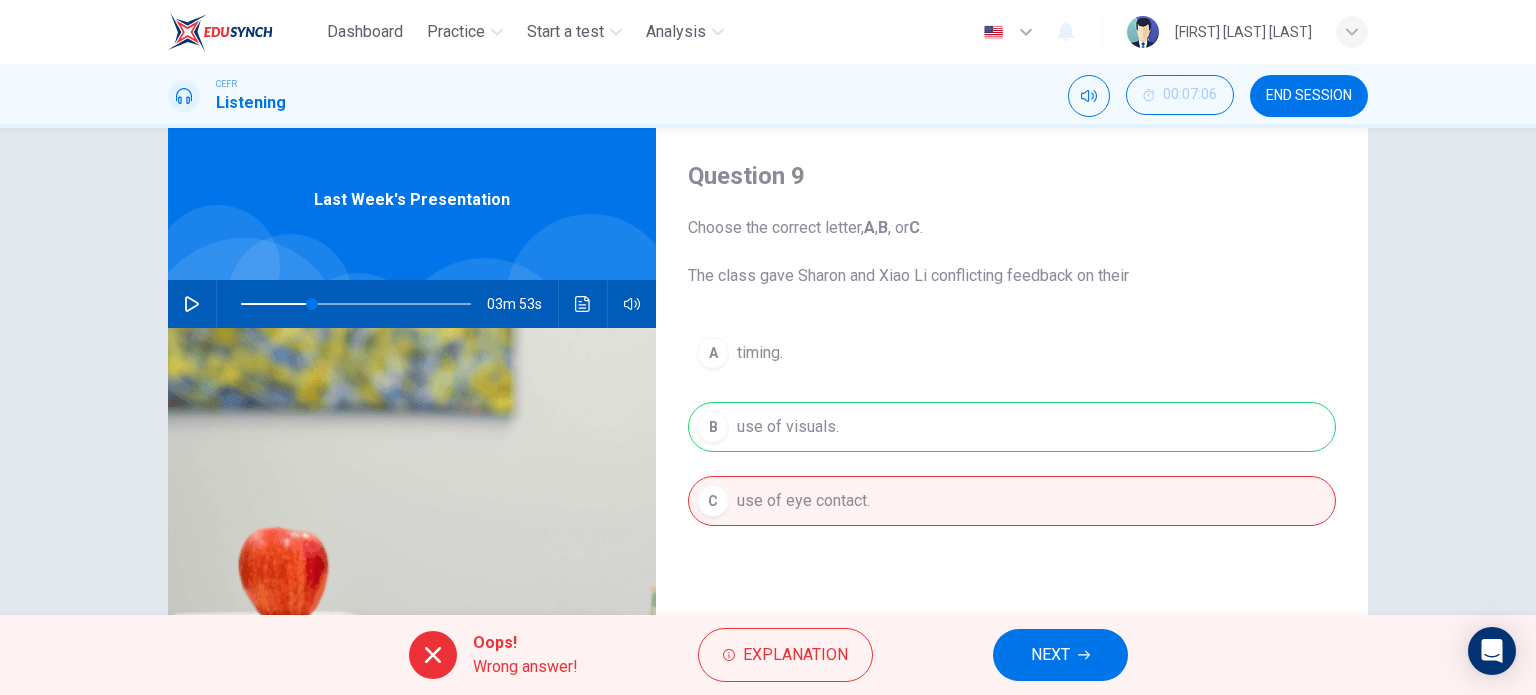 click on "NEXT" at bounding box center (1060, 655) 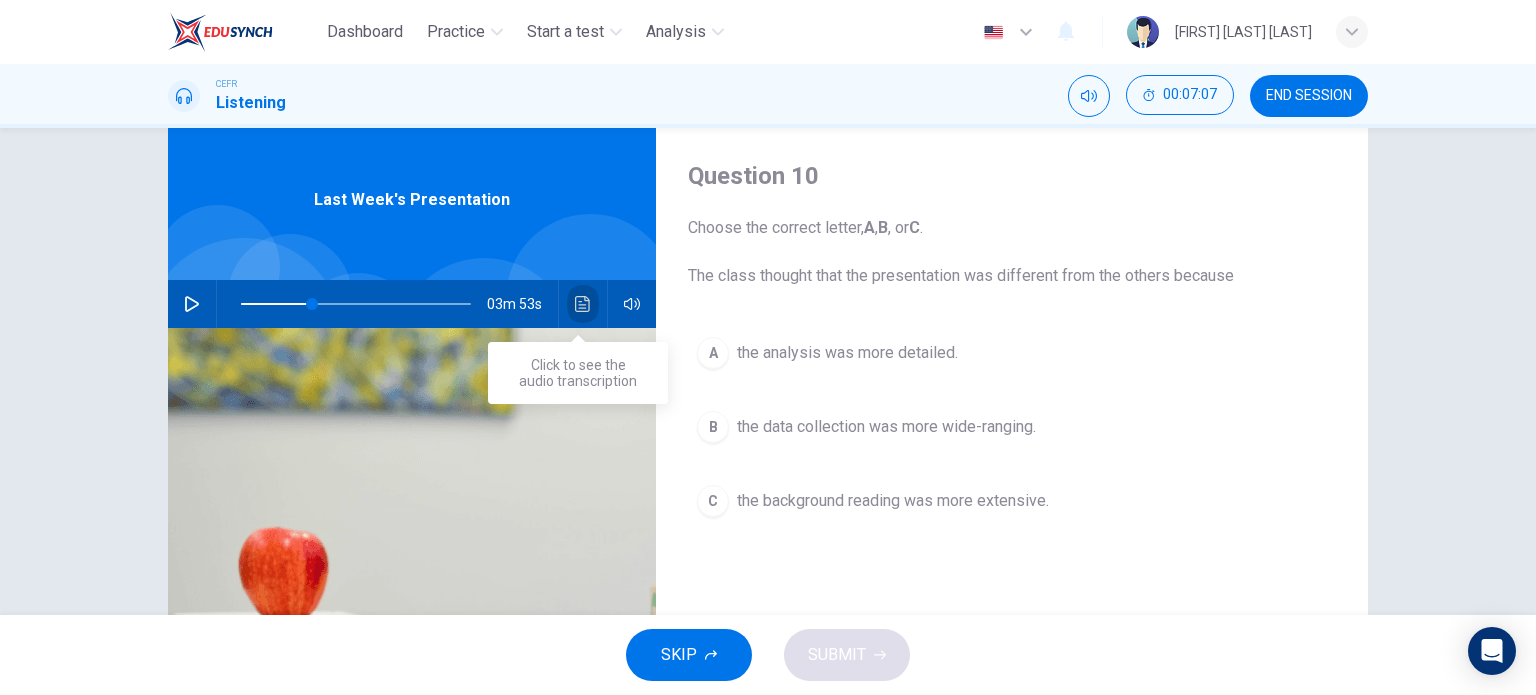 click at bounding box center (583, 304) 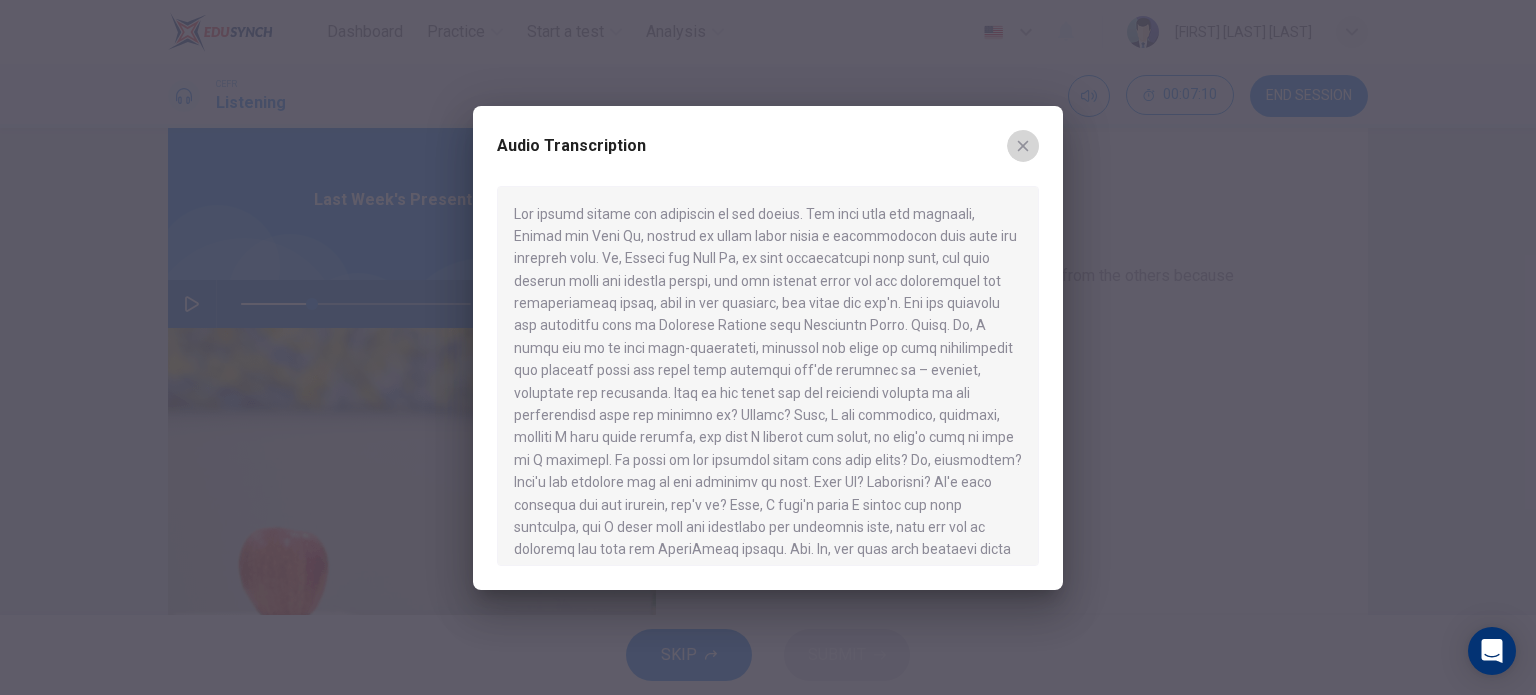 click at bounding box center [1023, 146] 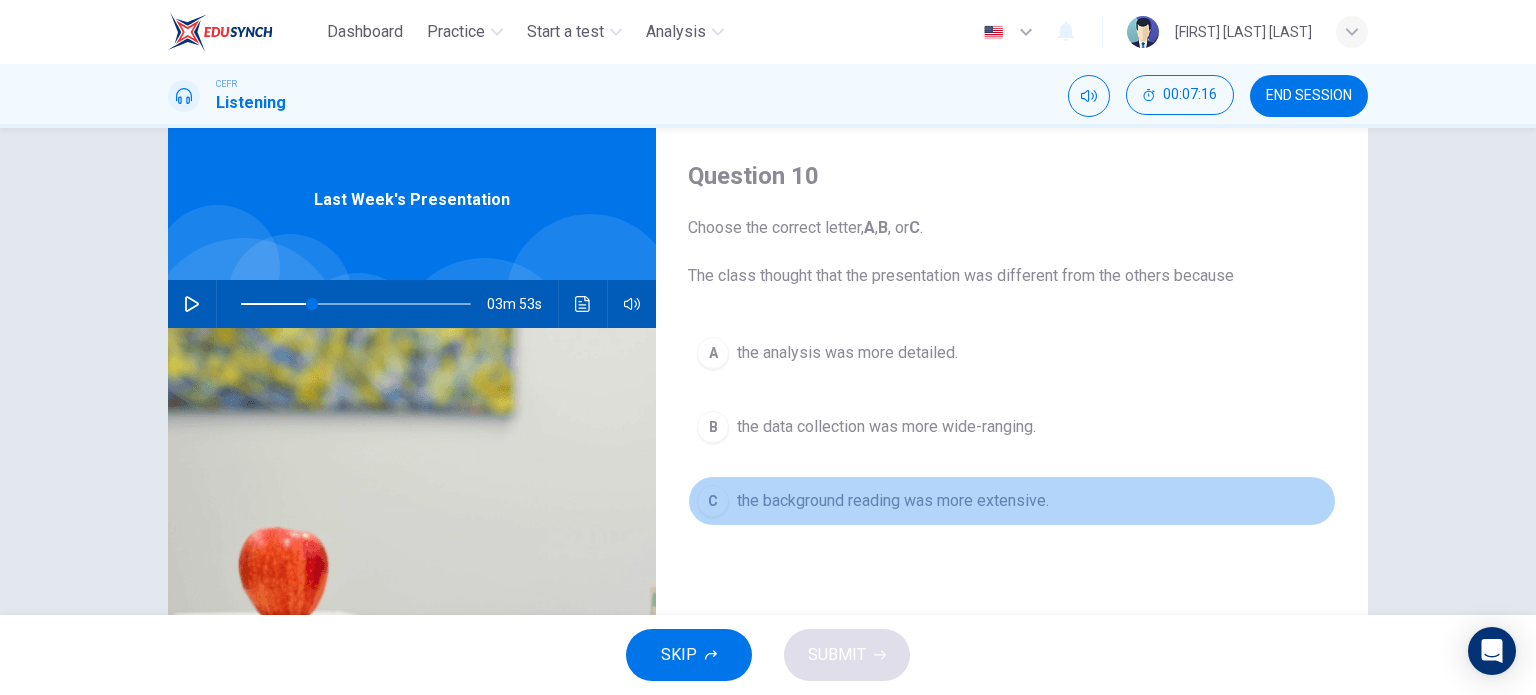 click on "the background reading was more extensive." at bounding box center (847, 353) 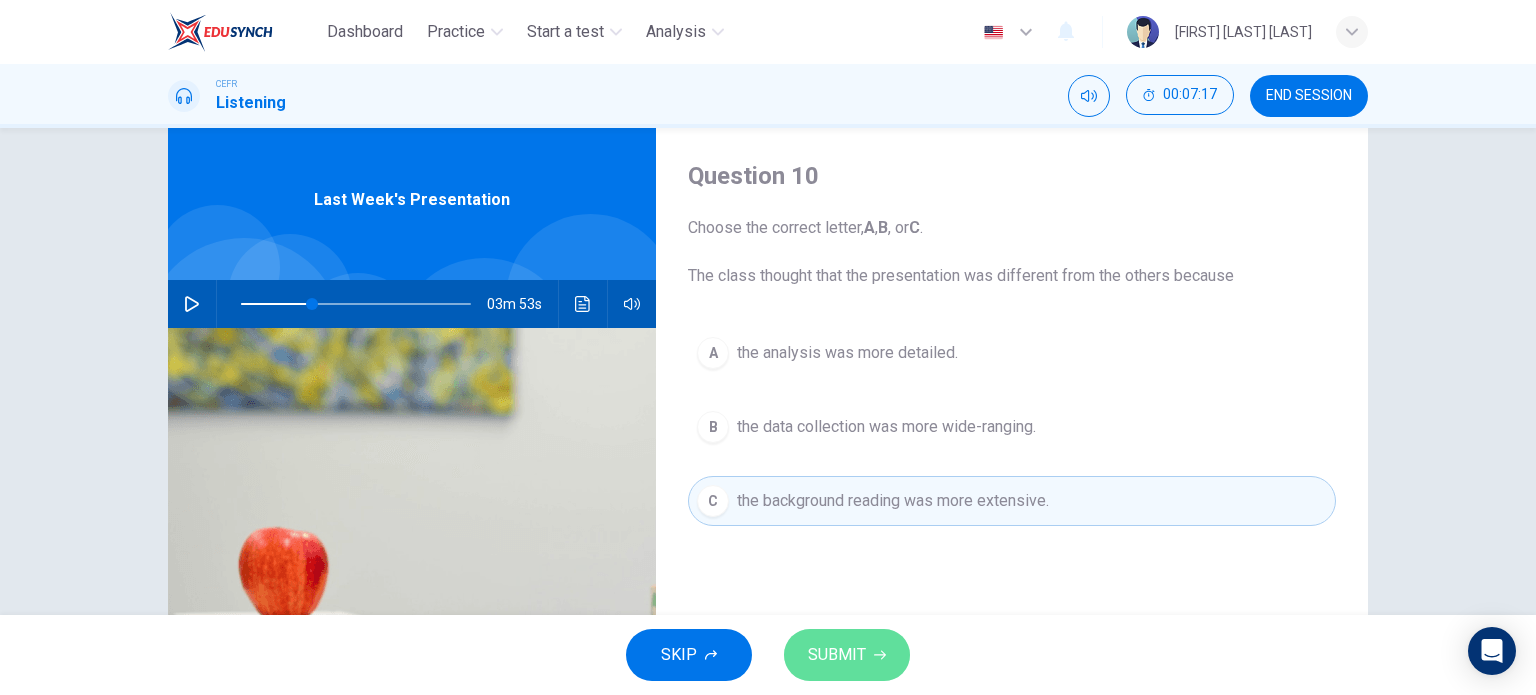 click on "SUBMIT" at bounding box center (847, 655) 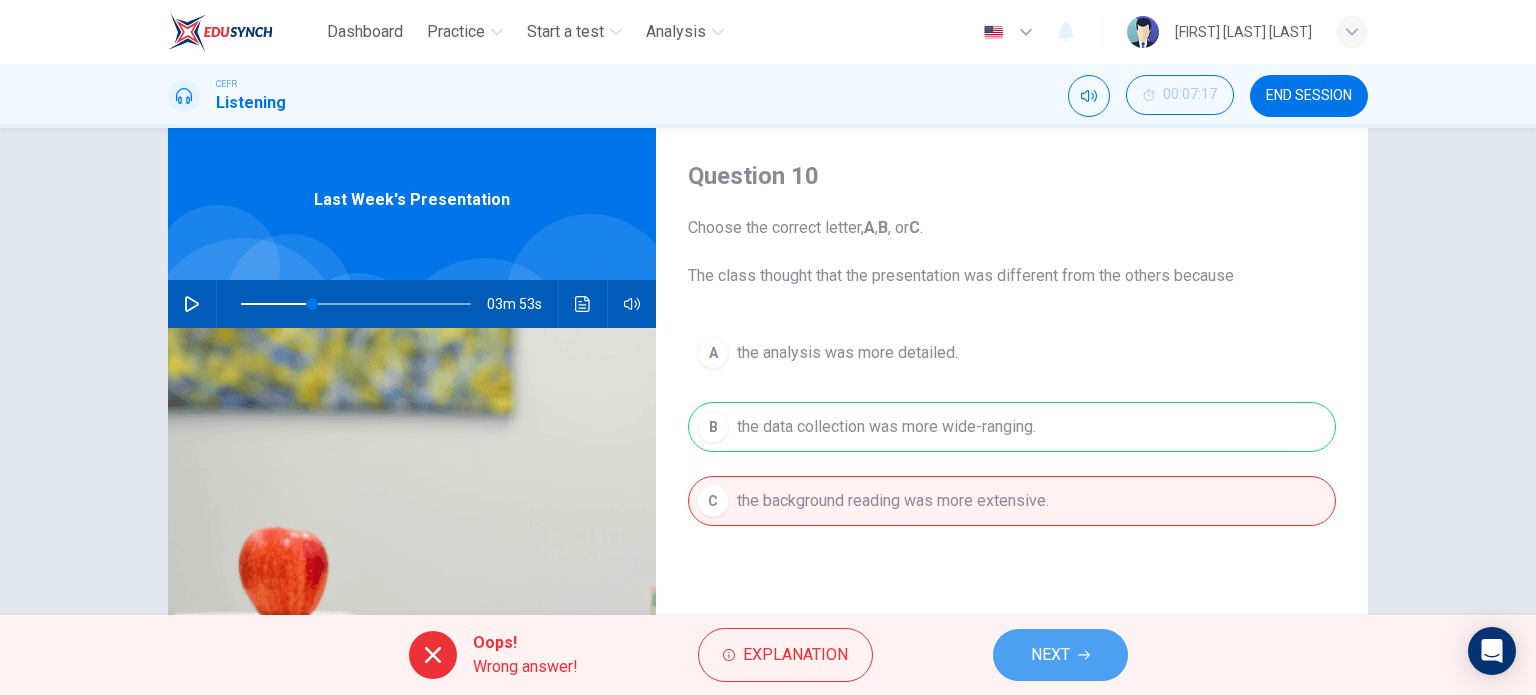 click on "NEXT" at bounding box center [1060, 655] 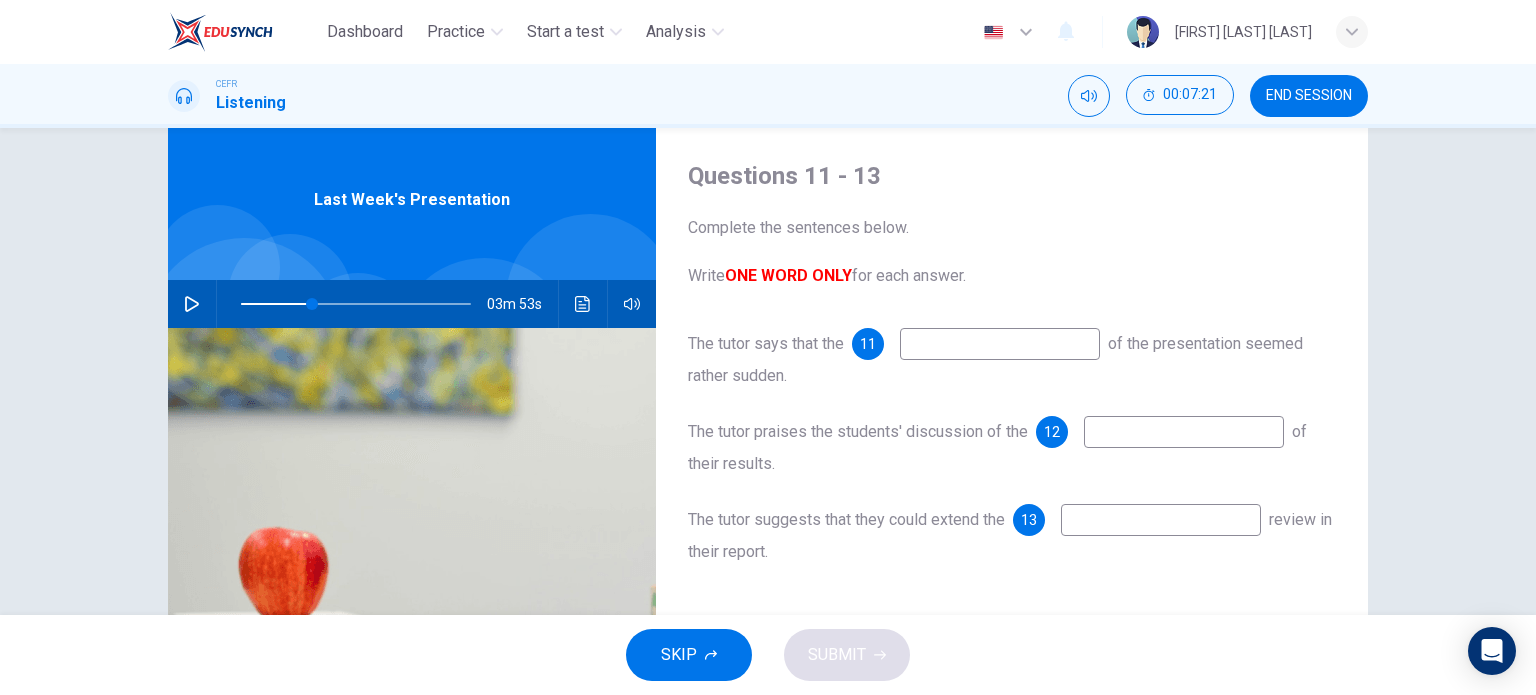 click on "END SESSION" at bounding box center [1309, 96] 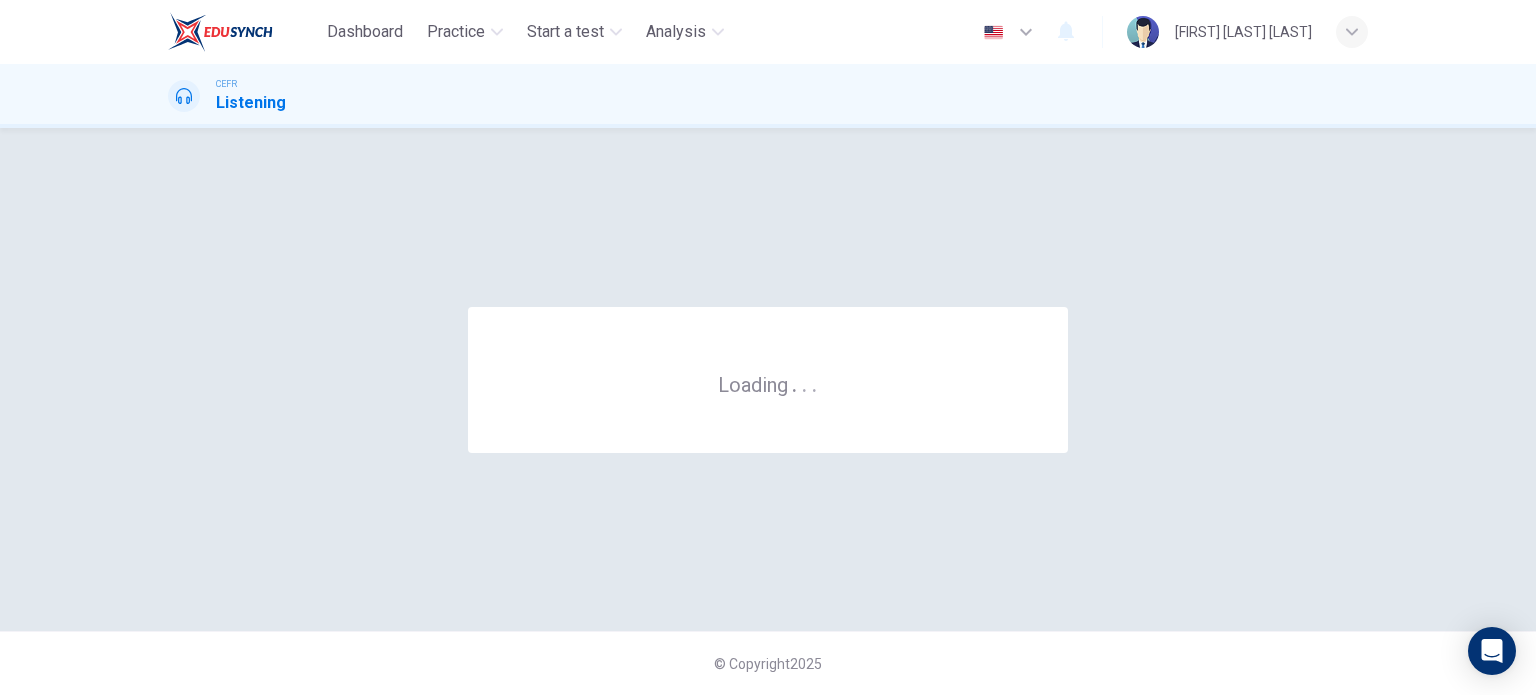 scroll, scrollTop: 0, scrollLeft: 0, axis: both 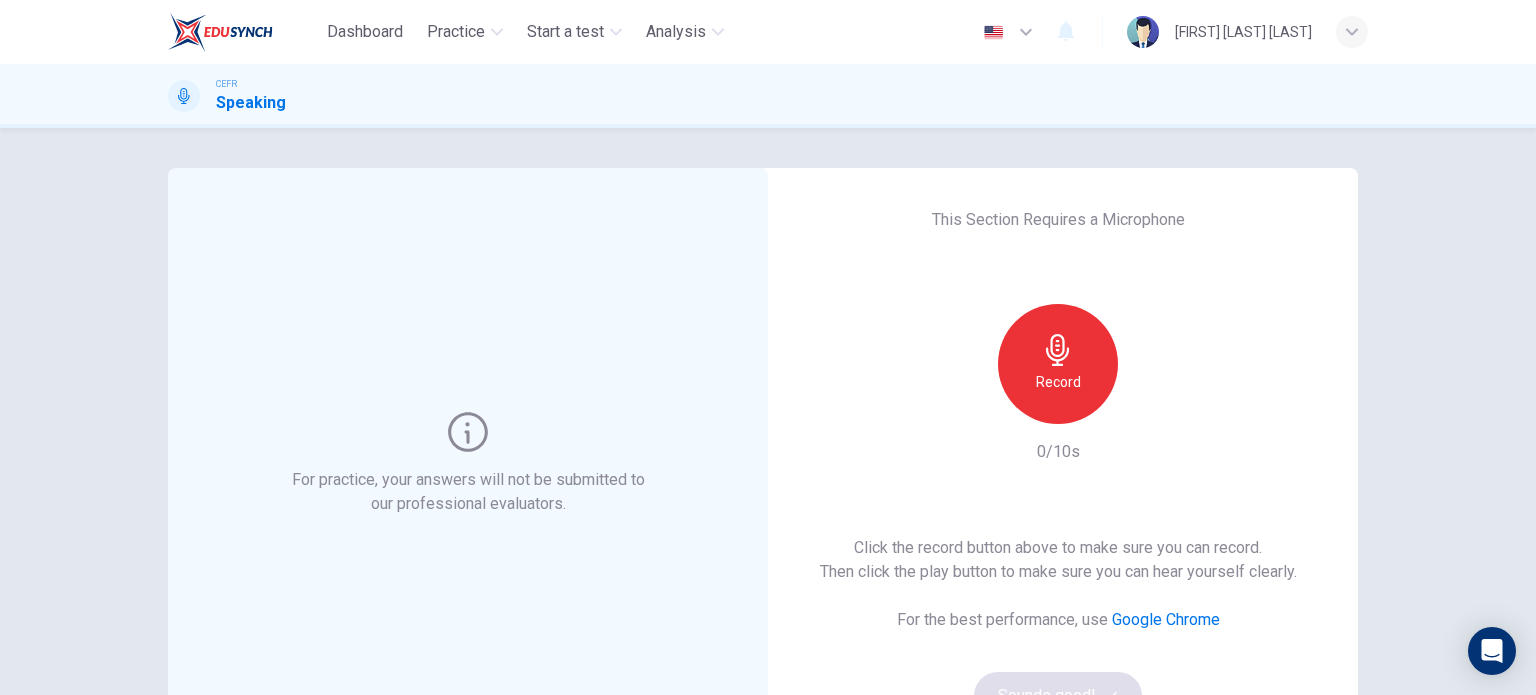 click on "Record" at bounding box center [1058, 382] 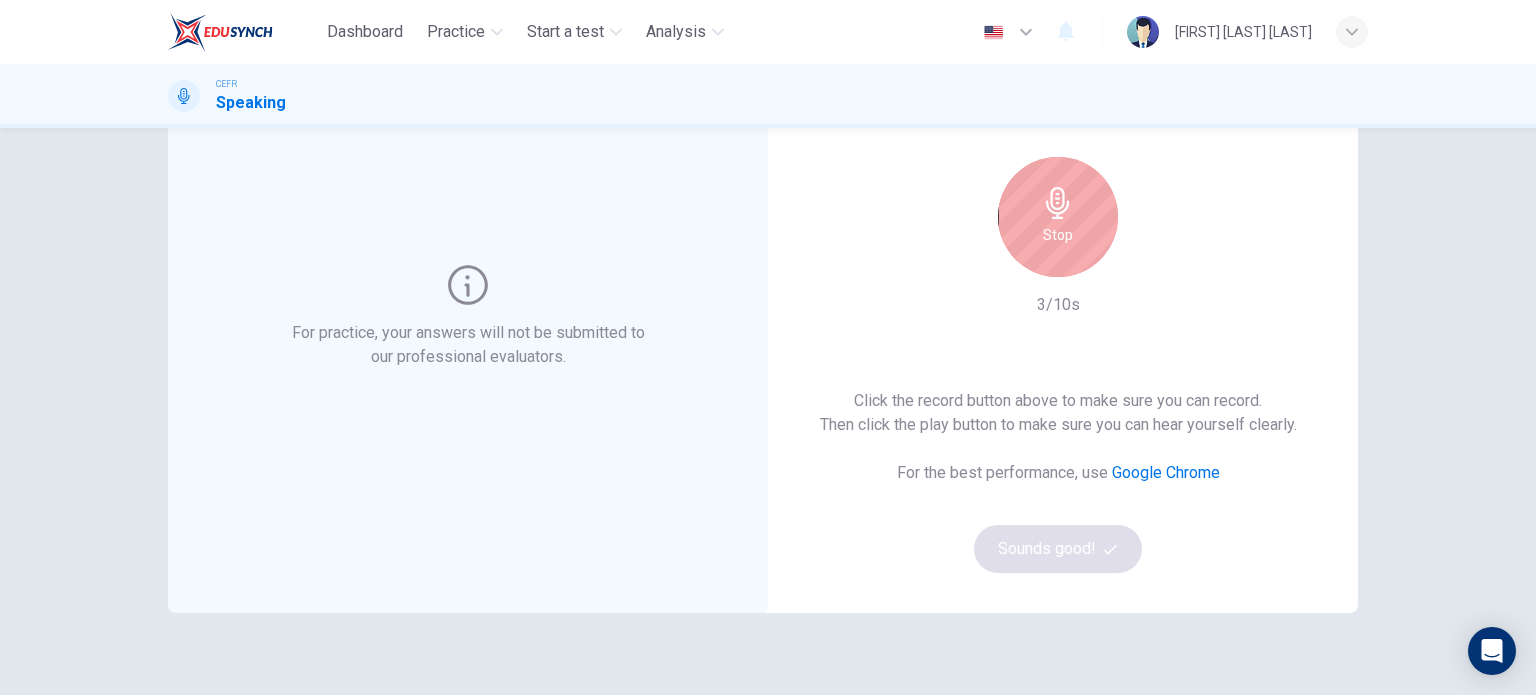 scroll, scrollTop: 148, scrollLeft: 0, axis: vertical 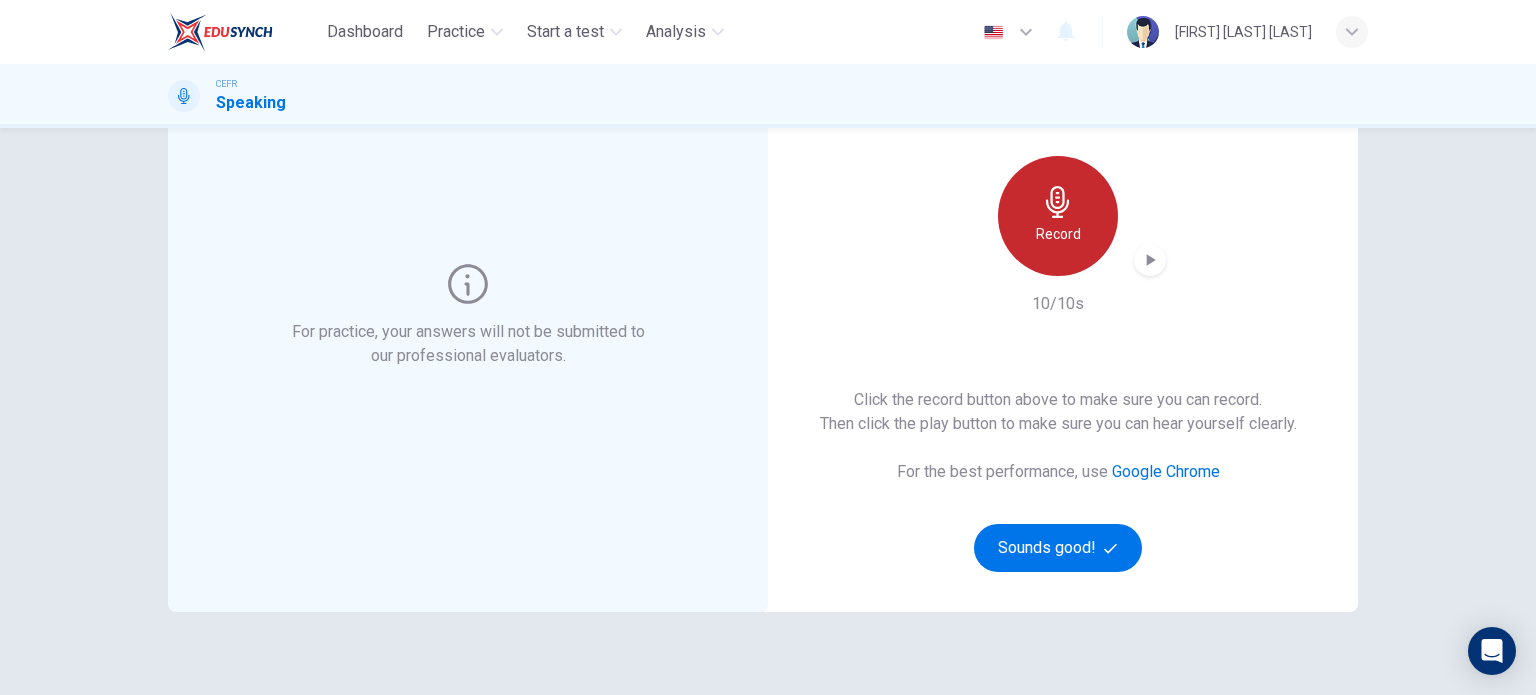 click at bounding box center (1057, 202) 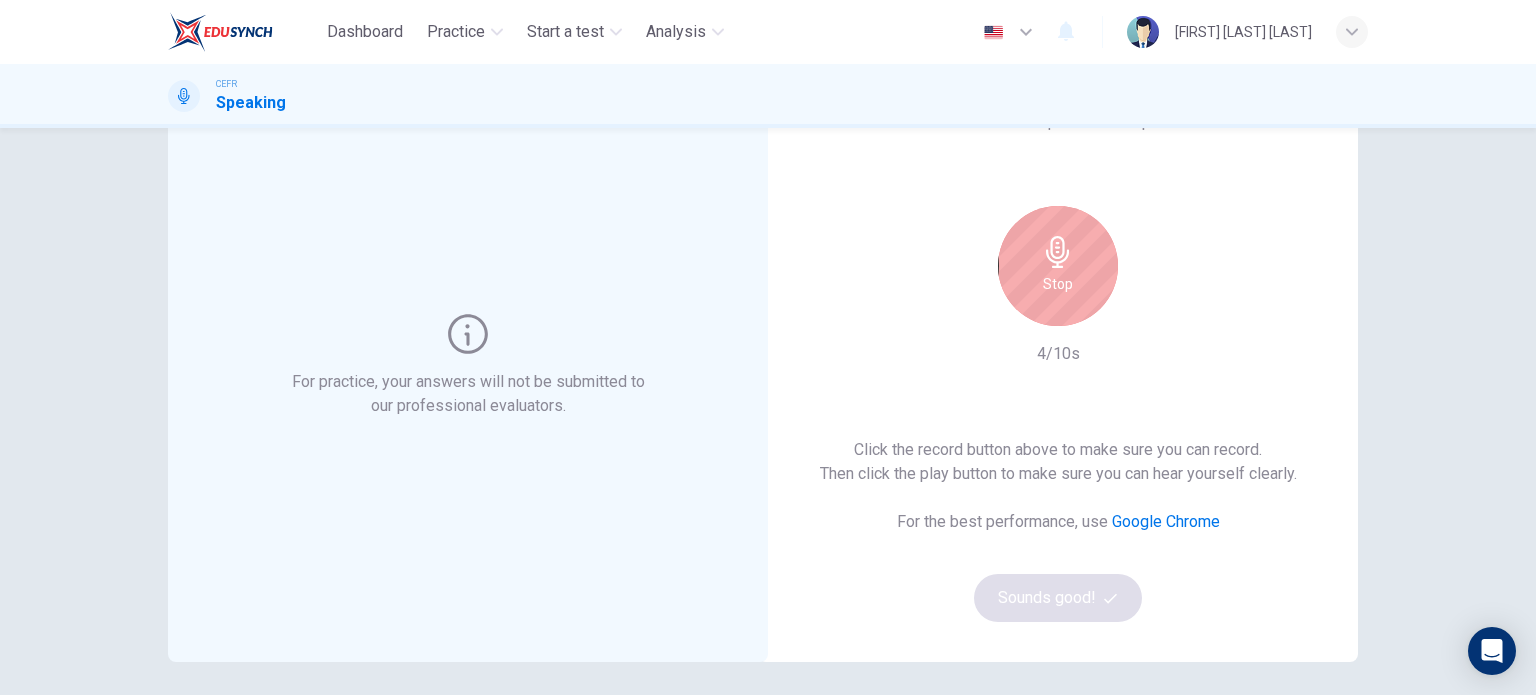 scroll, scrollTop: 0, scrollLeft: 0, axis: both 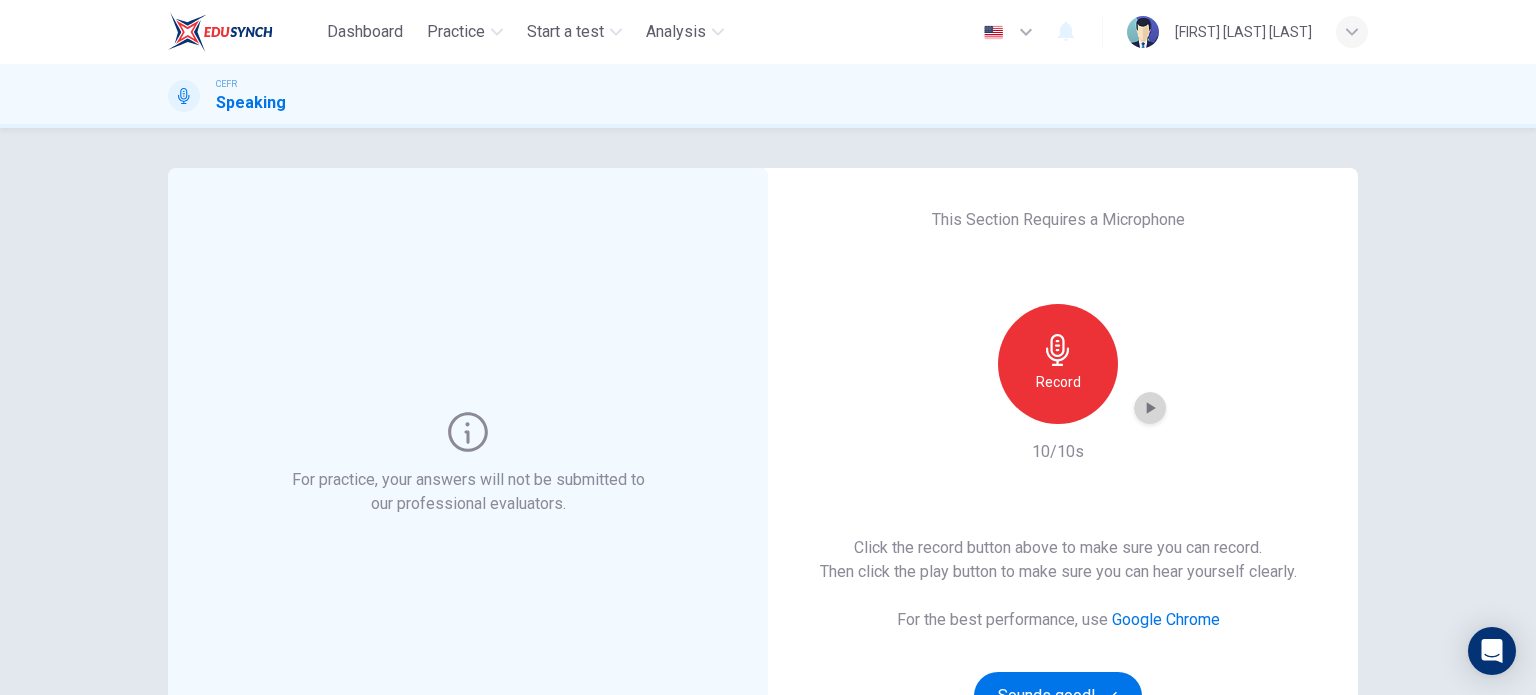 click at bounding box center (1150, 408) 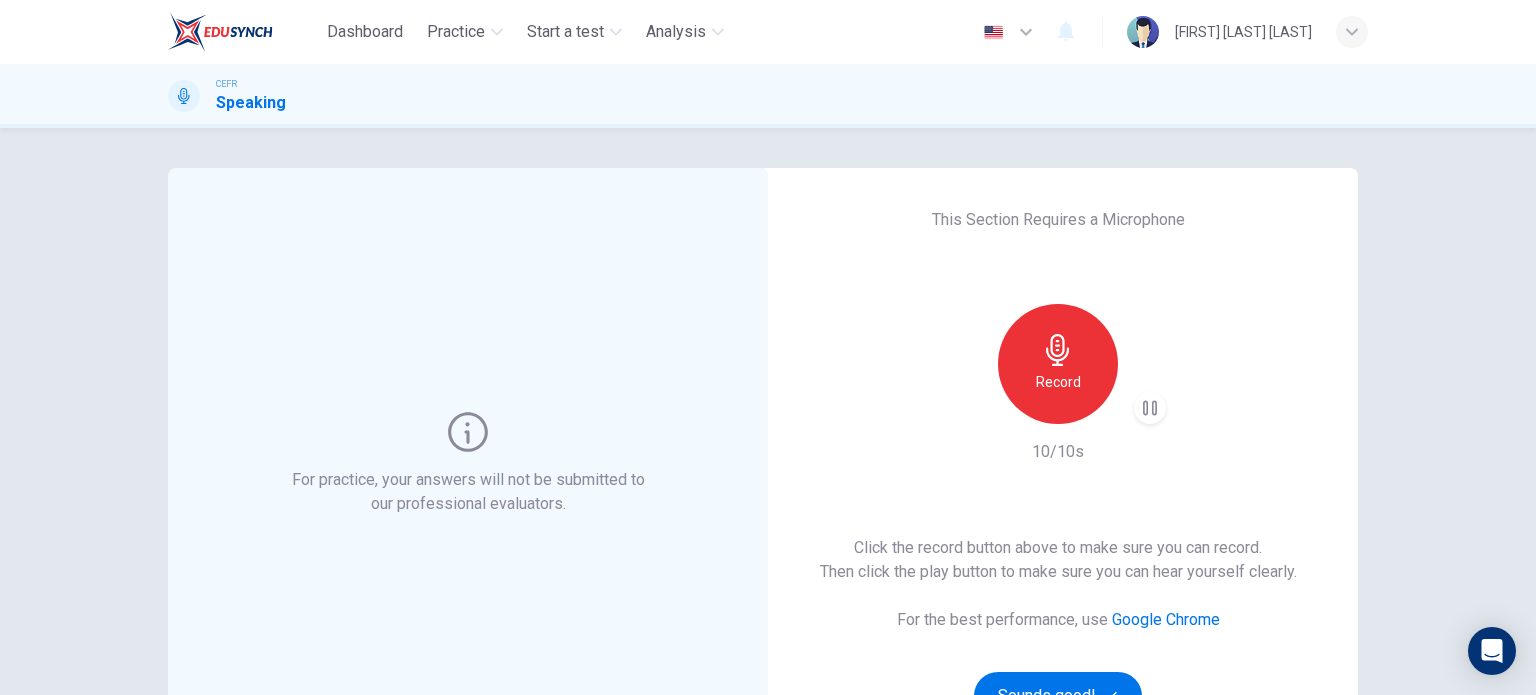 type 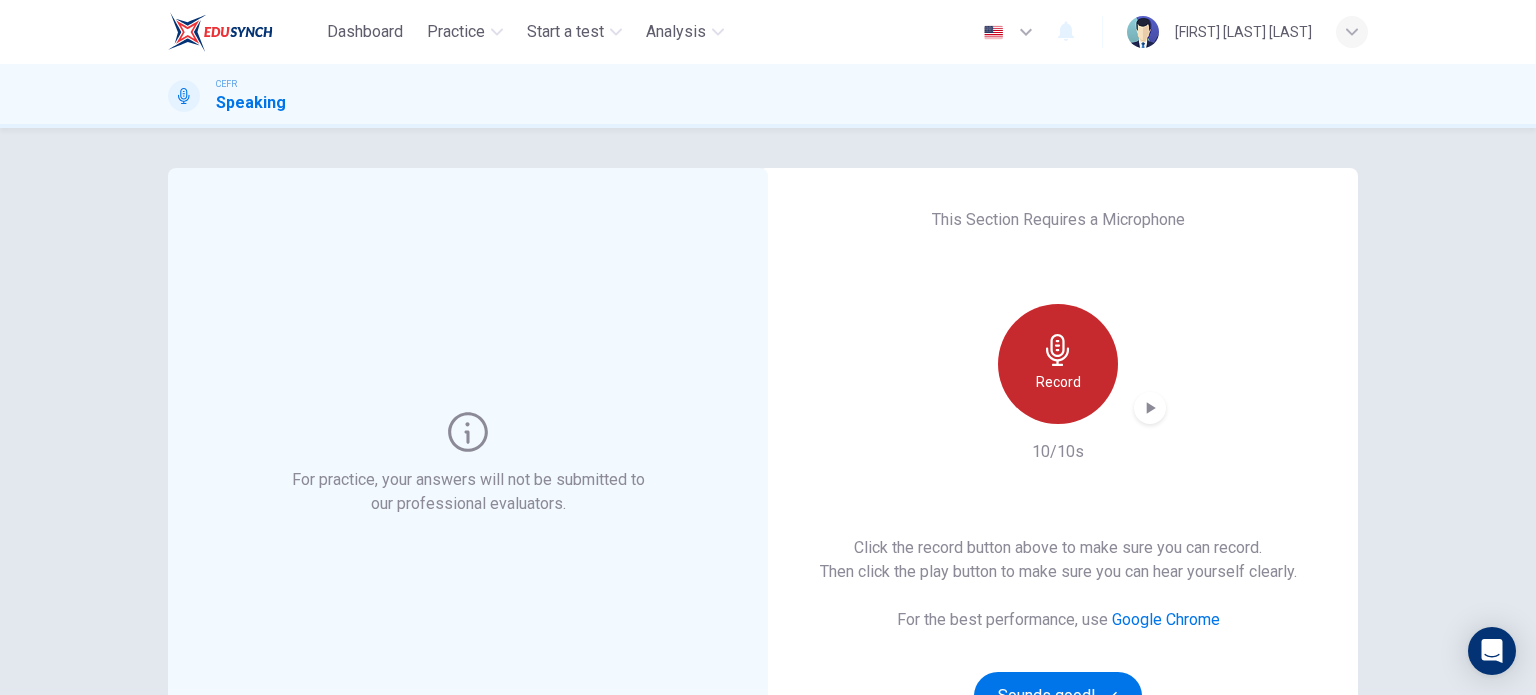 click on "Record" at bounding box center [1058, 382] 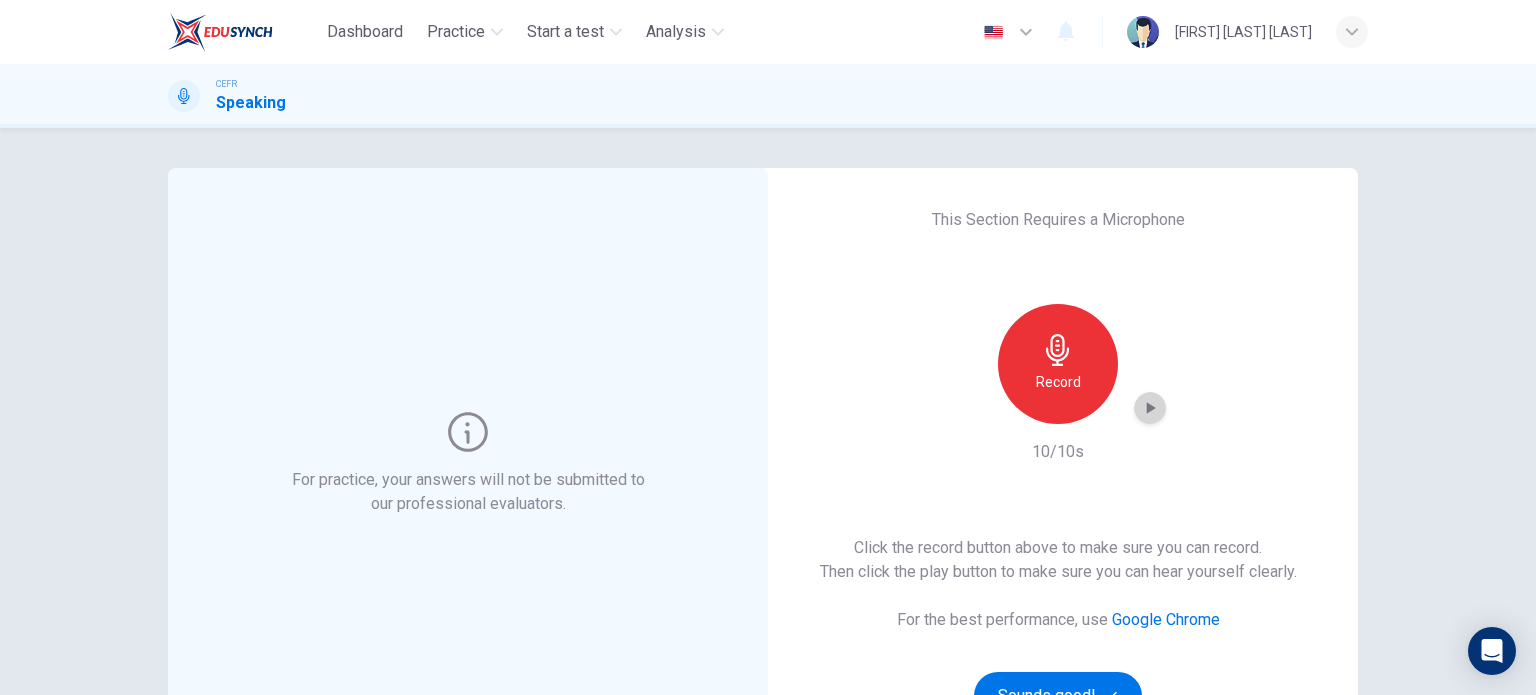 click at bounding box center (1150, 408) 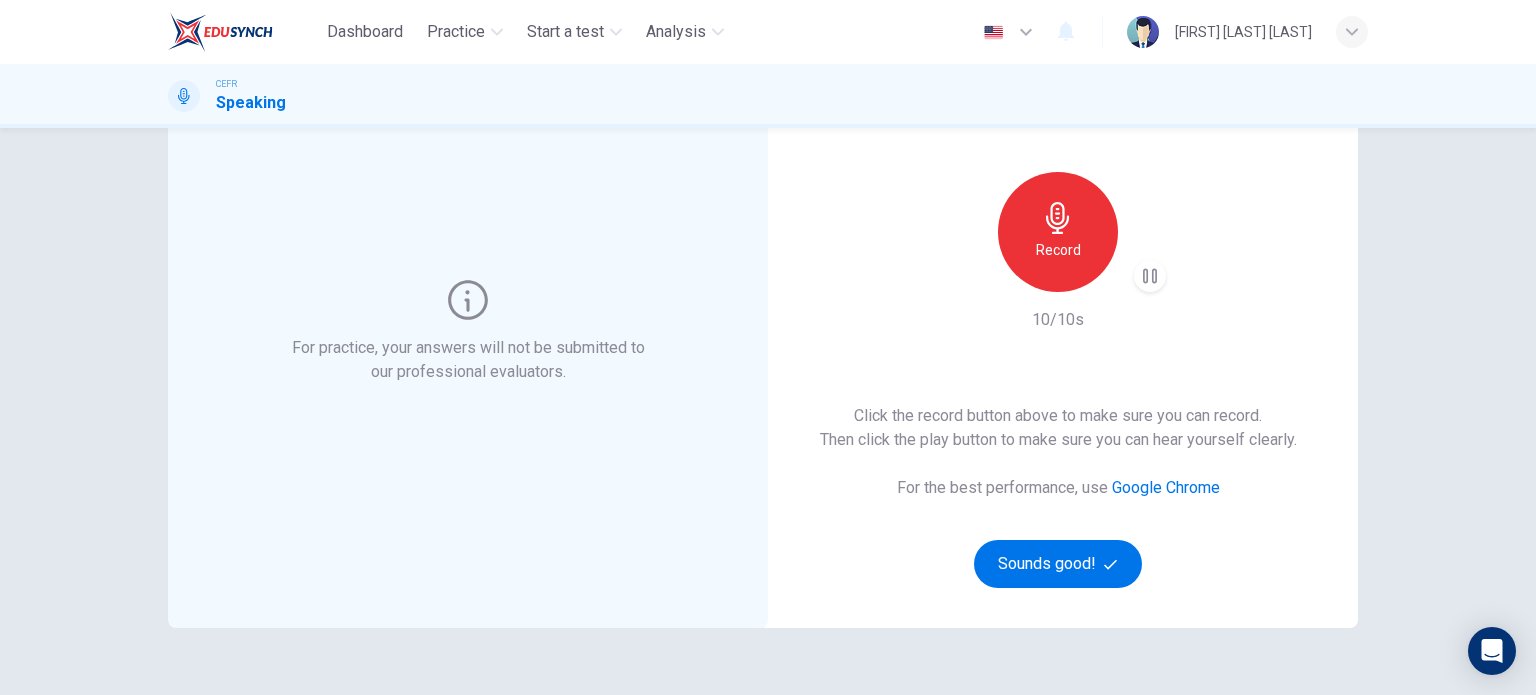 scroll, scrollTop: 140, scrollLeft: 0, axis: vertical 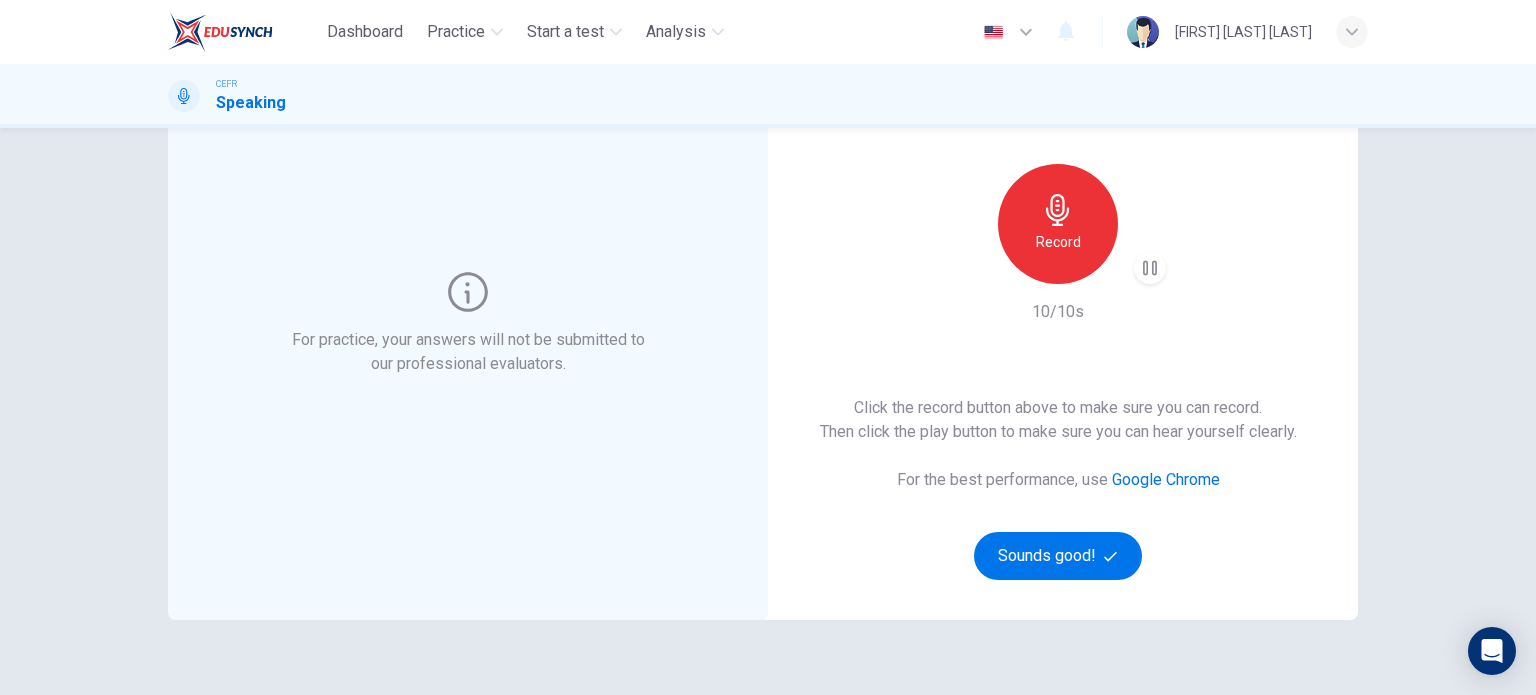 click on "This Section Requires a Microphone Record 10/10s Click the record button above to make sure you can record.     Then click the play button to make sure you can hear yourself clearly. For the best performance, use   Google Chrome Sounds good!" at bounding box center [1058, 324] 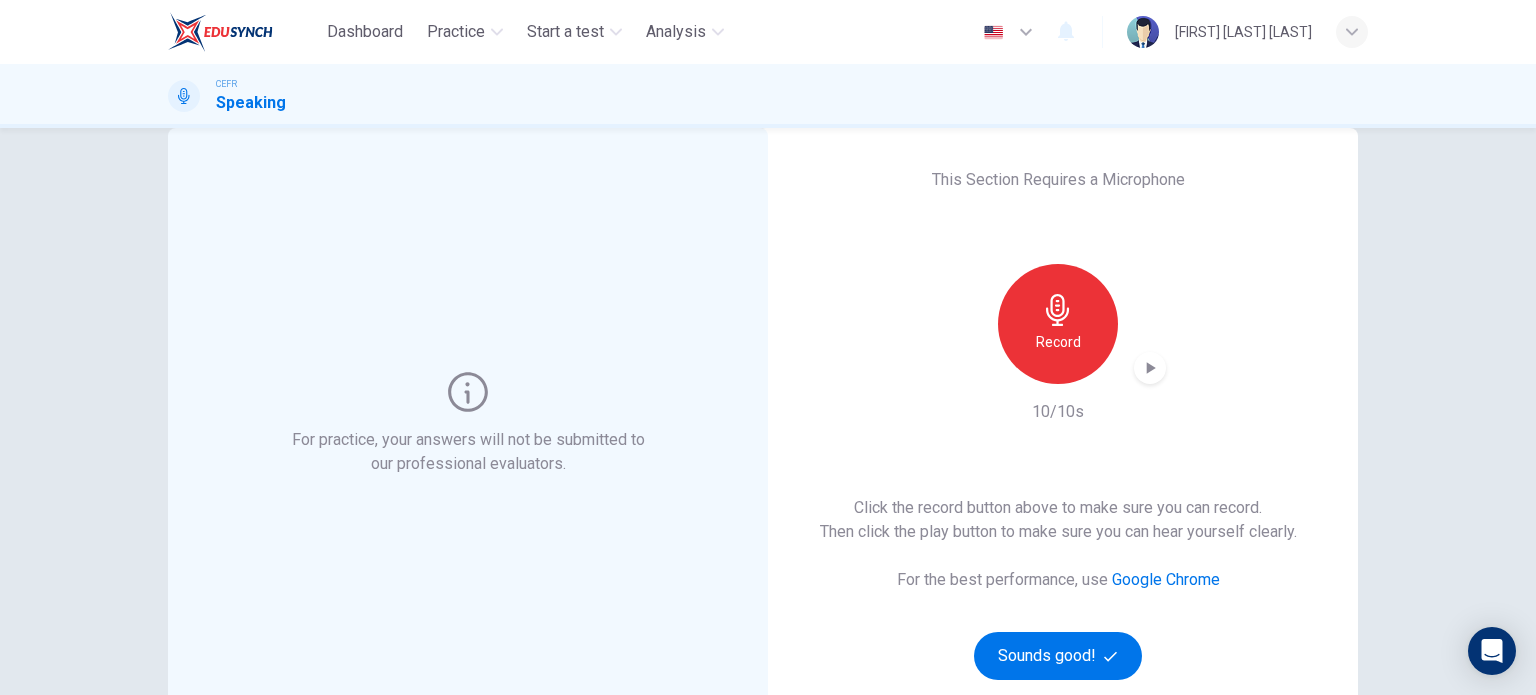 scroll, scrollTop: 0, scrollLeft: 0, axis: both 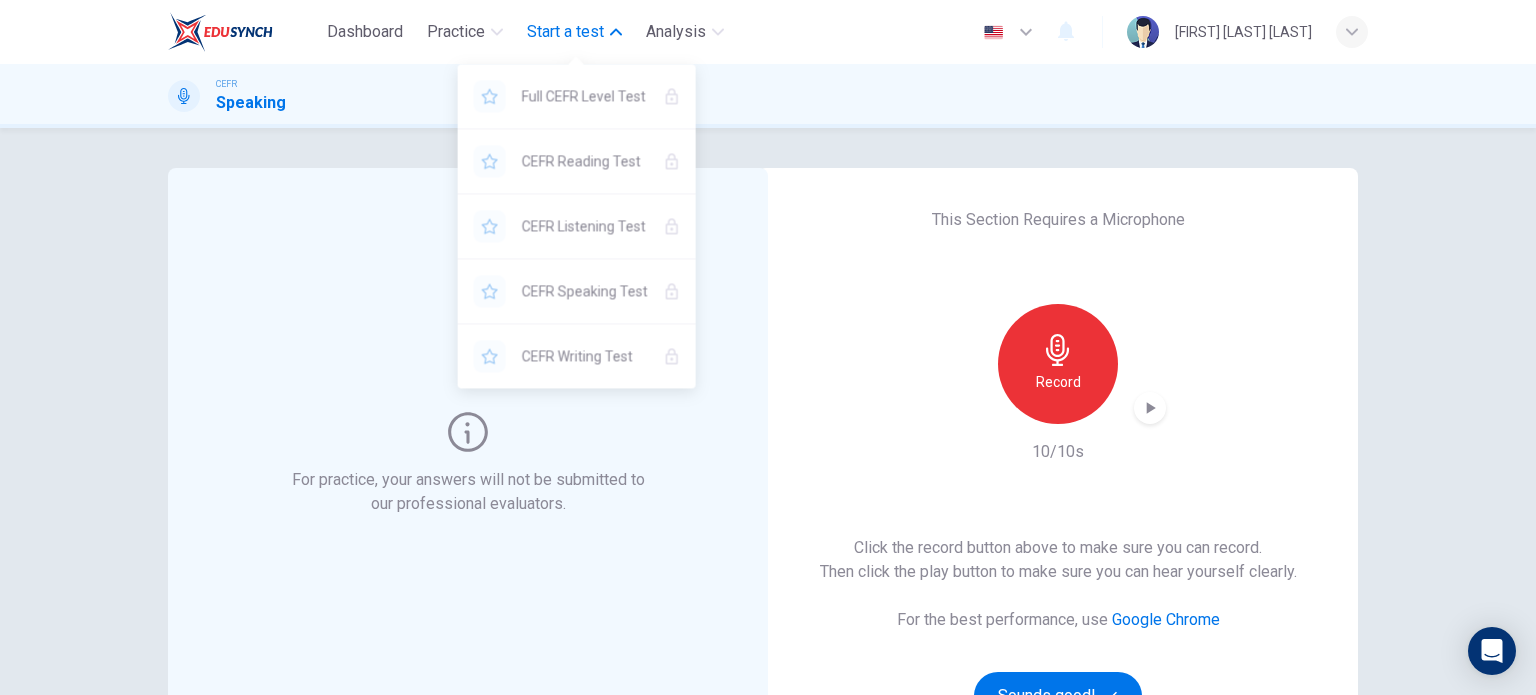 click on "Start a test" at bounding box center (565, 32) 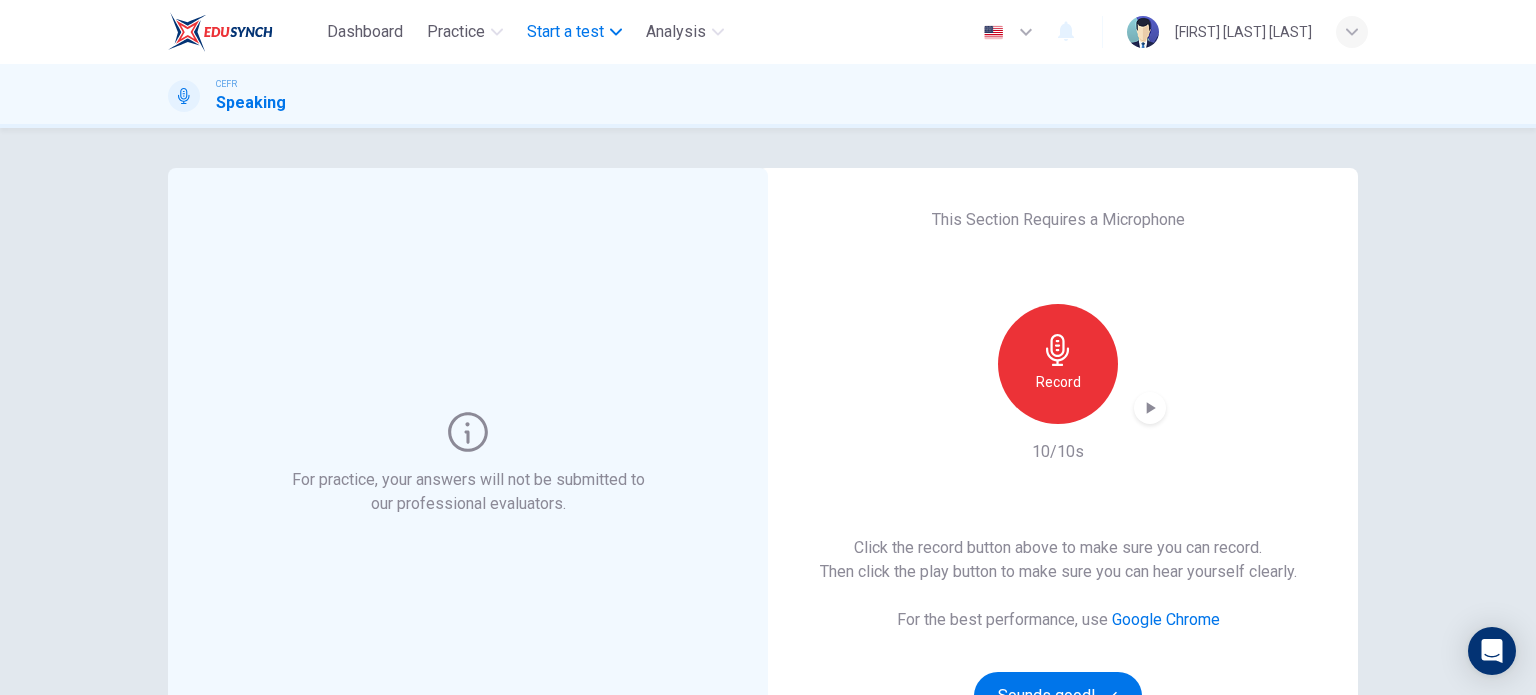 click on "Start a test" at bounding box center [456, 32] 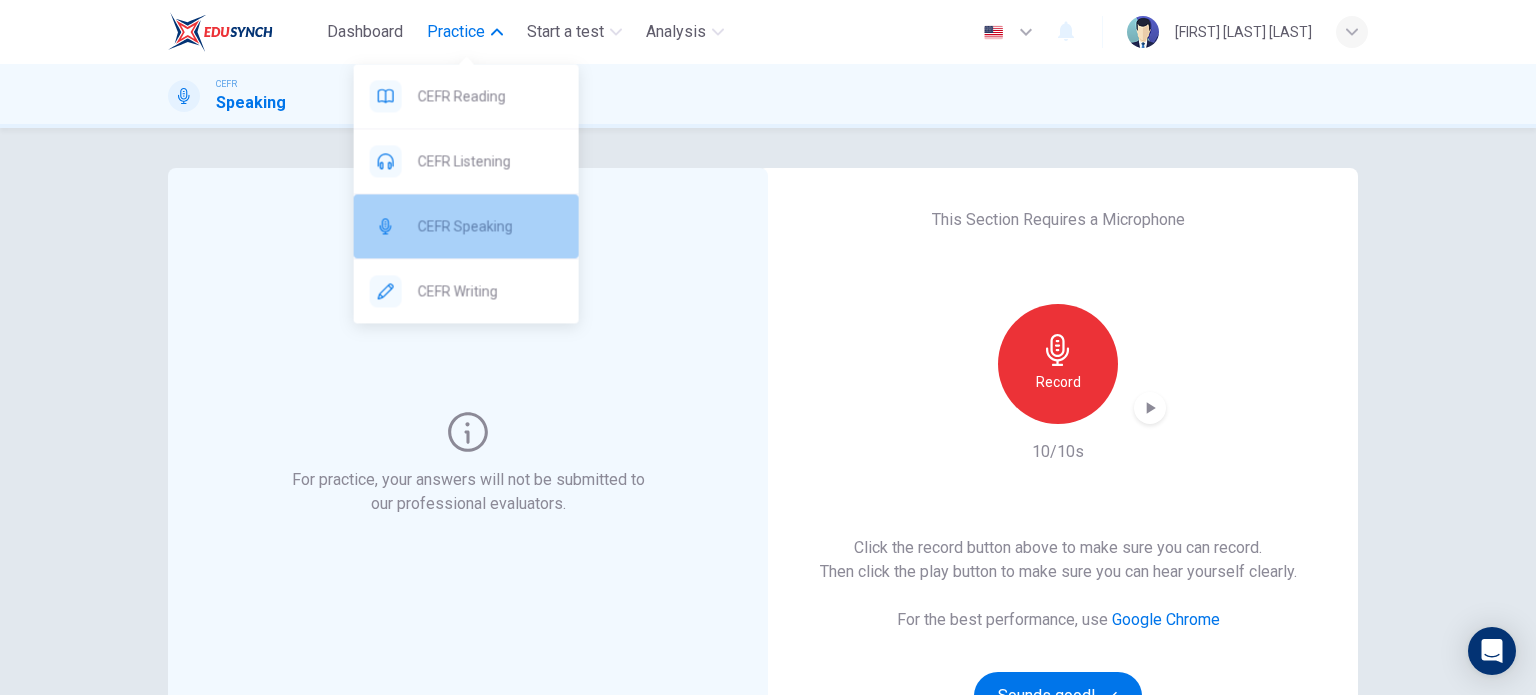 click on "CEFR Speaking" at bounding box center (490, 96) 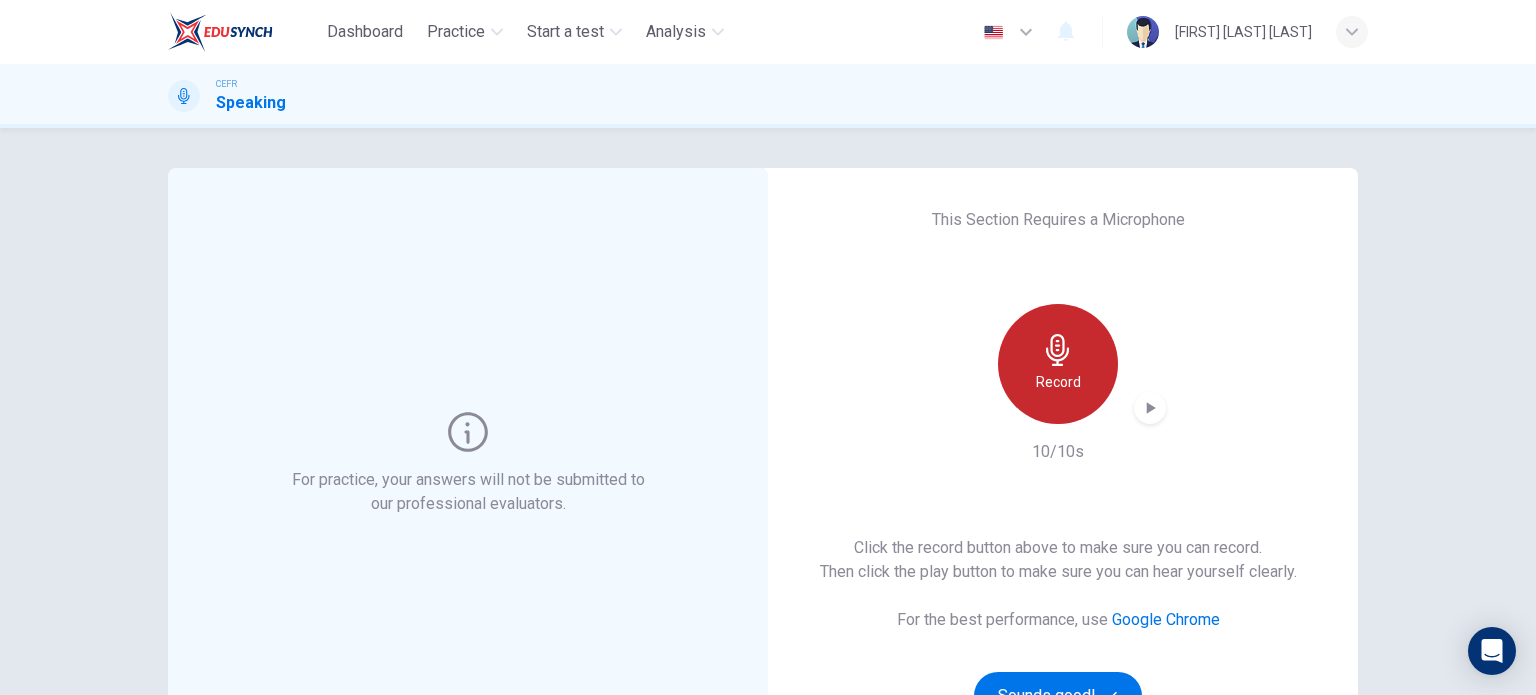 click at bounding box center [1058, 350] 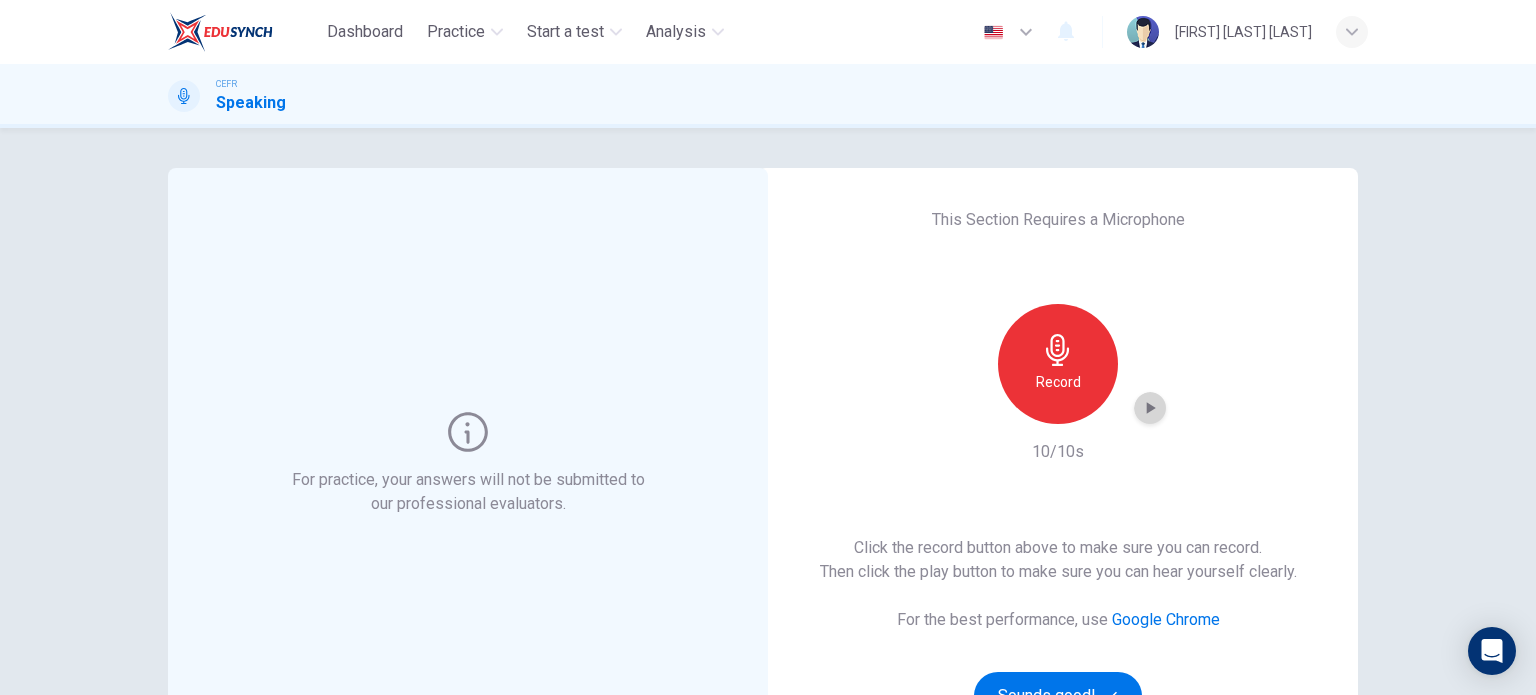 click at bounding box center [1150, 408] 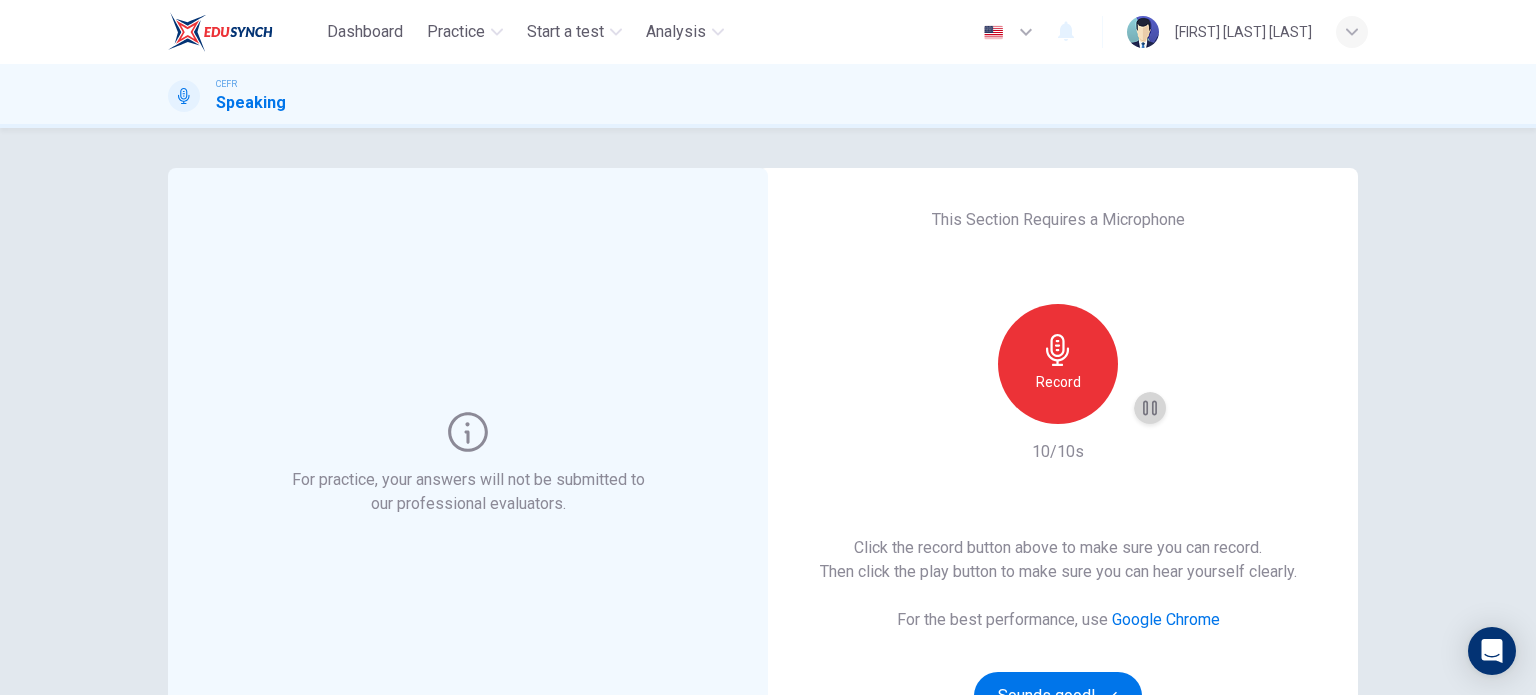 click at bounding box center [1150, 408] 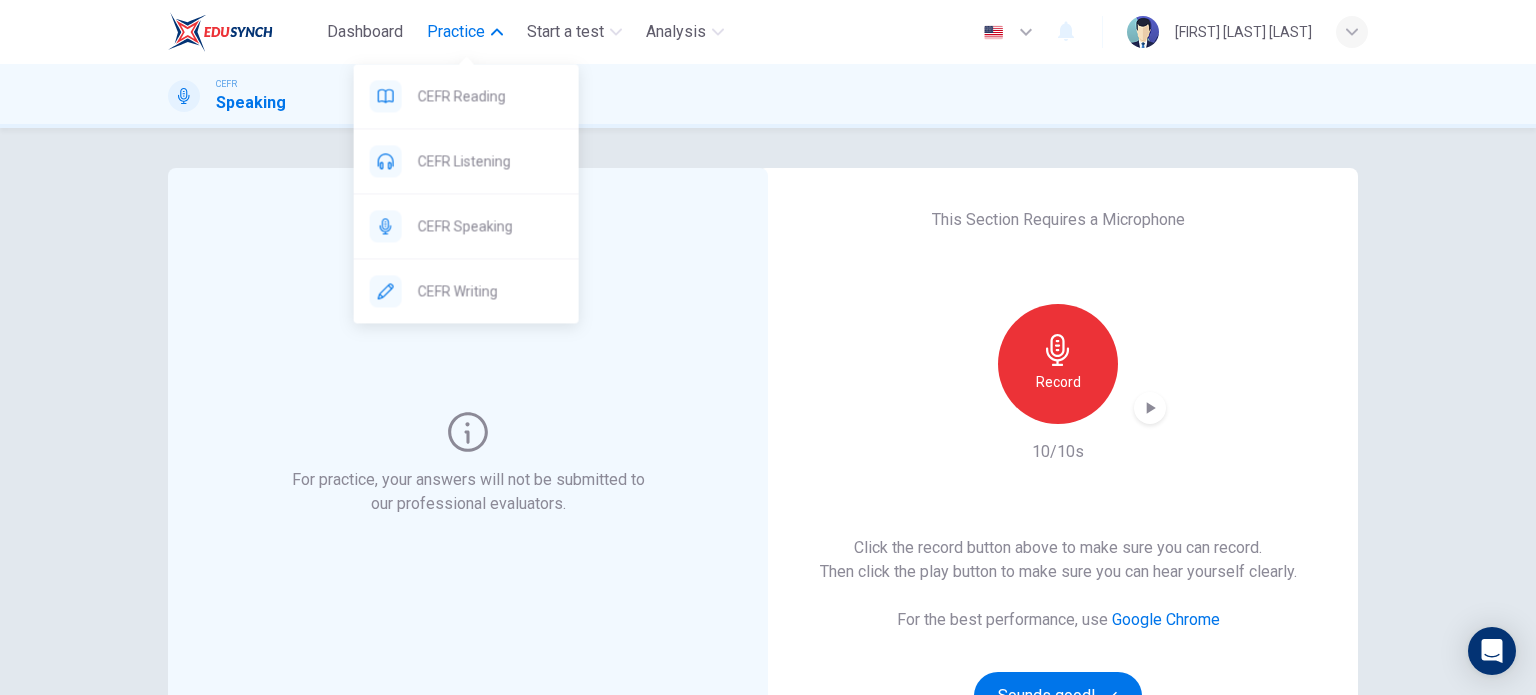 click on "Practice" at bounding box center [456, 32] 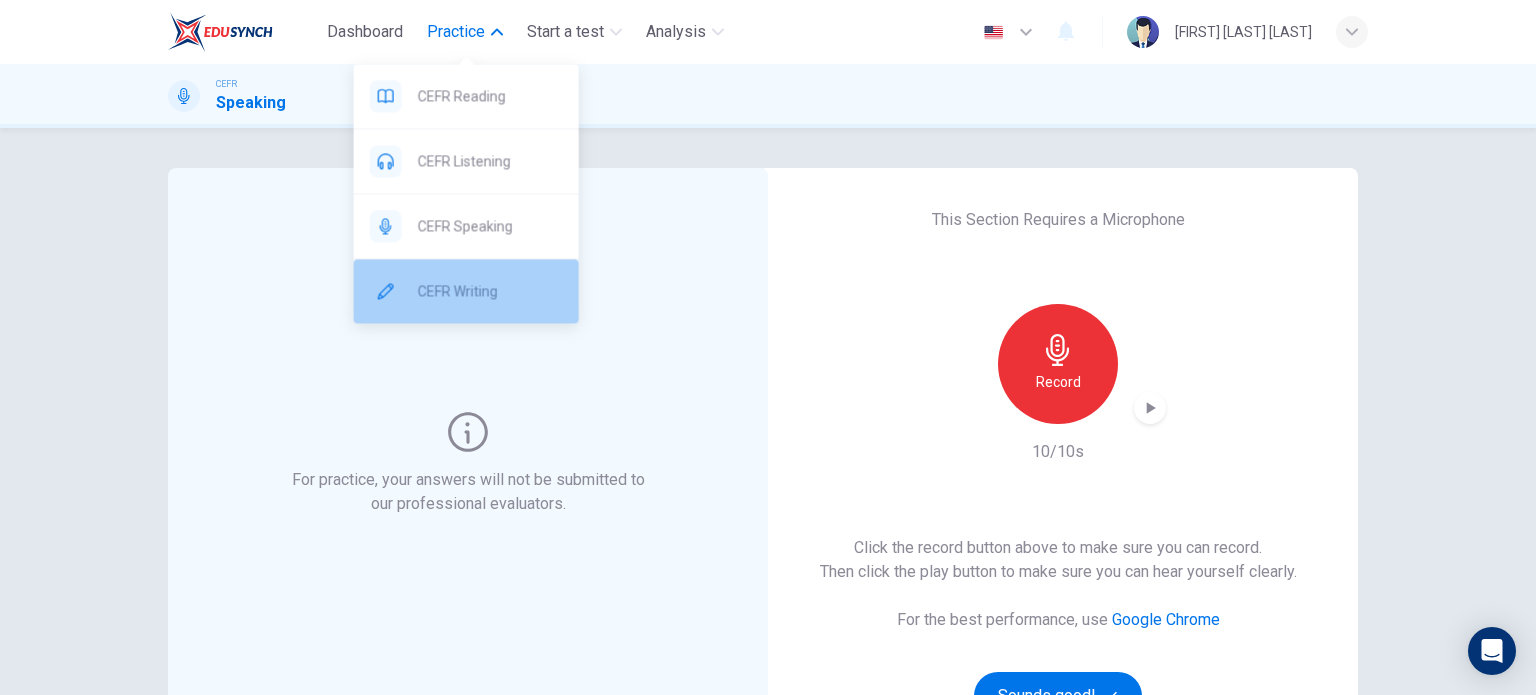 click on "CEFR Writing" at bounding box center [466, 96] 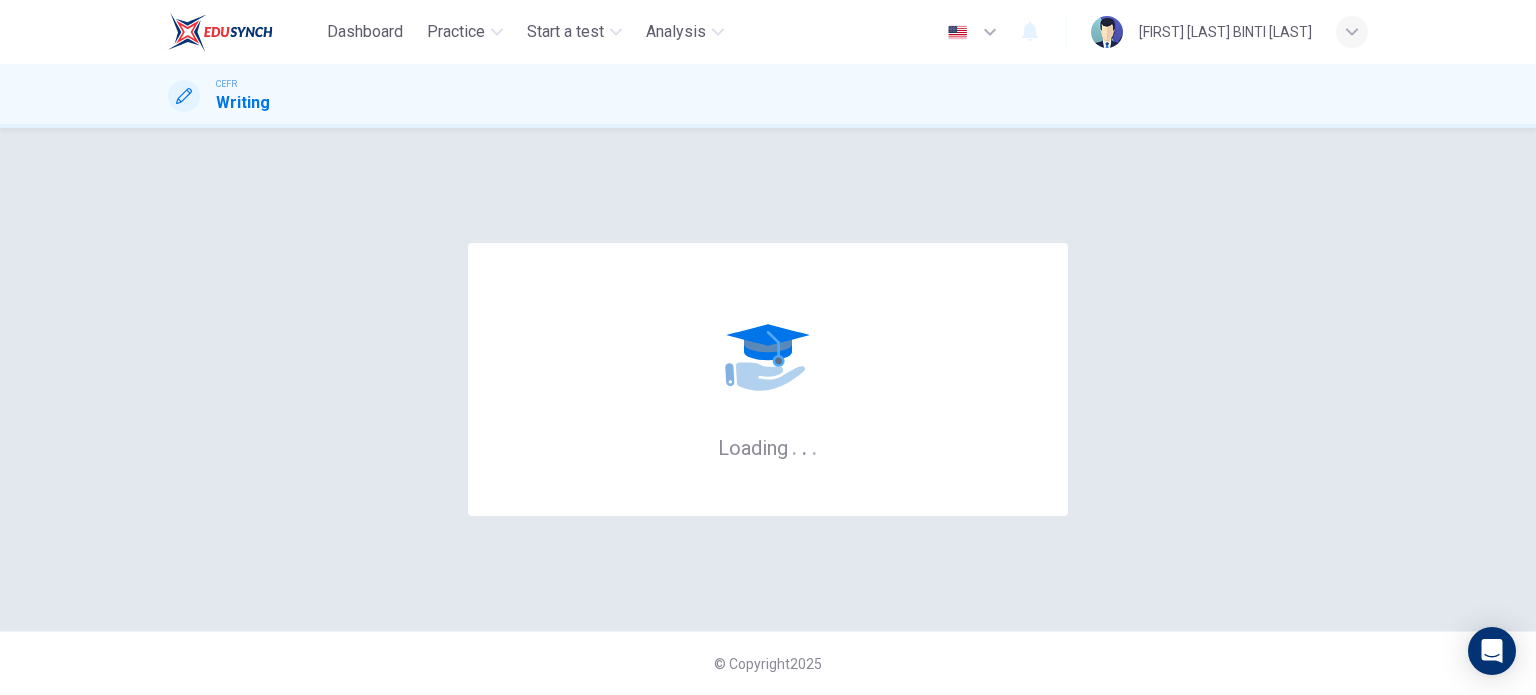 scroll, scrollTop: 0, scrollLeft: 0, axis: both 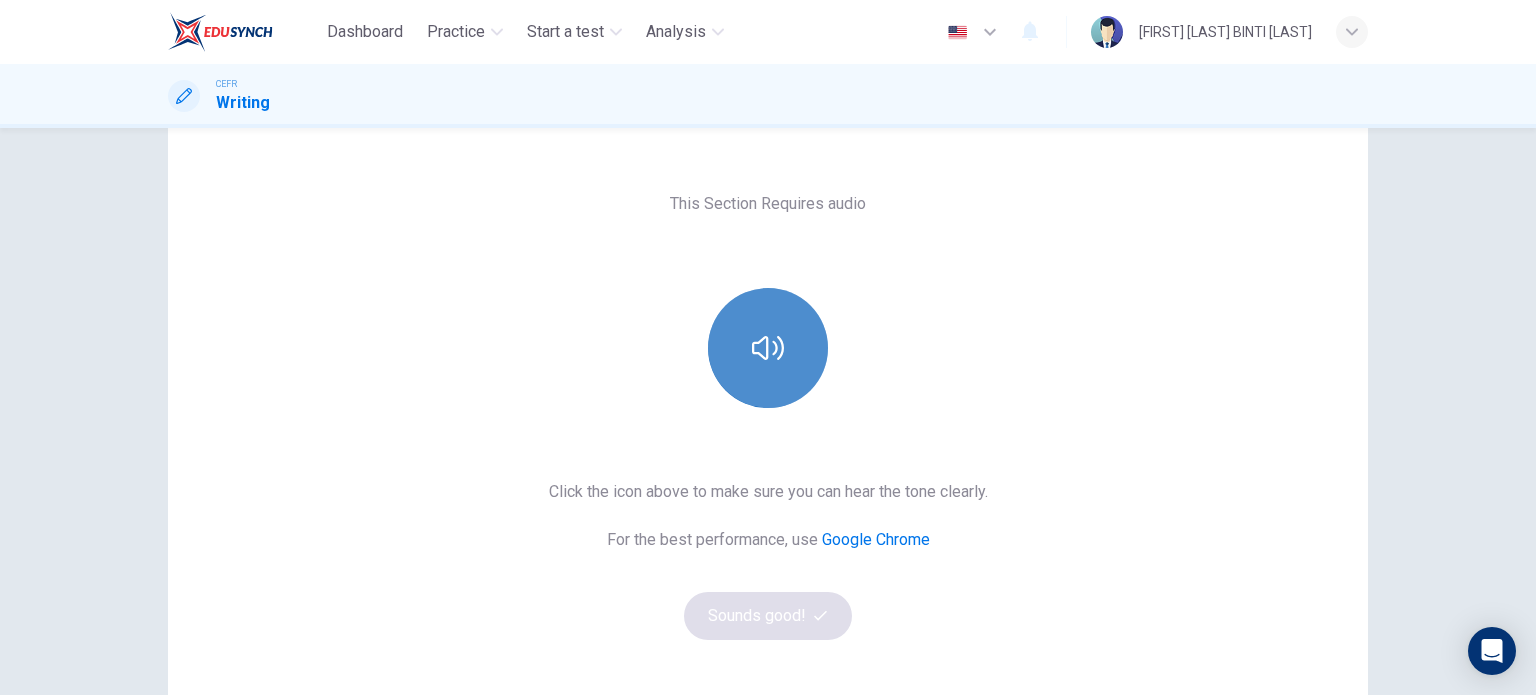 click at bounding box center (768, 348) 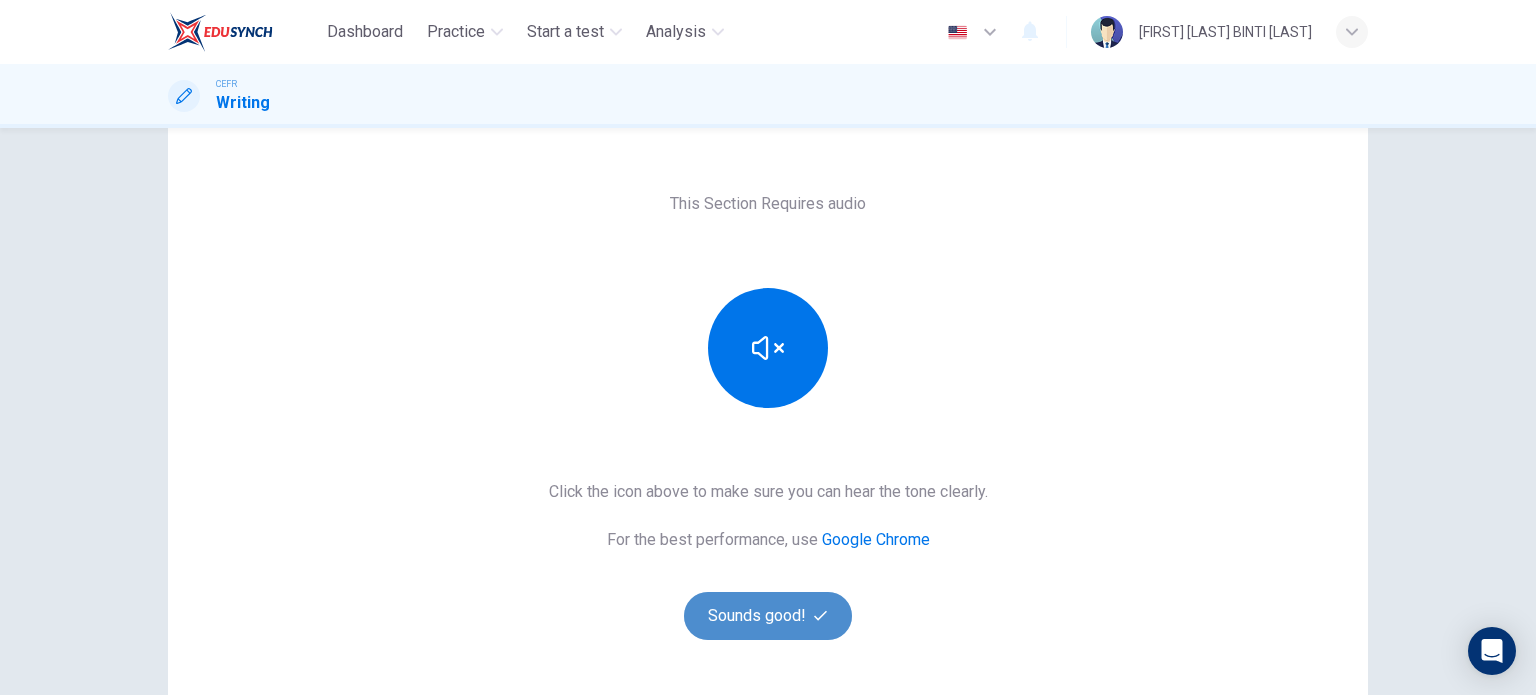 click on "Sounds good!" at bounding box center [768, 616] 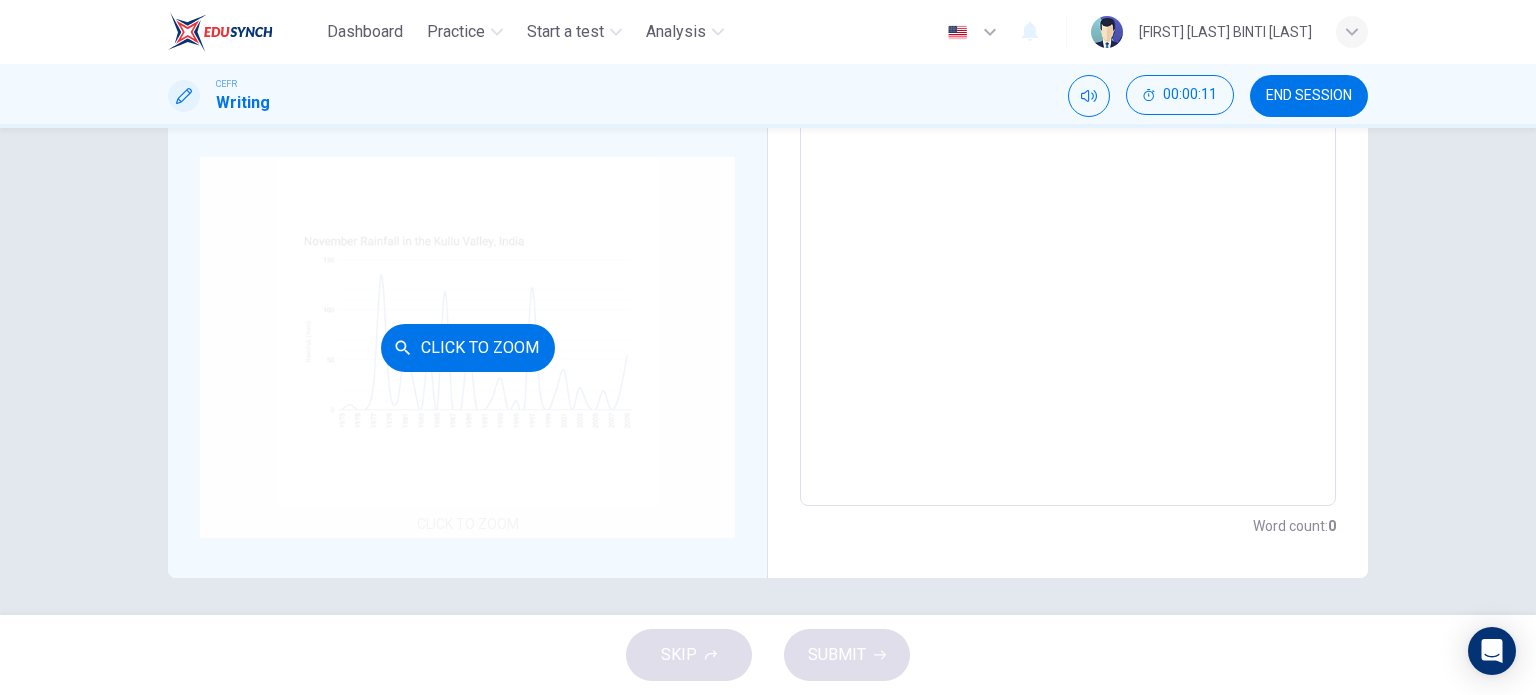 scroll, scrollTop: 236, scrollLeft: 0, axis: vertical 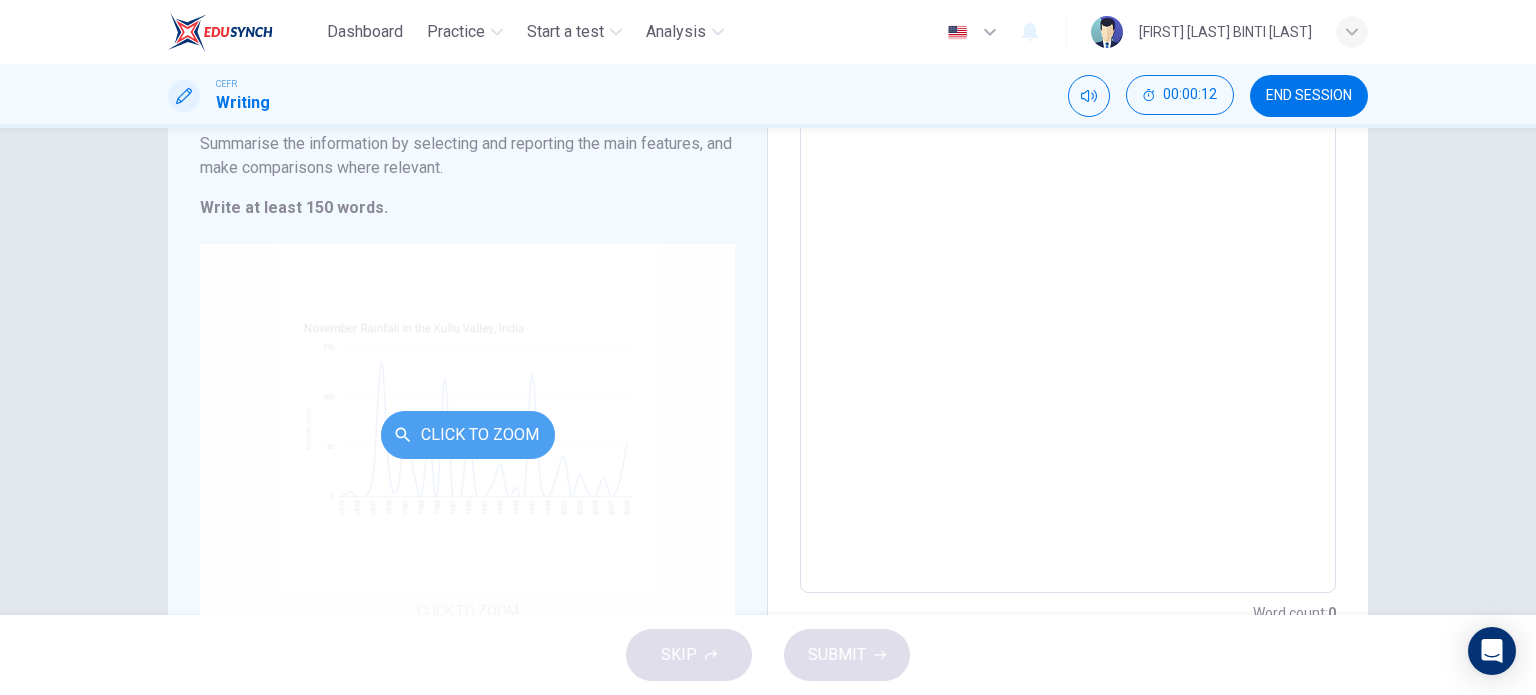 click on "Click to Zoom" at bounding box center (468, 435) 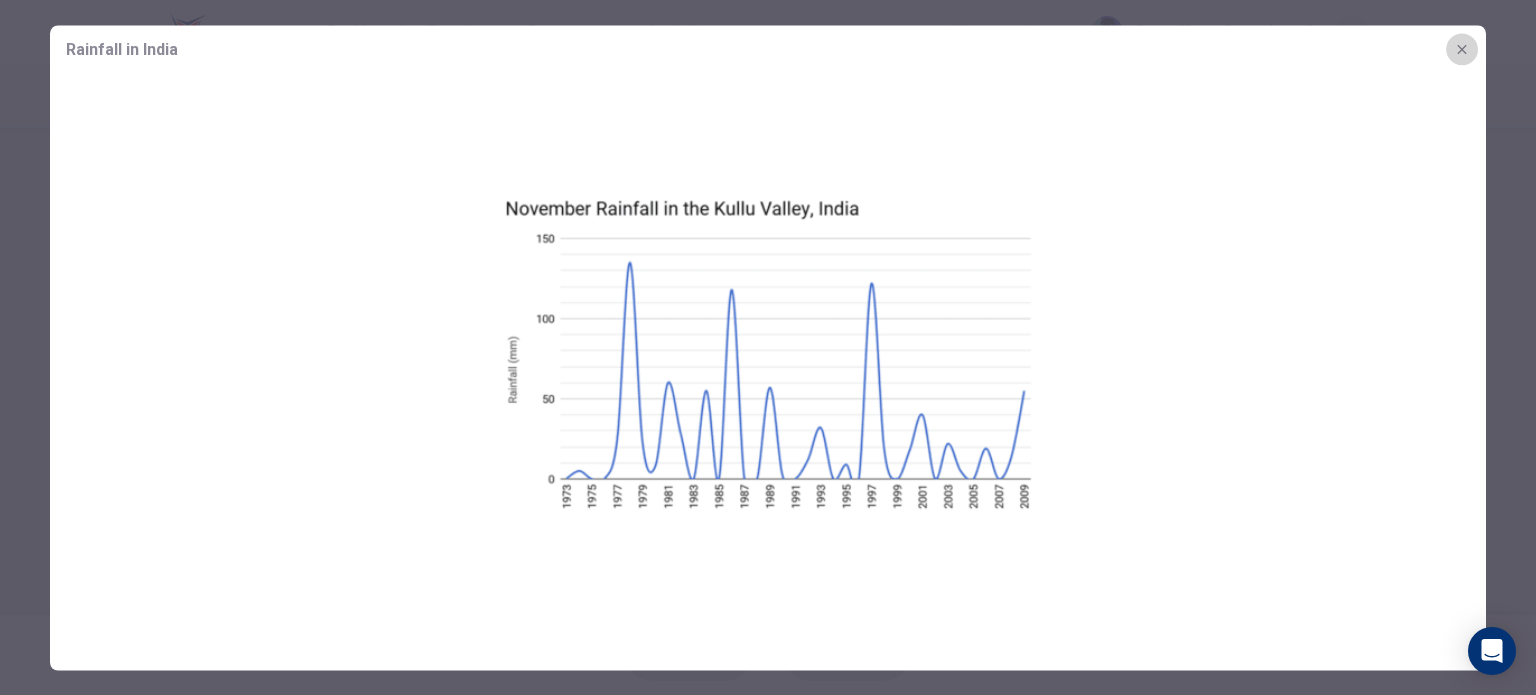 click at bounding box center (1462, 49) 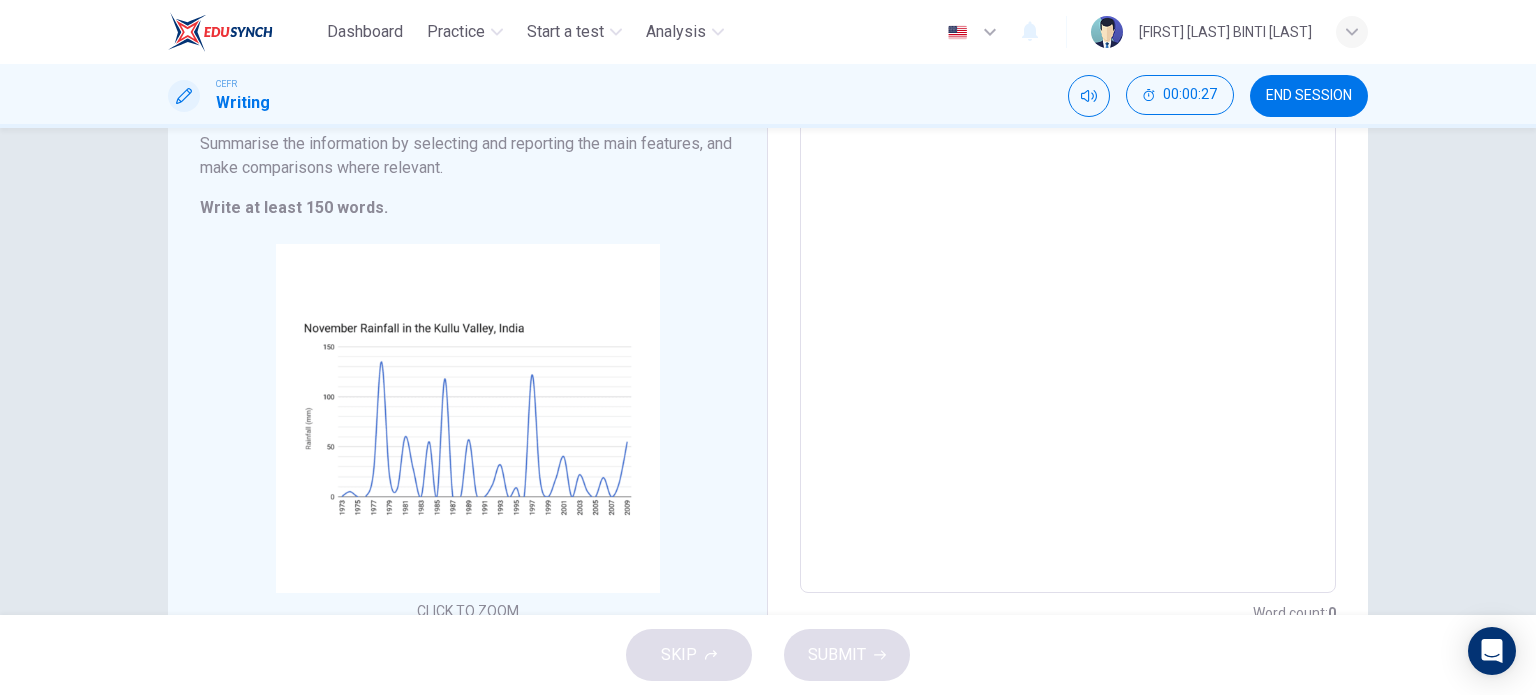click at bounding box center [1068, 298] 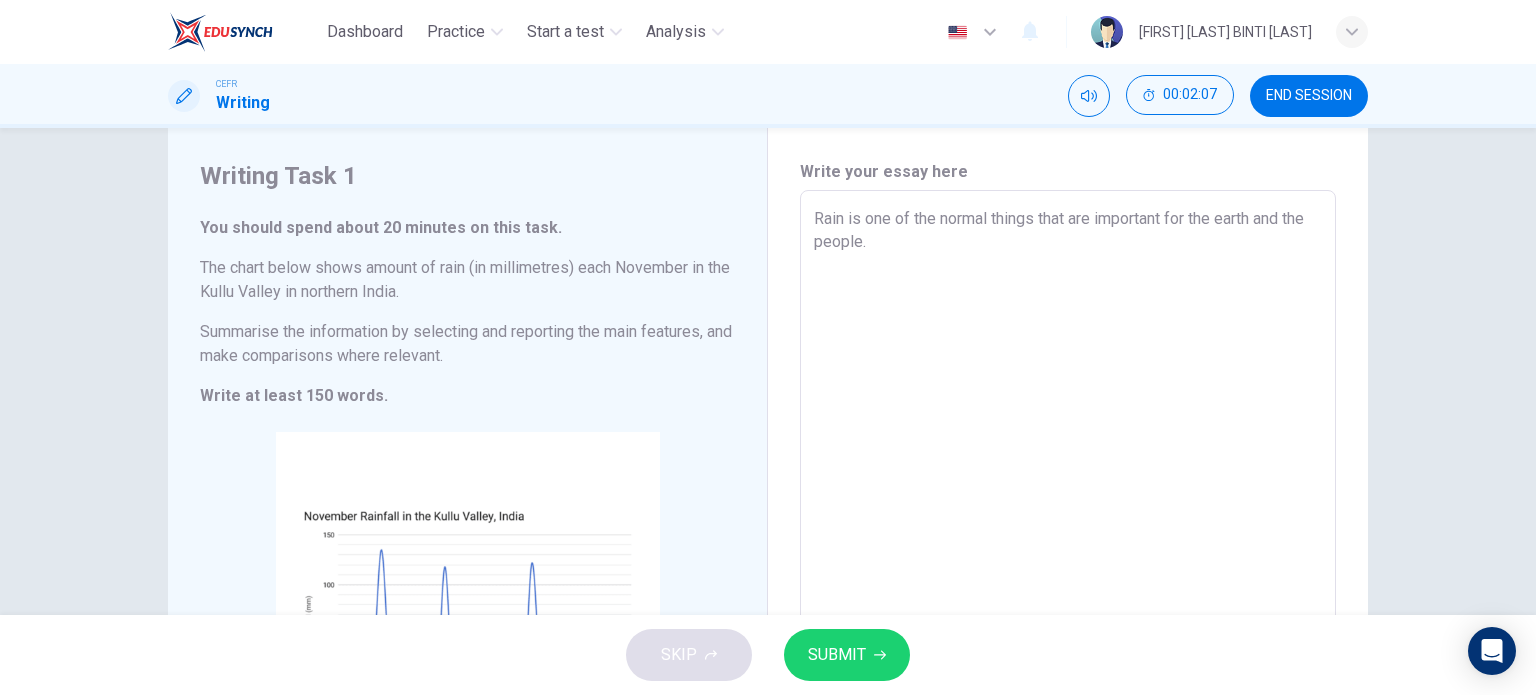 scroll, scrollTop: 36, scrollLeft: 0, axis: vertical 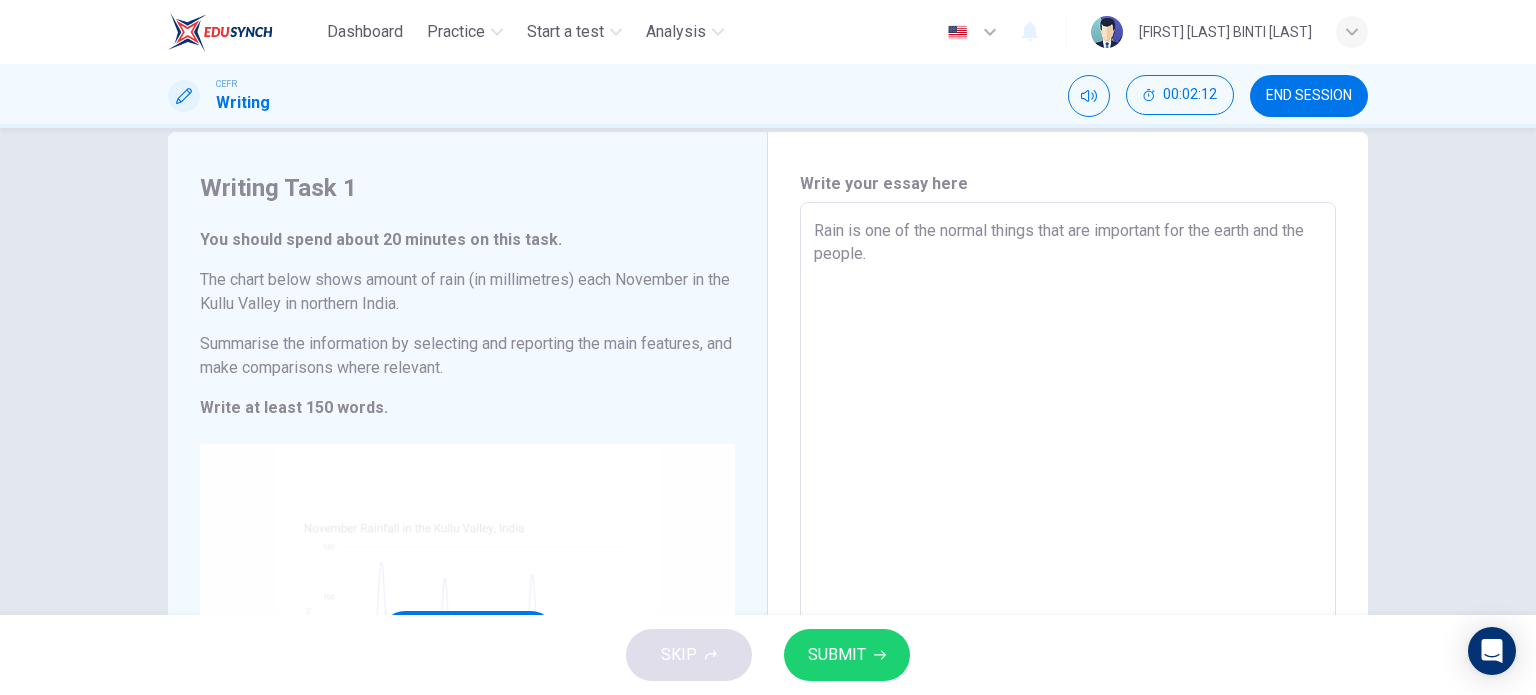 click on "Click to Zoom" at bounding box center (467, 634) 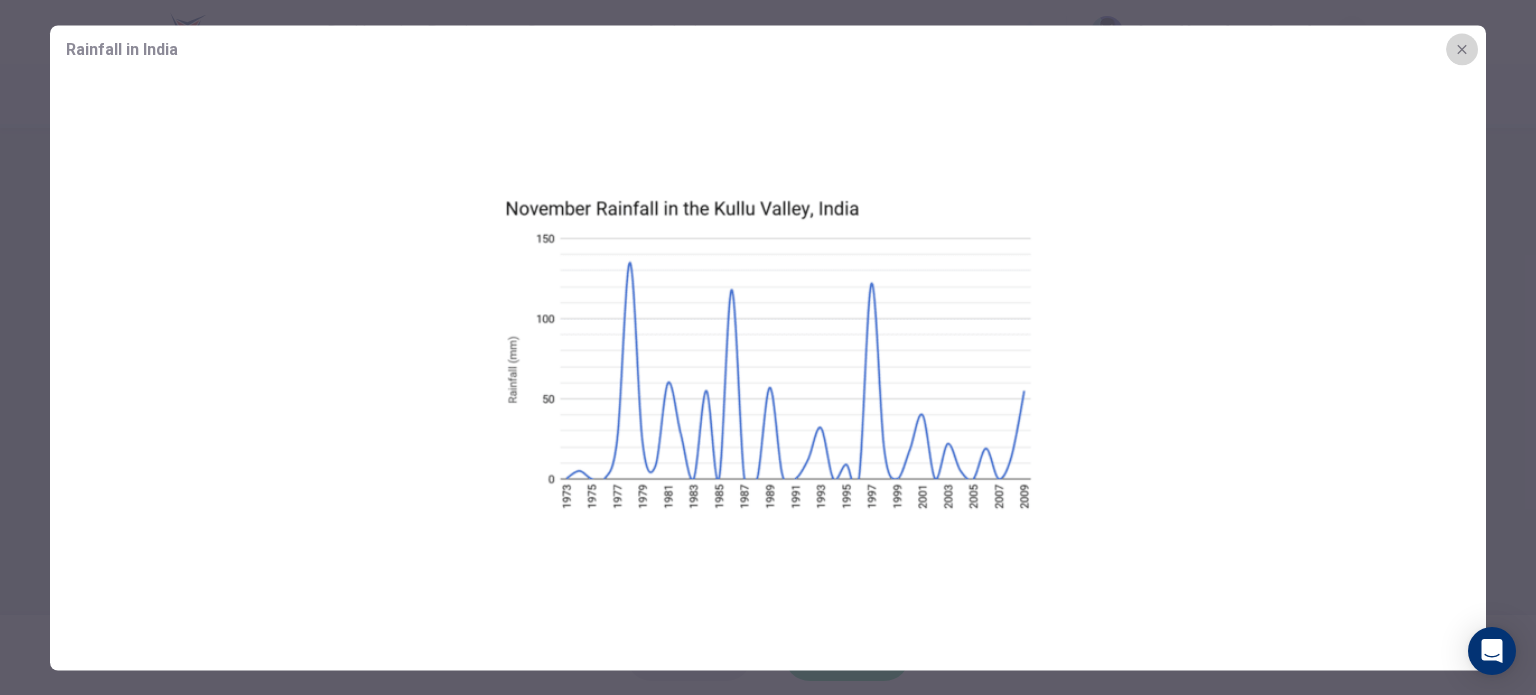 click at bounding box center [1462, 49] 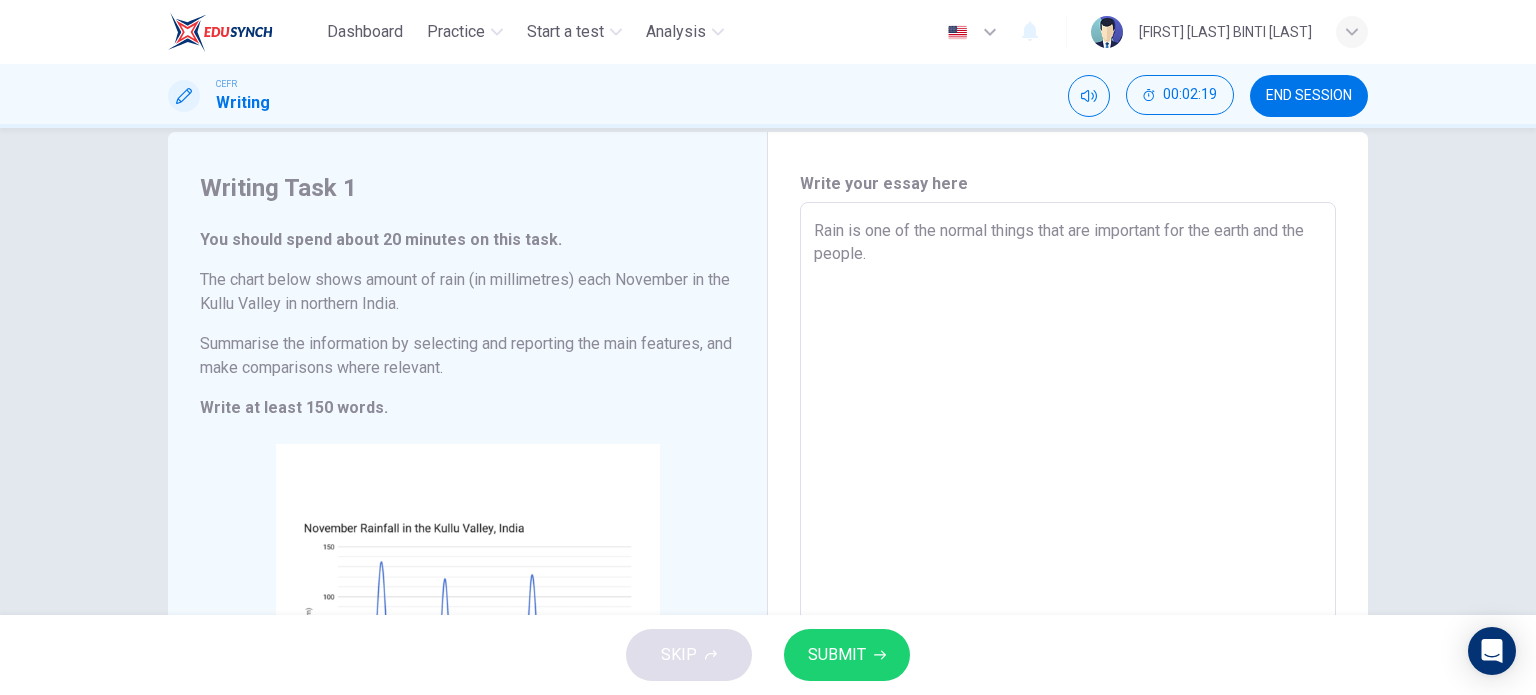 click on "Rain is one of the normal things that are important for the earth and the people." at bounding box center (1068, 498) 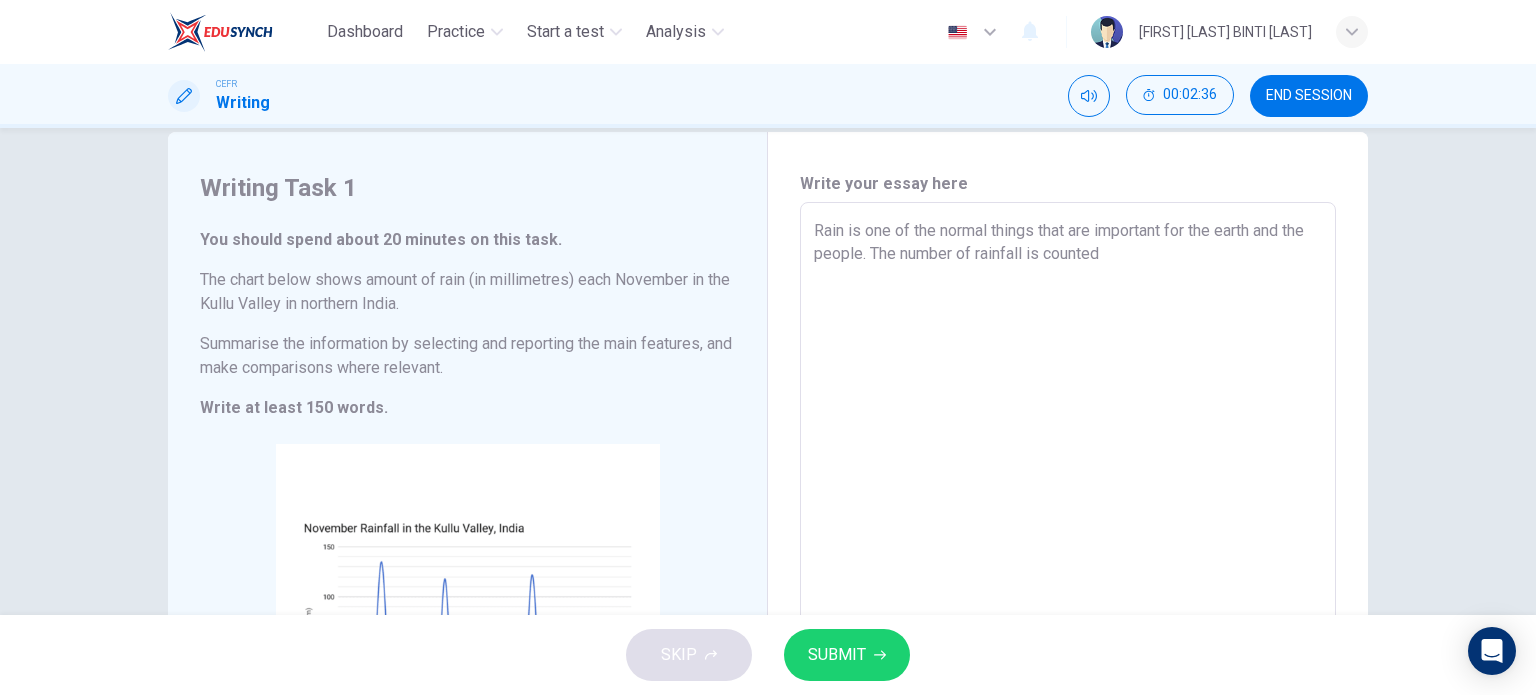 click on "Rain is one of the normal things that are important for the earth and the people. The number of rainfall is counted" at bounding box center [1068, 498] 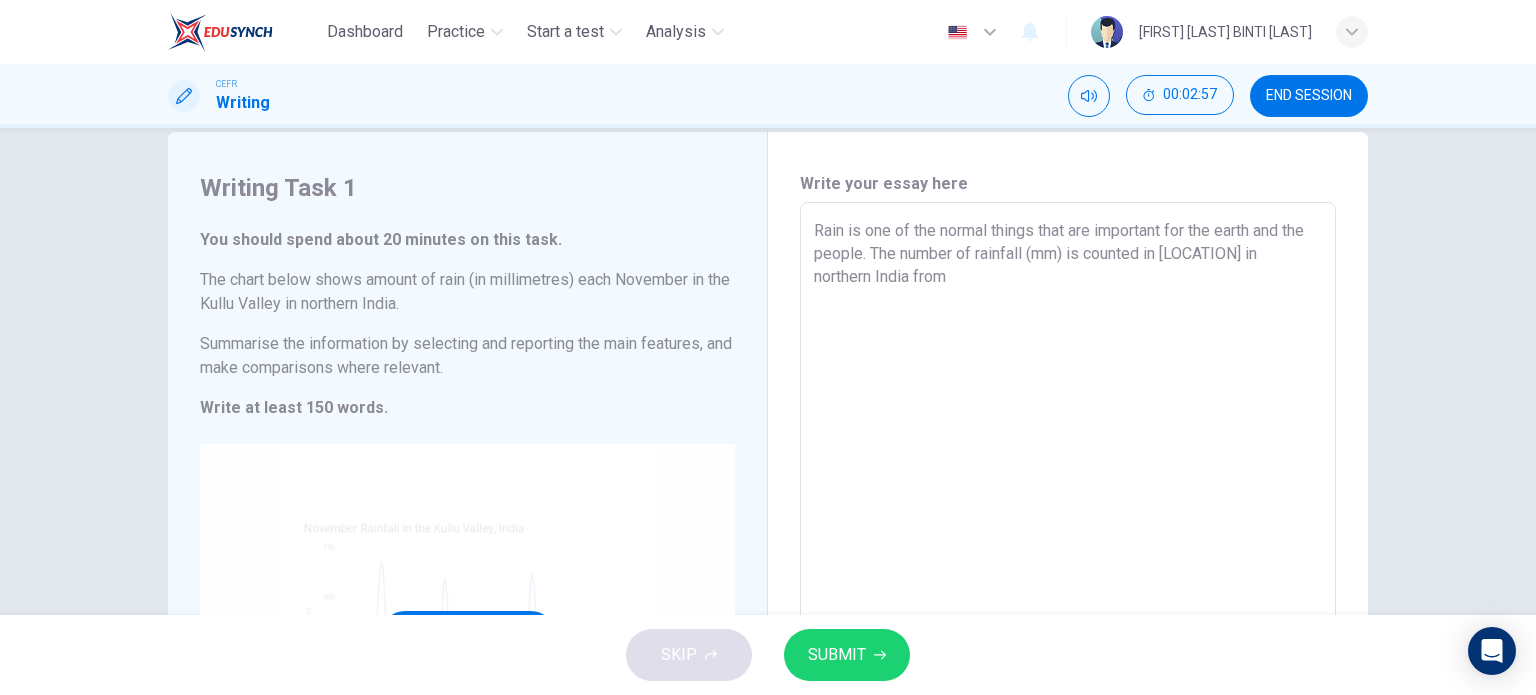 click on "Click to Zoom" at bounding box center (467, 634) 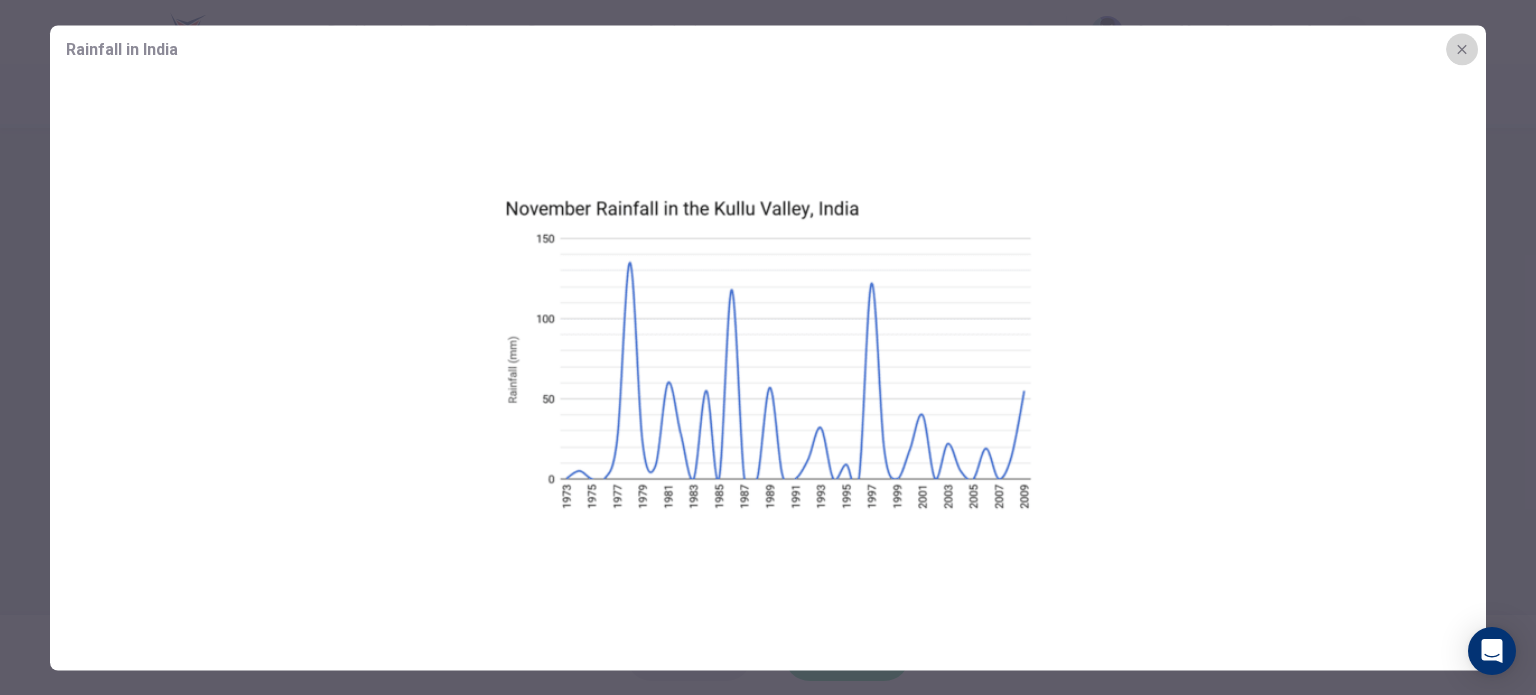 click at bounding box center [1462, 49] 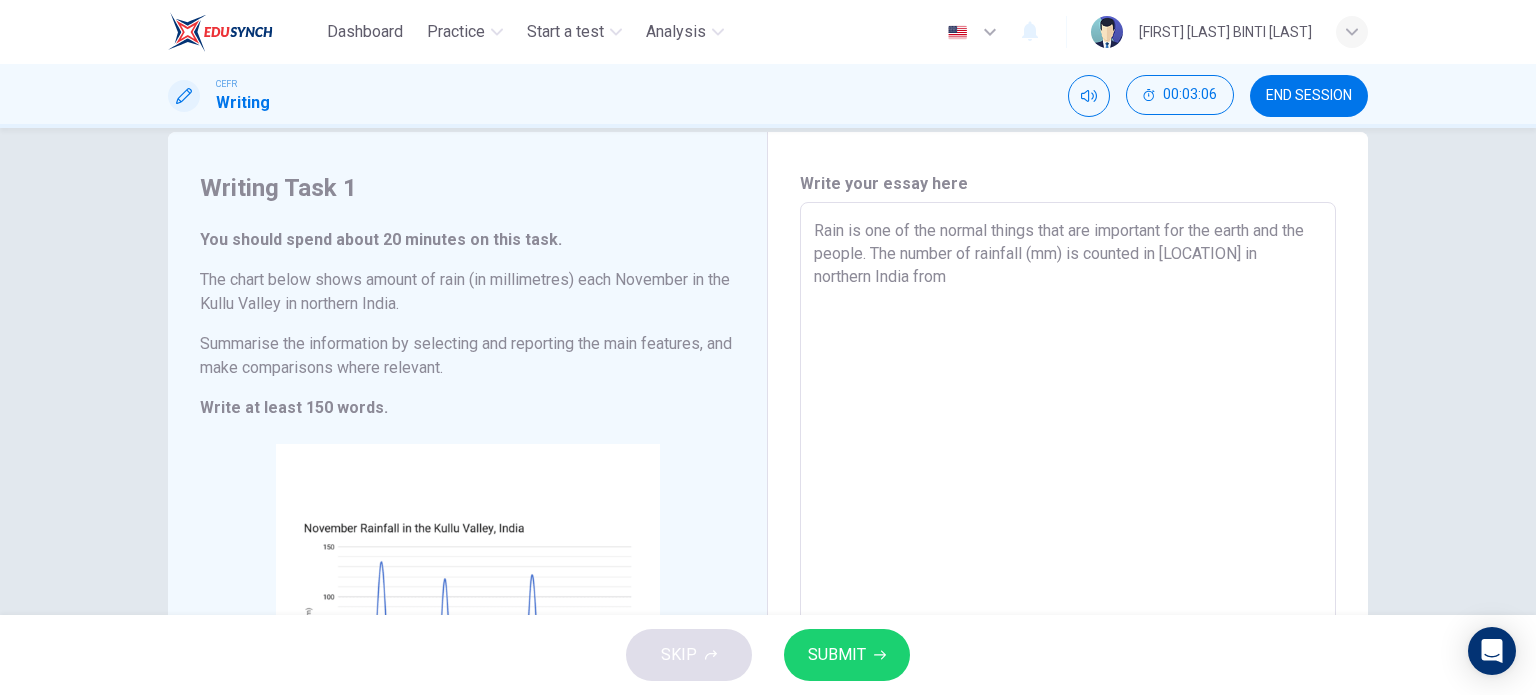 click on "Rain is one of the normal things that are important for the earth and the people. The number of rainfall (mm) is counted in [LOCATION] in northern India from" at bounding box center (1068, 498) 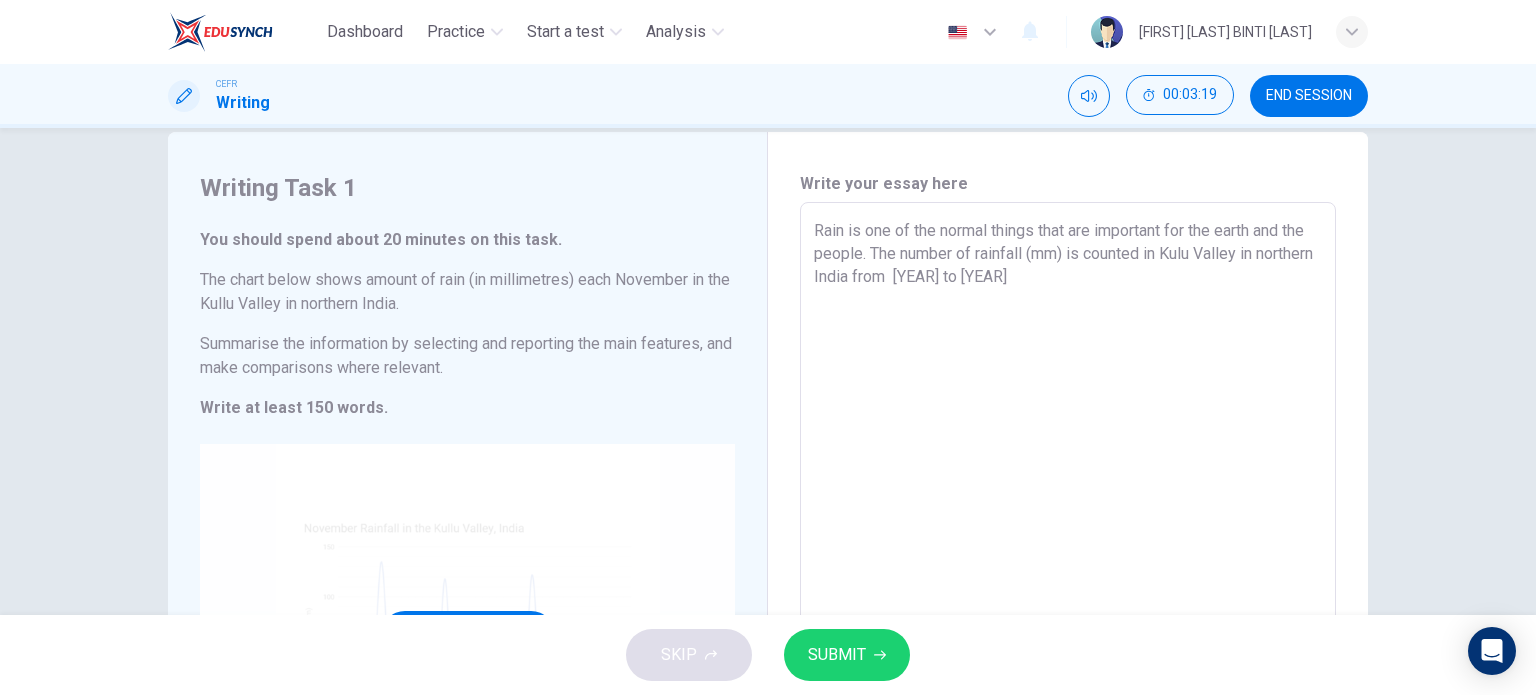 click on "Click to Zoom" at bounding box center (467, 634) 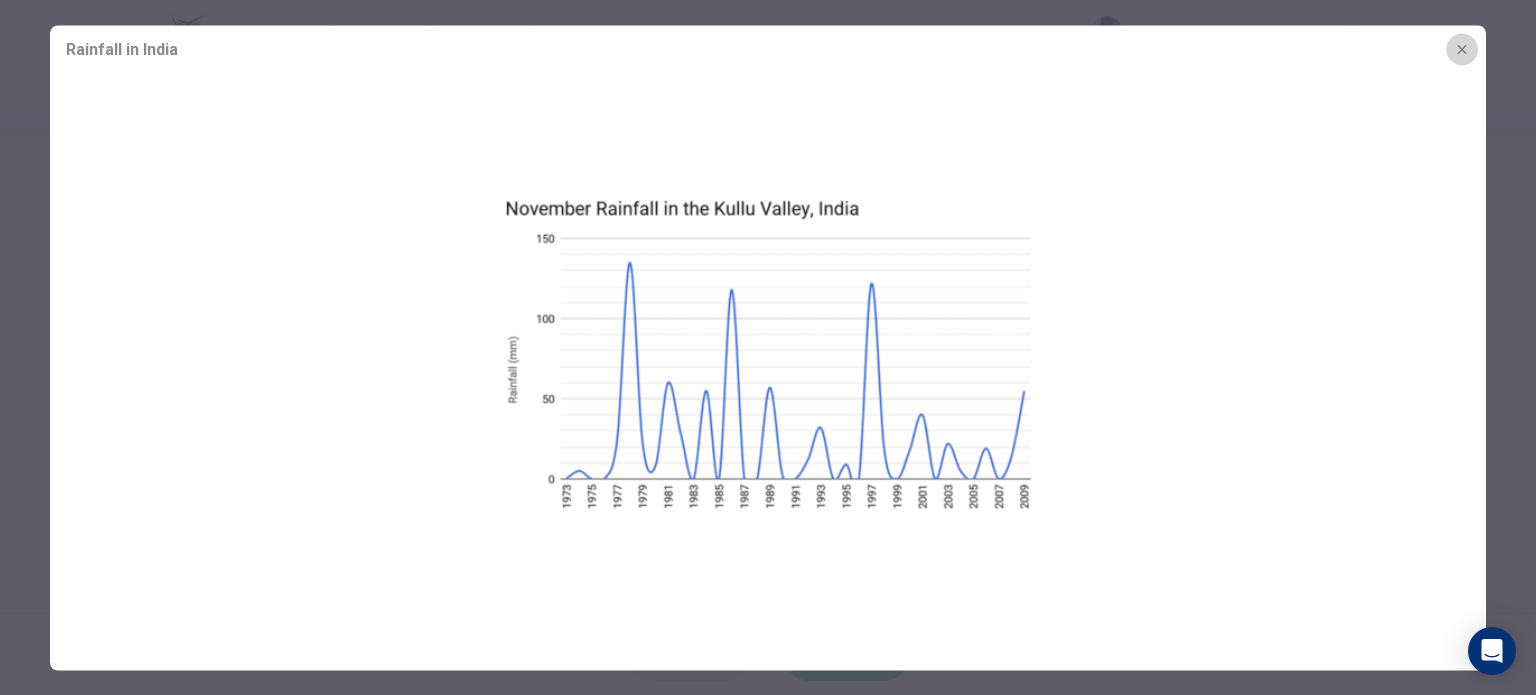 click at bounding box center [1462, 49] 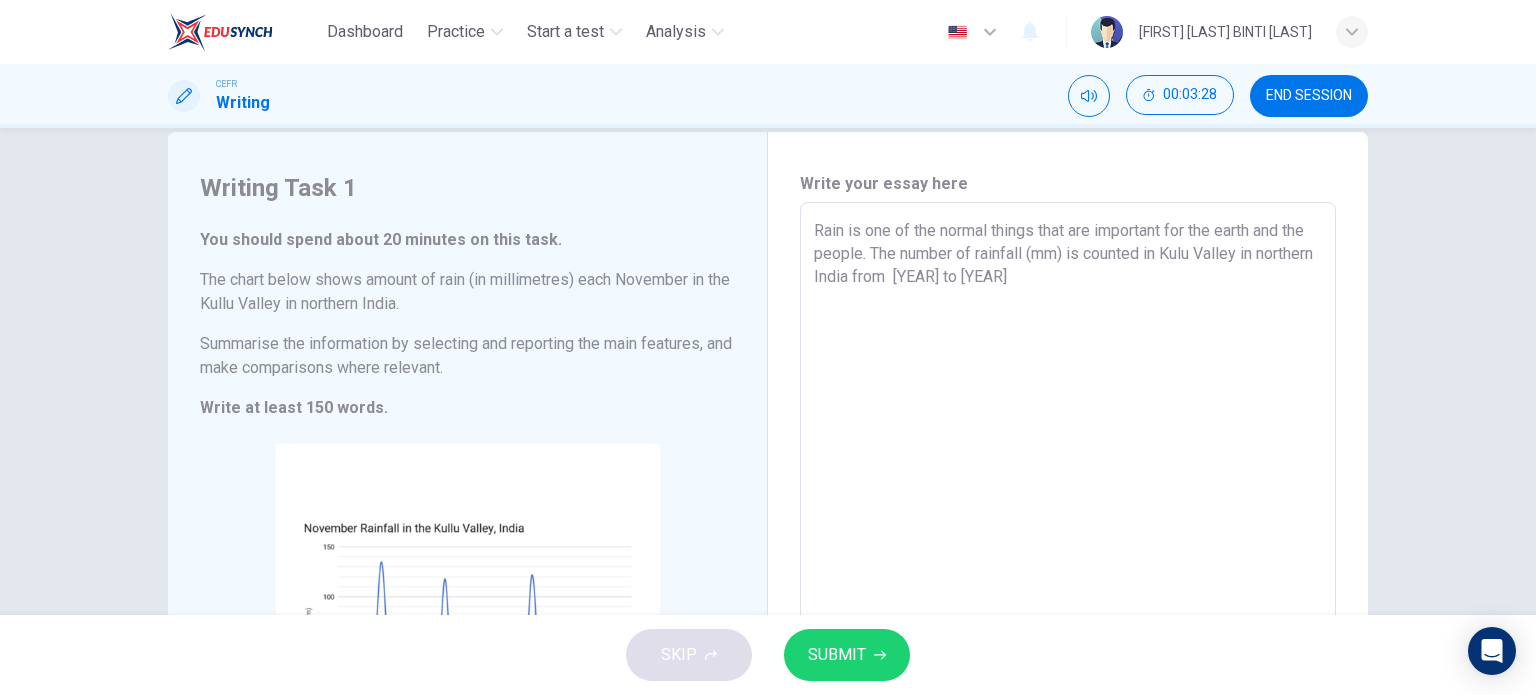 click on "Rain is one of the normal things that are important for the earth and the people. The number of rainfall (mm) is counted in Kulu Valley in northern India from  [YEAR] to [YEAR]" at bounding box center [1068, 498] 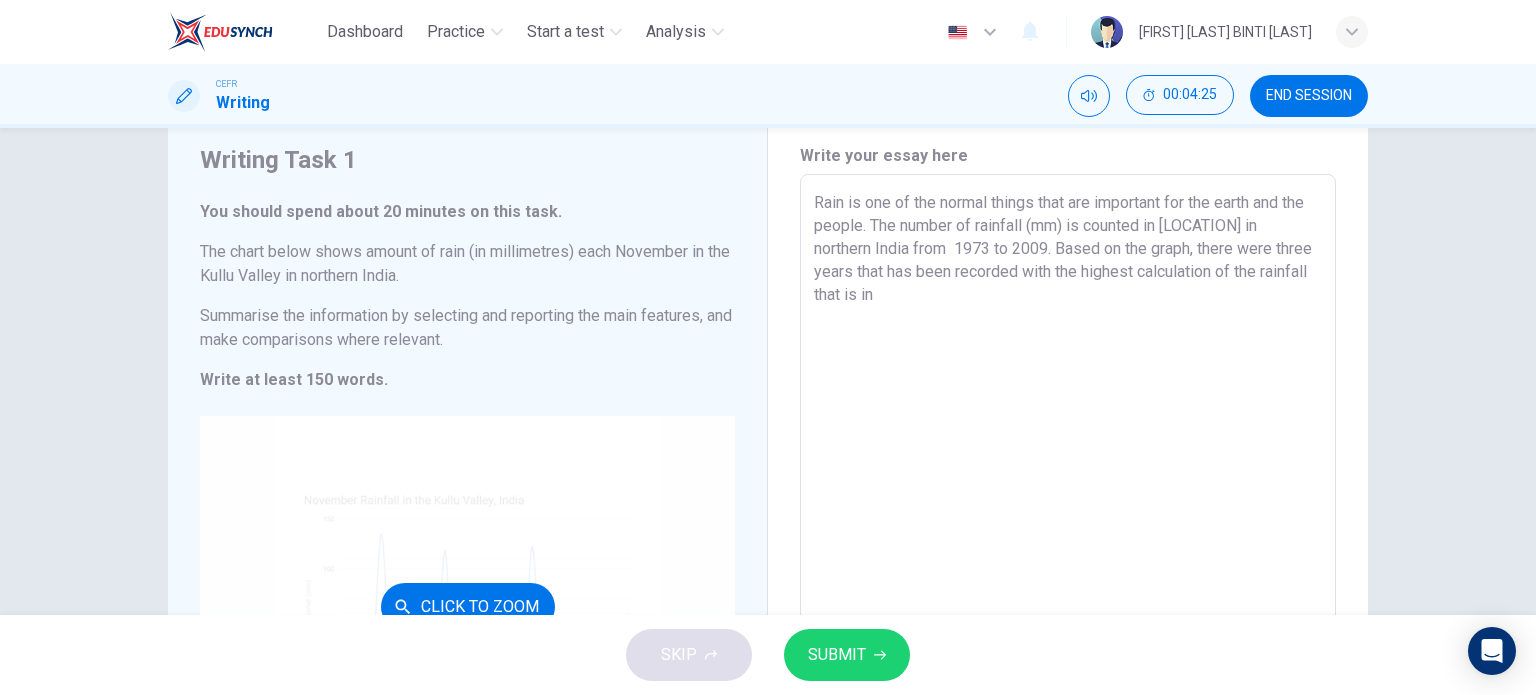 scroll, scrollTop: 239, scrollLeft: 0, axis: vertical 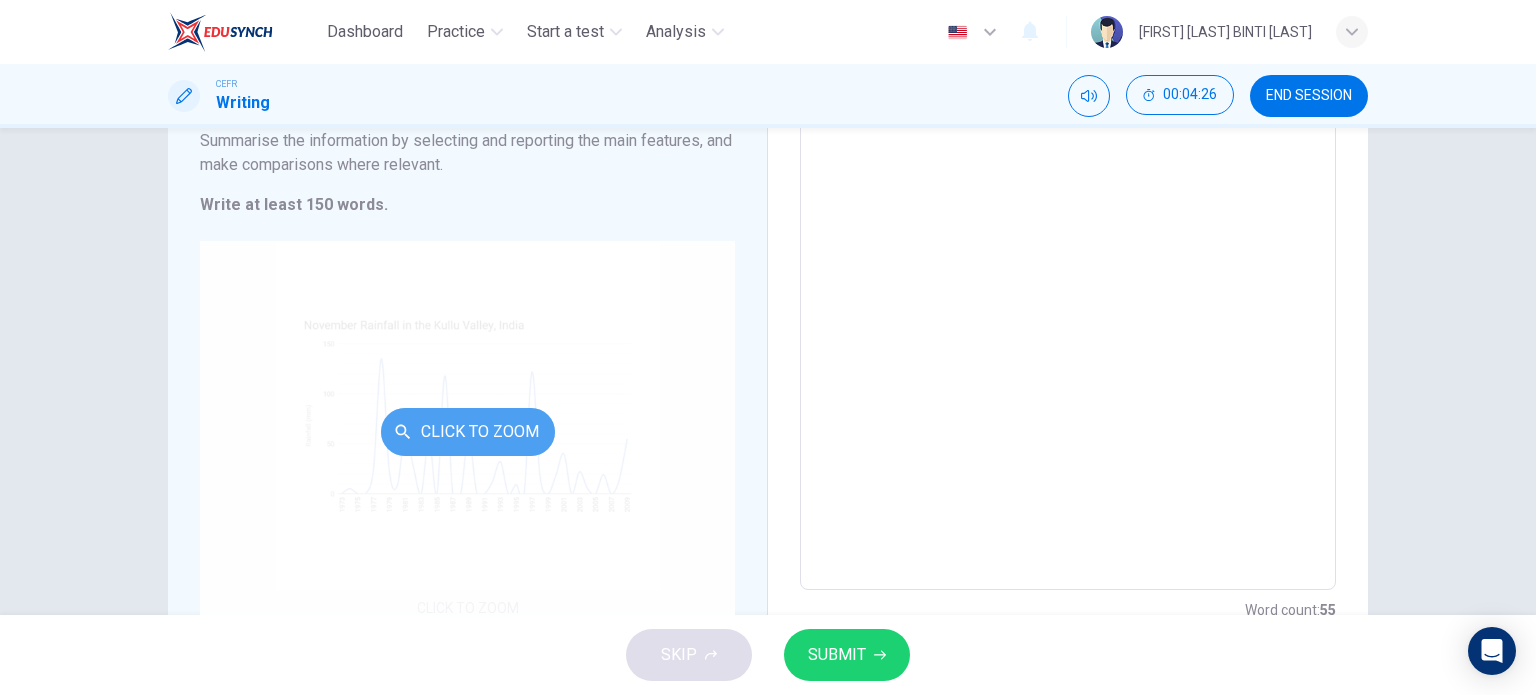 click on "Click to Zoom" at bounding box center [468, 432] 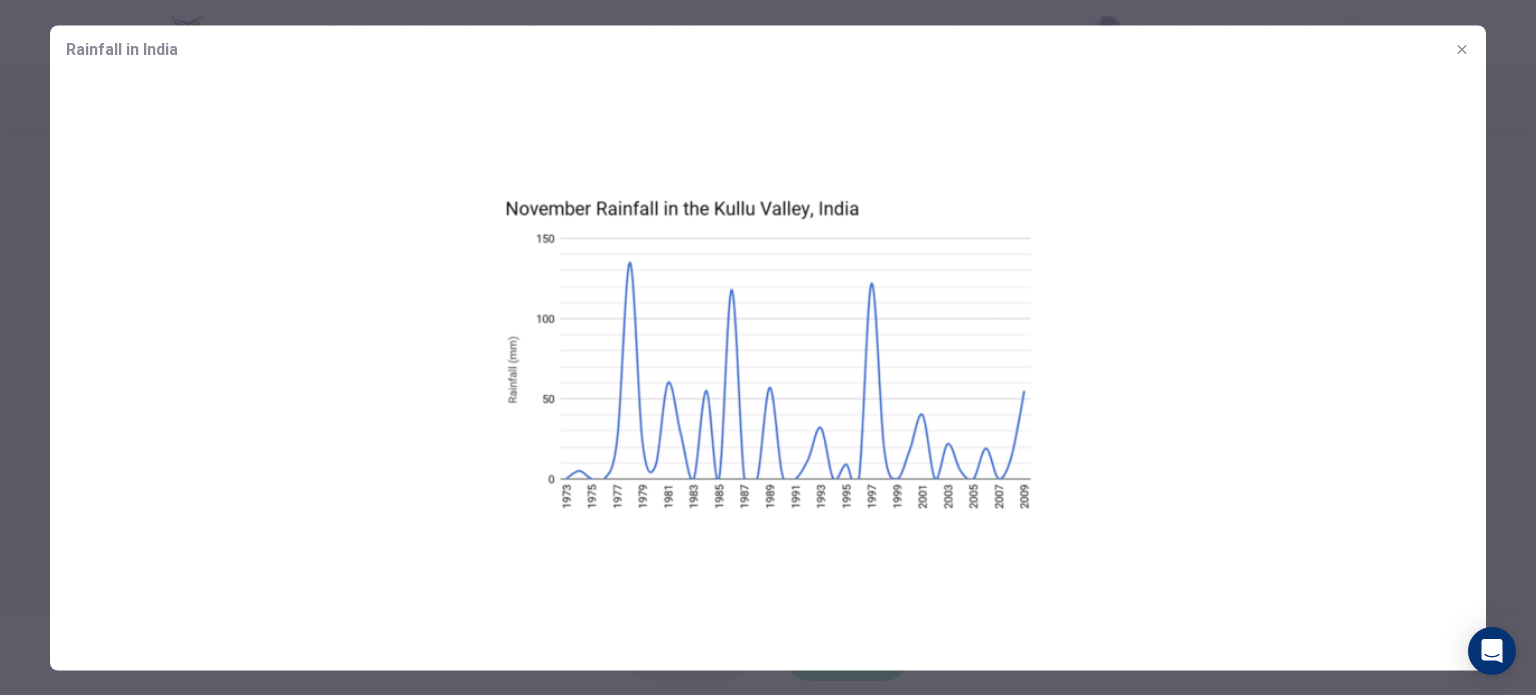 click at bounding box center (768, 347) 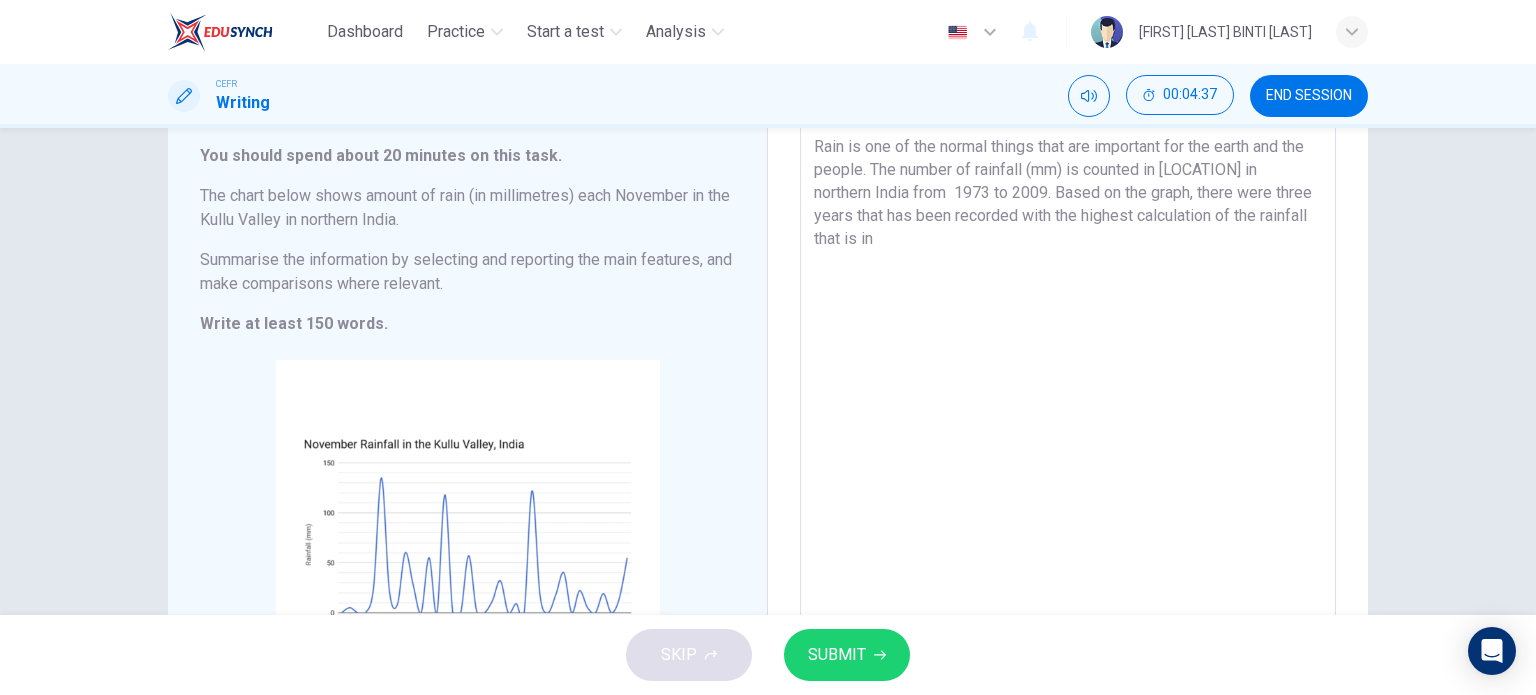 scroll, scrollTop: 116, scrollLeft: 0, axis: vertical 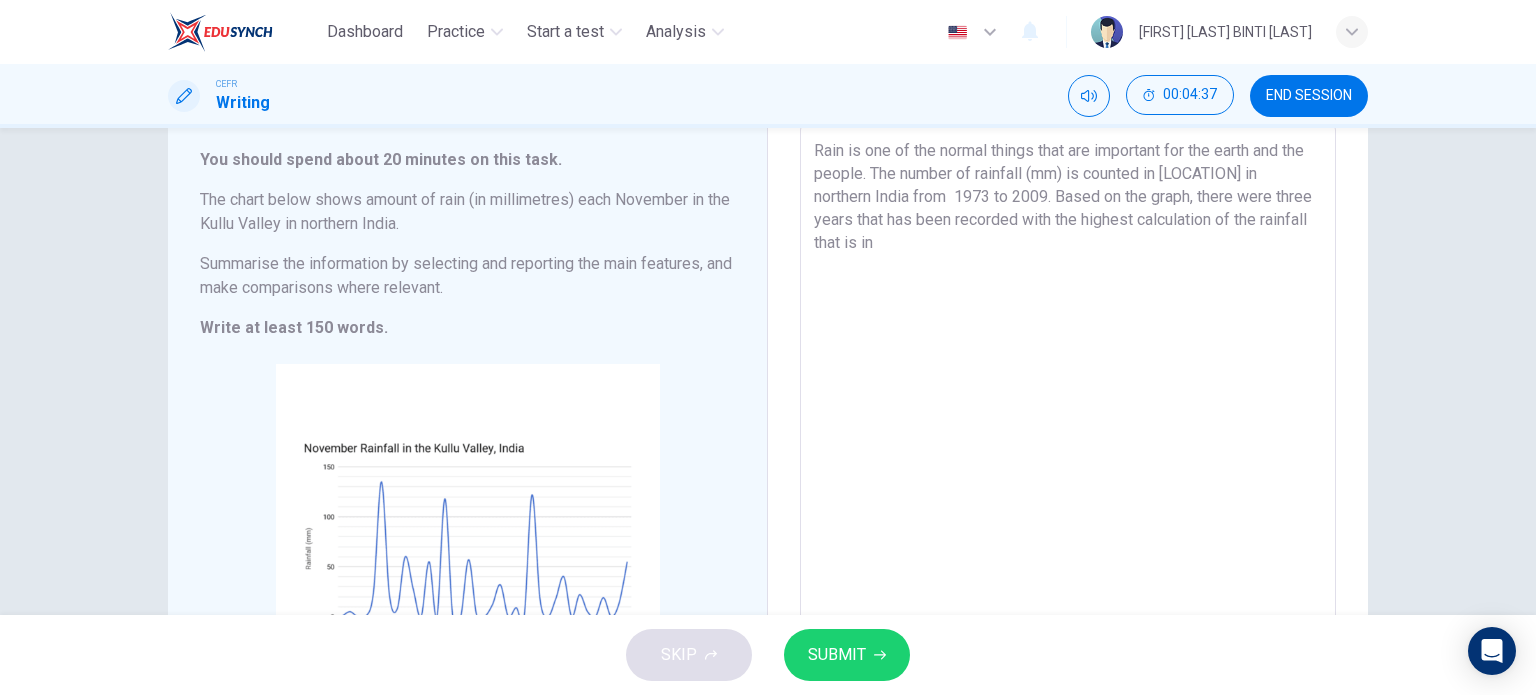 click on "Rain is one of the normal things that are important for the earth and the people. The number of rainfall (mm) is counted in [LOCATION] in northern India from  1973 to 2009. Based on the graph, there were three years that has been recorded with the highest calculation of the rainfall that is in" at bounding box center (1068, 418) 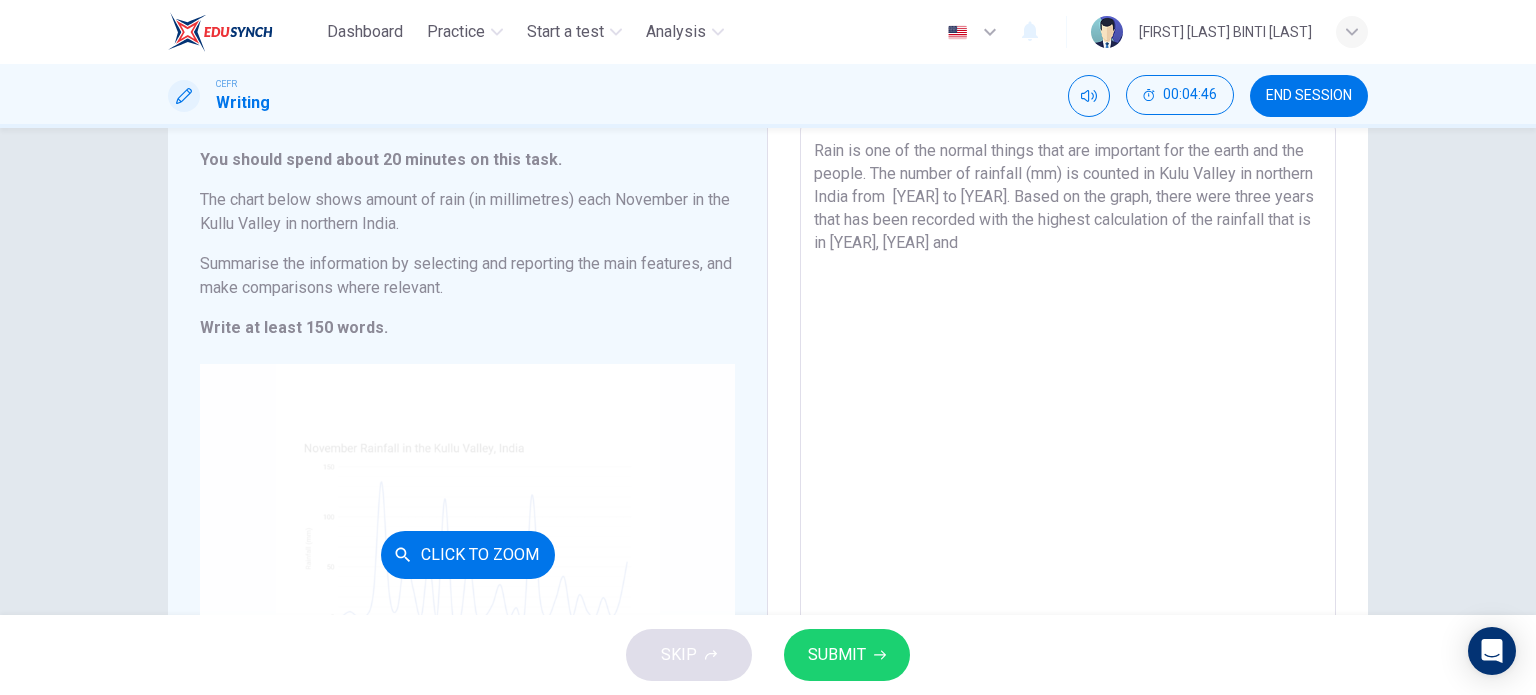 click on "Click to Zoom" at bounding box center [467, 554] 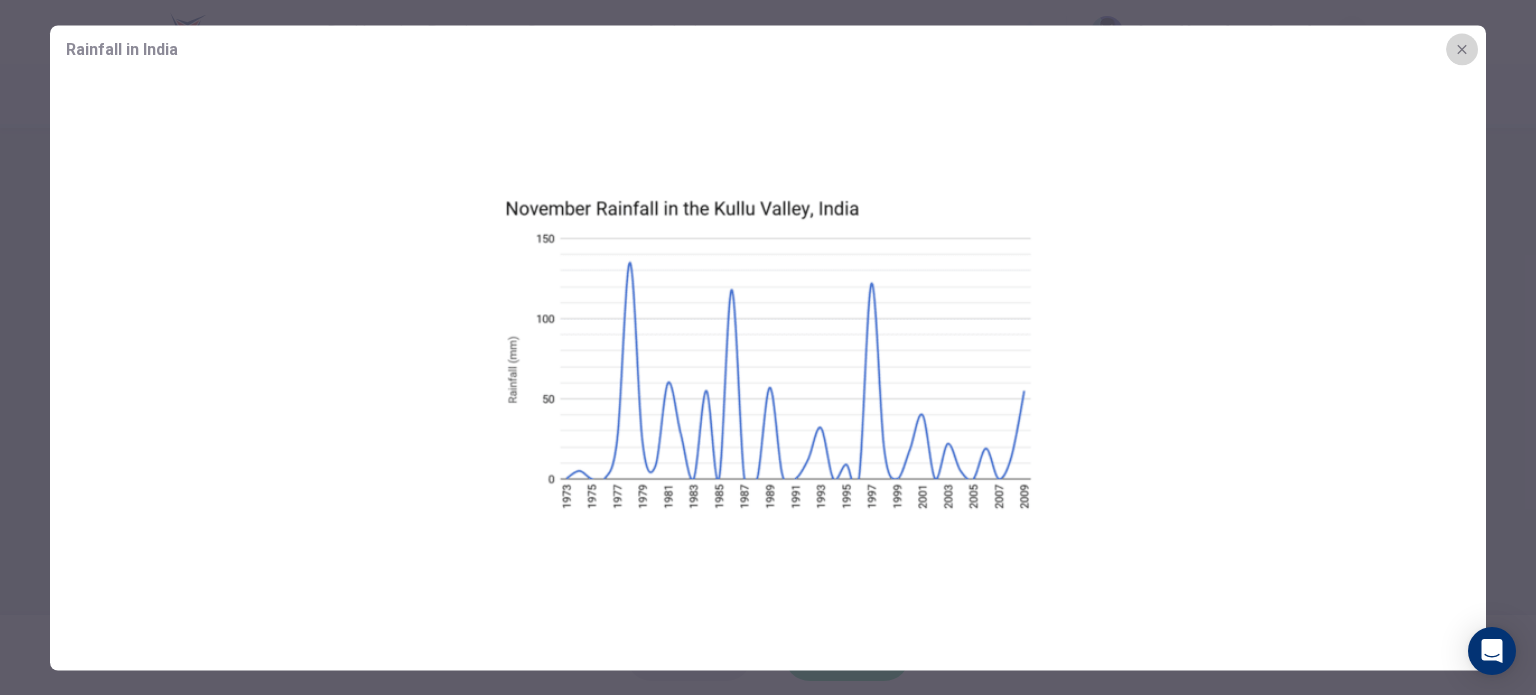 click at bounding box center [1462, 49] 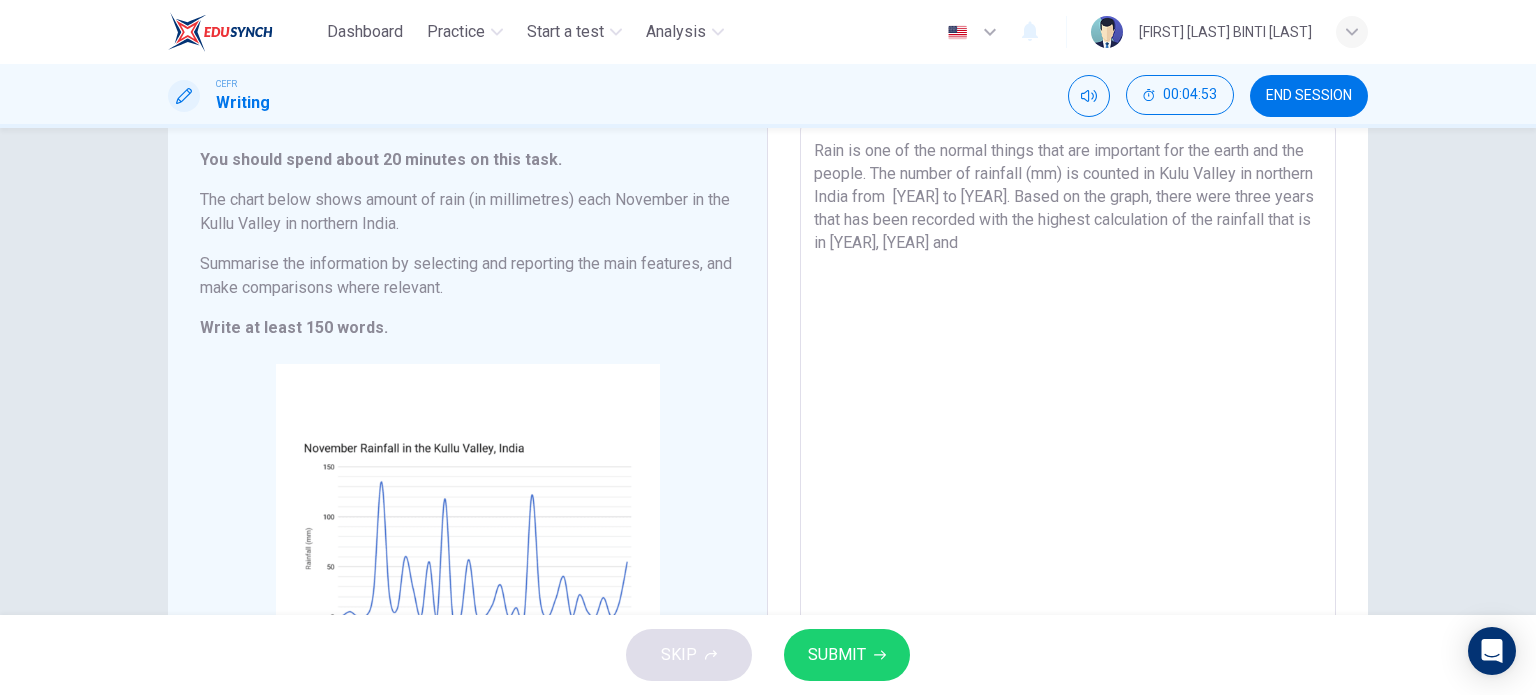 click on "Rain is one of the normal things that are important for the earth and the people. The number of rainfall (mm) is counted in Kulu Valley in northern India from  [YEAR] to [YEAR]. Based on the graph, there were three years that has been recorded with the highest calculation of the rainfall that is in [YEAR], [YEAR] and" at bounding box center [1068, 418] 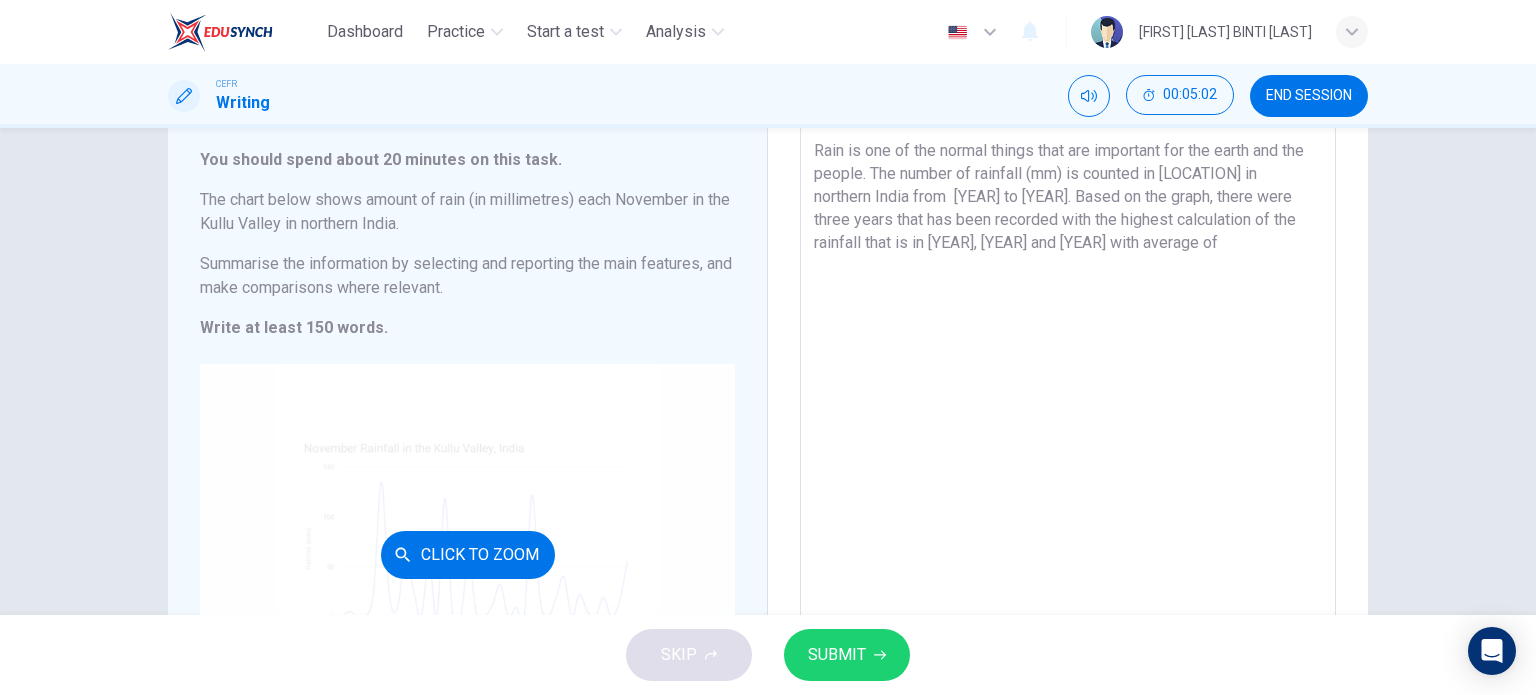 click on "Click to Zoom" at bounding box center (467, 554) 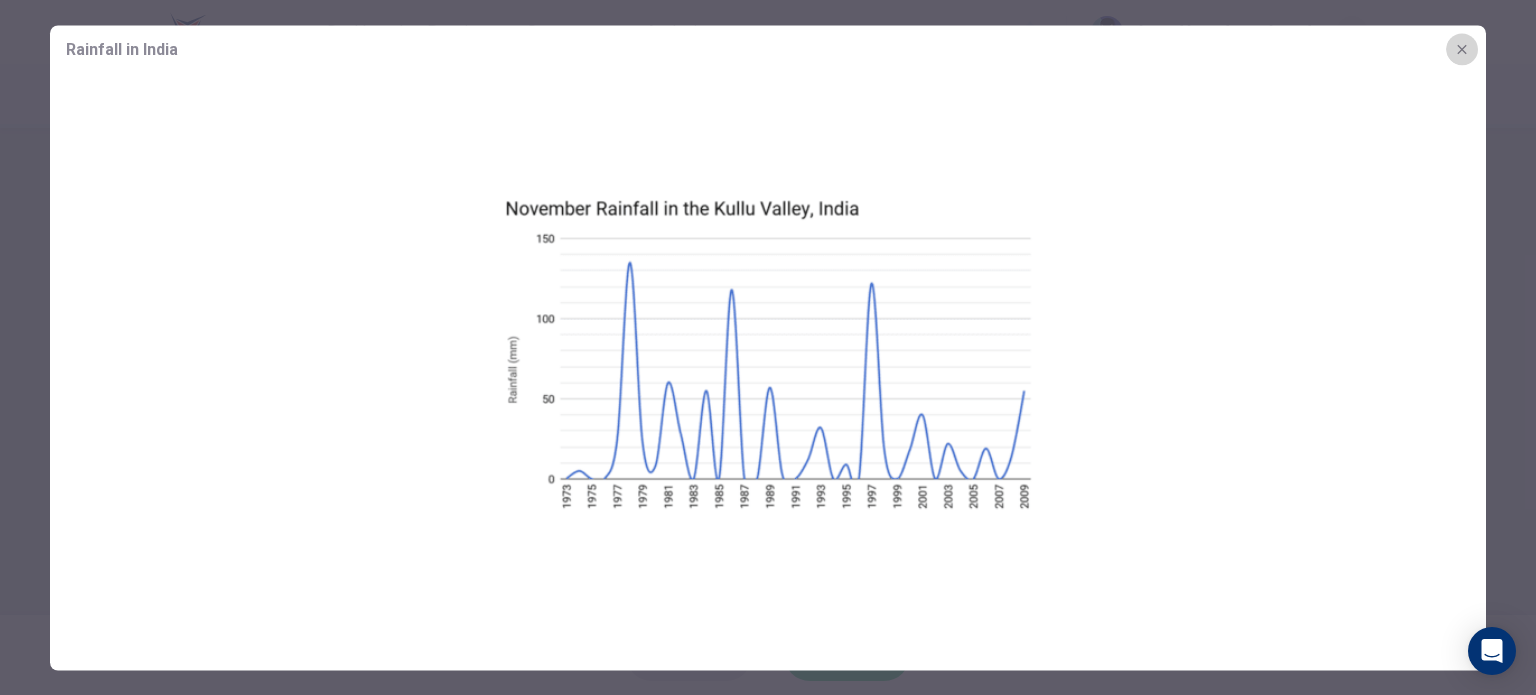 click at bounding box center (1461, 48) 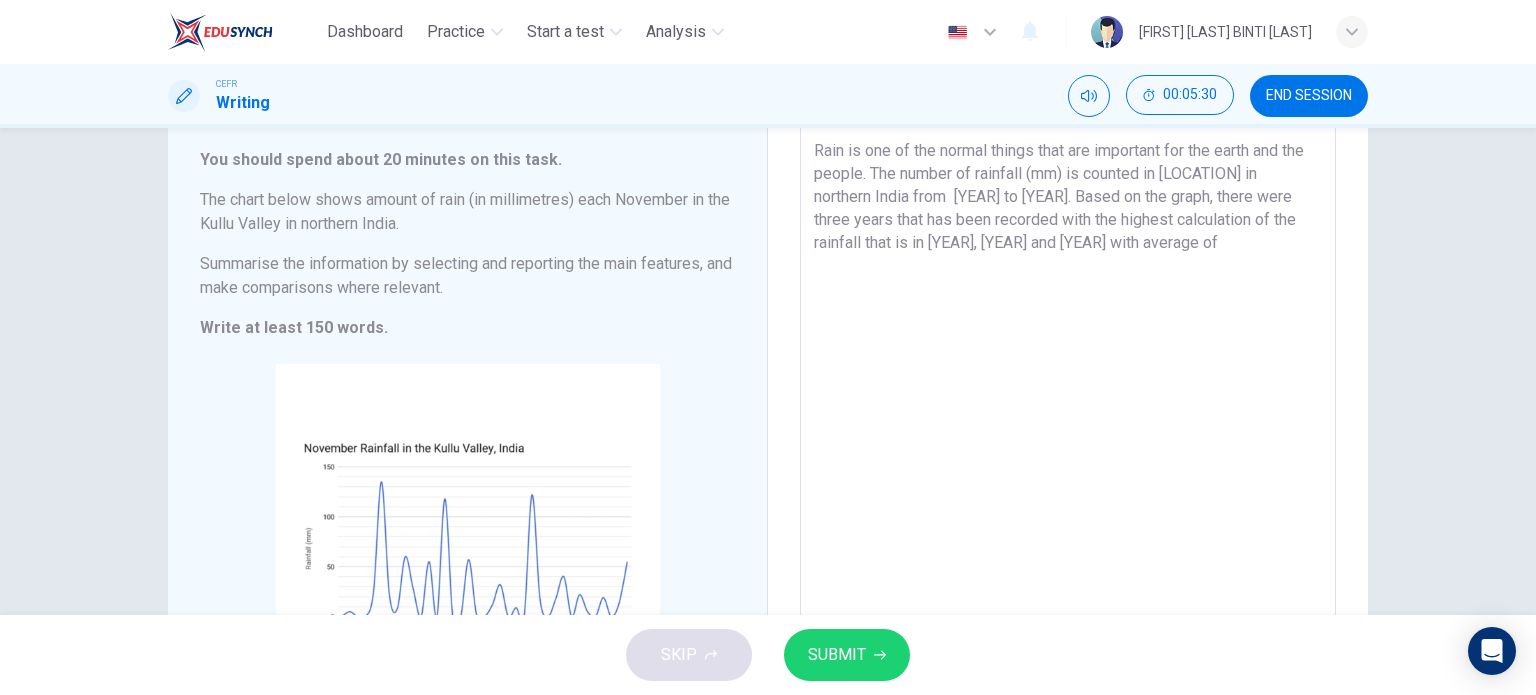 click on "Rain is one of the normal things that are important for the earth and the people. The number of rainfall (mm) is counted in [LOCATION] in northern India from  [YEAR] to [YEAR]. Based on the graph, there were three years that has been recorded with the highest calculation of the rainfall that is in [YEAR], [YEAR] and [YEAR] with average of" at bounding box center (1068, 418) 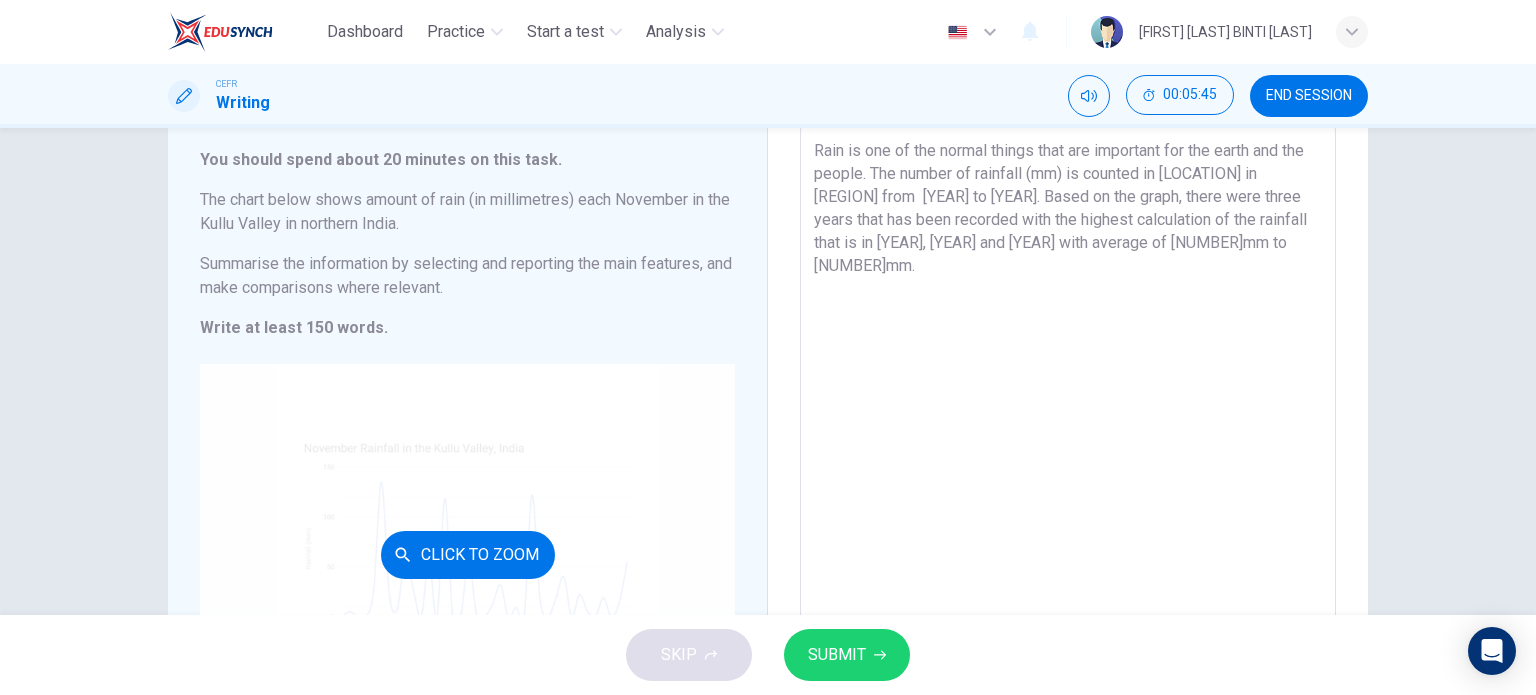 click on "Click to Zoom" at bounding box center [467, 554] 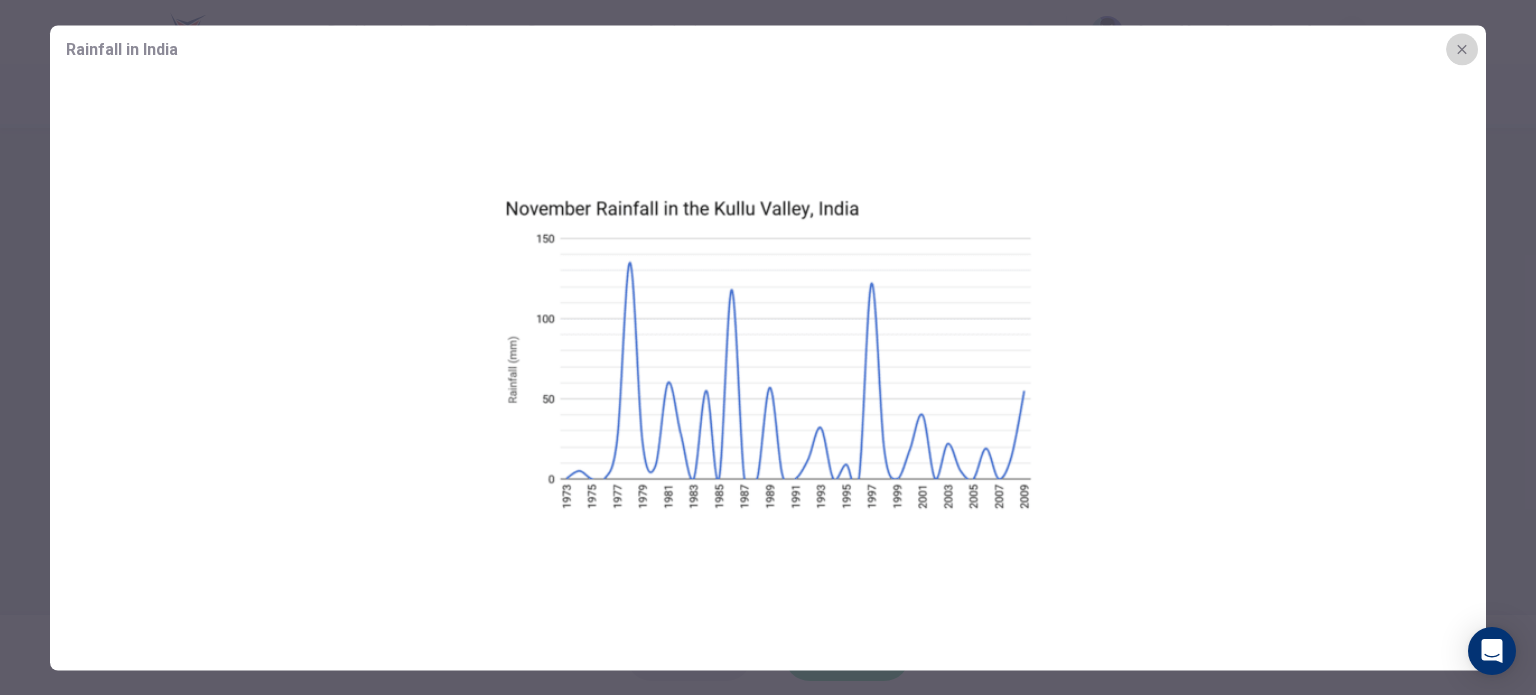 click at bounding box center (1462, 49) 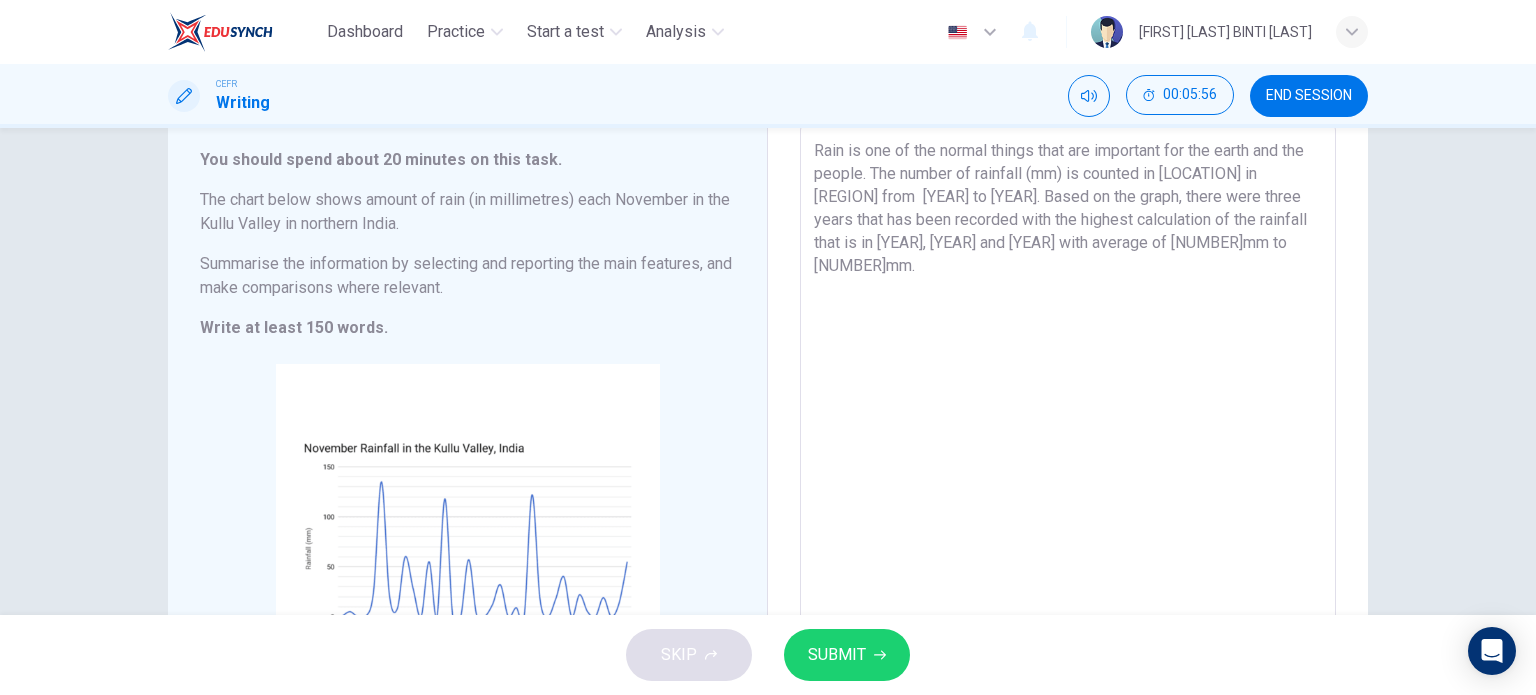 click on "Rain is one of the normal things that are important for the earth and the people. The number of rainfall (mm) is counted in [LOCATION] in [REGION] from  [YEAR] to [YEAR]. Based on the graph, there were three years that has been recorded with the highest calculation of the rainfall that is in [YEAR], [YEAR] and [YEAR] with average of [NUMBER]mm to [NUMBER]mm." at bounding box center [1068, 418] 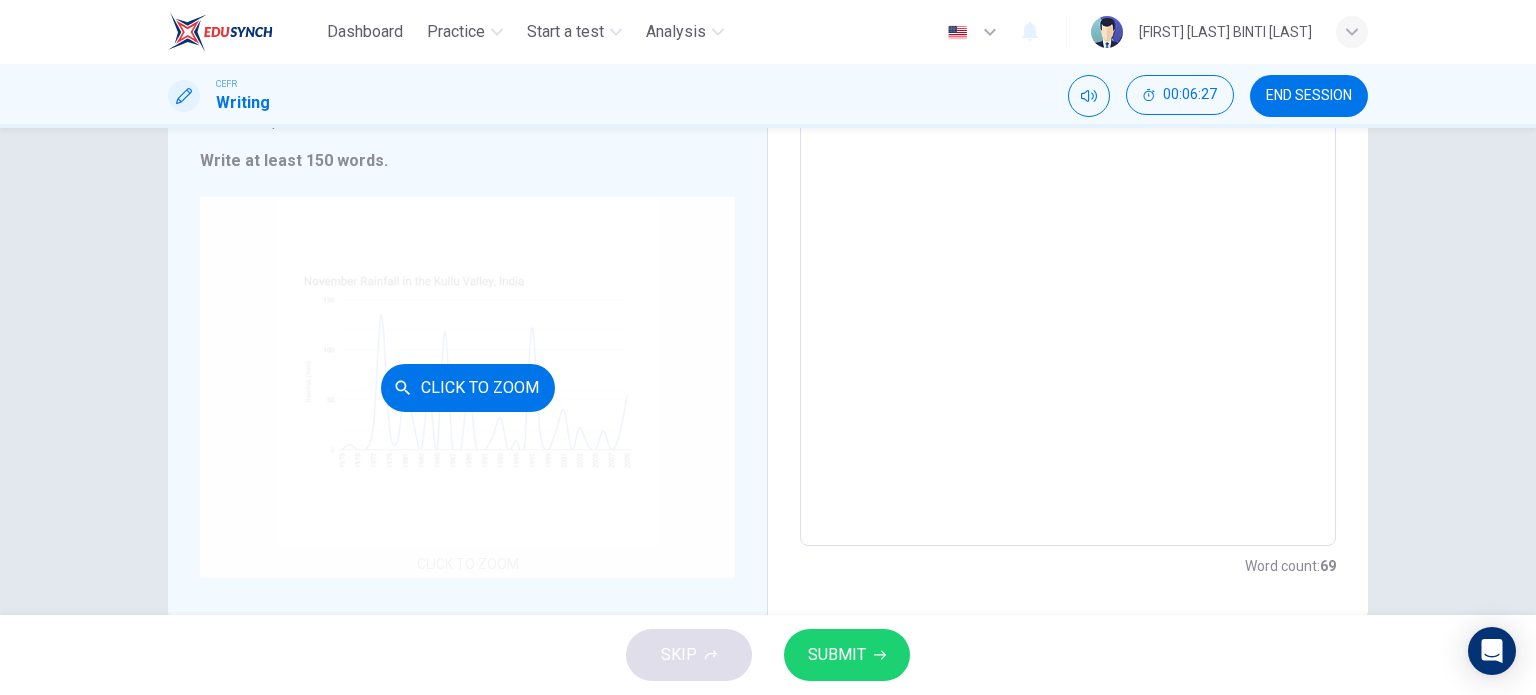 scroll, scrollTop: 283, scrollLeft: 0, axis: vertical 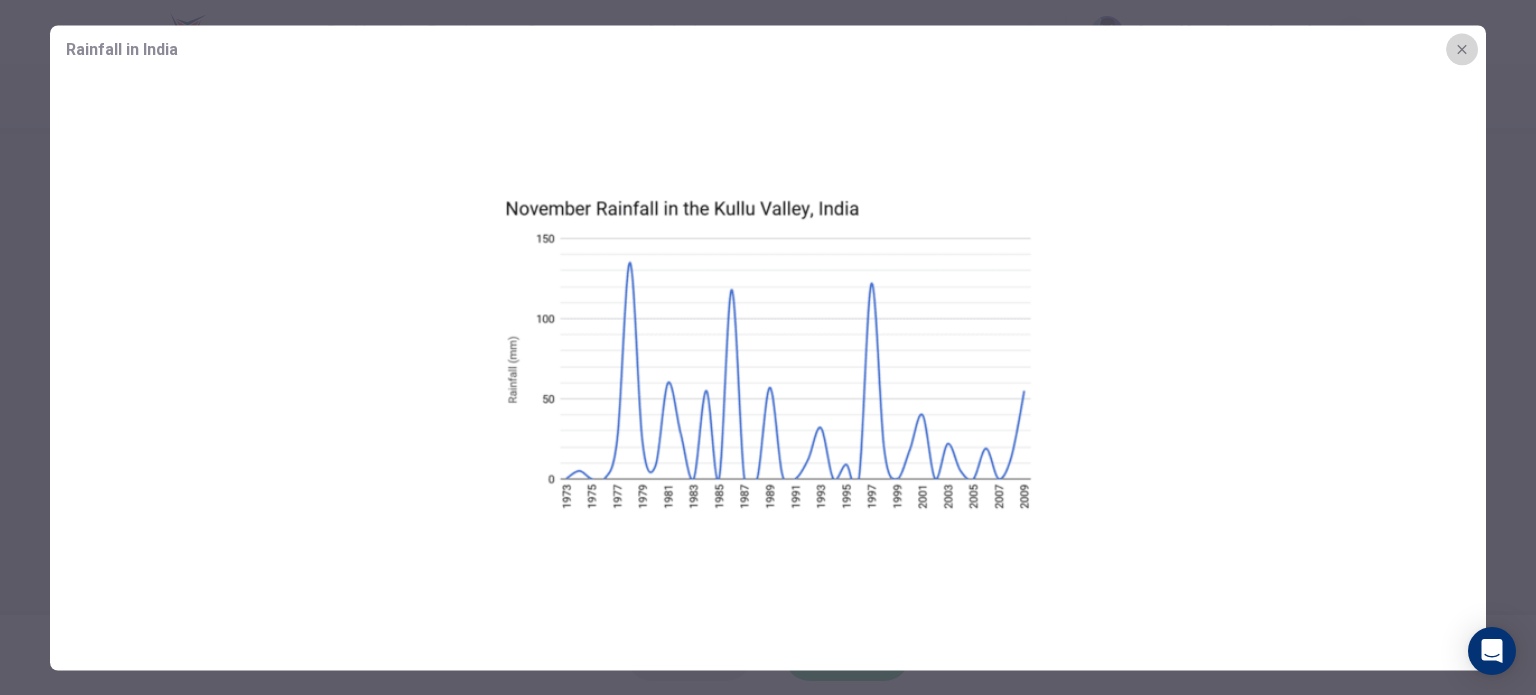 click at bounding box center [1462, 49] 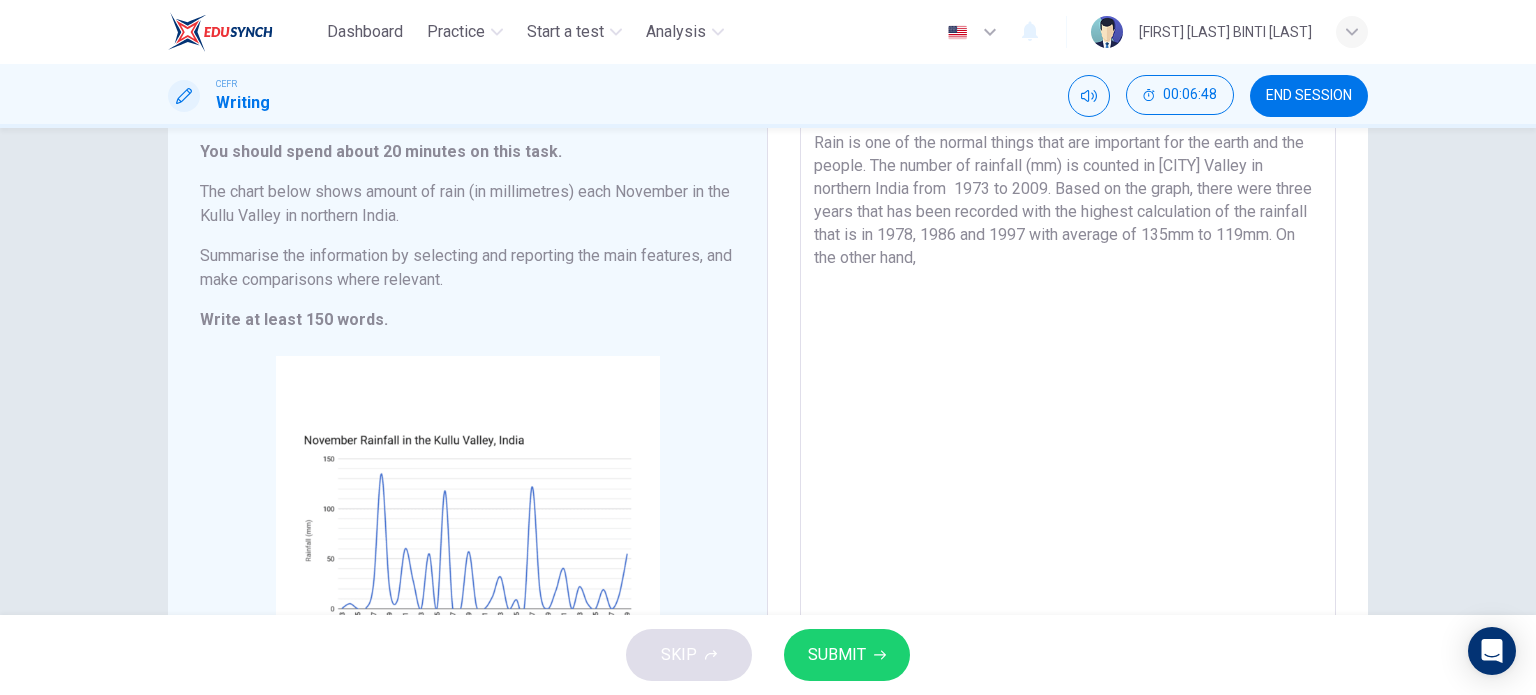 scroll, scrollTop: 123, scrollLeft: 0, axis: vertical 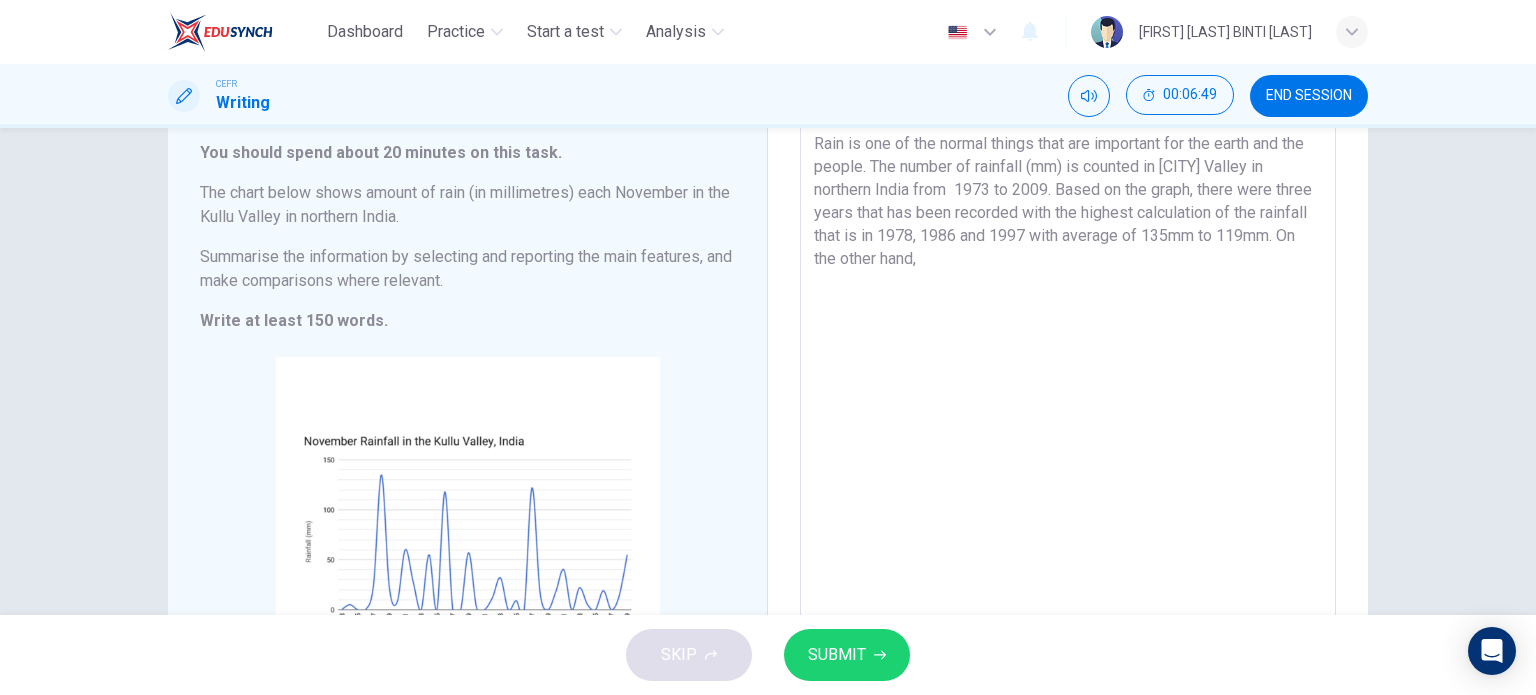 click on "Rain is one of the normal things that are important for the earth and the people. The number of rainfall (mm) is counted in [CITY] Valley in northern India from  1973 to 2009. Based on the graph, there were three years that has been recorded with the highest calculation of the rainfall that is in 1978, 1986 and 1997 with average of 135mm to 119mm. On the other hand," at bounding box center [1068, 411] 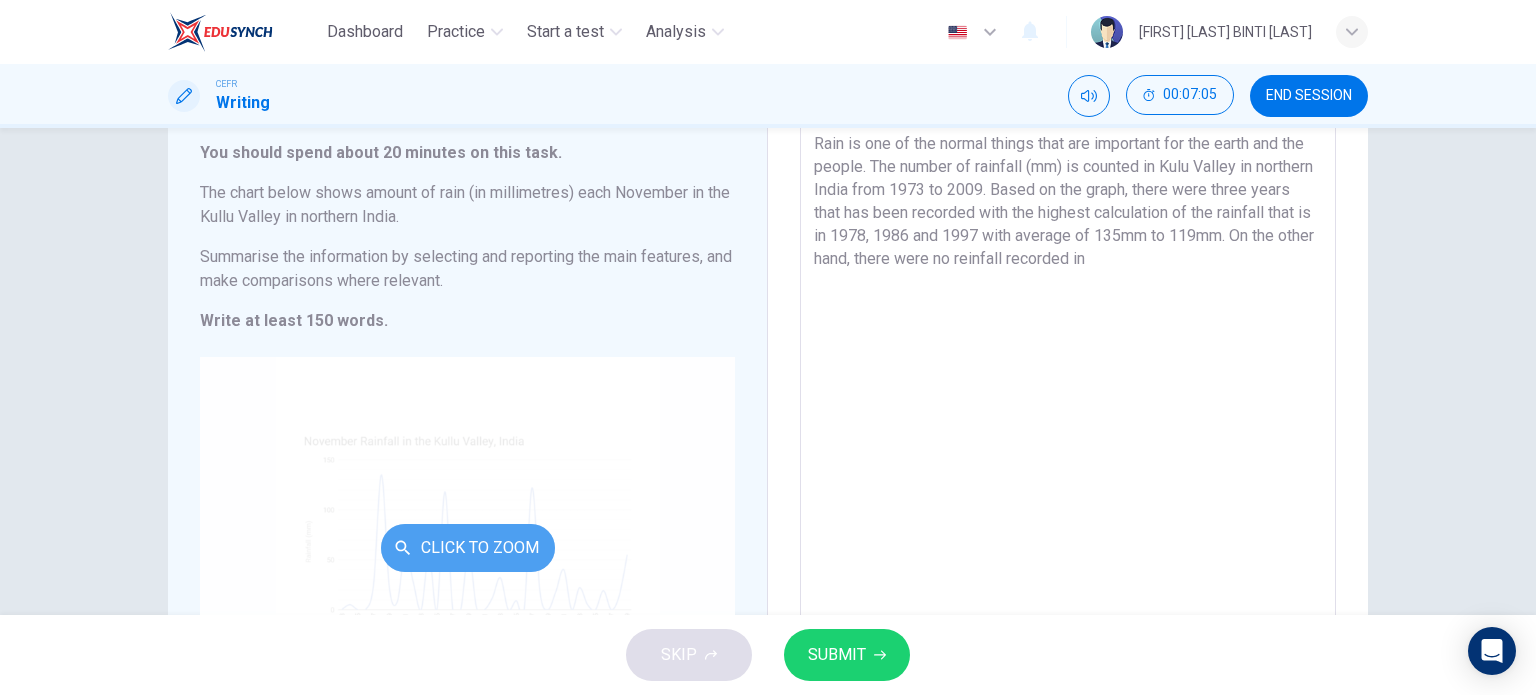 click on "Click to Zoom" at bounding box center (468, 548) 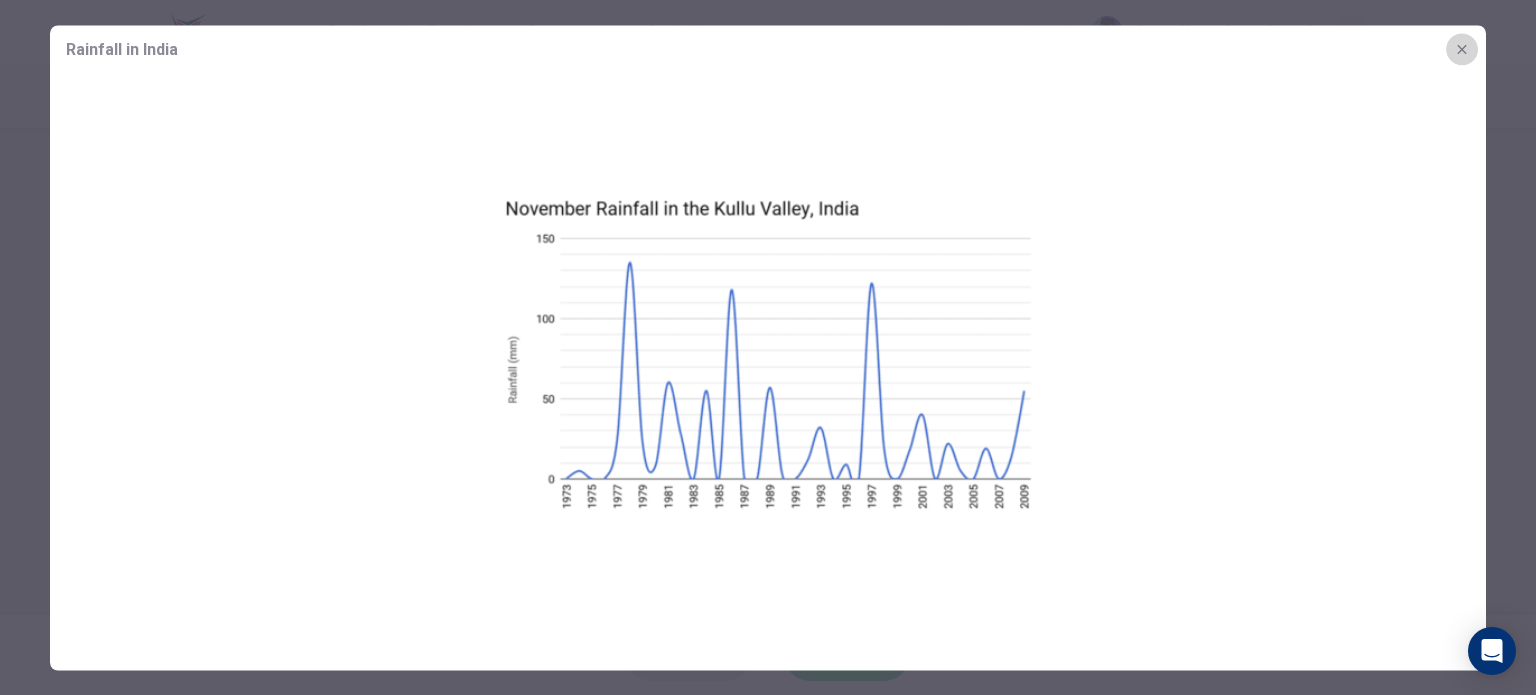 click at bounding box center (1462, 49) 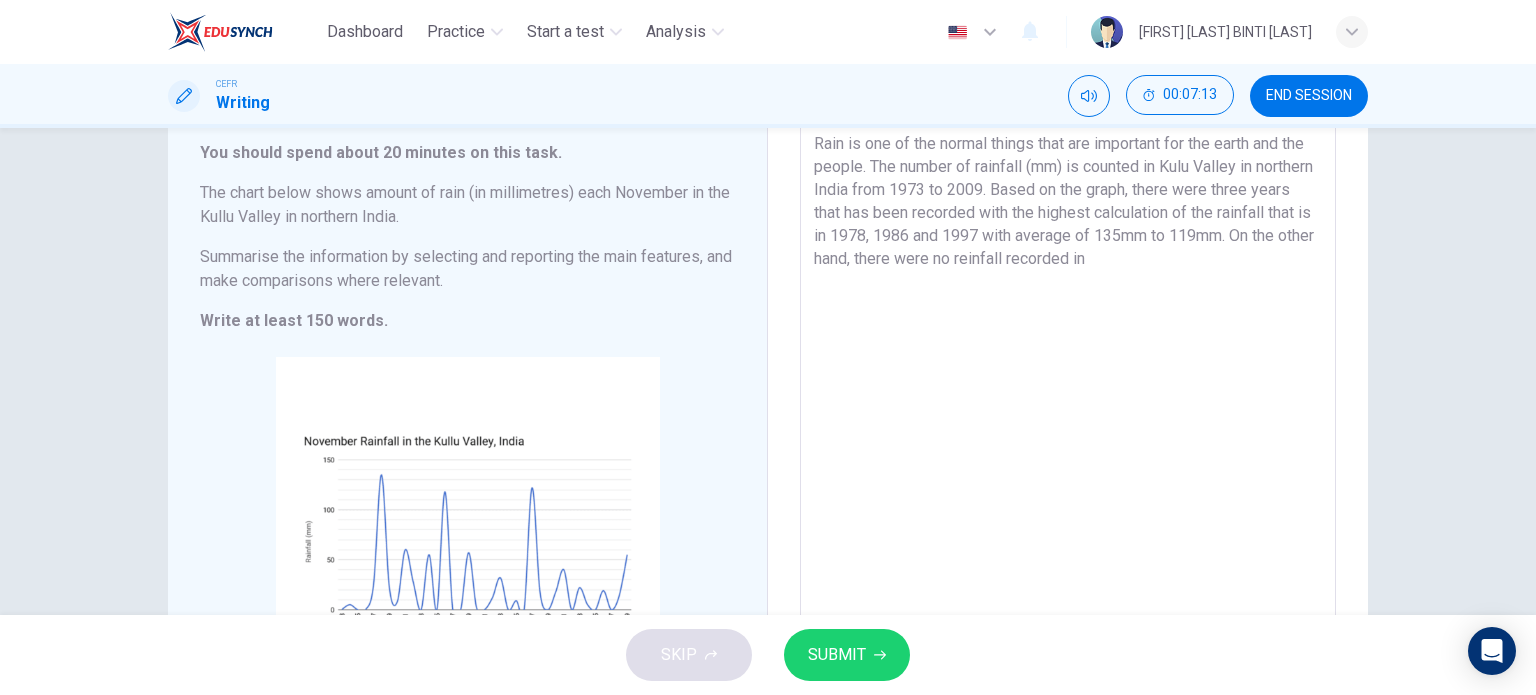 click on "Rain is one of the normal things that are important for the earth and the people. The number of rainfall (mm) is counted in Kulu Valley in northern India from 1973 to 2009. Based on the graph, there were three years that has been recorded with the highest calculation of the rainfall that is in 1978, 1986 and 1997 with average of 135mm to 119mm. On the other hand, there were no reinfall recorded in" at bounding box center [1068, 411] 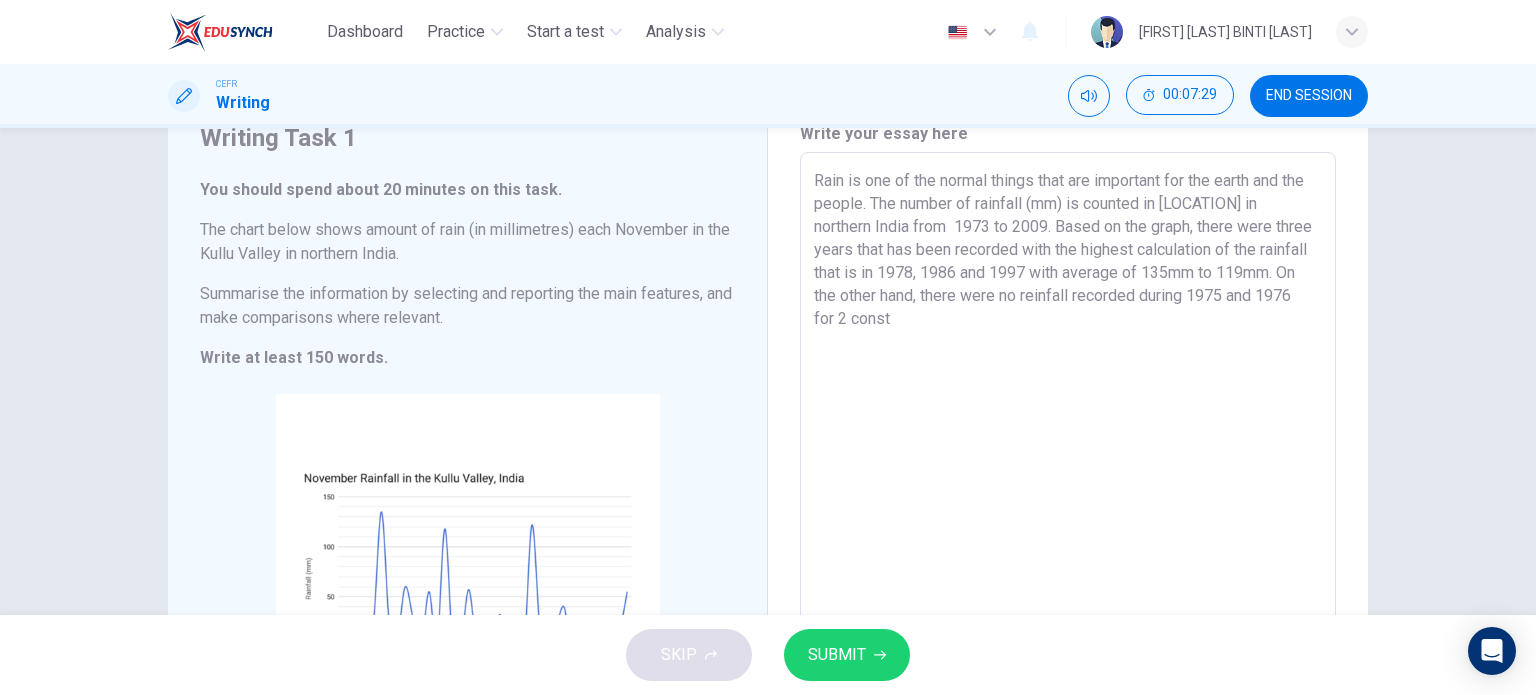 scroll, scrollTop: 47, scrollLeft: 0, axis: vertical 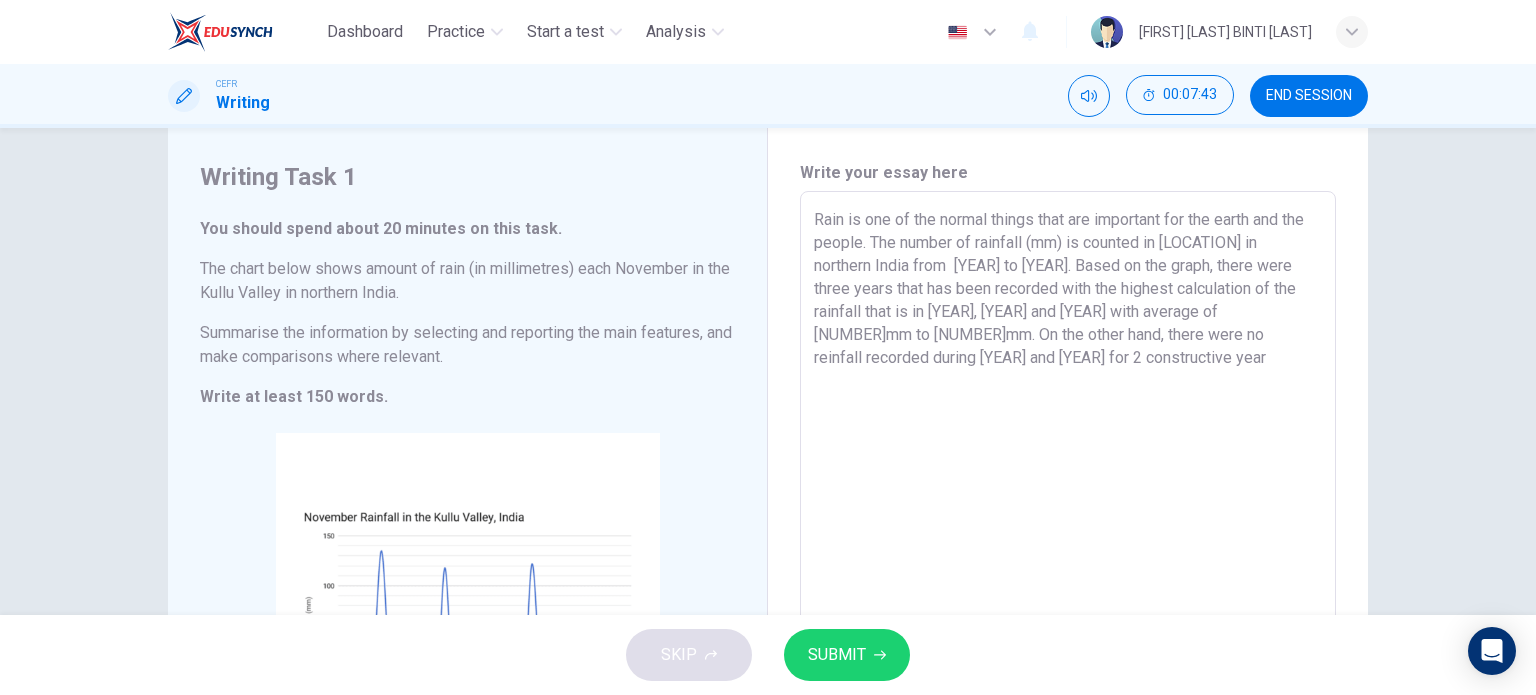 click on "Rain is one of the normal things that are important for the earth and the people. The number of rainfall (mm) is counted in [LOCATION] in northern India from  [YEAR] to [YEAR]. Based on the graph, there were three years that has been recorded with the highest calculation of the rainfall that is in [YEAR], [YEAR] and [YEAR] with average of [NUMBER]mm to [NUMBER]mm. On the other hand, there were no reinfall recorded during [YEAR] and [YEAR] for 2 constructive year" at bounding box center [1068, 487] 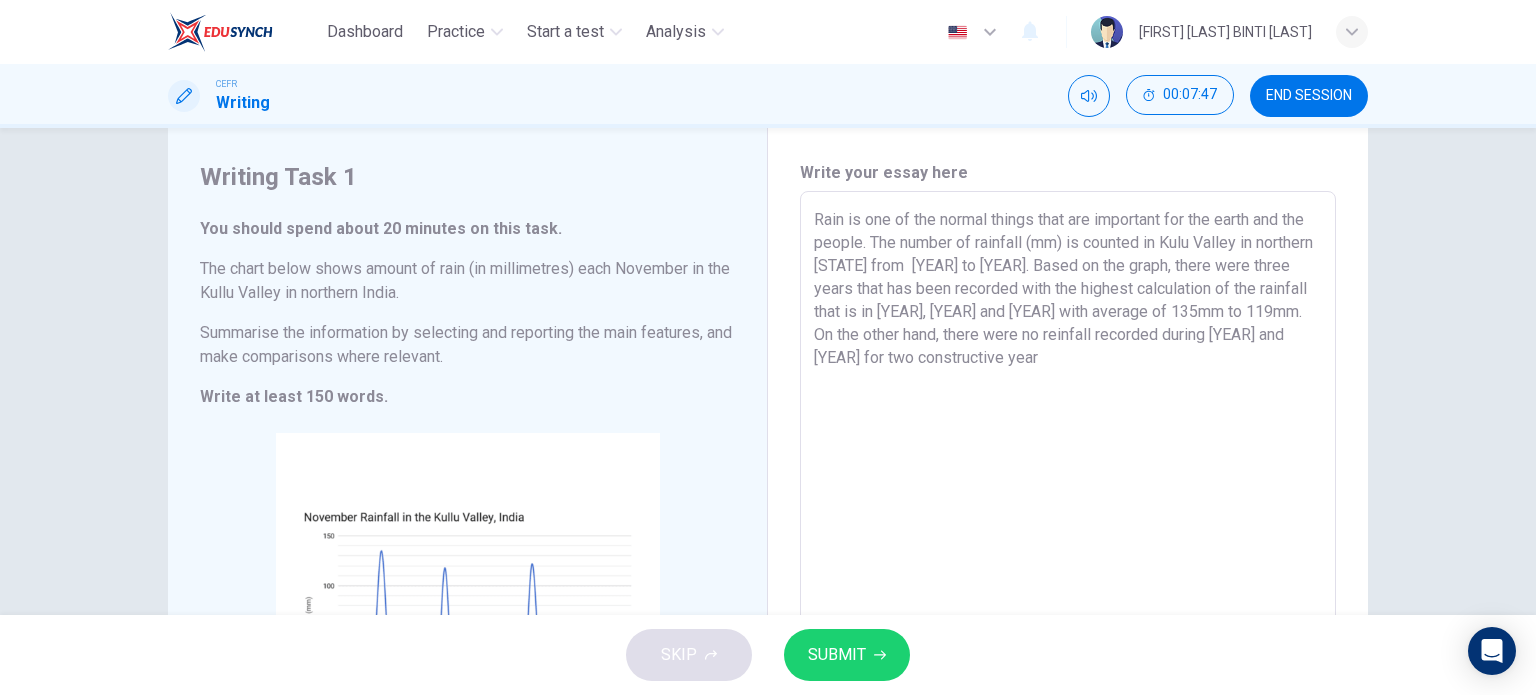 click on "Rain is one of the normal things that are important for the earth and the people. The number of rainfall (mm) is counted in Kulu Valley in northern [STATE] from  [YEAR] to [YEAR]. Based on the graph, there were three years that has been recorded with the highest calculation of the rainfall that is in [YEAR], [YEAR] and [YEAR] with average of 135mm to 119mm. On the other hand, there were no reinfall recorded during [YEAR] and [YEAR] for two constructive year" at bounding box center (1068, 487) 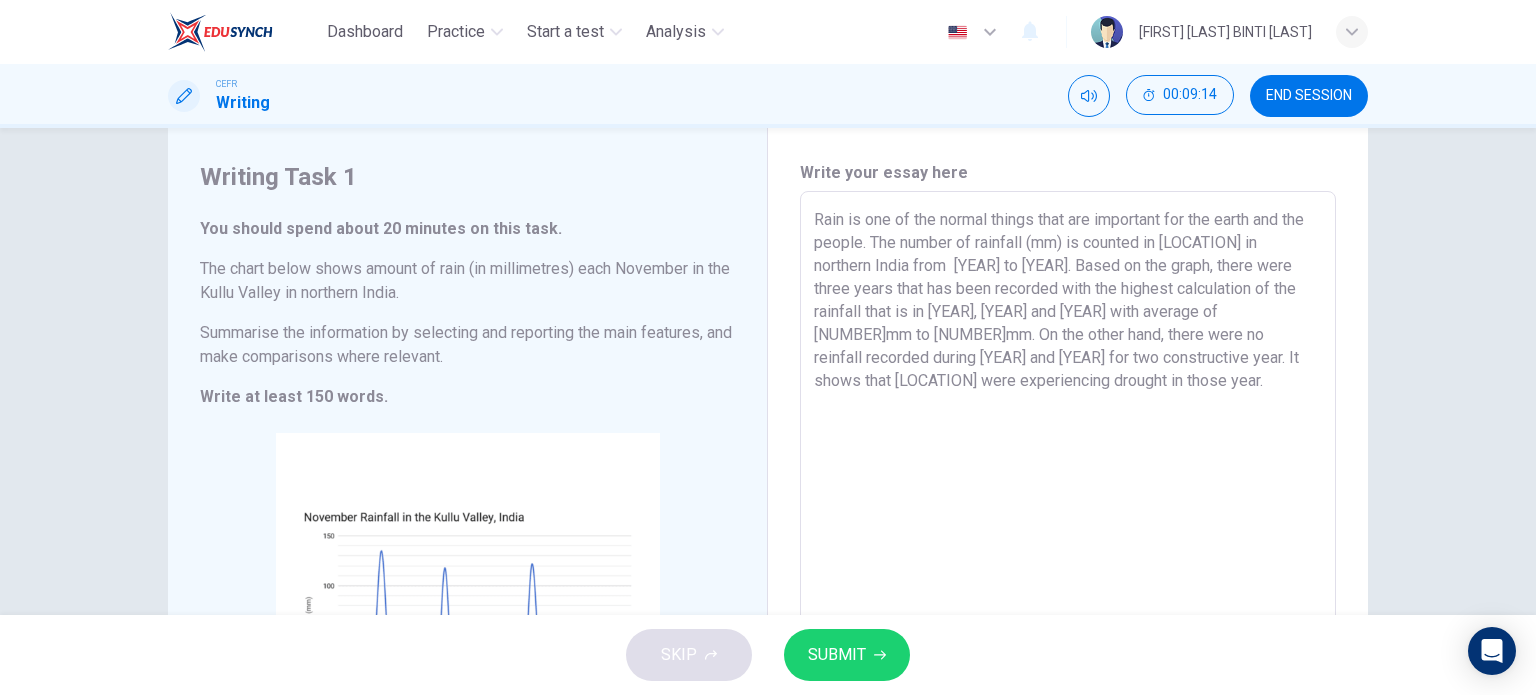 click on "Rain is one of the normal things that are important for the earth and the people. The number of rainfall (mm) is counted in [LOCATION] in northern India from  [YEAR] to [YEAR]. Based on the graph, there were three years that has been recorded with the highest calculation of the rainfall that is in [YEAR], [YEAR] and [YEAR] with average of [NUMBER]mm to [NUMBER]mm. On the other hand, there were no reinfall recorded during [YEAR] and [YEAR] for two constructive year. It shows that [LOCATION] were experiencing drought in those year." at bounding box center (1068, 487) 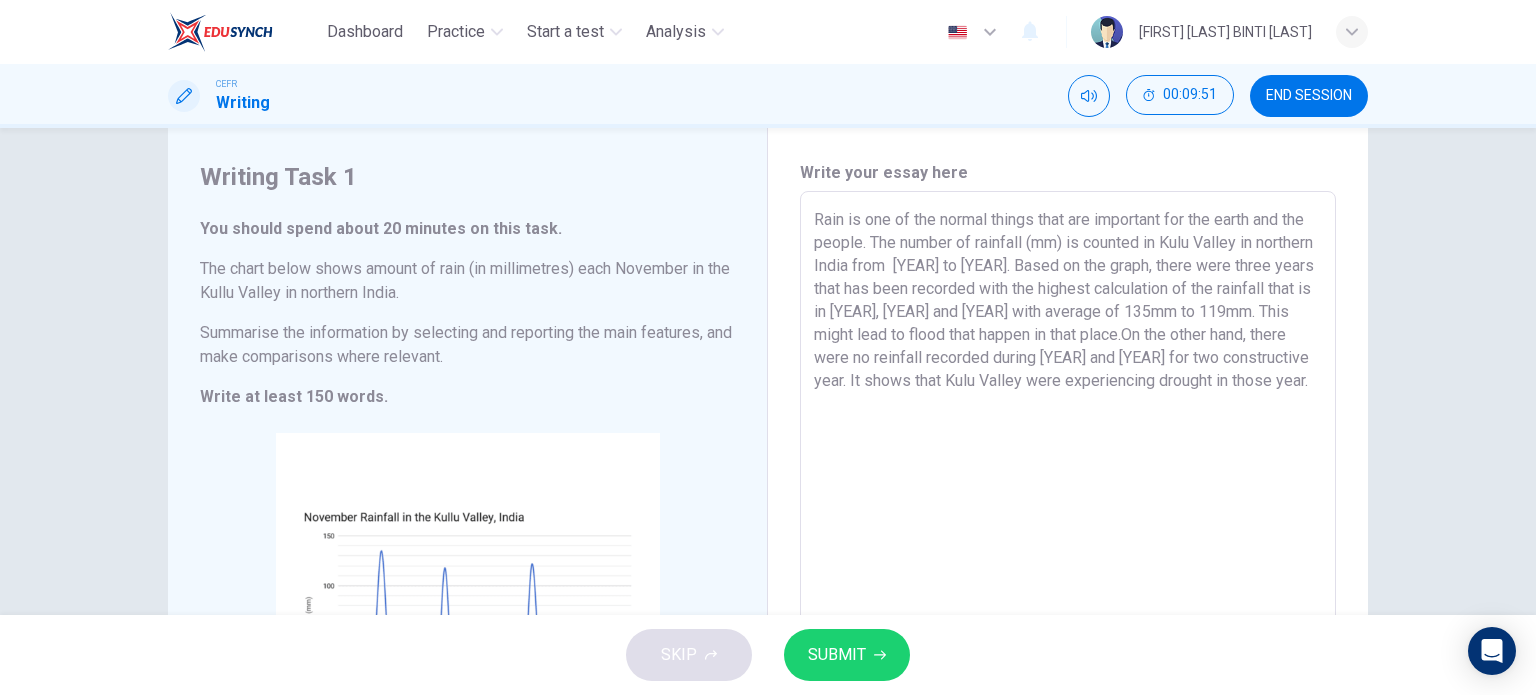 click on "Rain is one of the normal things that are important for the earth and the people. The number of rainfall (mm) is counted in Kulu Valley in northern India from  [YEAR] to [YEAR]. Based on the graph, there were three years that has been recorded with the highest calculation of the rainfall that is in [YEAR], [YEAR] and [YEAR] with average of 135mm to 119mm. This might lead to flood that happen in that place.On the other hand, there were no reinfall recorded during [YEAR] and [YEAR] for two constructive year. It shows that Kulu Valley were experiencing drought in those year." at bounding box center [1068, 487] 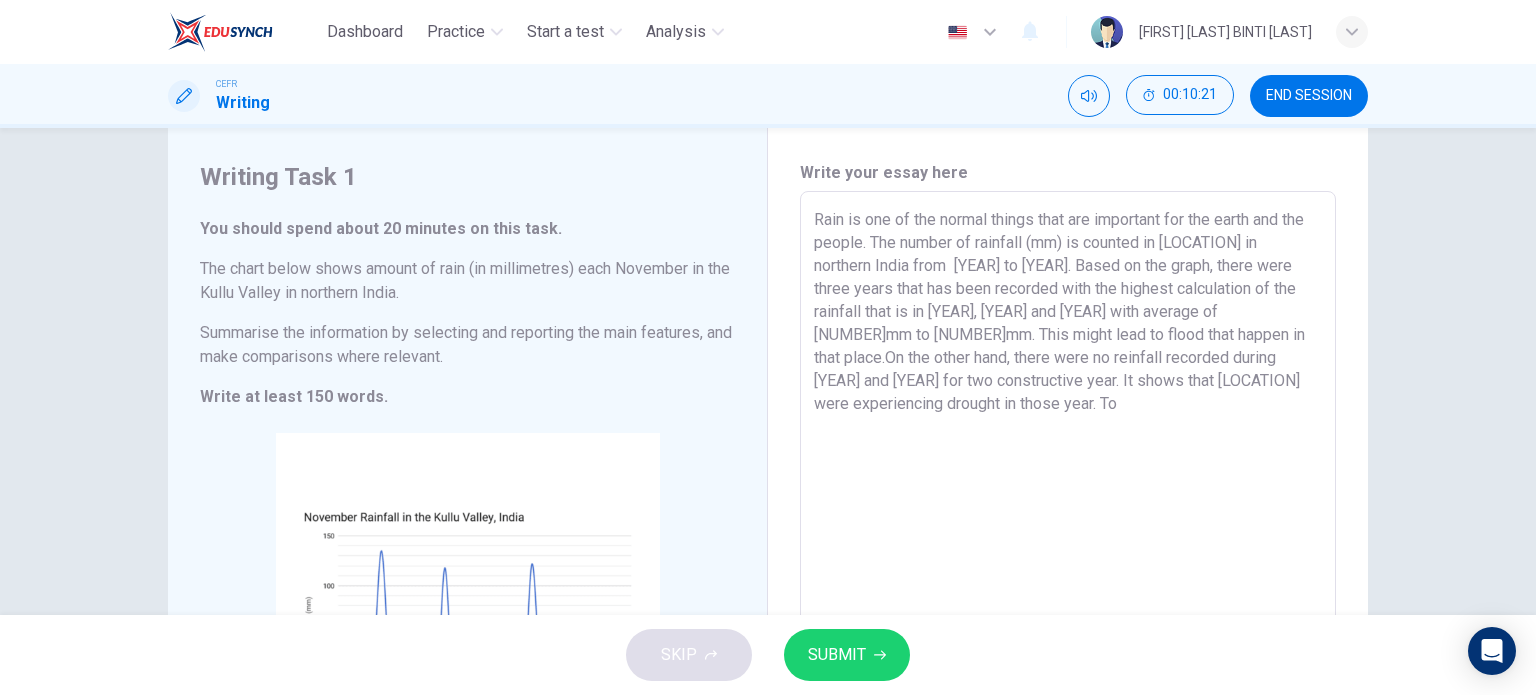 click on "Rain is one of the normal things that are important for the earth and the people. The number of rainfall (mm) is counted in [LOCATION] in northern India from  [YEAR] to [YEAR]. Based on the graph, there were three years that has been recorded with the highest calculation of the rainfall that is in [YEAR], [YEAR] and [YEAR] with average of [NUMBER]mm to [NUMBER]mm. This might lead to flood that happen in that place.On the other hand, there were no reinfall recorded during [YEAR] and [YEAR] for two constructive year. It shows that [LOCATION] were experiencing drought in those year. To" at bounding box center (1068, 487) 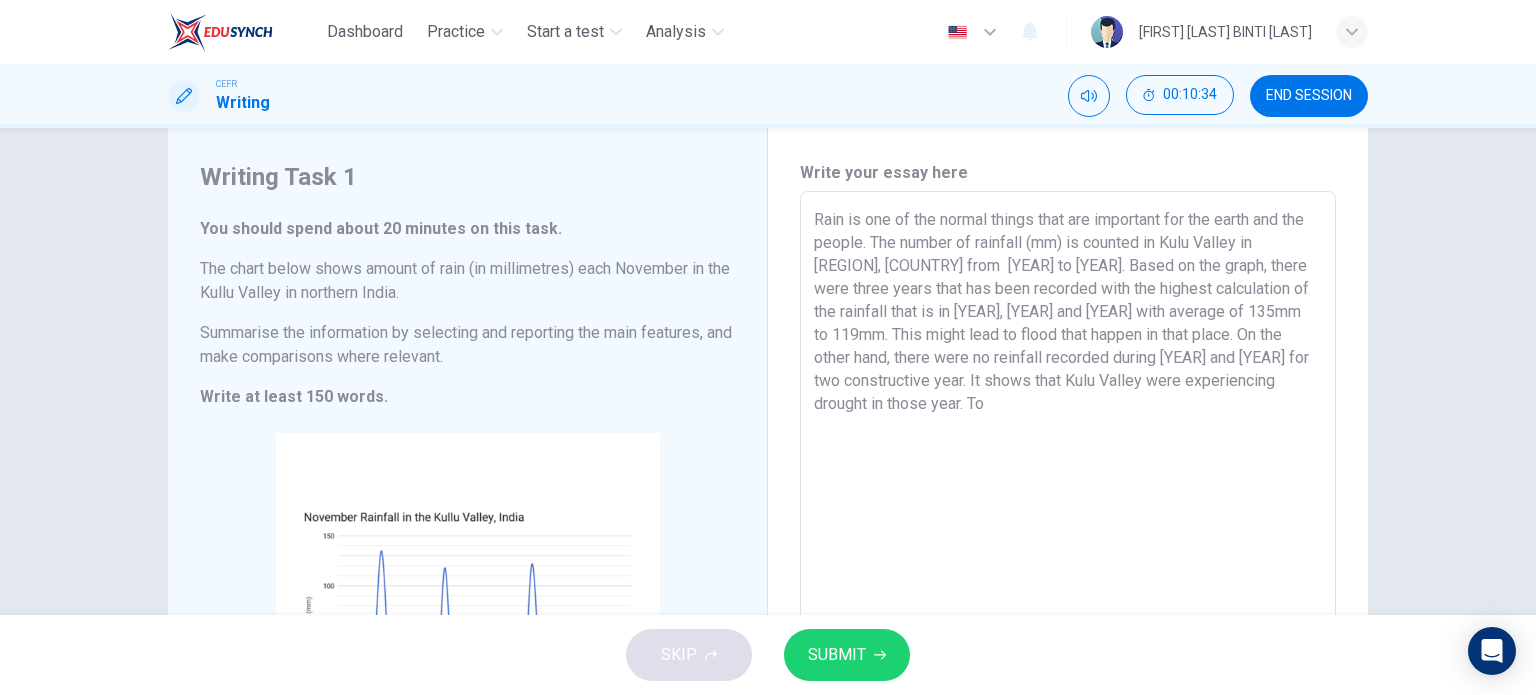 click on "Rain is one of the normal things that are important for the earth and the people. The number of rainfall (mm) is counted in Kulu Valley in [REGION], [COUNTRY] from  [YEAR] to [YEAR]. Based on the graph, there were three years that has been recorded with the highest calculation of the rainfall that is in [YEAR], [YEAR] and [YEAR] with average of 135mm to 119mm. This might lead to flood that happen in that place. On the other hand, there were no reinfall recorded during [YEAR] and [YEAR] for two constructive year. It shows that Kulu Valley were experiencing drought in those year. To" at bounding box center (1068, 487) 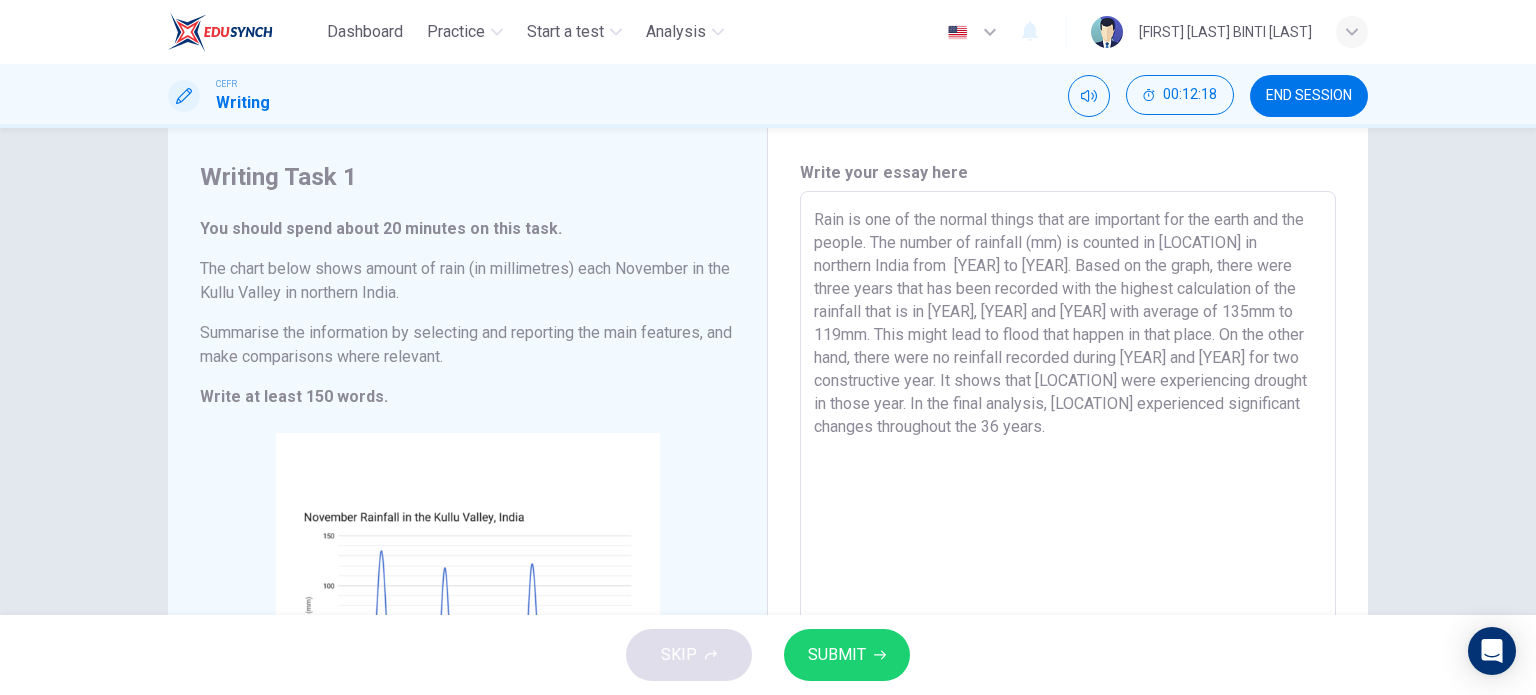 drag, startPoint x: 1132, startPoint y: 436, endPoint x: 810, endPoint y: 226, distance: 384.42685 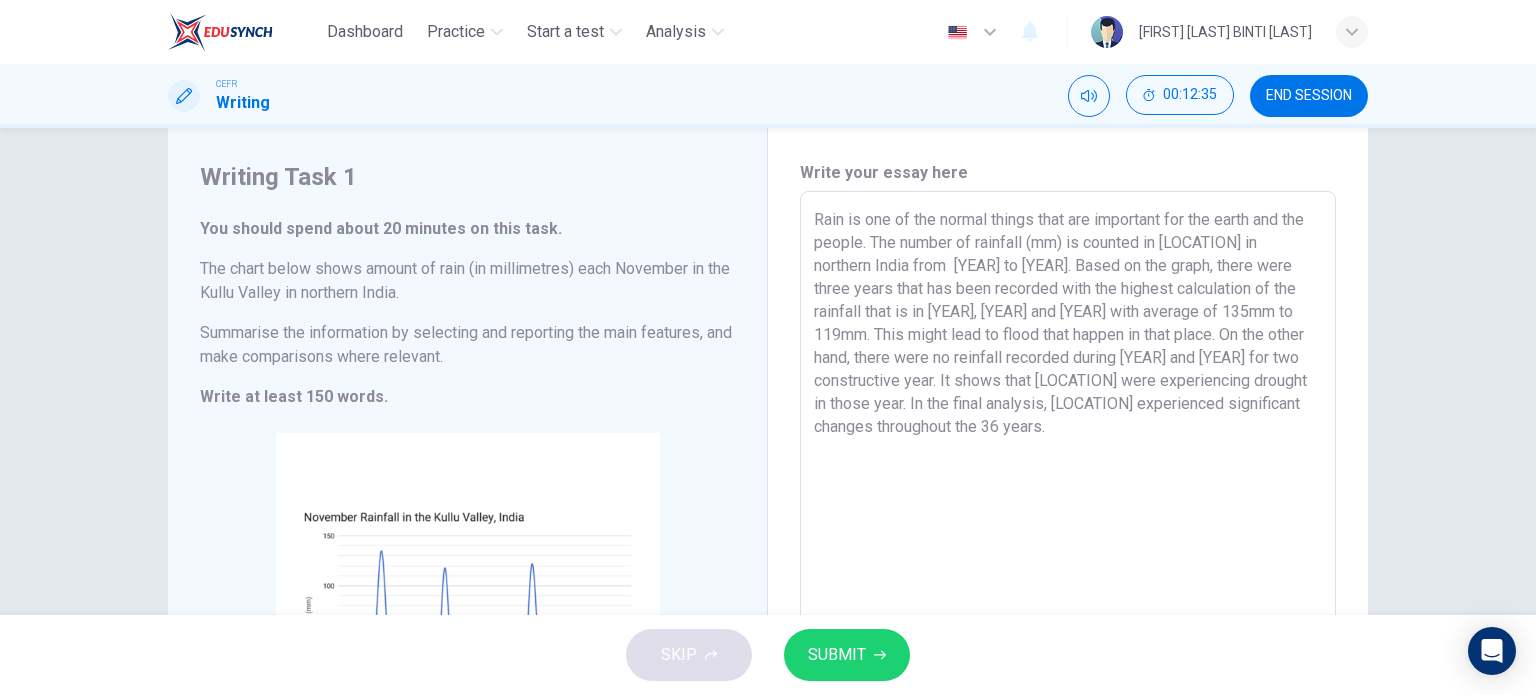 click on "Rain is one of the normal things that are important for the earth and the people. The number of rainfall (mm) is counted in [LOCATION] in northern India from  [YEAR] to [YEAR]. Based on the graph, there were three years that has been recorded with the highest calculation of the rainfall that is in [YEAR], [YEAR] and [YEAR] with average of 135mm to 119mm. This might lead to flood that happen in that place. On the other hand, there were no reinfall recorded during [YEAR] and [YEAR] for two constructive year. It shows that [LOCATION] were experiencing drought in those year. In the final analysis, [LOCATION] experienced significant changes throughout the 36 years." at bounding box center [1068, 487] 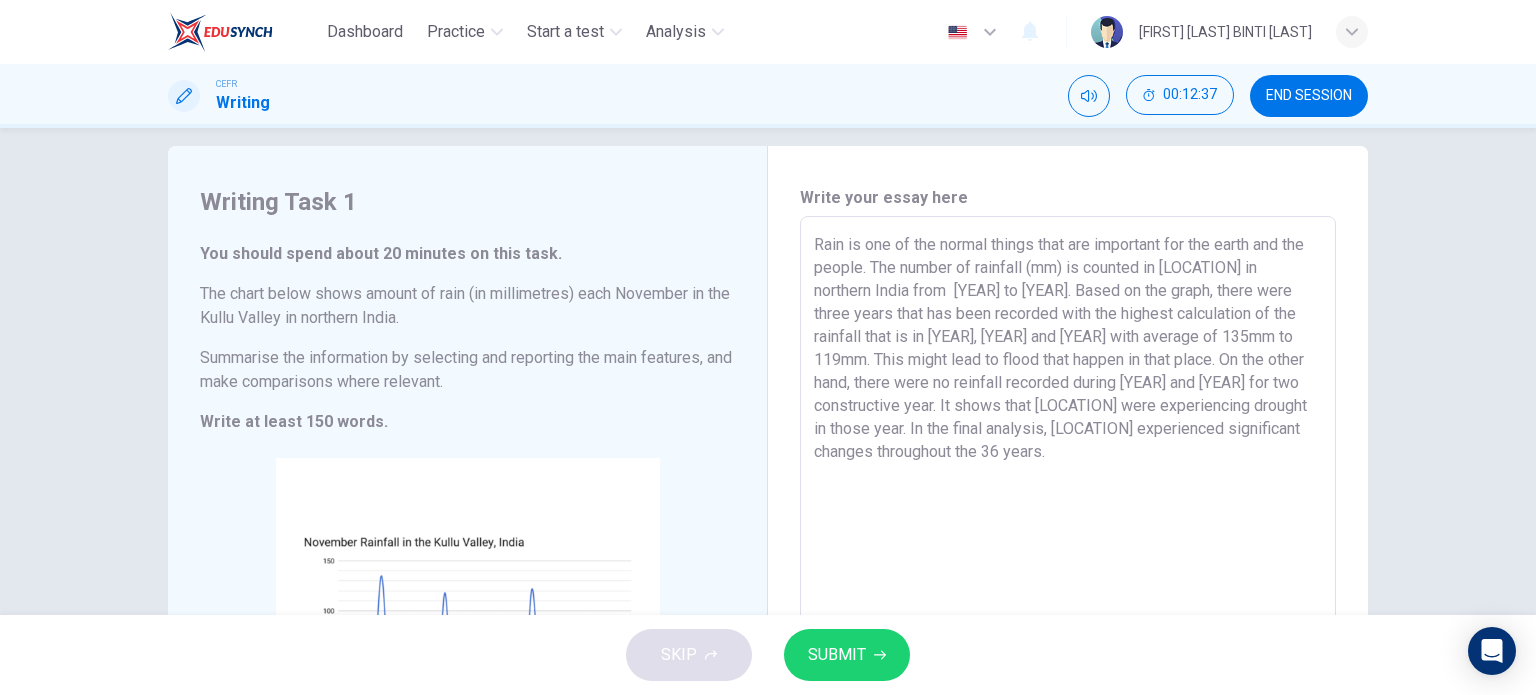 scroll, scrollTop: 23, scrollLeft: 0, axis: vertical 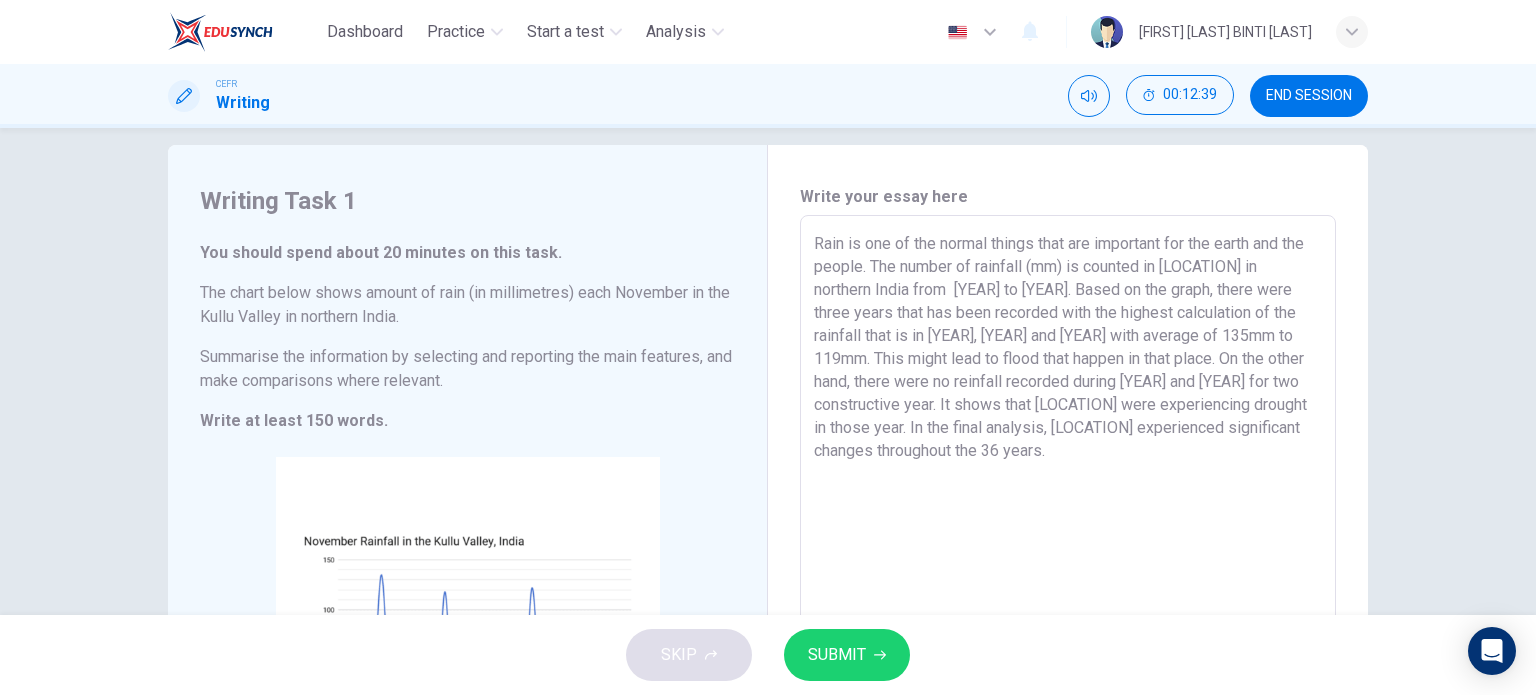 click on "Rain is one of the normal things that are important for the earth and the people. The number of rainfall (mm) is counted in [LOCATION] in northern India from  [YEAR] to [YEAR]. Based on the graph, there were three years that has been recorded with the highest calculation of the rainfall that is in [YEAR], [YEAR] and [YEAR] with average of 135mm to 119mm. This might lead to flood that happen in that place. On the other hand, there were no reinfall recorded during [YEAR] and [YEAR] for two constructive year. It shows that [LOCATION] were experiencing drought in those year. In the final analysis, [LOCATION] experienced significant changes throughout the 36 years." at bounding box center [1068, 511] 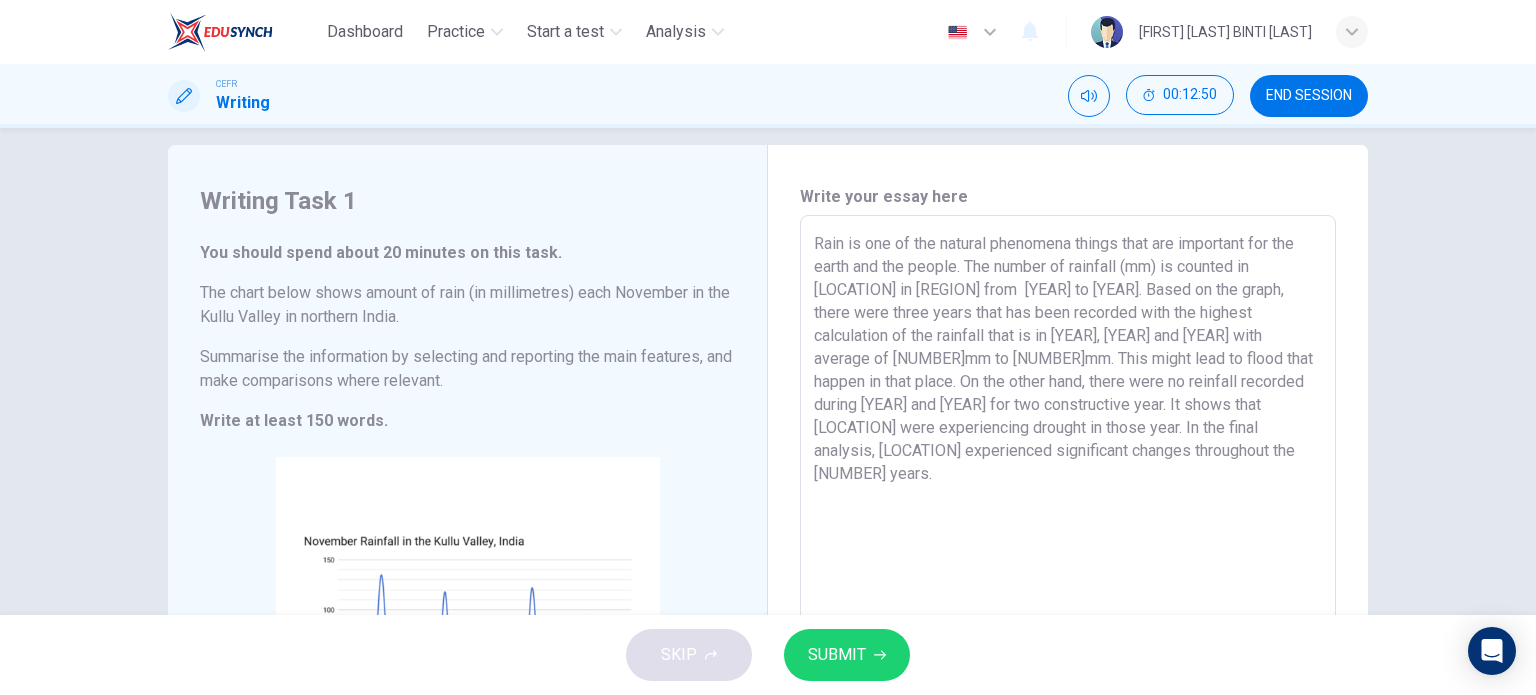 click on "Rain is one of the natural phenomena things that are important for the earth and the people. The number of rainfall (mm) is counted in [LOCATION] in [REGION] from  [YEAR] to [YEAR]. Based on the graph, there were three years that has been recorded with the highest calculation of the rainfall that is in [YEAR], [YEAR] and [YEAR] with average of [NUMBER]mm to [NUMBER]mm. This might lead to flood that happen in that place. On the other hand, there were no reinfall recorded during [YEAR] and [YEAR] for two constructive year. It shows that [LOCATION] were experiencing drought in those year. In the final analysis, [LOCATION] experienced significant changes throughout the [NUMBER] years." at bounding box center (1068, 511) 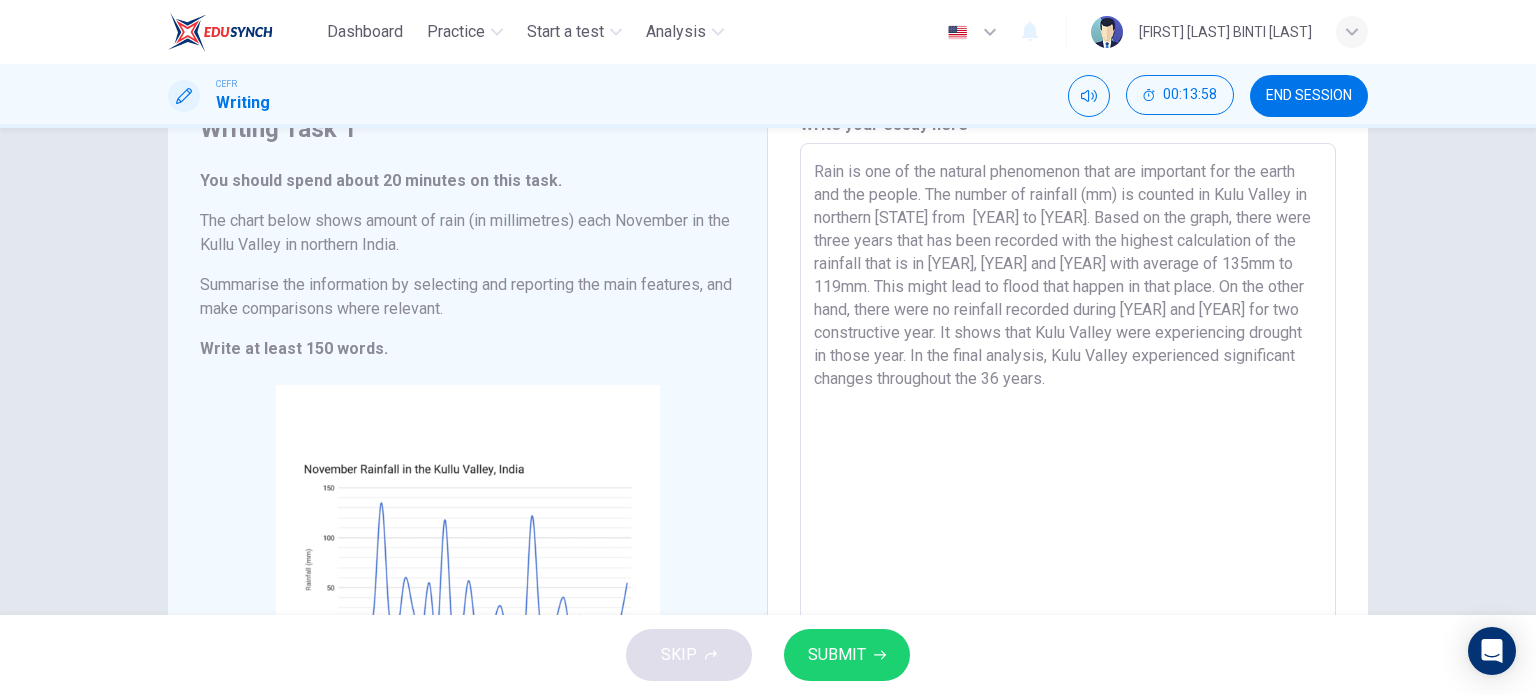 scroll, scrollTop: 96, scrollLeft: 0, axis: vertical 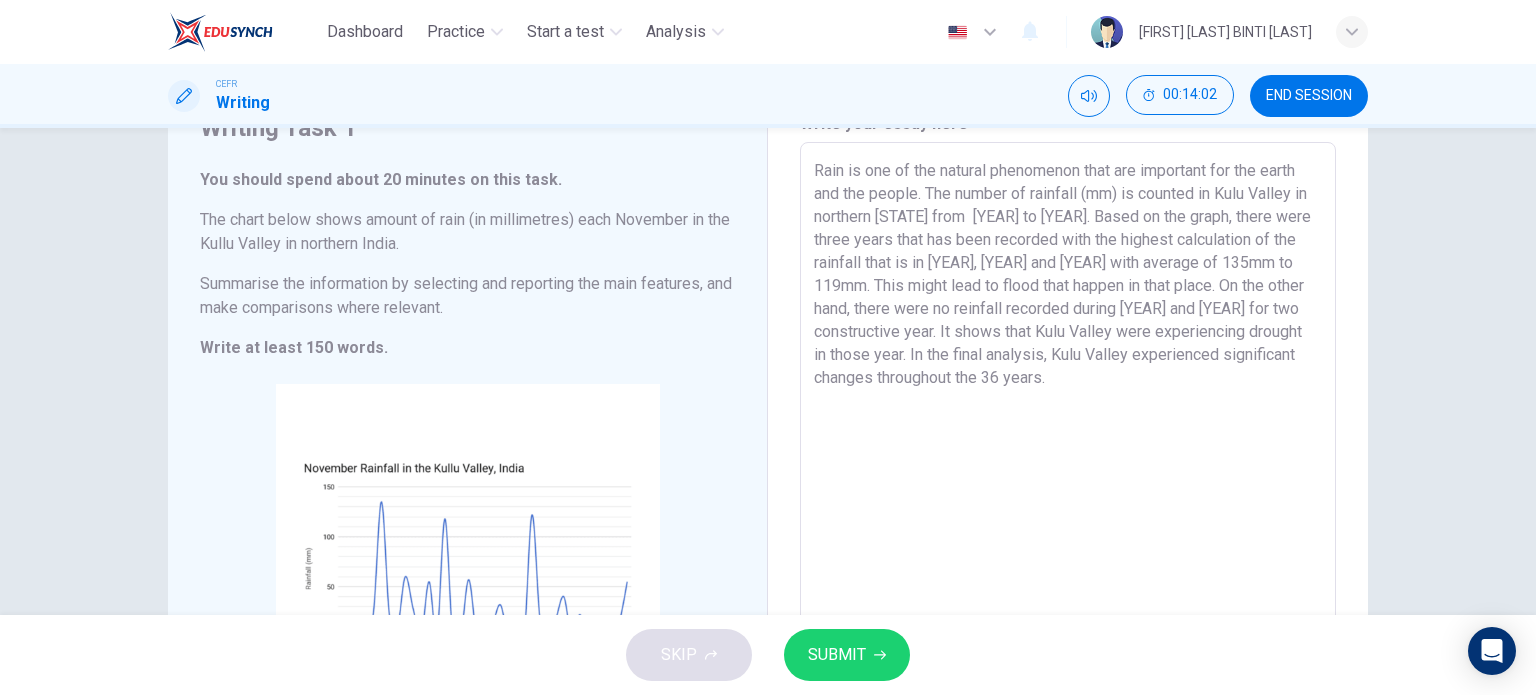 click on "Rain is one of the natural phenomenon that are important for the earth and the people. The number of rainfall (mm) is counted in Kulu Valley in northern [STATE] from  [YEAR] to [YEAR]. Based on the graph, there were three years that has been recorded with the highest calculation of the rainfall that is in [YEAR], [YEAR] and [YEAR] with average of 135mm to 119mm. This might lead to flood that happen in that place. On the other hand, there were no reinfall recorded during [YEAR] and [YEAR] for two constructive year. It shows that Kulu Valley were experiencing drought in those year. In the final analysis, Kulu Valley experienced significant changes throughout the 36 years." at bounding box center [1068, 438] 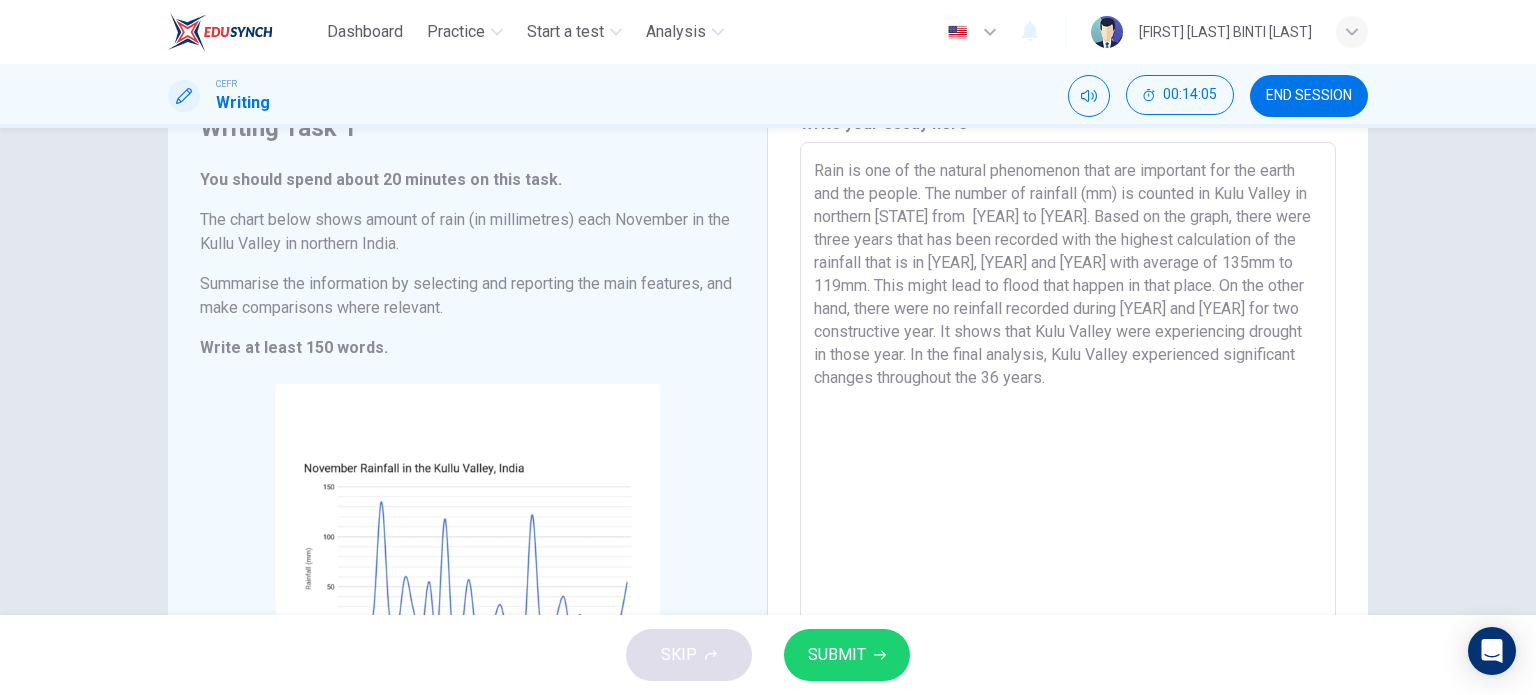 click on "Rain is one of the natural phenomenon that are important for the earth and the people. The number of rainfall (mm) is counted in Kulu Valley in northern [STATE] from  [YEAR] to [YEAR]. Based on the graph, there were three years that has been recorded with the highest calculation of the rainfall that is in [YEAR], [YEAR] and [YEAR] with average of 135mm to 119mm. This might lead to flood that happen in that place. On the other hand, there were no reinfall recorded during [YEAR] and [YEAR] for two constructive year. It shows that Kulu Valley were experiencing drought in those year. In the final analysis, Kulu Valley experienced significant changes throughout the 36 years." at bounding box center (1068, 438) 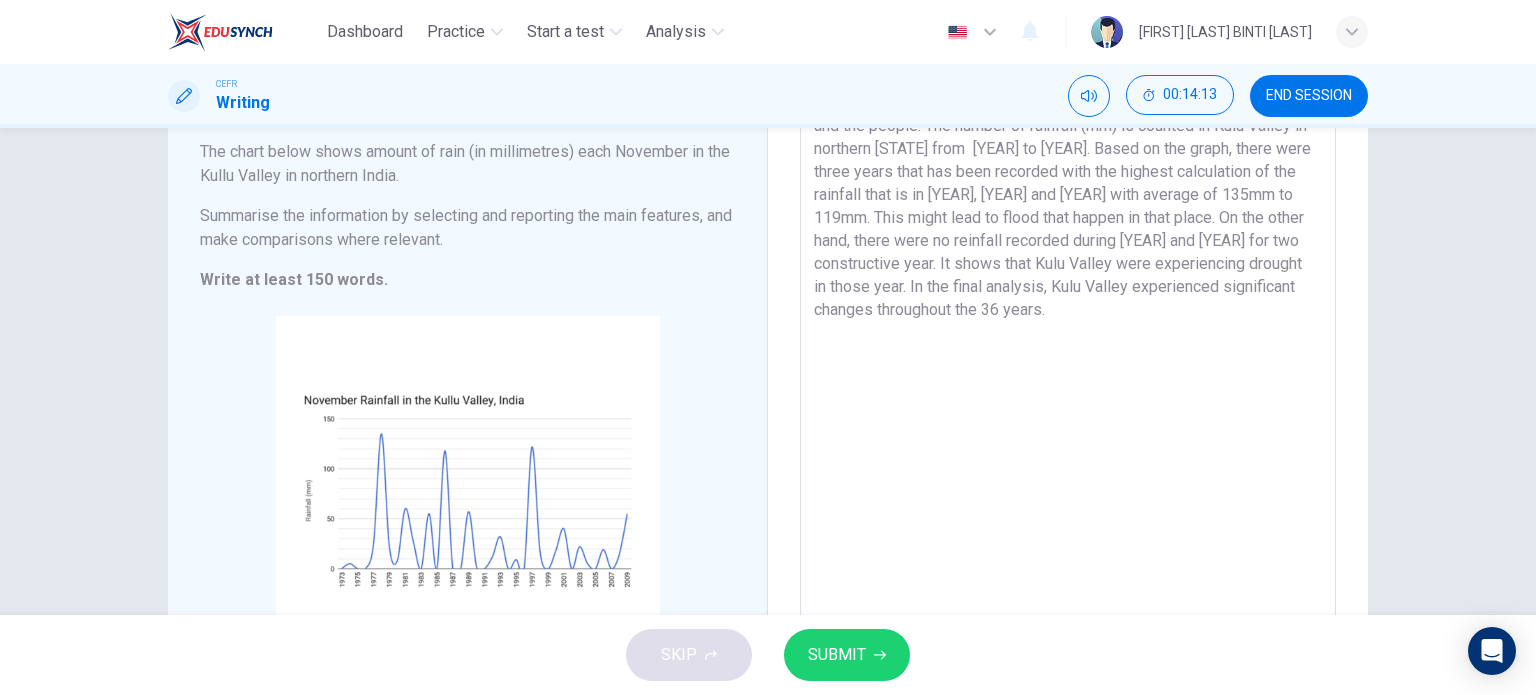 scroll, scrollTop: 104, scrollLeft: 0, axis: vertical 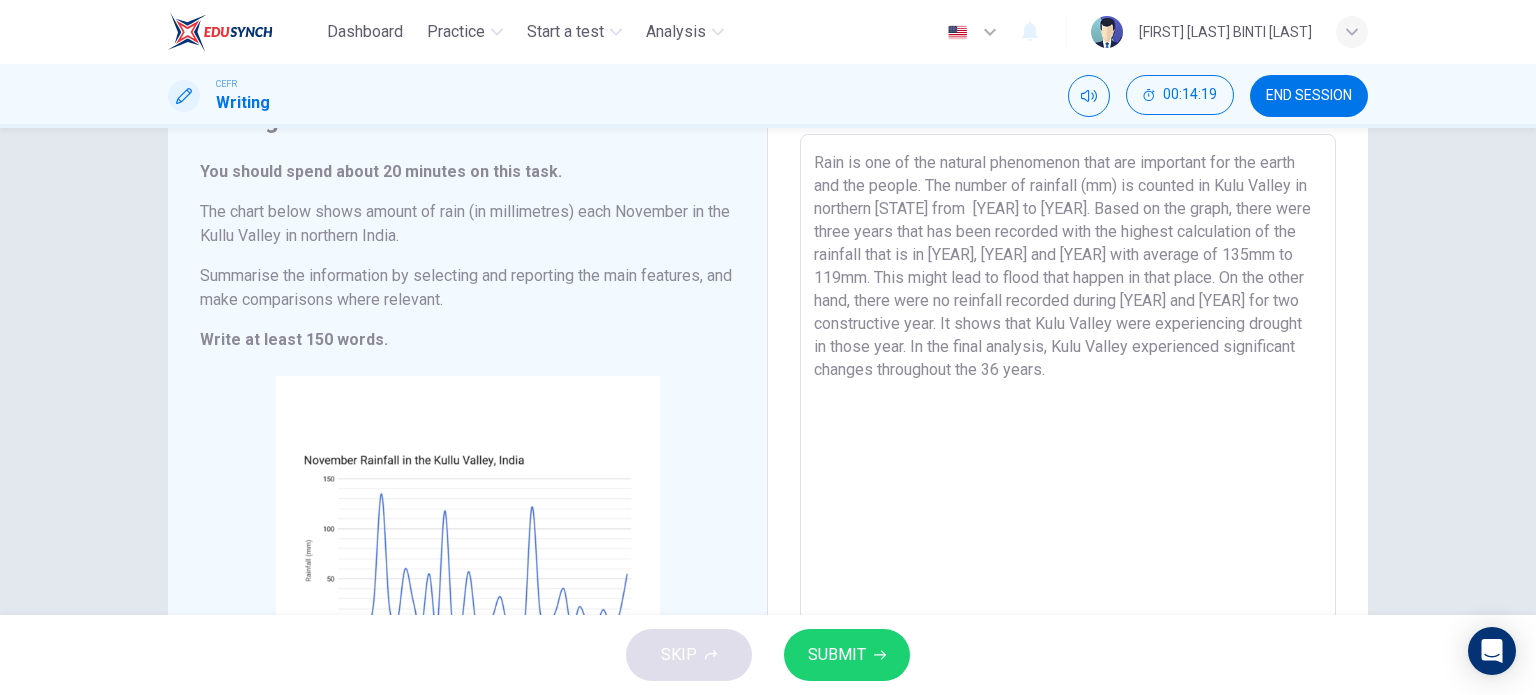 click on "Rain is one of the natural phenomenon that are important for the earth and the people. The number of rainfall (mm) is counted in Kulu Valley in northern [STATE] from  [YEAR] to [YEAR]. Based on the graph, there were three years that has been recorded with the highest calculation of the rainfall that is in [YEAR], [YEAR] and [YEAR] with average of 135mm to 119mm. This might lead to flood that happen in that place. On the other hand, there were no reinfall recorded during [YEAR] and [YEAR] for two constructive year. It shows that Kulu Valley were experiencing drought in those year. In the final analysis, Kulu Valley experienced significant changes throughout the 36 years." at bounding box center [1068, 430] 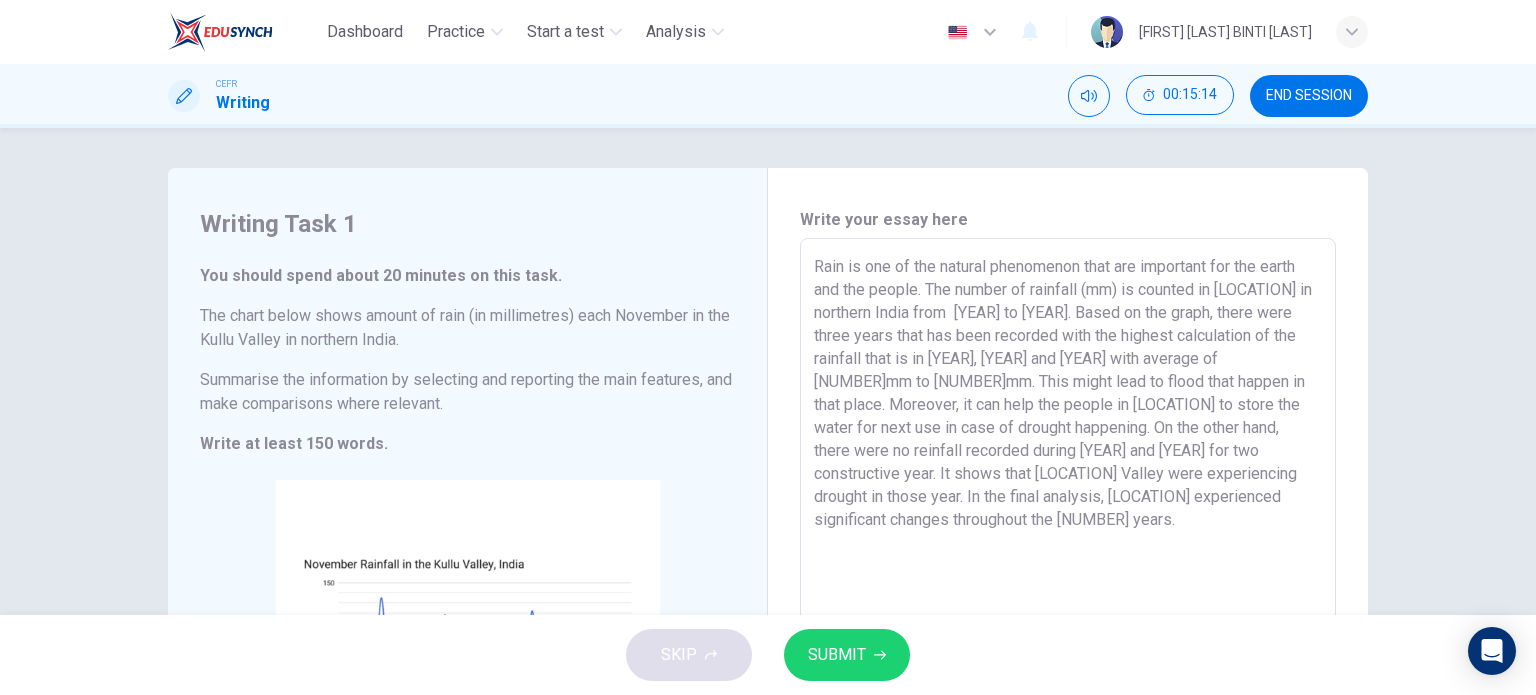 scroll, scrollTop: 2, scrollLeft: 0, axis: vertical 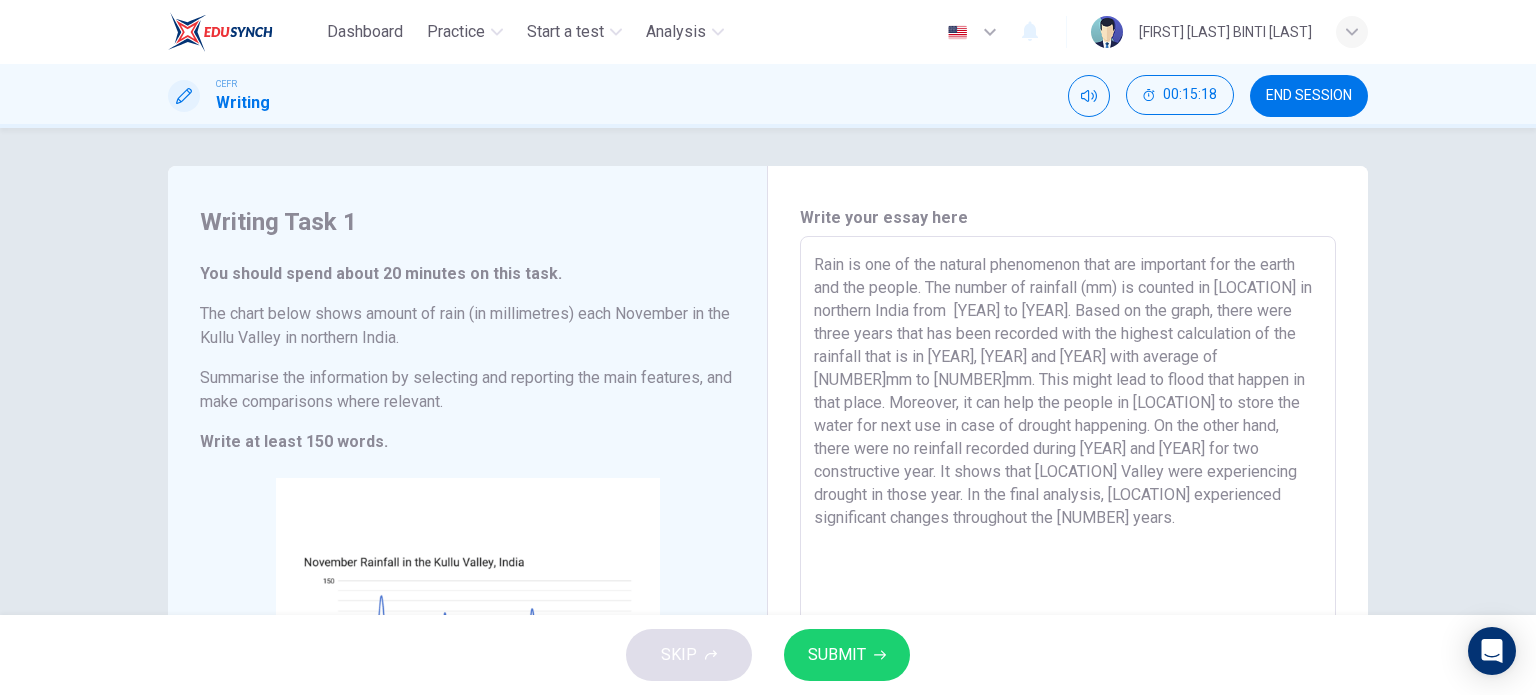 click on "Rain is one of the natural phenomenon that are important for the earth and the people. The number of rainfall (mm) is counted in [LOCATION] in northern India from  [YEAR] to [YEAR]. Based on the graph, there were three years that has been recorded with the highest calculation of the rainfall that is in [YEAR], [YEAR] and [YEAR] with average of [NUMBER]mm to [NUMBER]mm. This might lead to flood that happen in that place. Moreover, it can help the people in [LOCATION] to store the water for next use in case of drought happening. On the other hand, there were no reinfall recorded during [YEAR] and [YEAR] for two constructive year. It shows that [LOCATION] Valley were experiencing drought in those year. In the final analysis, [LOCATION] experienced significant changes throughout the [NUMBER] years." at bounding box center [1068, 532] 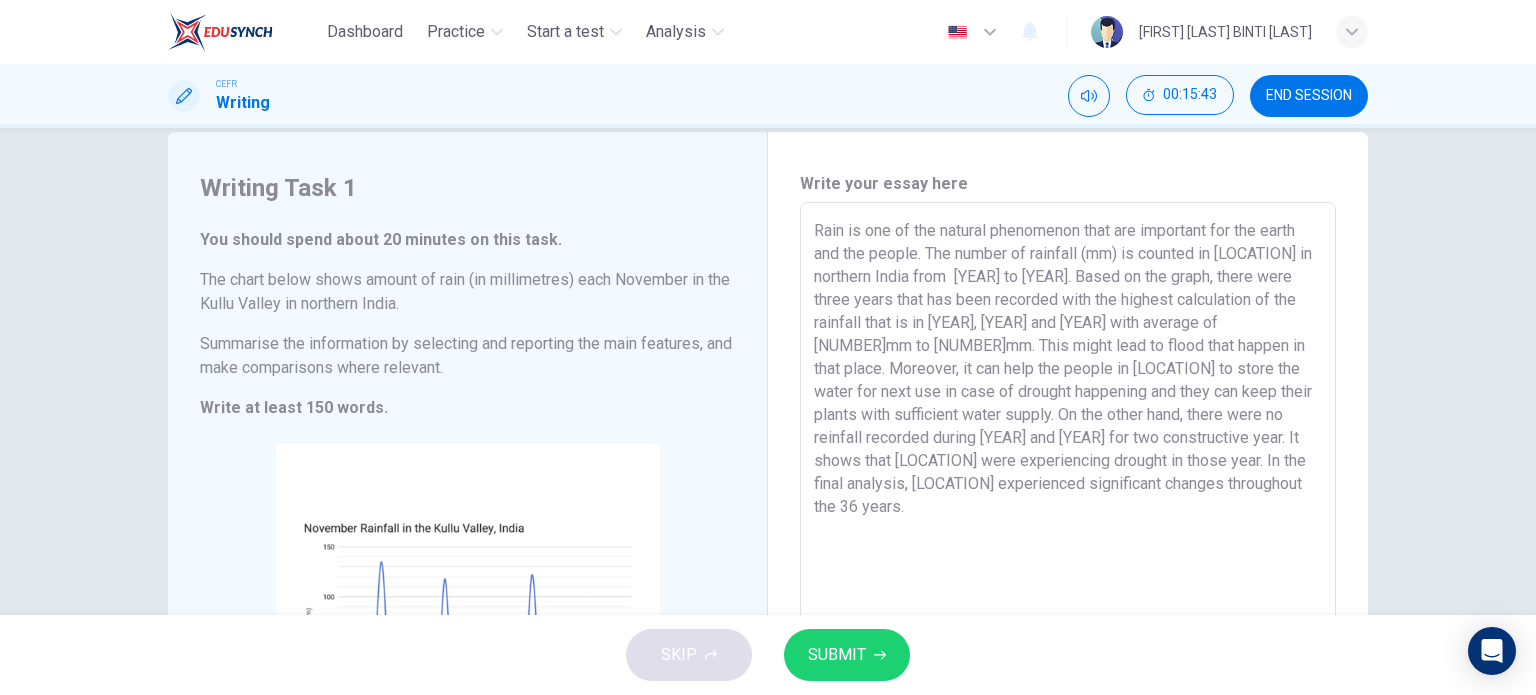 scroll, scrollTop: 29, scrollLeft: 0, axis: vertical 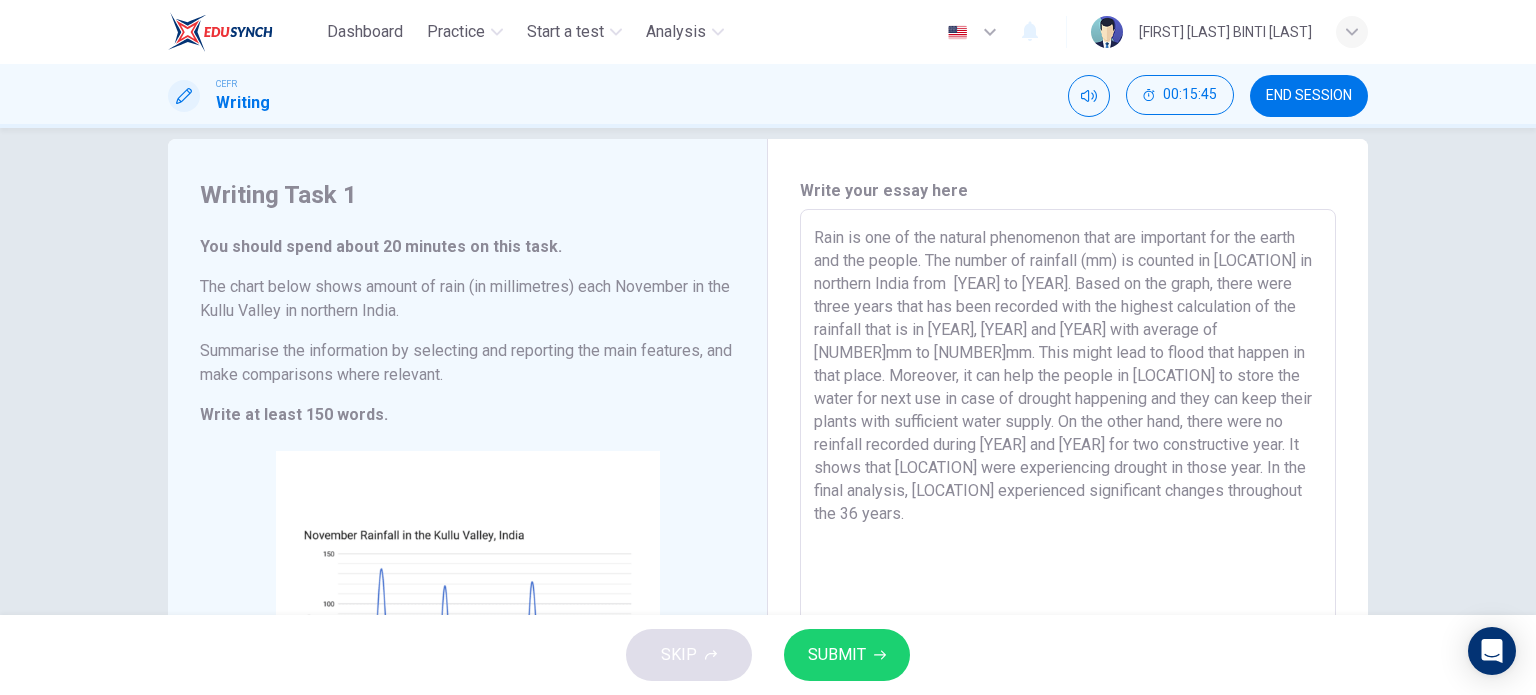 drag, startPoint x: 898, startPoint y: 519, endPoint x: 796, endPoint y: 239, distance: 298 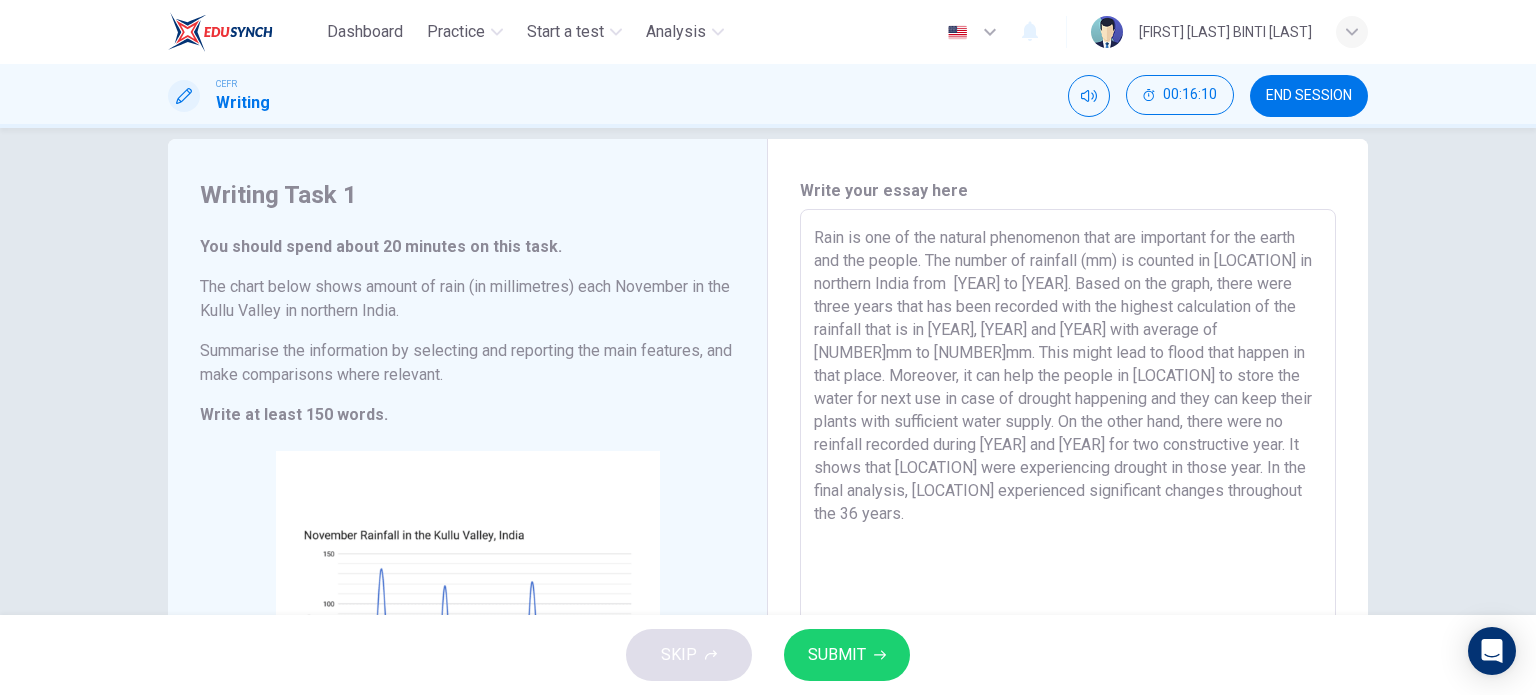 click on "Rain is one of the natural phenomenon that are important for the earth and the people. The number of rainfall (mm) is counted in [LOCATION] in northern India from  [YEAR] to [YEAR]. Based on the graph, there were three years that has been recorded with the highest calculation of the rainfall that is in [YEAR], [YEAR] and [YEAR] with average of [NUMBER]mm to [NUMBER]mm. This might lead to flood that happen in that place. Moreover, it can help the people in [LOCATION] to store the water for next use in case of drought happening and they can keep their plants with sufficient water supply. On the other hand, there were no reinfall recorded during [YEAR] and [YEAR] for two constructive year. It shows that [LOCATION] were experiencing drought in those year. In the final analysis, [LOCATION] experienced significant changes throughout the 36 years." at bounding box center (1068, 505) 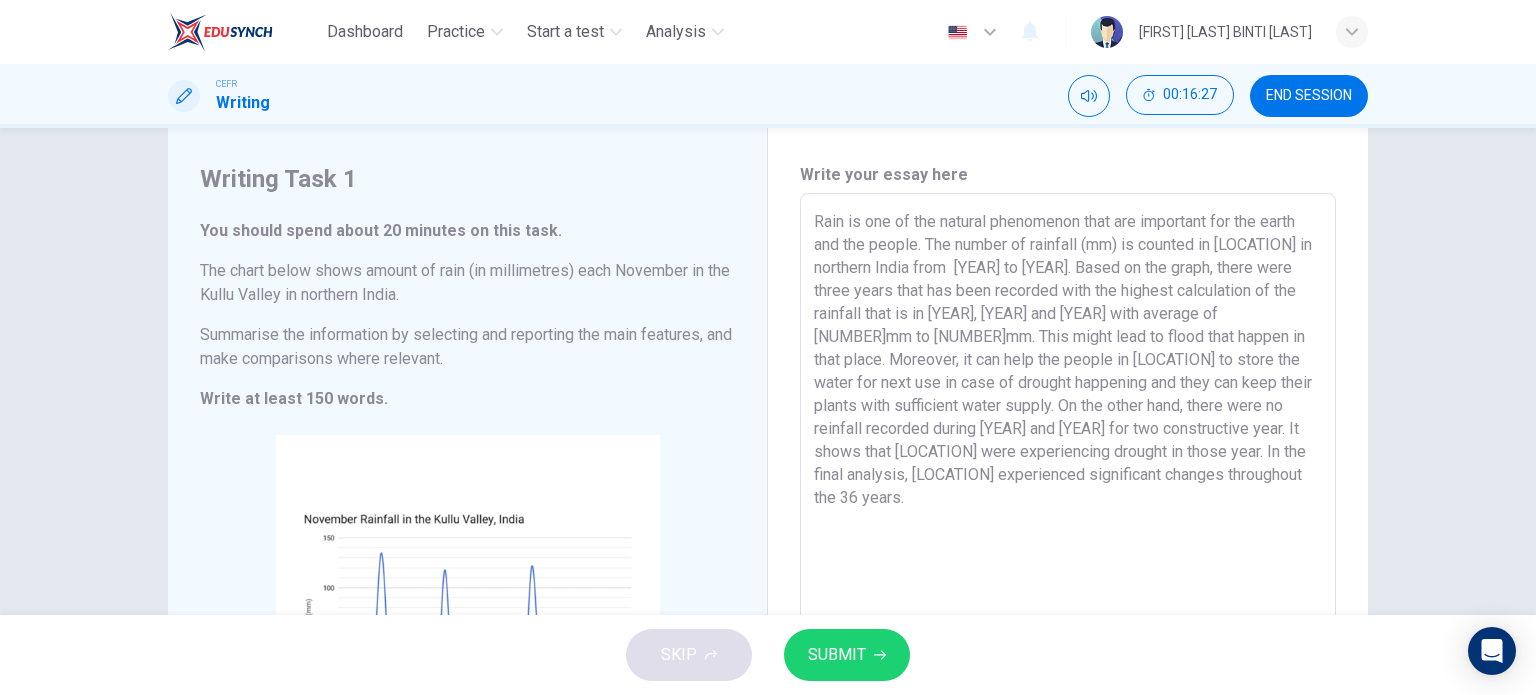scroll, scrollTop: 46, scrollLeft: 0, axis: vertical 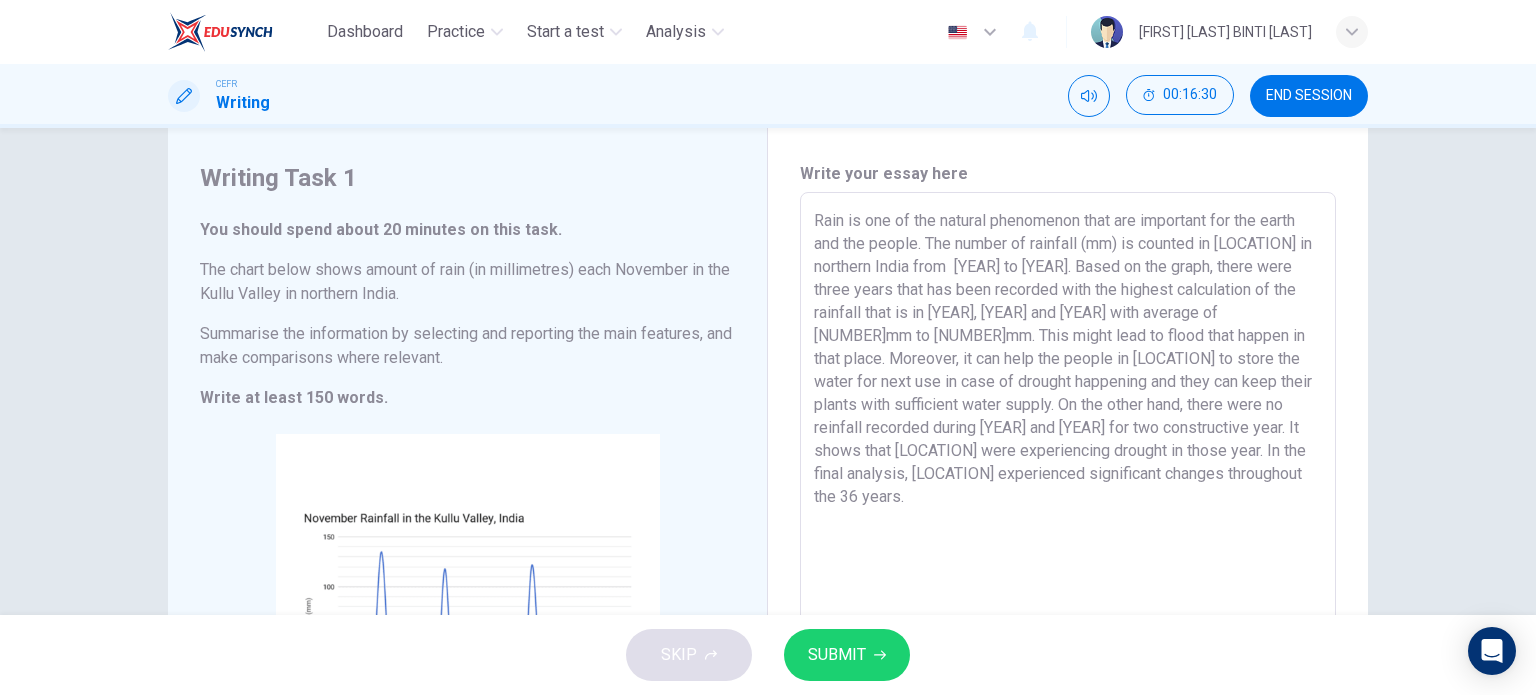 click on "Rain is one of the natural phenomenon that are important for the earth and the people. The number of rainfall (mm) is counted in [LOCATION] in northern India from  [YEAR] to [YEAR]. Based on the graph, there were three years that has been recorded with the highest calculation of the rainfall that is in [YEAR], [YEAR] and [YEAR] with average of [NUMBER]mm to [NUMBER]mm. This might lead to flood that happen in that place. Moreover, it can help the people in [LOCATION] to store the water for next use in case of drought happening and they can keep their plants with sufficient water supply. On the other hand, there were no reinfall recorded during [YEAR] and [YEAR] for two constructive year. It shows that [LOCATION] were experiencing drought in those year. In the final analysis, [LOCATION] experienced significant changes throughout the 36 years." at bounding box center [1068, 488] 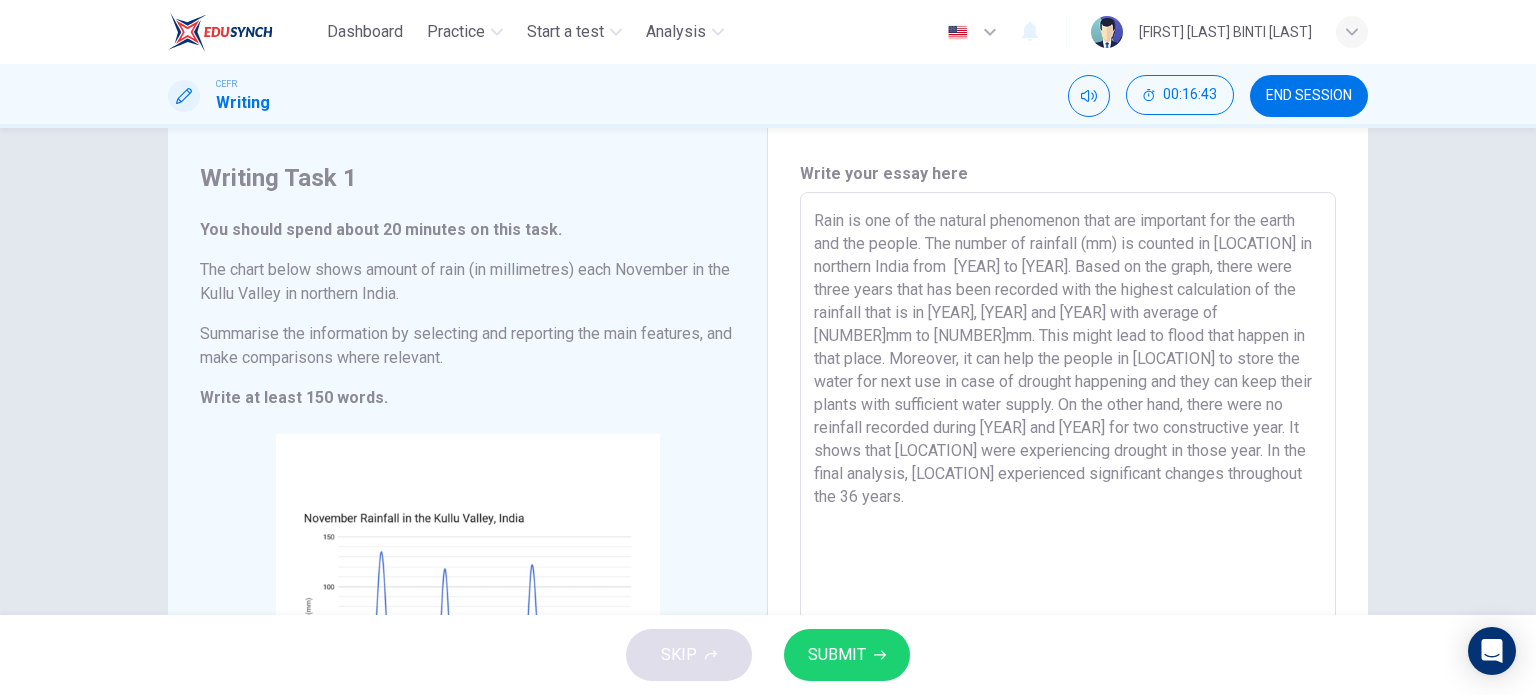 click on "Rain is one of the natural phenomenon that are important for the earth and the people. The number of rainfall (mm) is counted in [LOCATION] in northern India from  [YEAR] to [YEAR]. Based on the graph, there were three years that has been recorded with the highest calculation of the rainfall that is in [YEAR], [YEAR] and [YEAR] with average of [NUMBER]mm to [NUMBER]mm. This might lead to flood that happen in that place. Moreover, it can help the people in [LOCATION] to store the water for next use in case of drought happening and they can keep their plants with sufficient water supply. On the other hand, there were no reinfall recorded during [YEAR] and [YEAR] for two constructive year. It shows that [LOCATION] were experiencing drought in those year. In the final analysis, [LOCATION] experienced significant changes throughout the 36 years." at bounding box center (1068, 488) 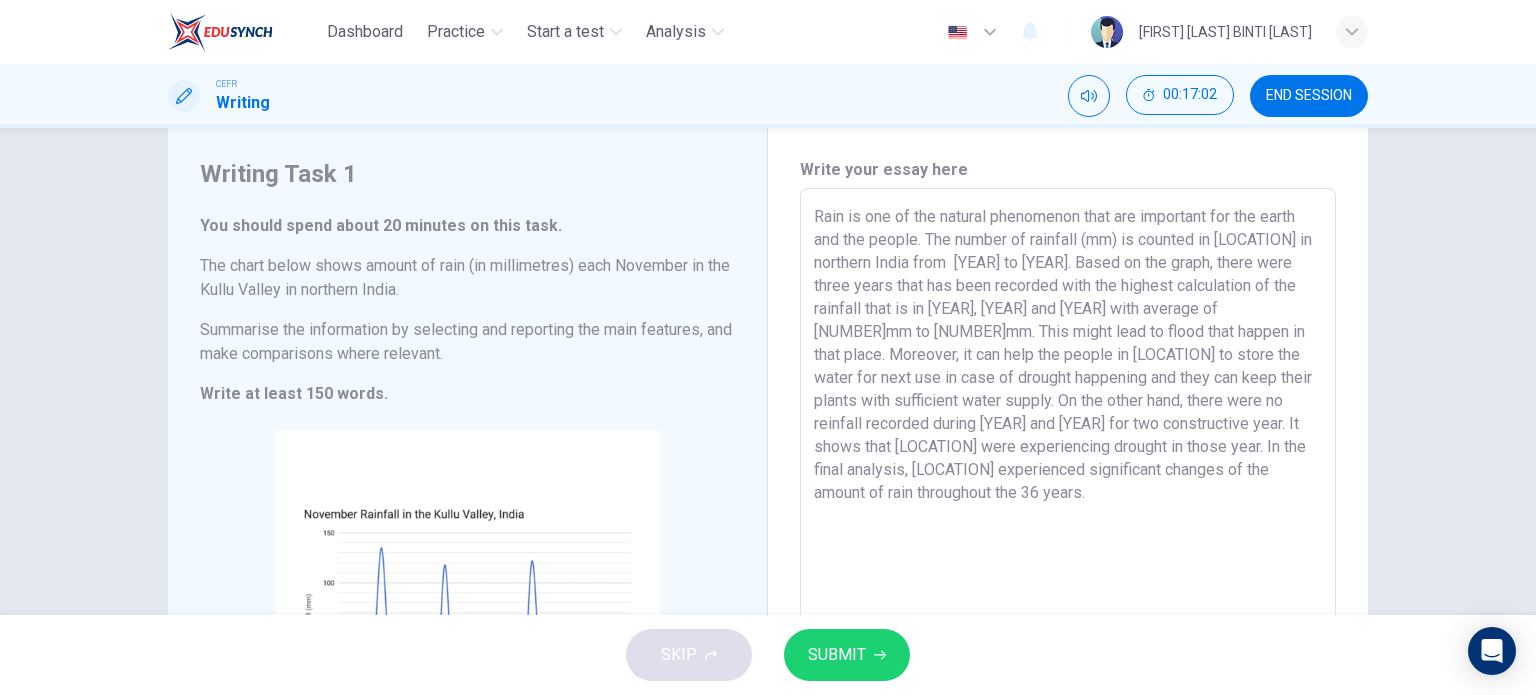 scroll, scrollTop: 45, scrollLeft: 0, axis: vertical 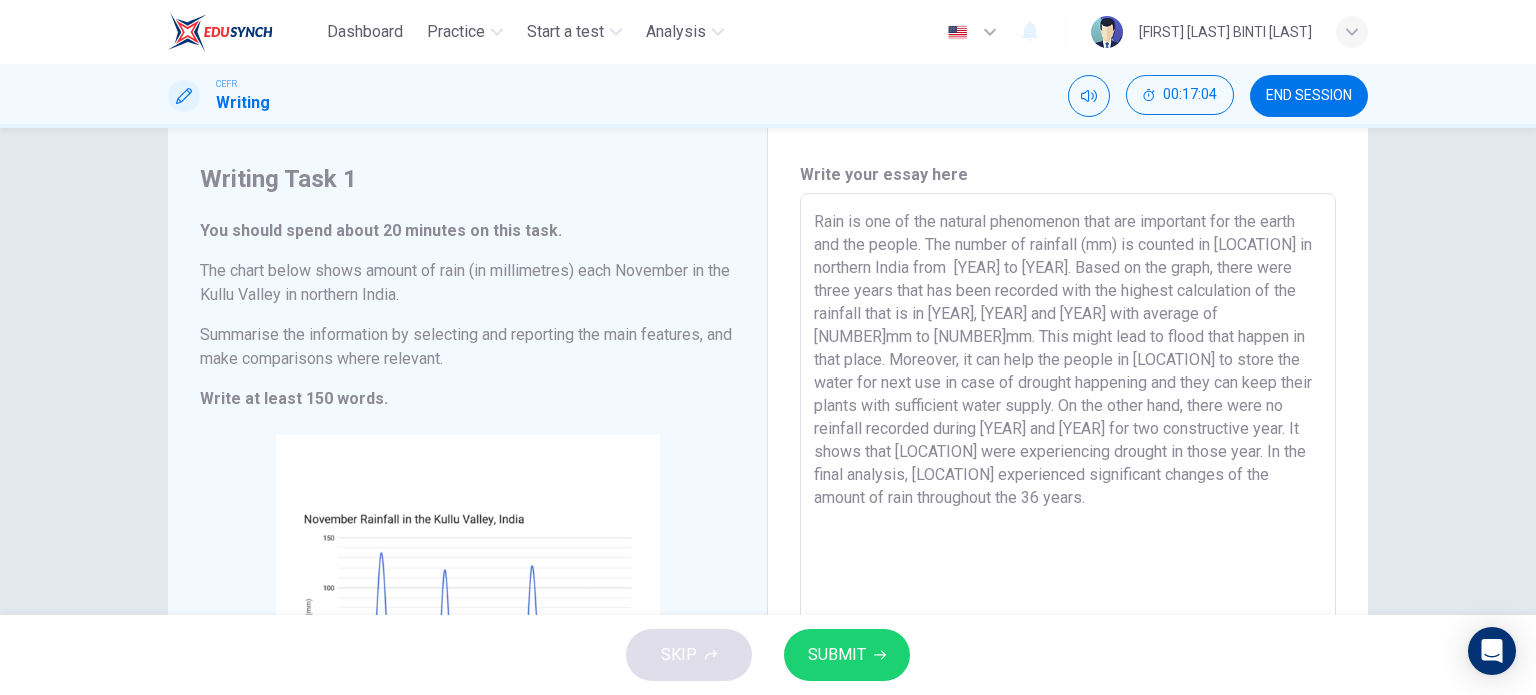 drag, startPoint x: 1065, startPoint y: 508, endPoint x: 794, endPoint y: 217, distance: 397.64557 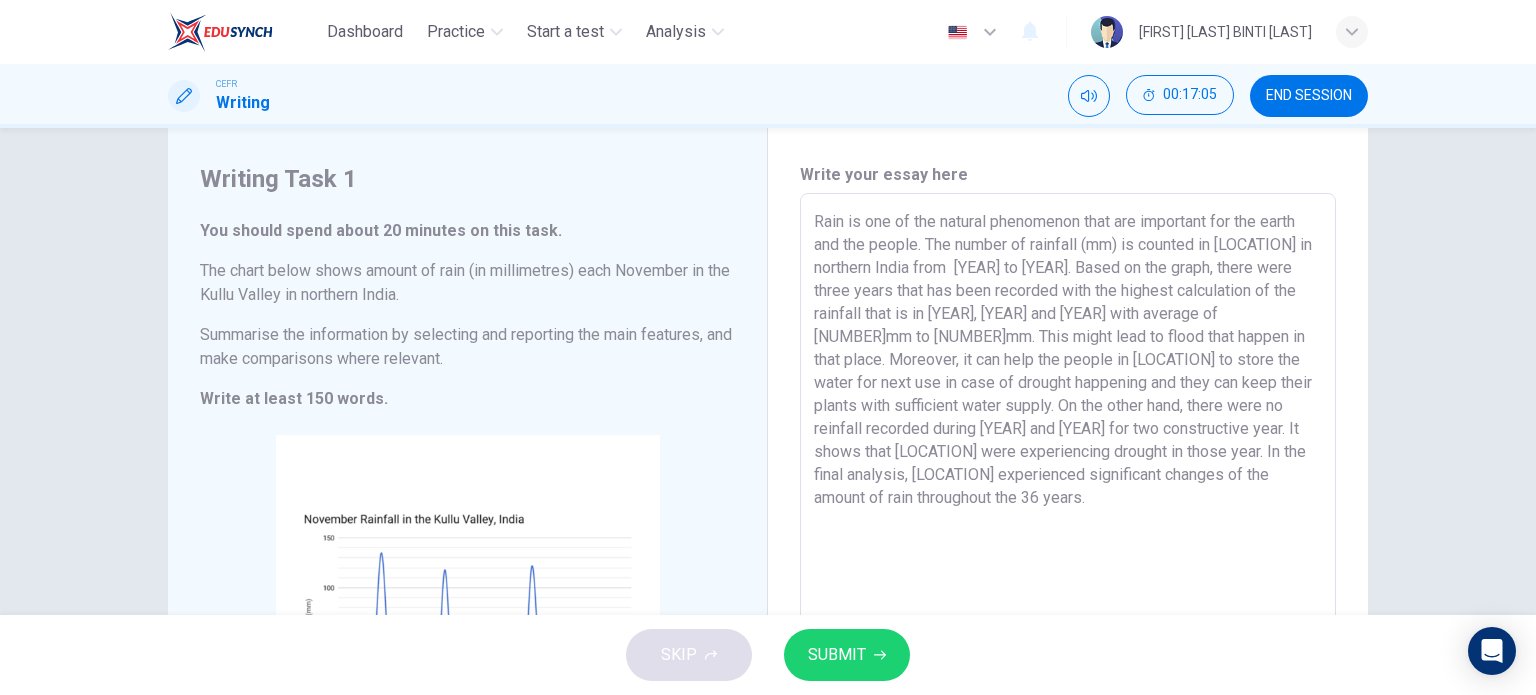 type on "Rain is one of the natural phenomenon that are important for the earth and the people. The number of rainfall (mm) is counted in [LOCATION] in northern India from  [YEAR] to [YEAR]. Based on the graph, there were three years that has been recorded with the highest calculation of the rainfall that is in [YEAR], [YEAR] and [YEAR] with average of [NUMBER]mm to [NUMBER]mm. This might lead to flood that happen in that place. Moreover, it can help the people in [LOCATION] to store the water for next use in case of drought happening and they can keep their plants with sufficient water supply. On the other hand, there were no reinfall recorded during [YEAR] and [YEAR] for two constructive year. It shows that [LOCATION] were experiencing drought in those year. In the final analysis, [LOCATION] experienced significant changes of the amount of rain throughout the 36 years." 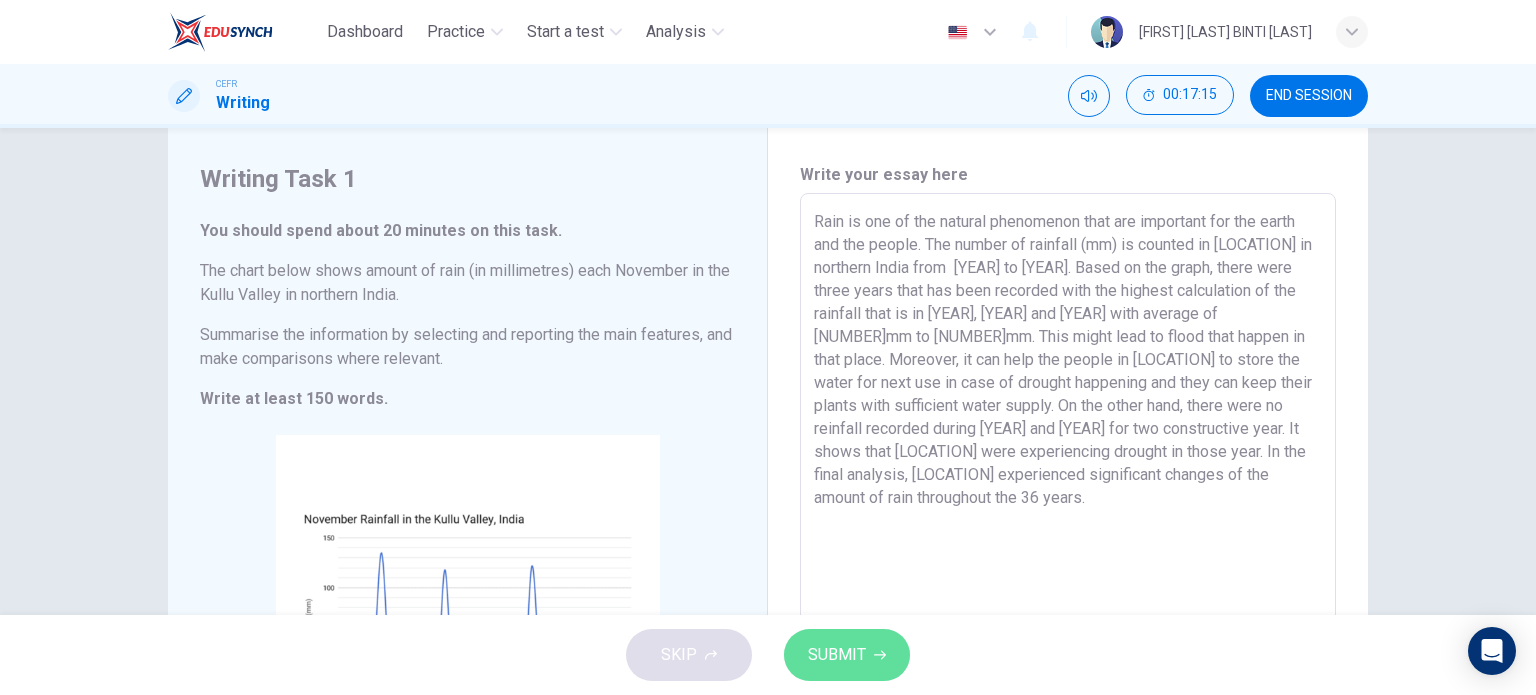 click on "SUBMIT" at bounding box center (837, 655) 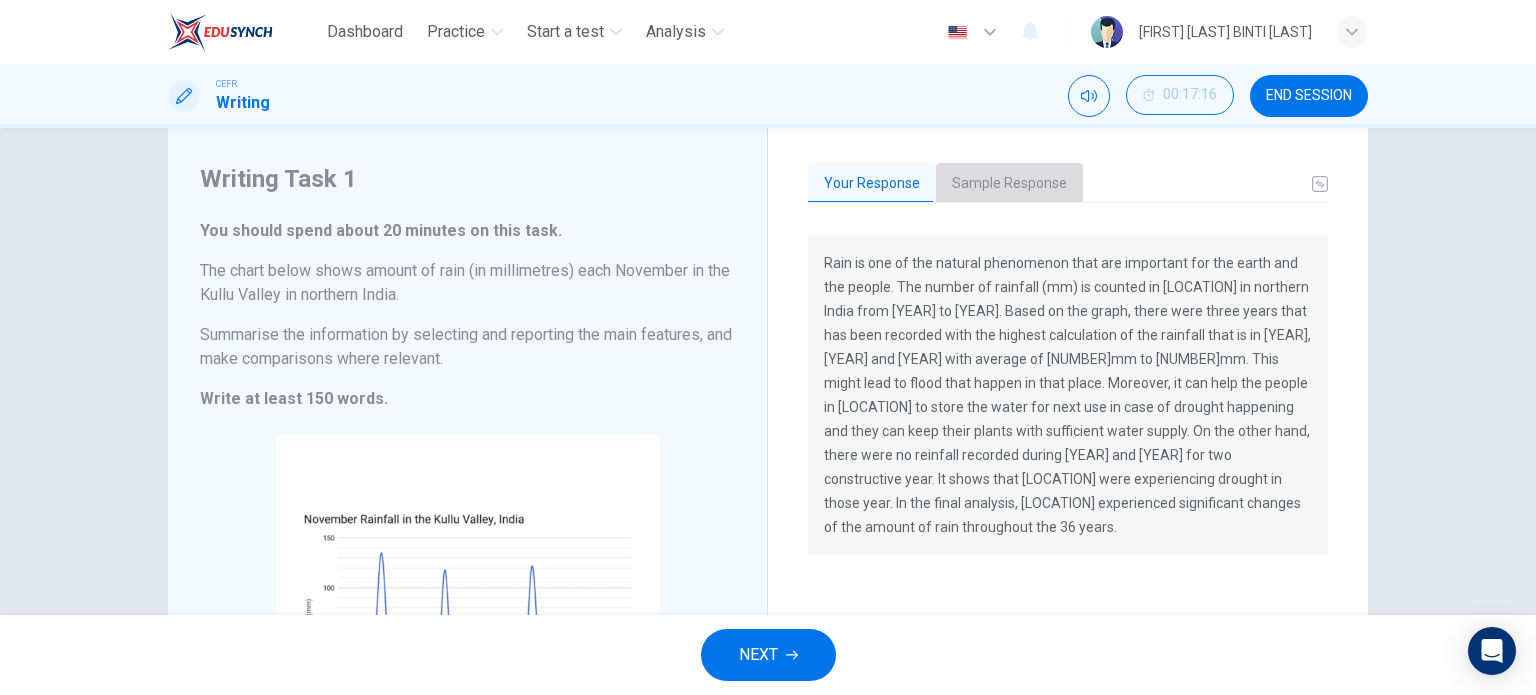 click on "Sample Response" at bounding box center [1009, 184] 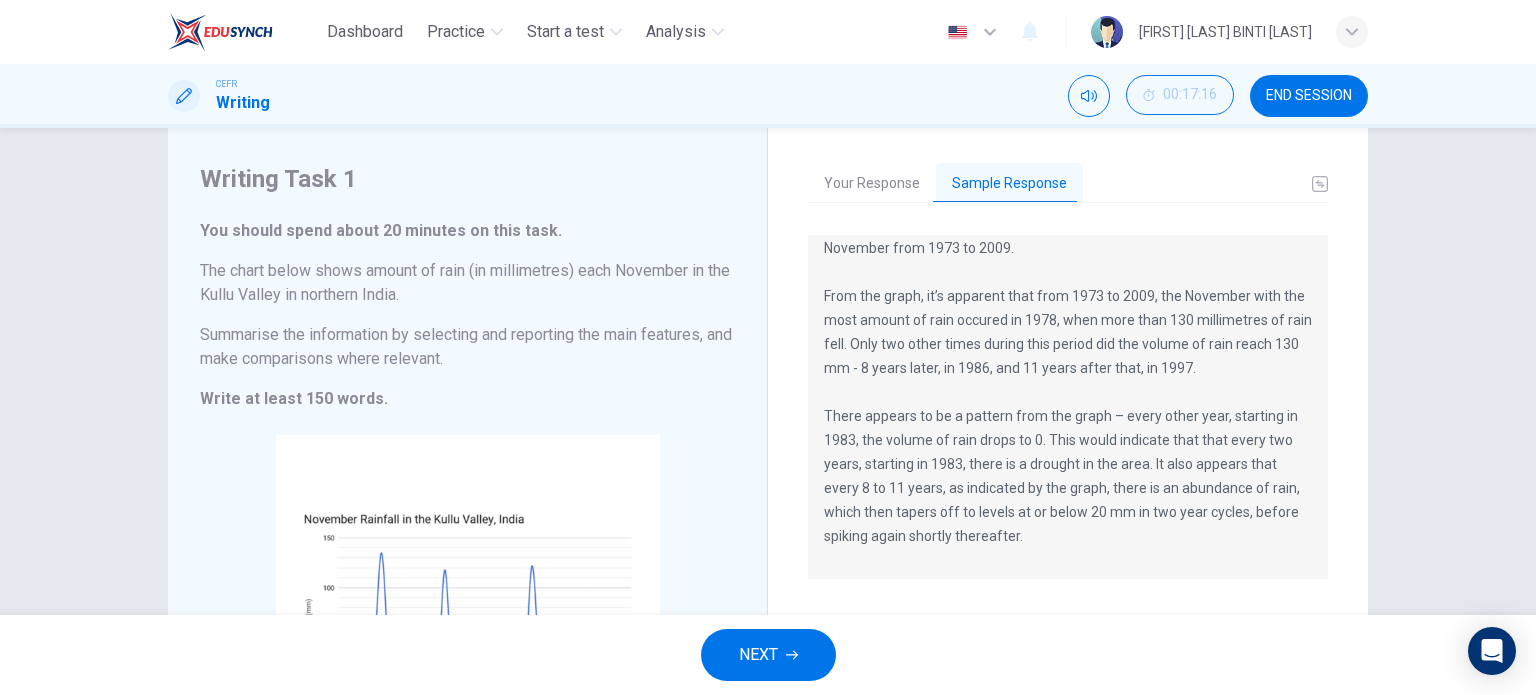 scroll, scrollTop: 48, scrollLeft: 0, axis: vertical 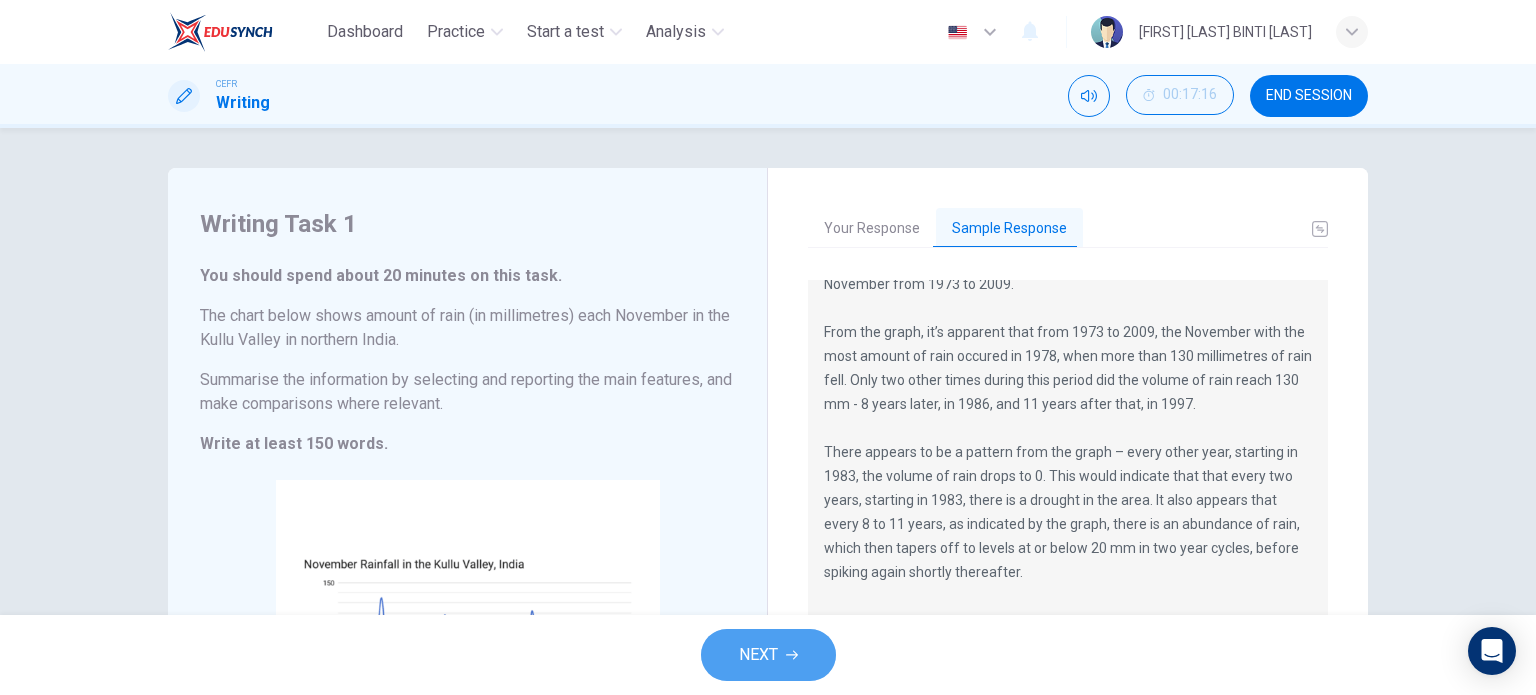 click on "NEXT" at bounding box center (768, 655) 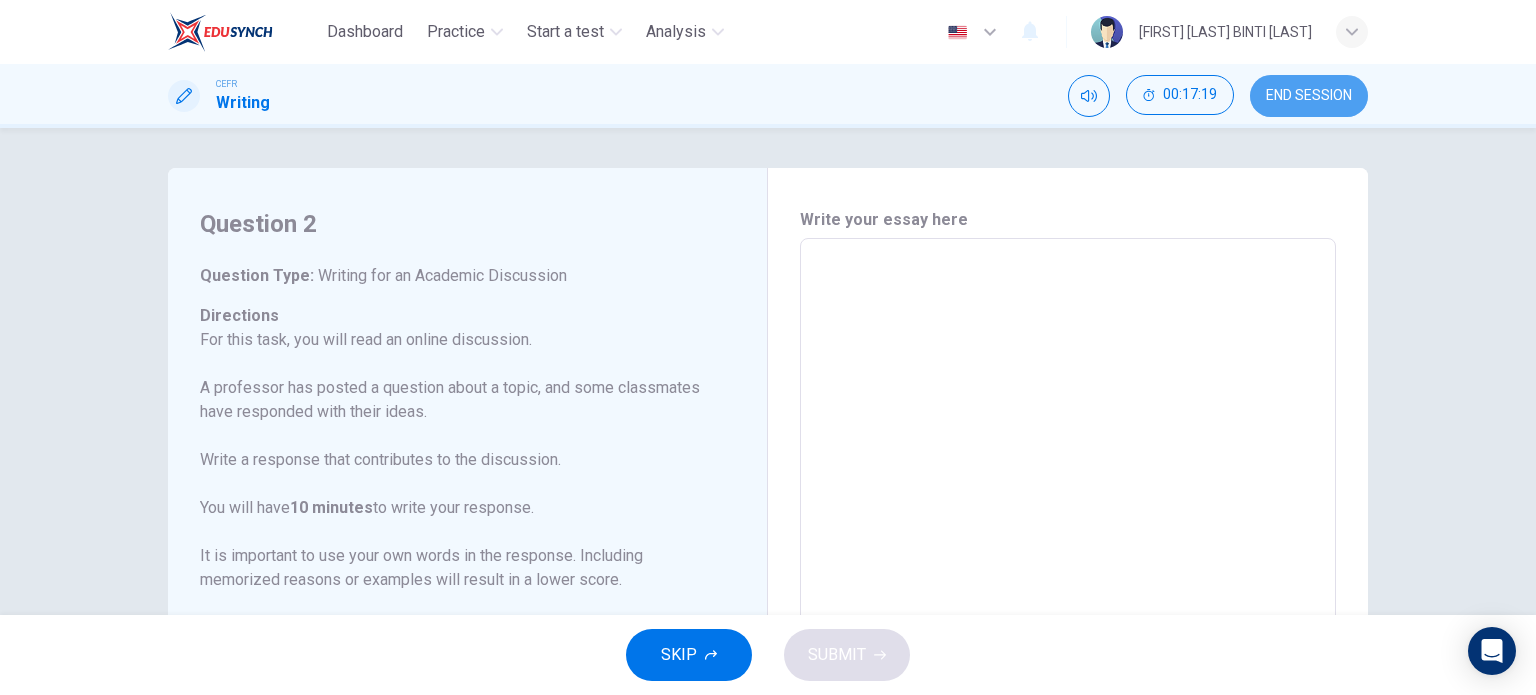 click on "END SESSION" at bounding box center (1309, 96) 